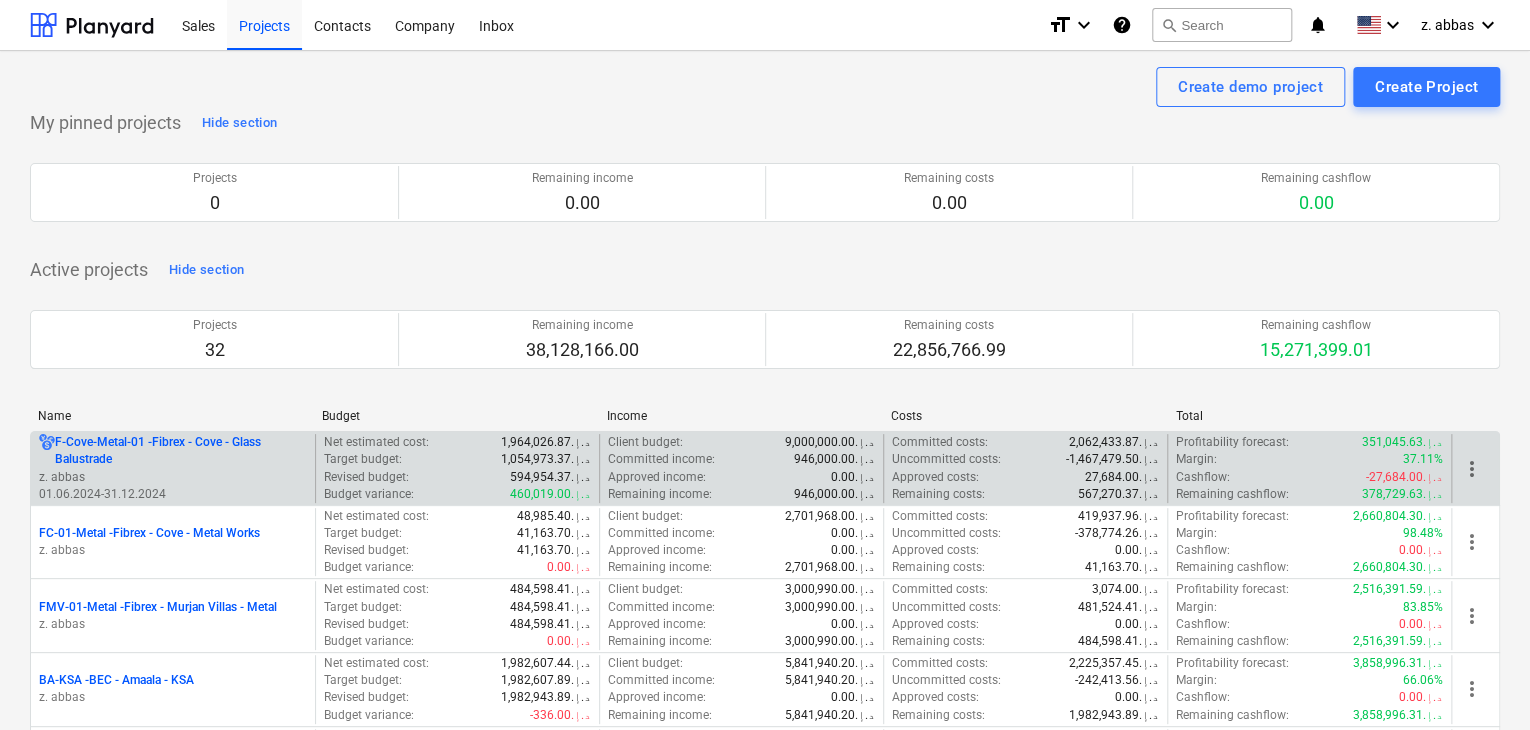 scroll, scrollTop: 300, scrollLeft: 0, axis: vertical 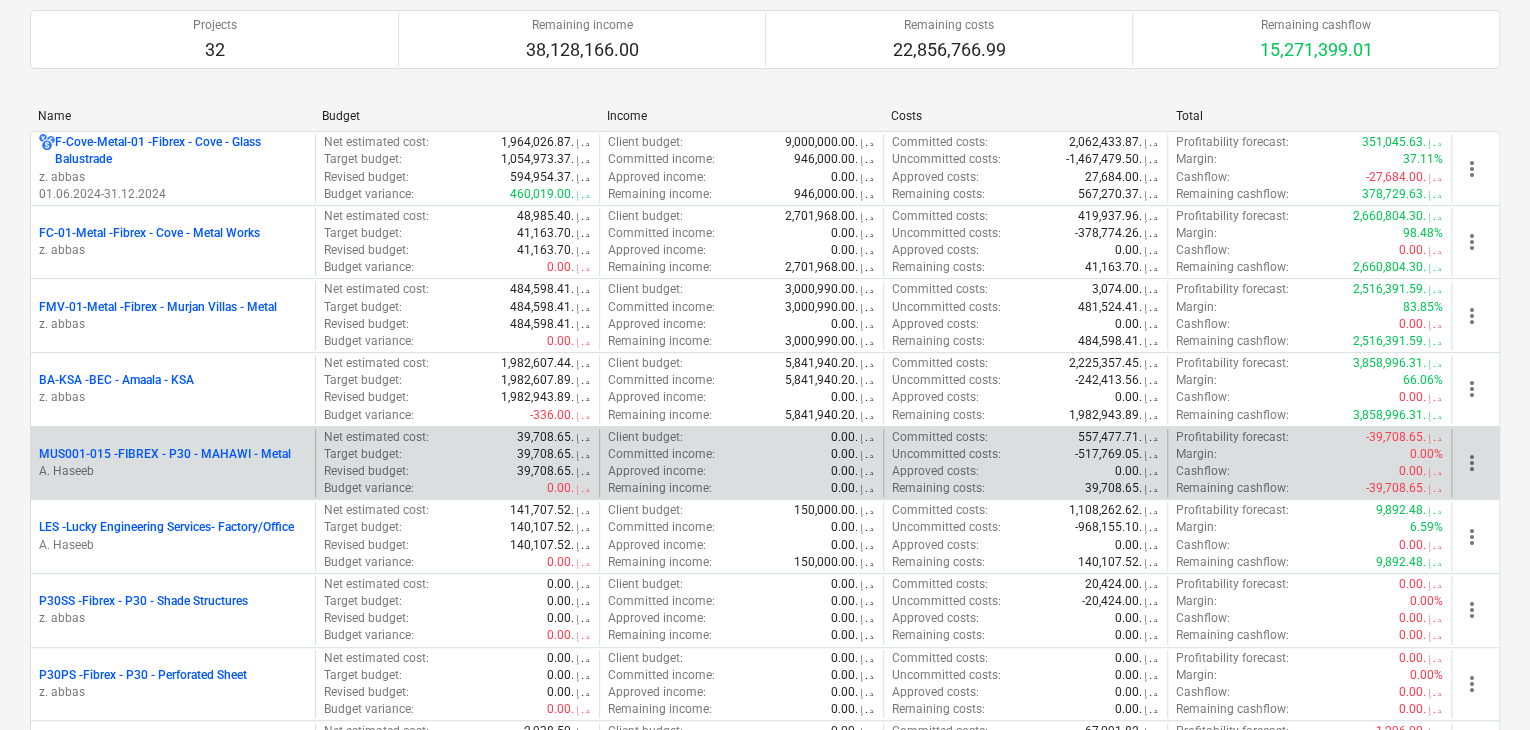 click on "MUS001-015 -  FIBREX - P30 - MAHAWI - Metal A. Haseeb" at bounding box center [173, 463] 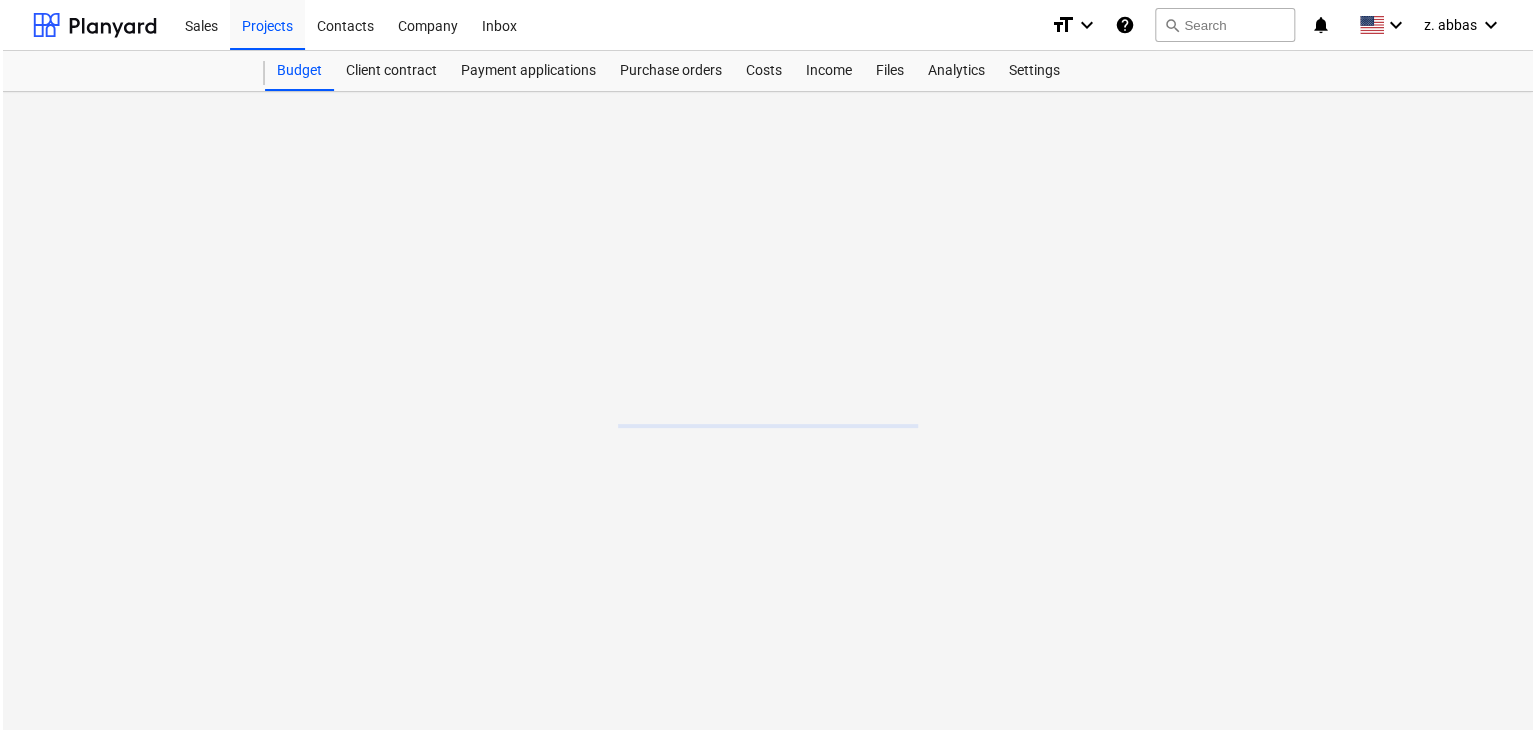 scroll, scrollTop: 0, scrollLeft: 0, axis: both 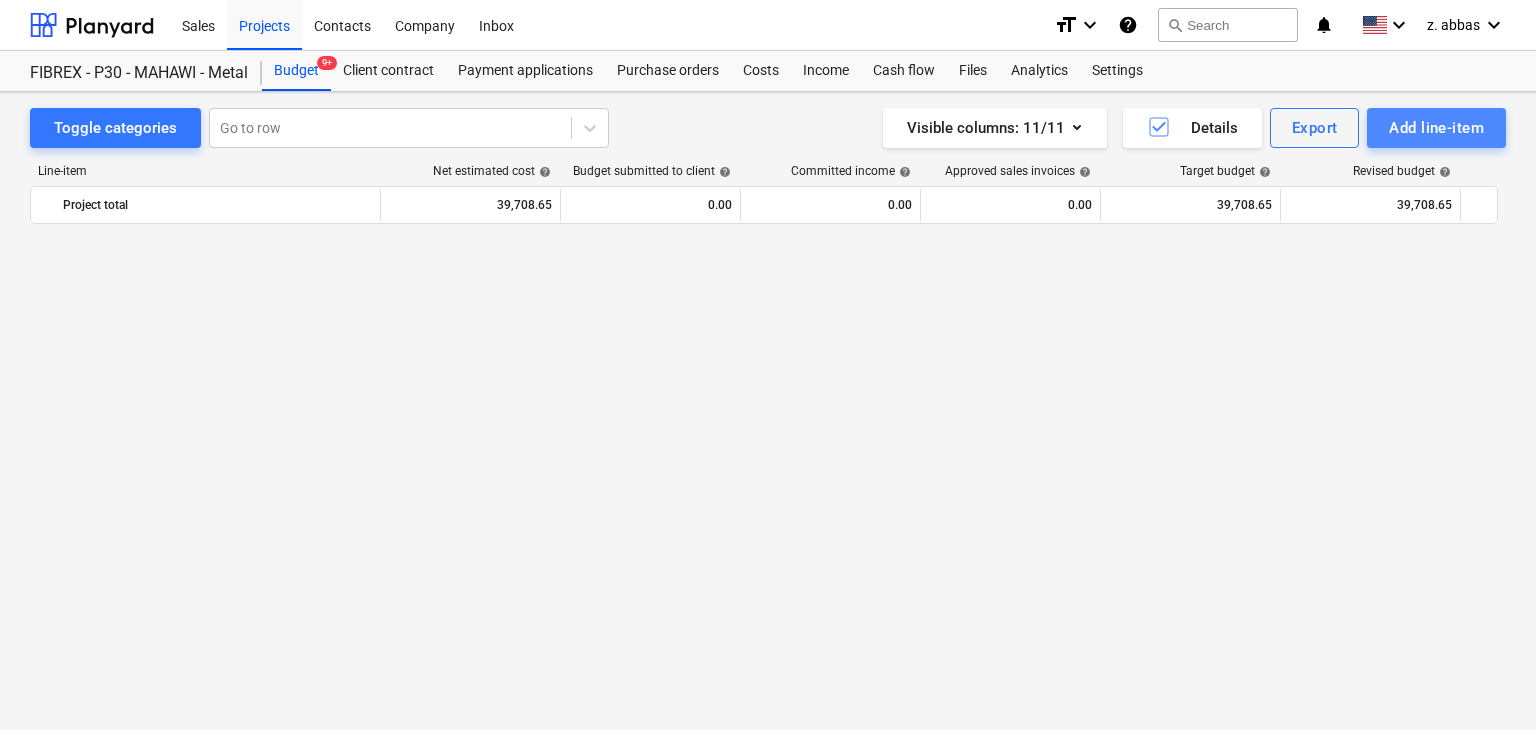 click on "Add line-item" at bounding box center (1436, 128) 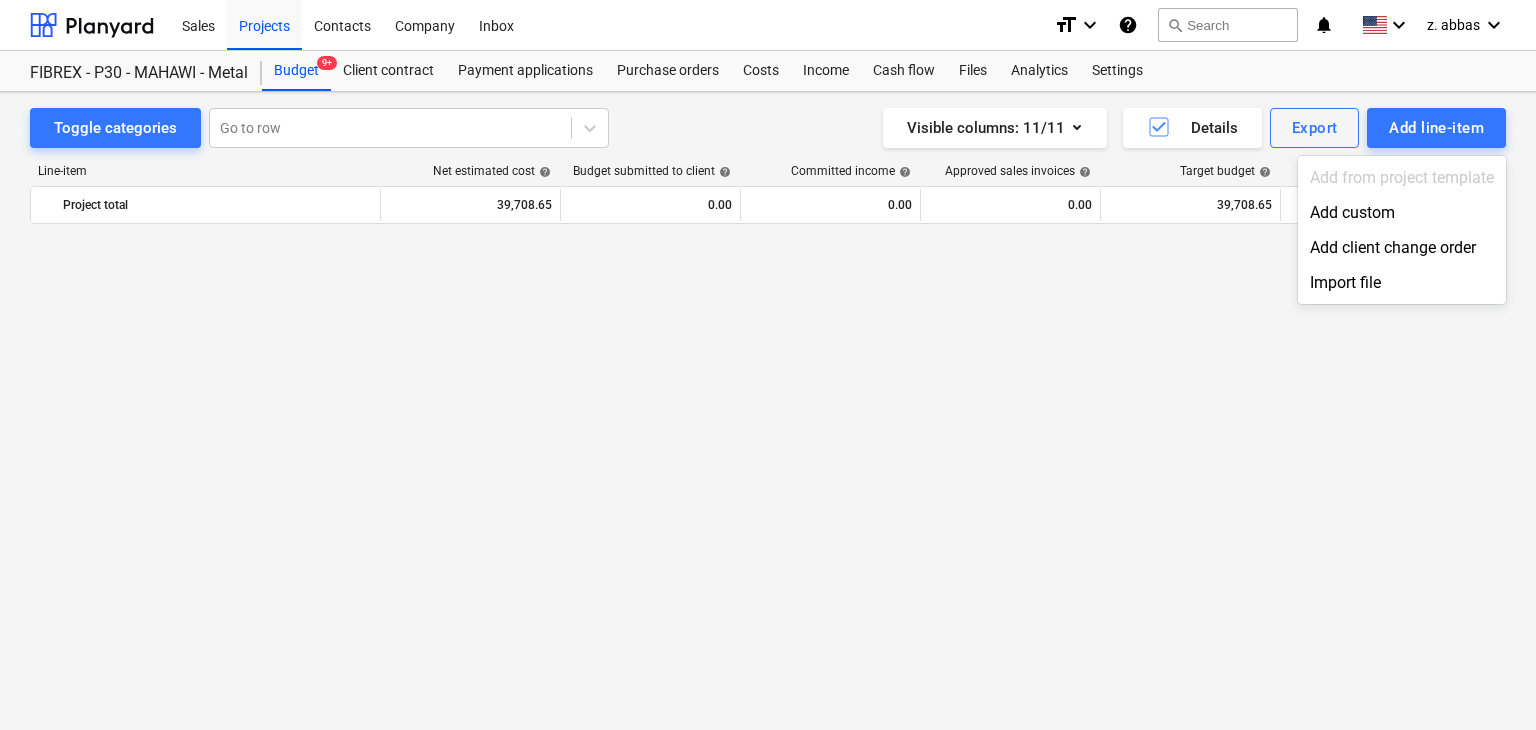 scroll, scrollTop: 11135, scrollLeft: 0, axis: vertical 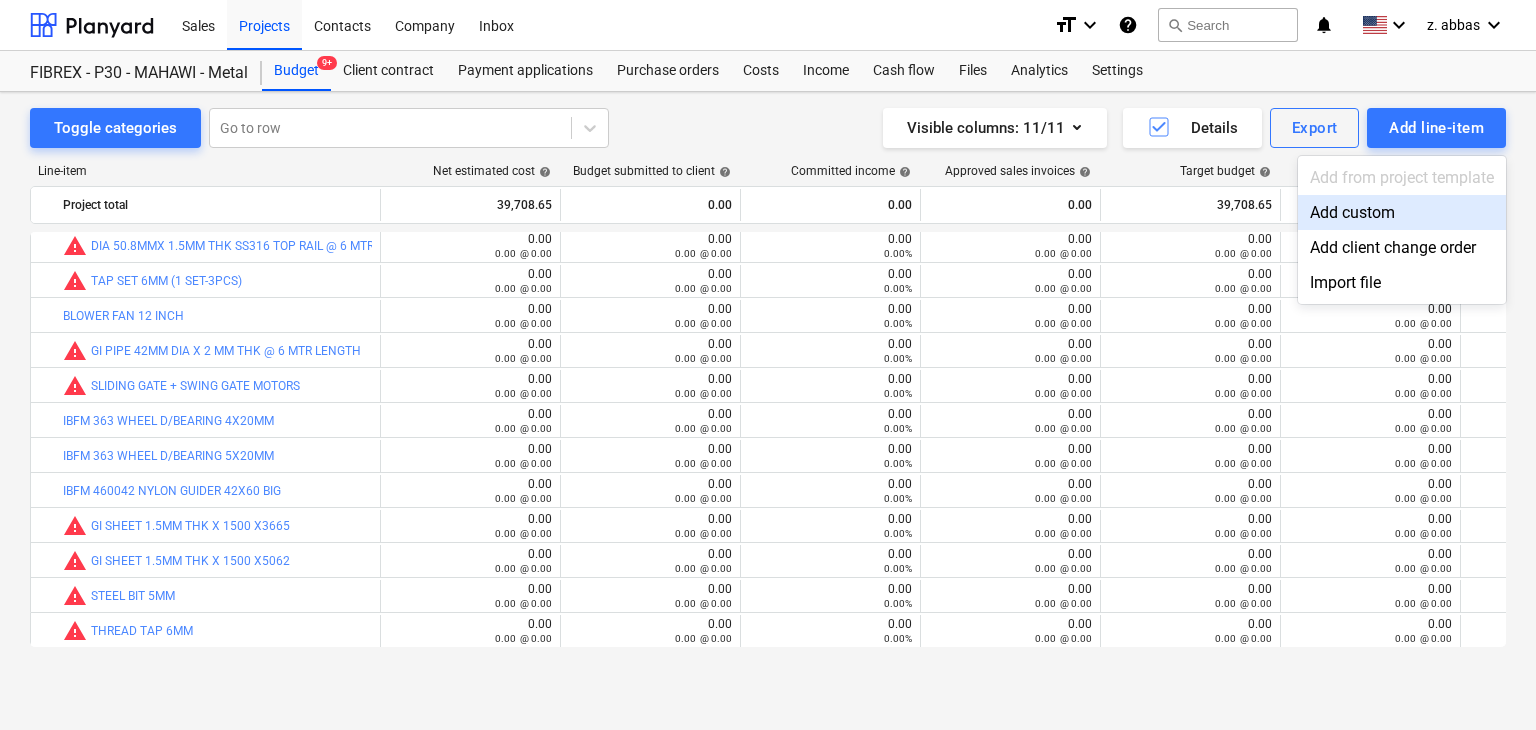 click on "Add custom" at bounding box center [1402, 212] 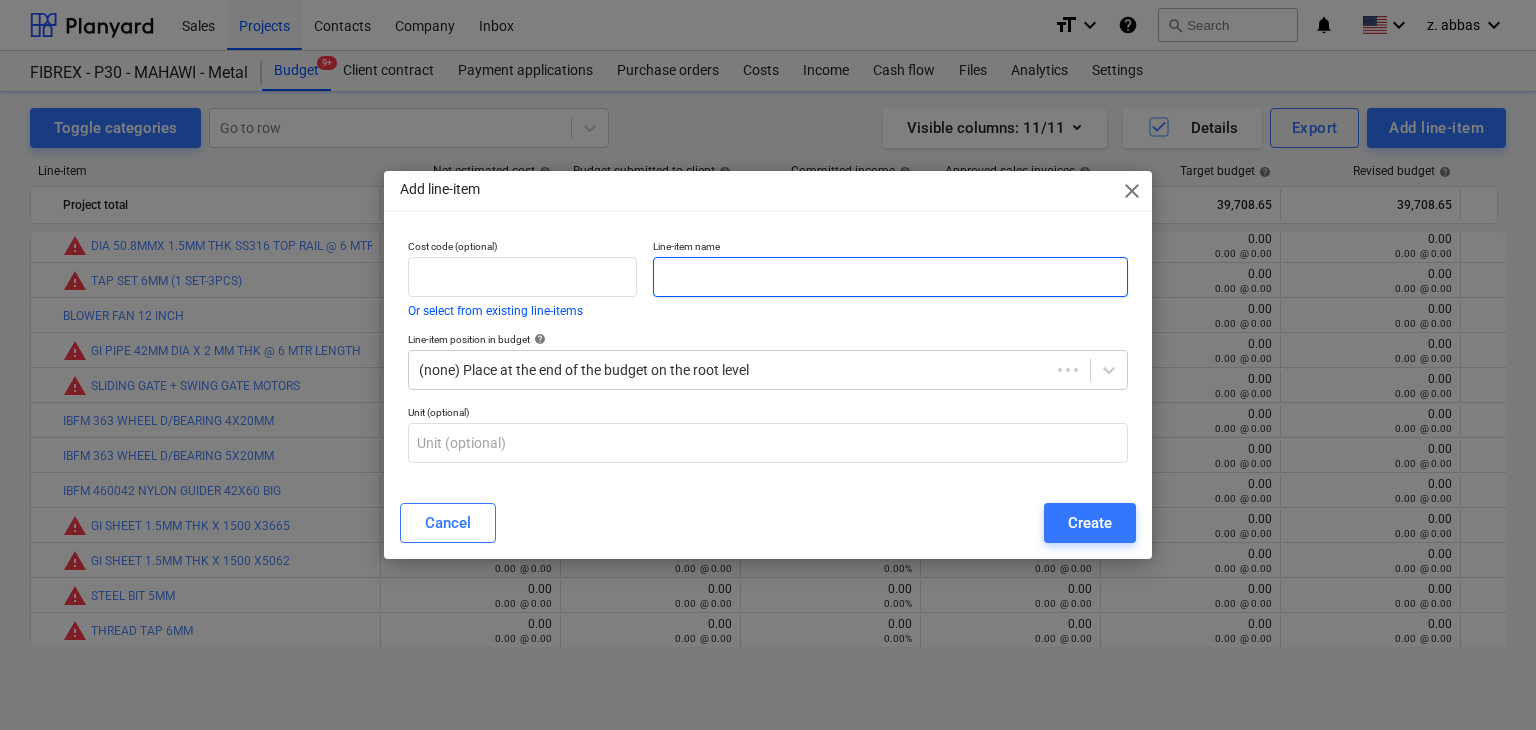 click at bounding box center [890, 277] 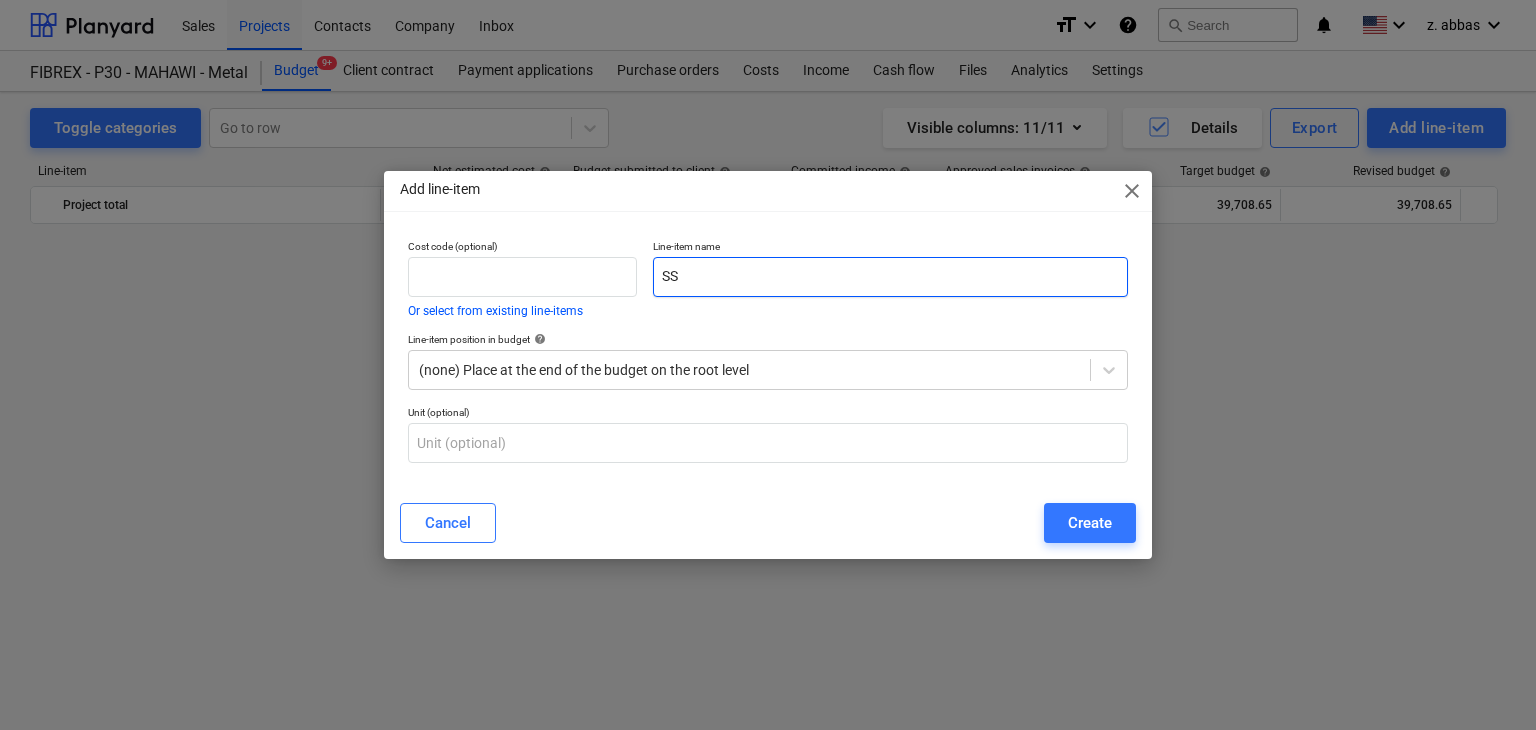 scroll, scrollTop: 11135, scrollLeft: 0, axis: vertical 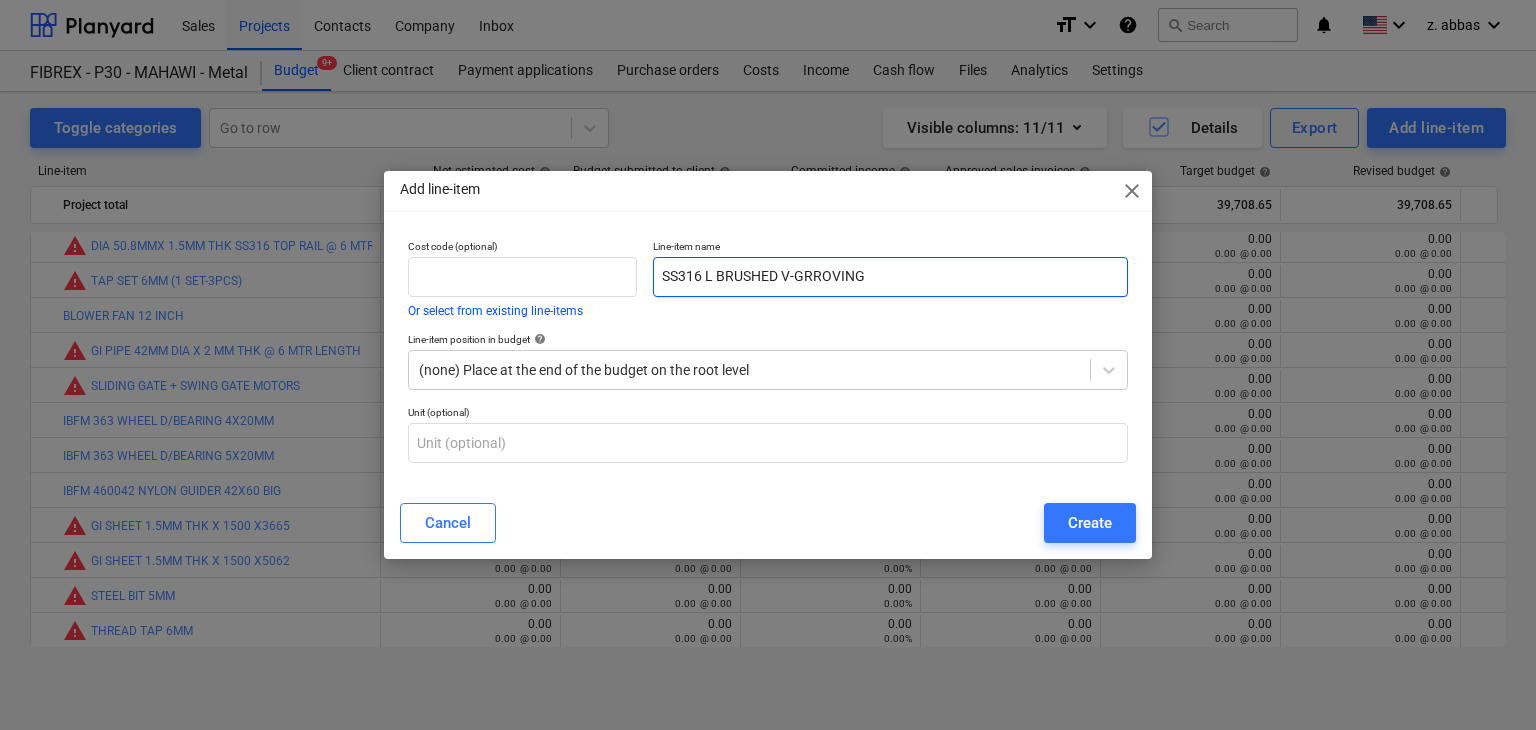 click on "SS316 L BRUSHED V-GRROVING" at bounding box center (890, 277) 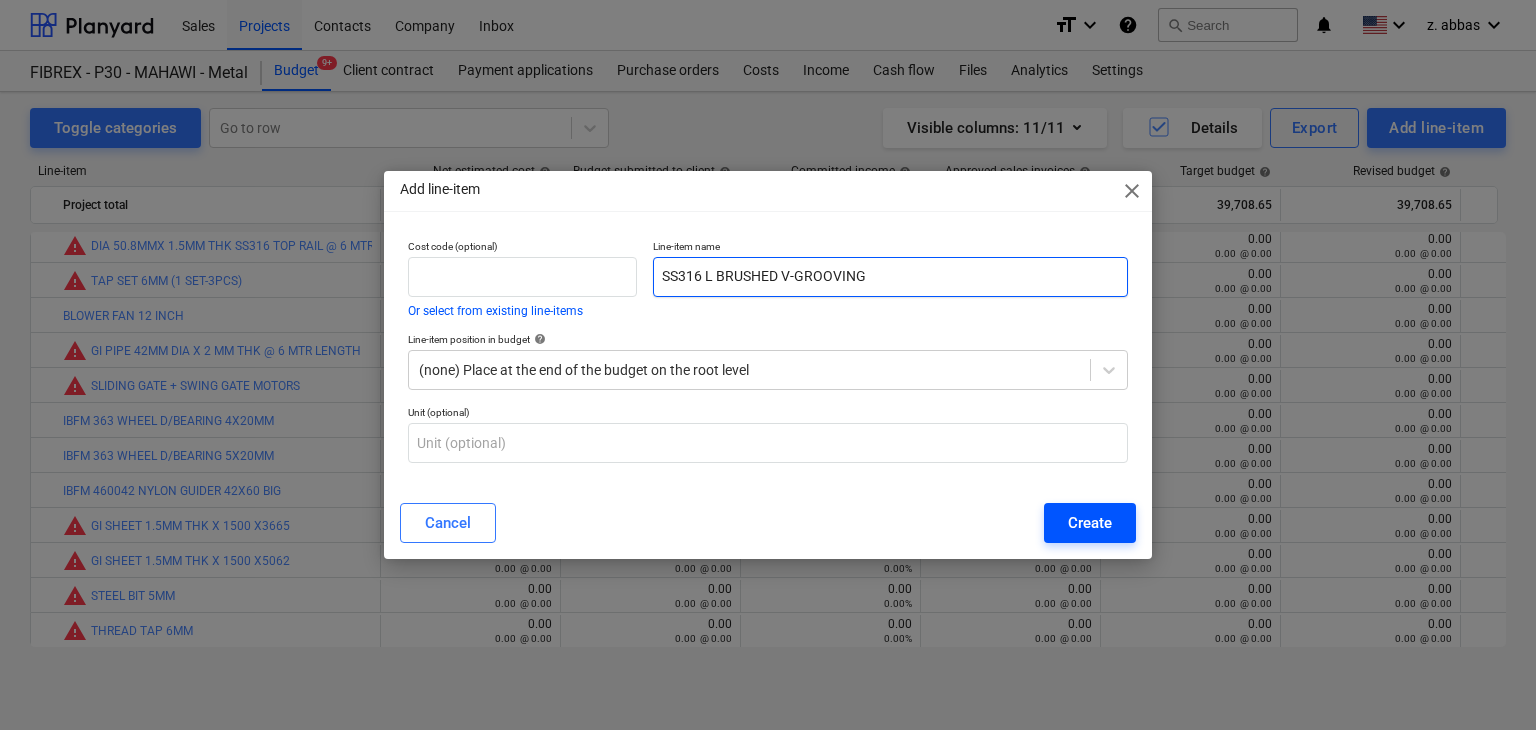 type on "SS316 L BRUSHED V-GROOVING" 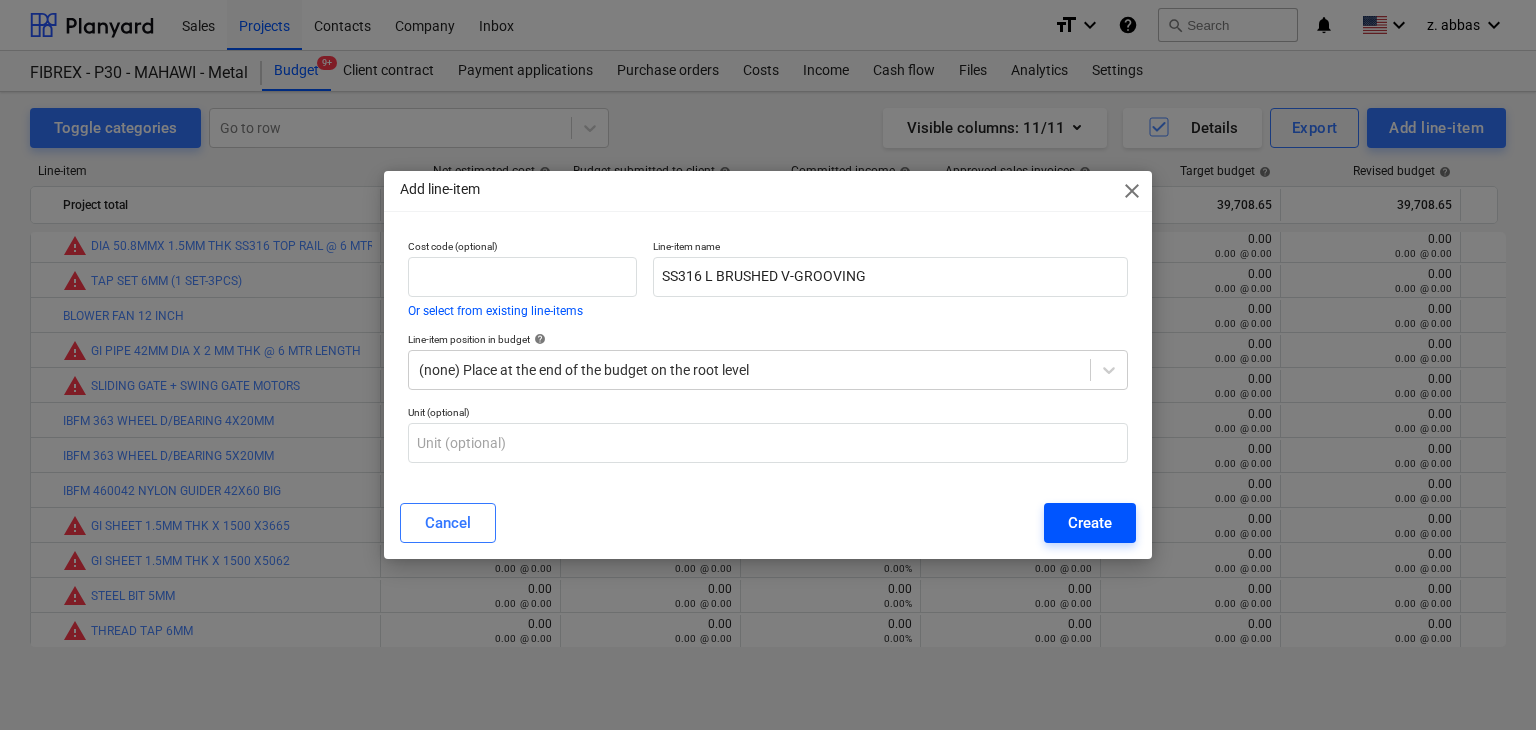 click on "Create" at bounding box center (1090, 523) 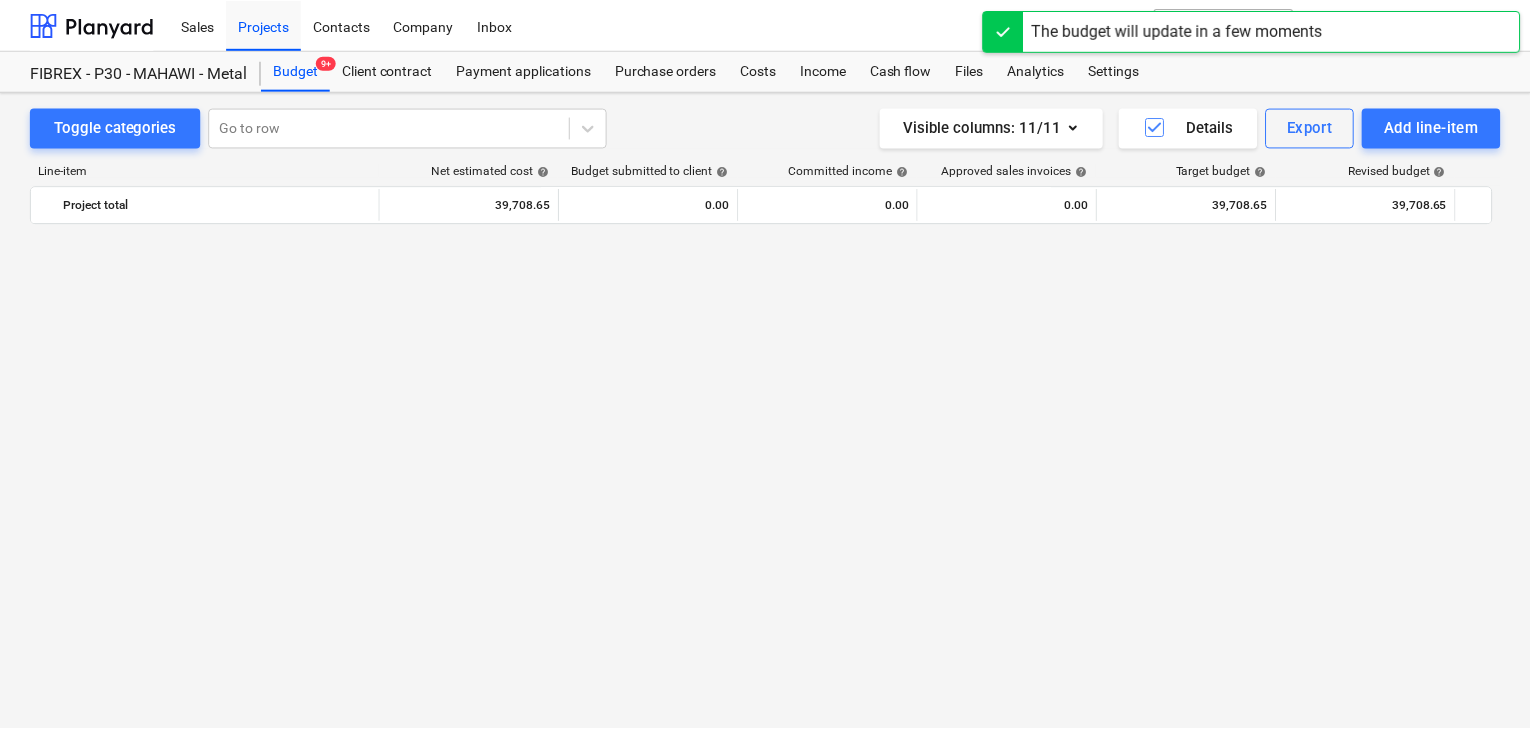 scroll, scrollTop: 11135, scrollLeft: 0, axis: vertical 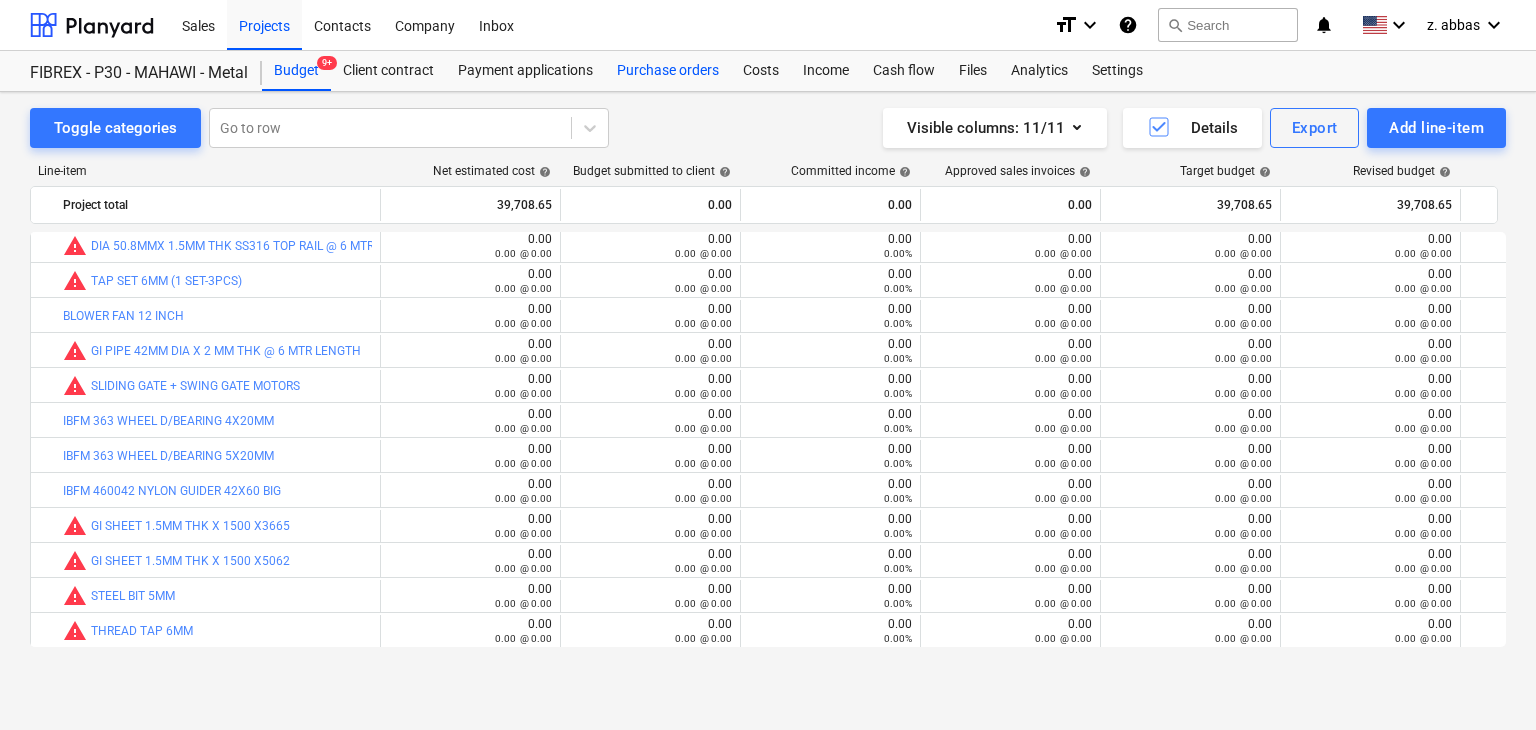 click on "Purchase orders" at bounding box center (668, 71) 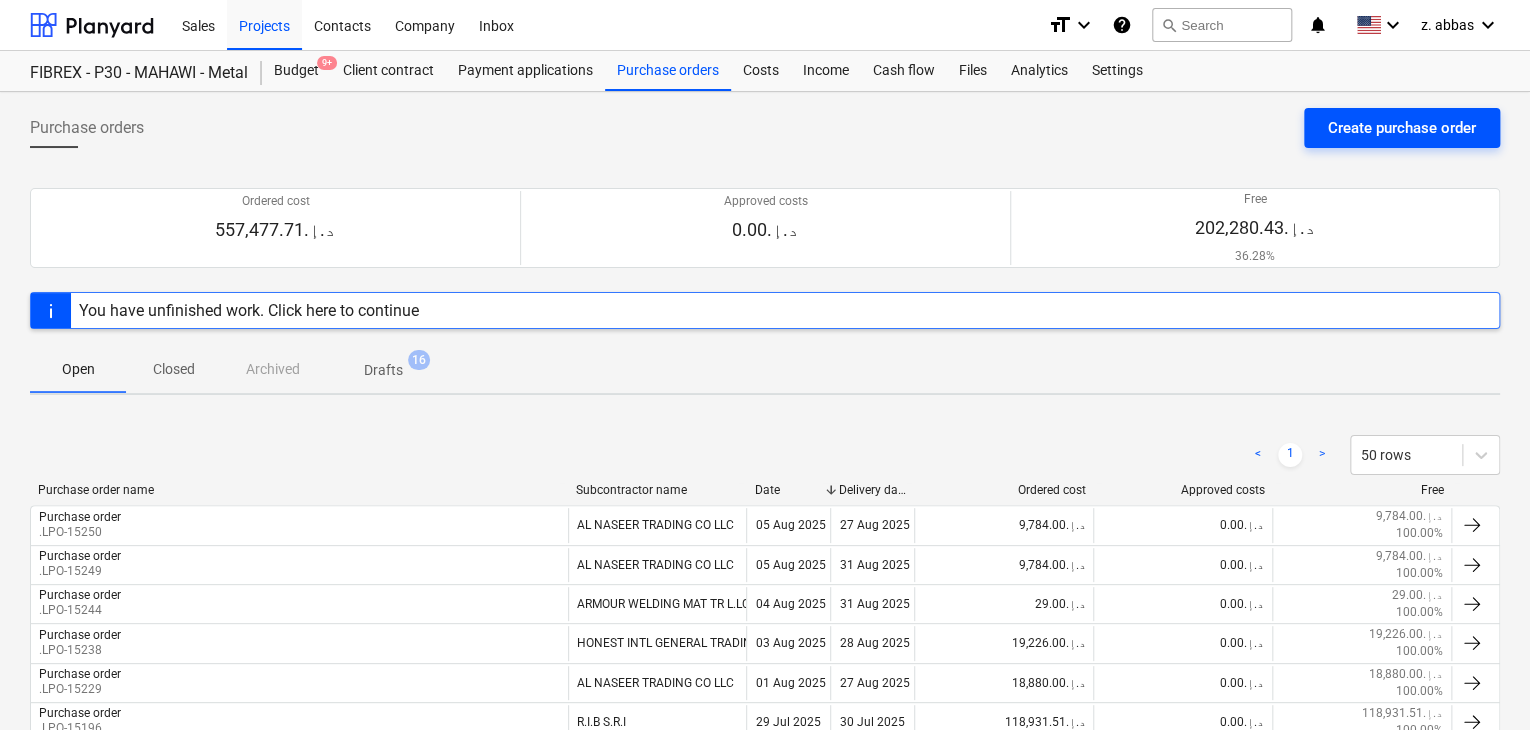 click on "Create purchase order" at bounding box center (1402, 128) 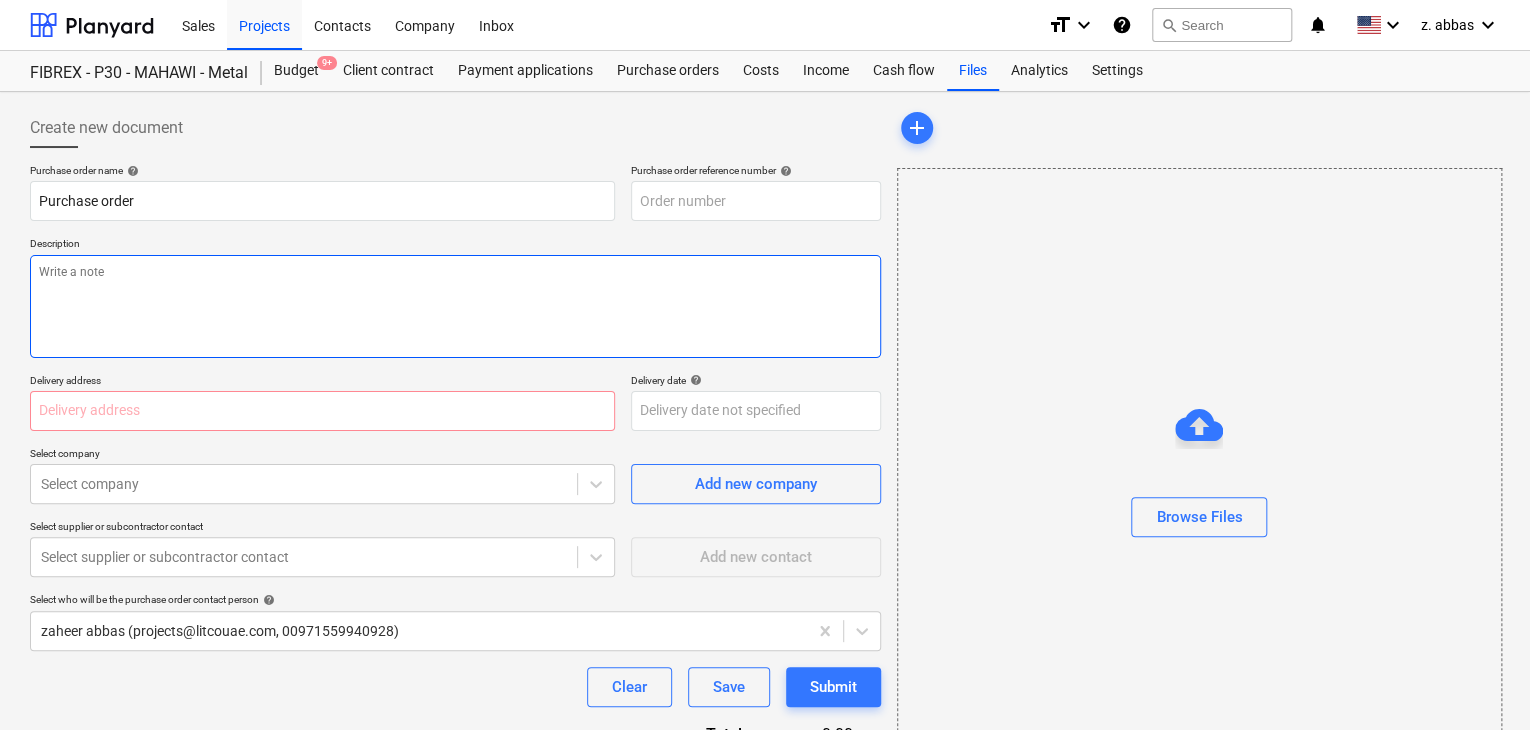 click at bounding box center (455, 306) 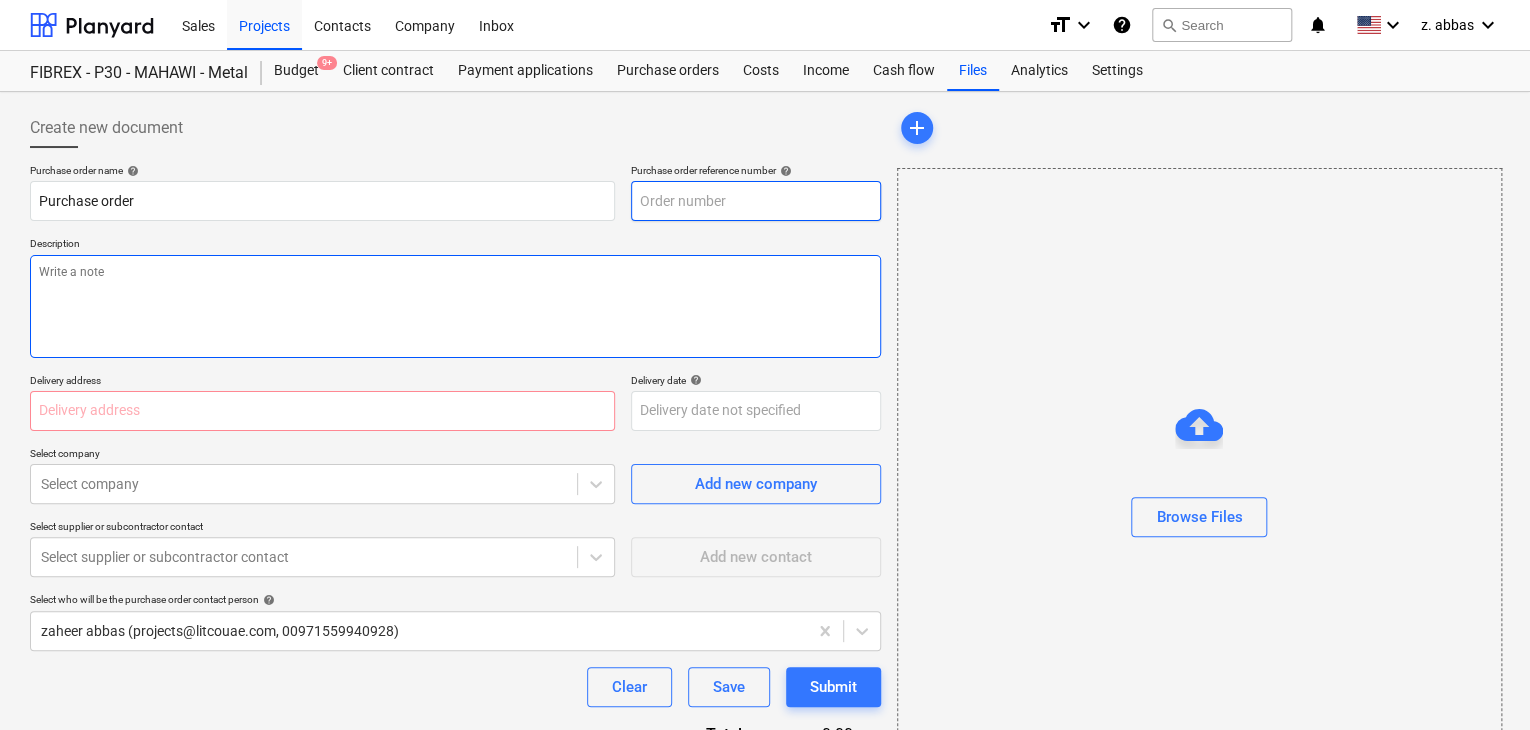 type on "x" 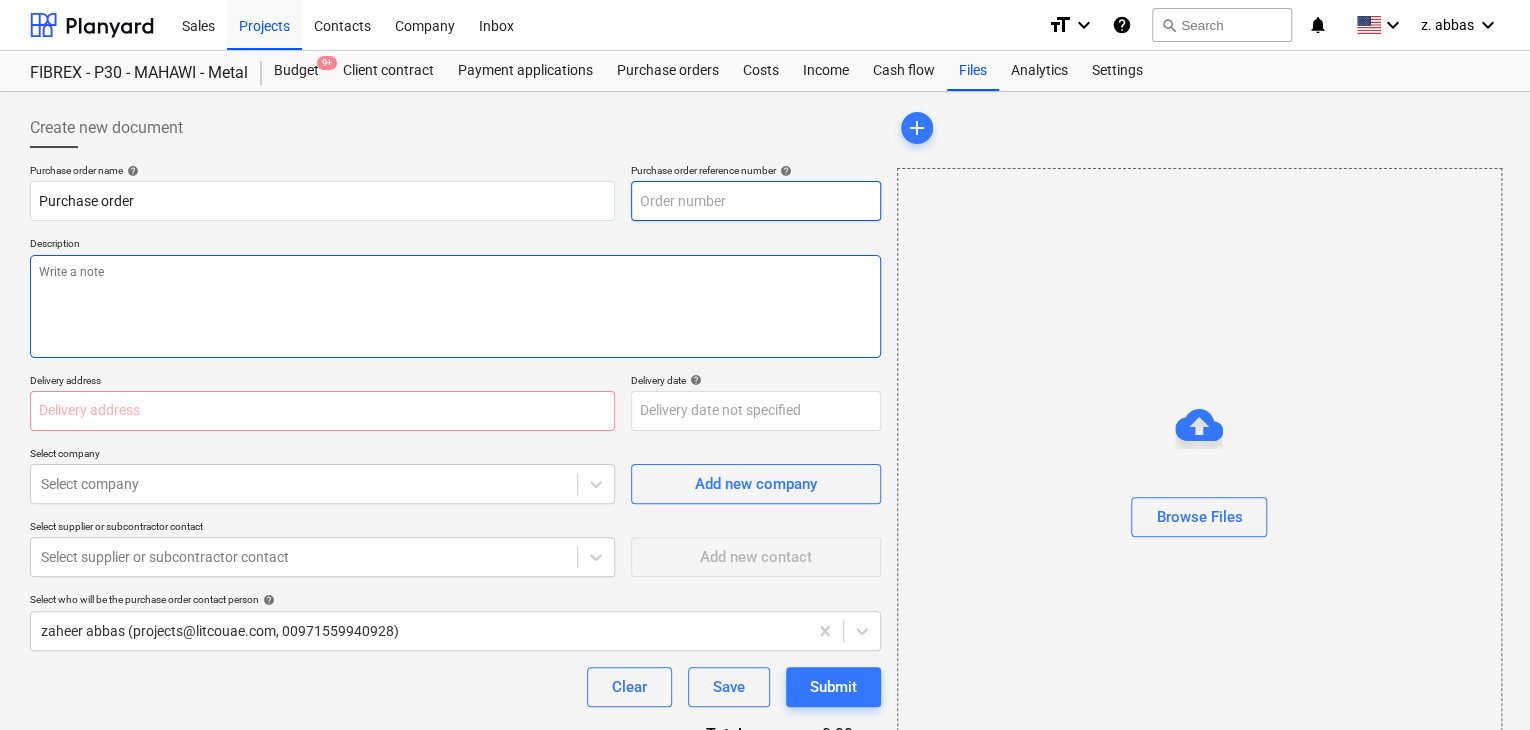 type on "MUS001-015-PO-251" 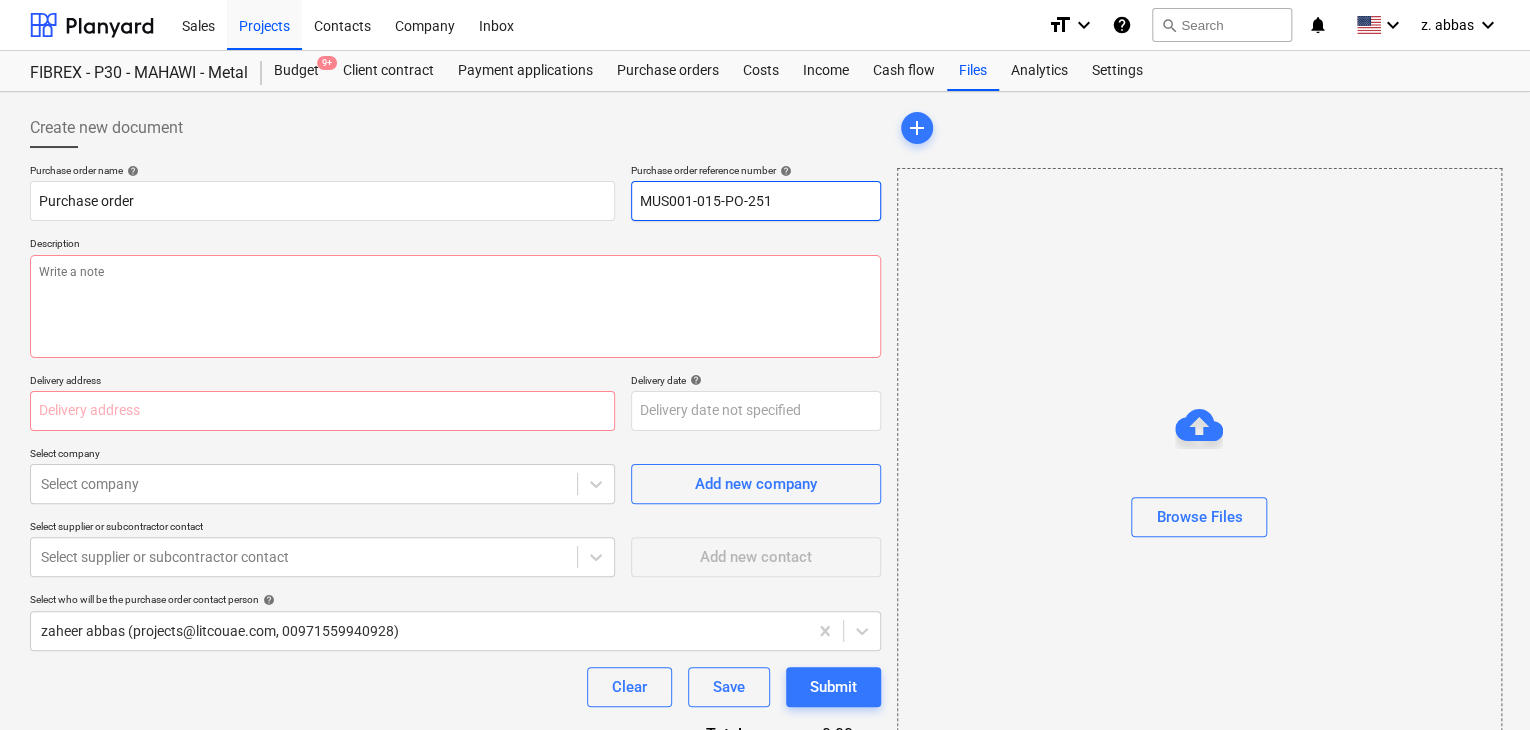 drag, startPoint x: 778, startPoint y: 197, endPoint x: 508, endPoint y: 176, distance: 270.81543 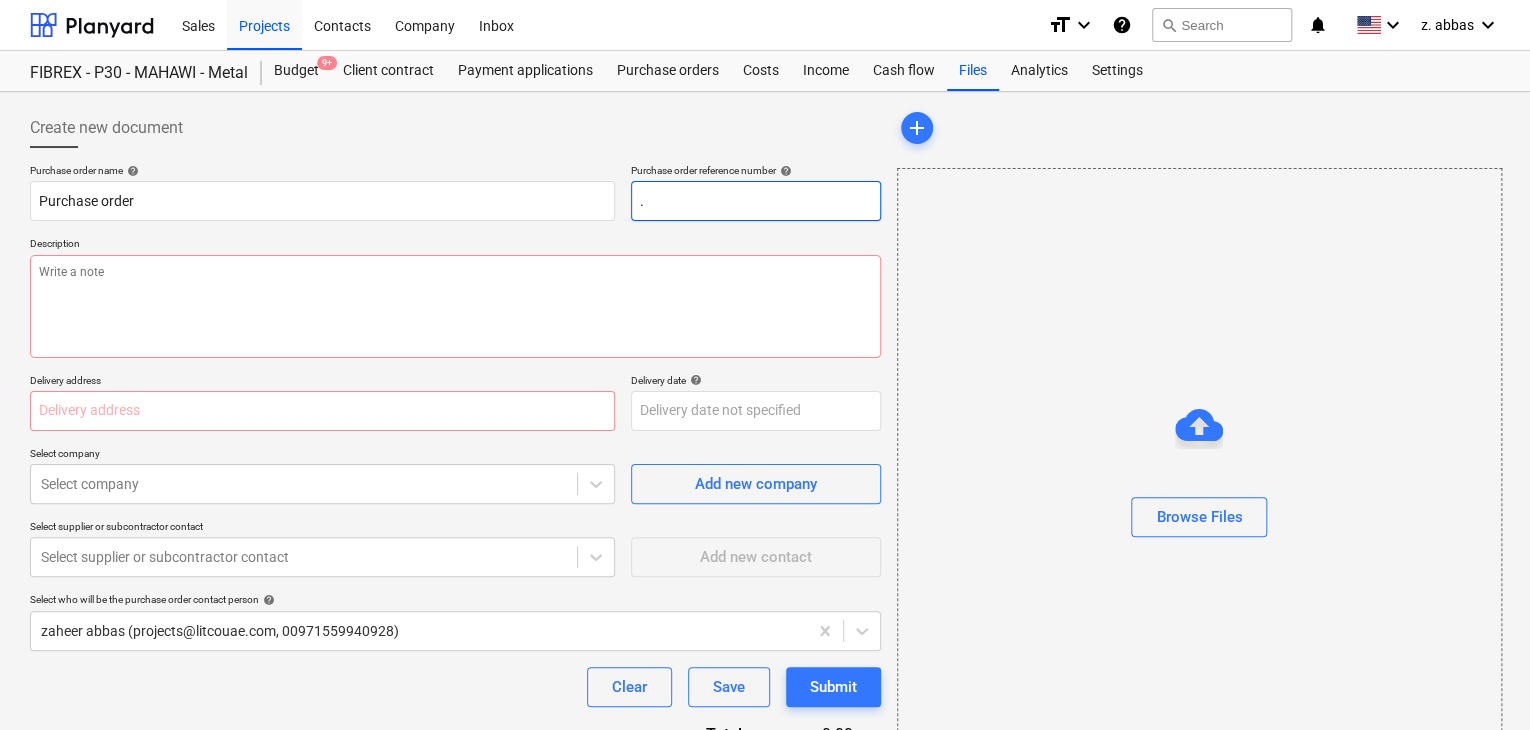 type on "x" 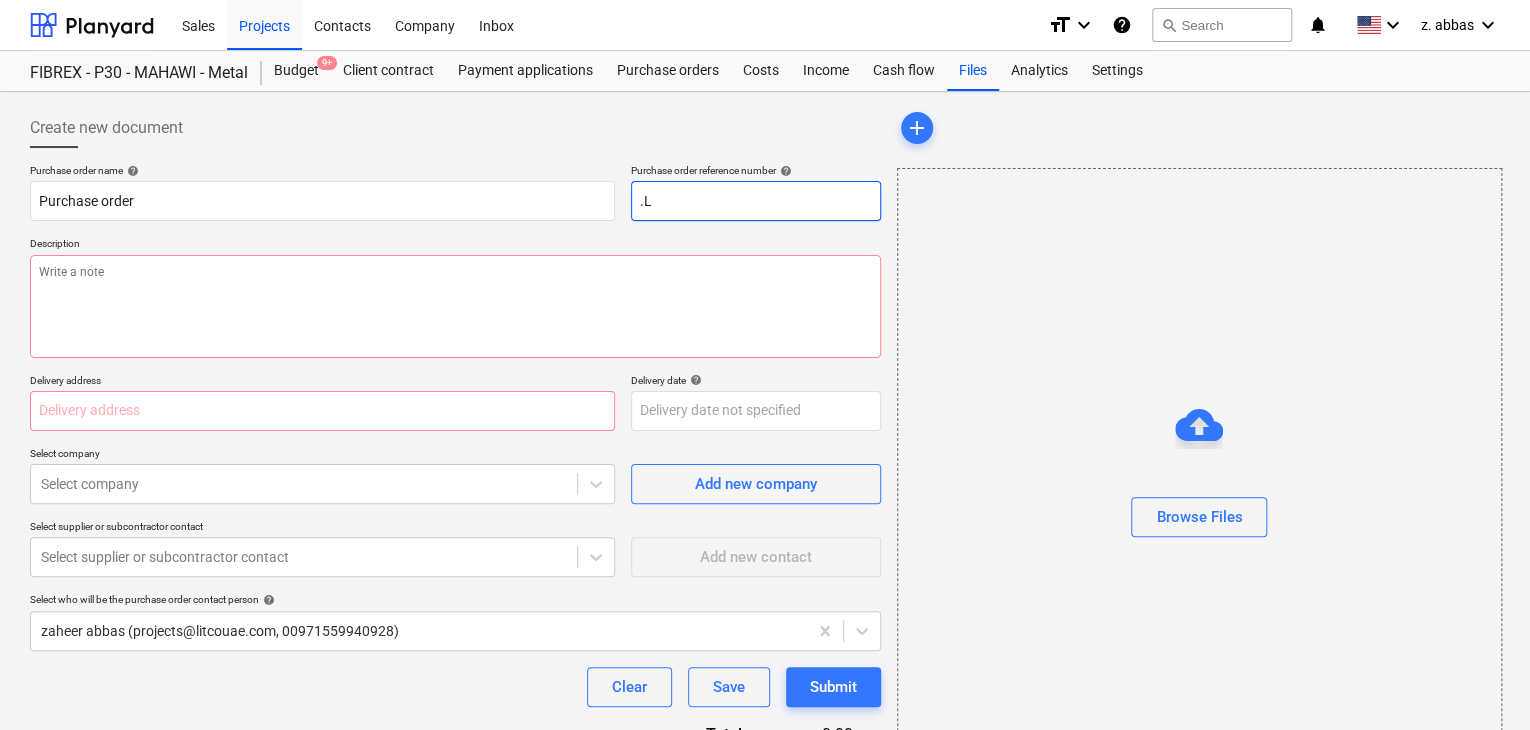 type on "x" 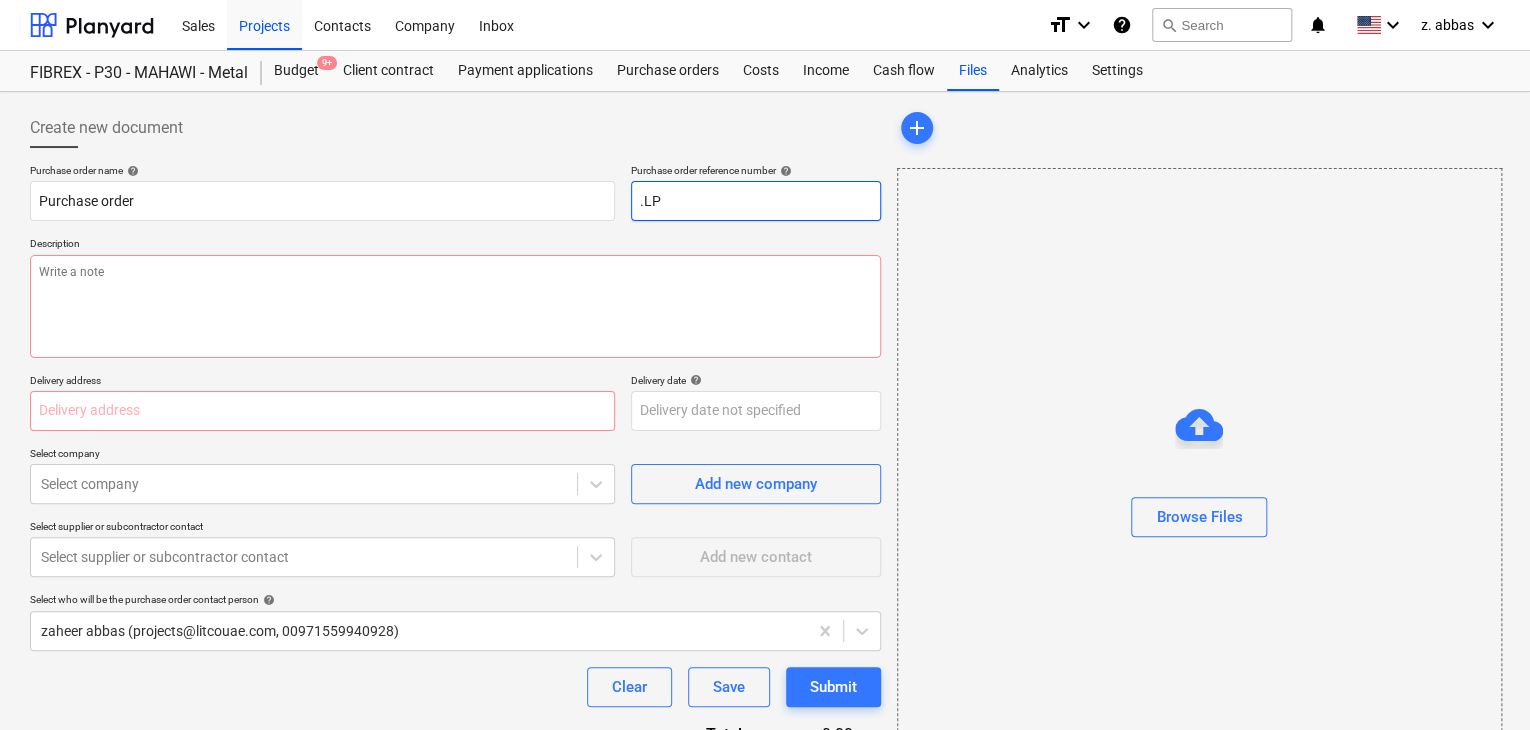 type on "x" 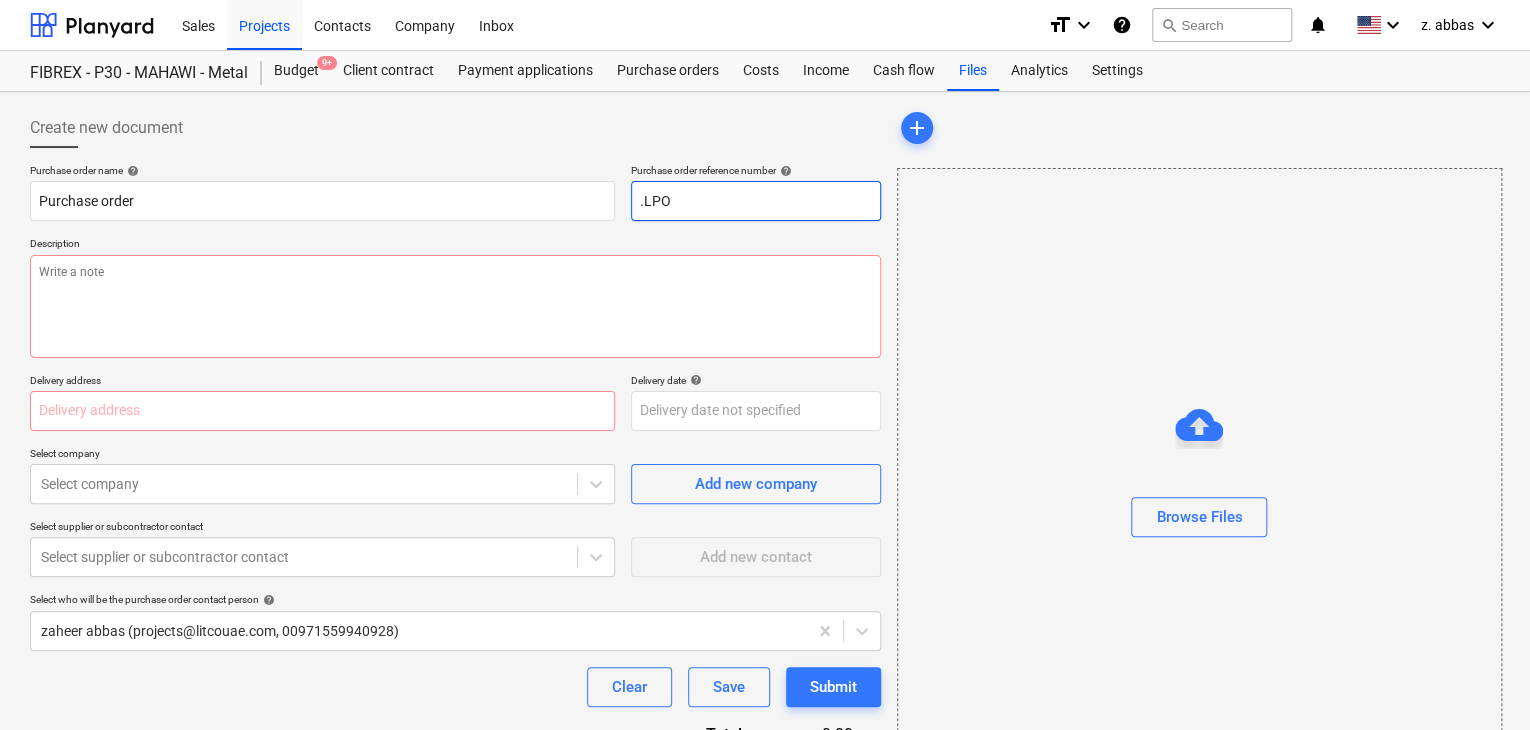 type on "x" 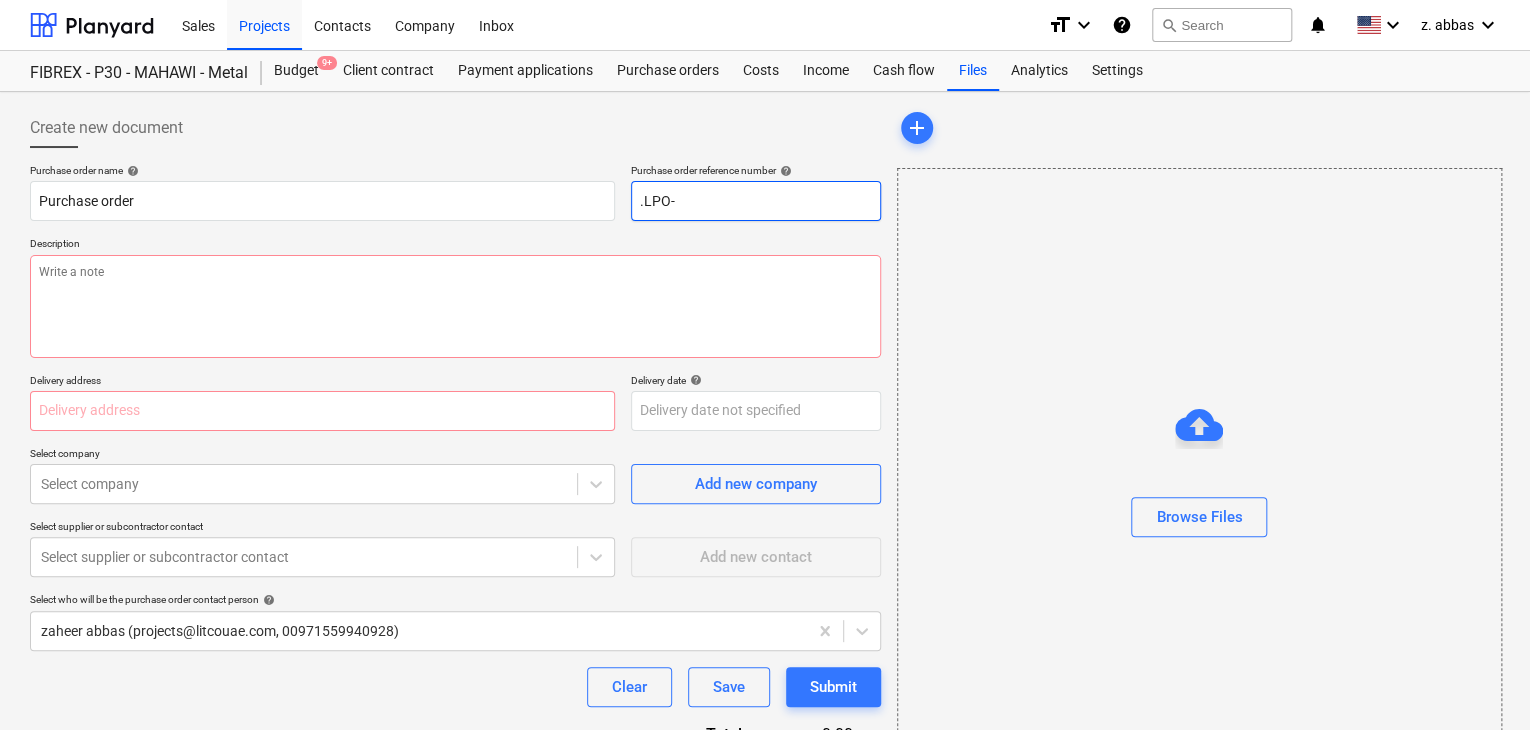 type on ".LPO-" 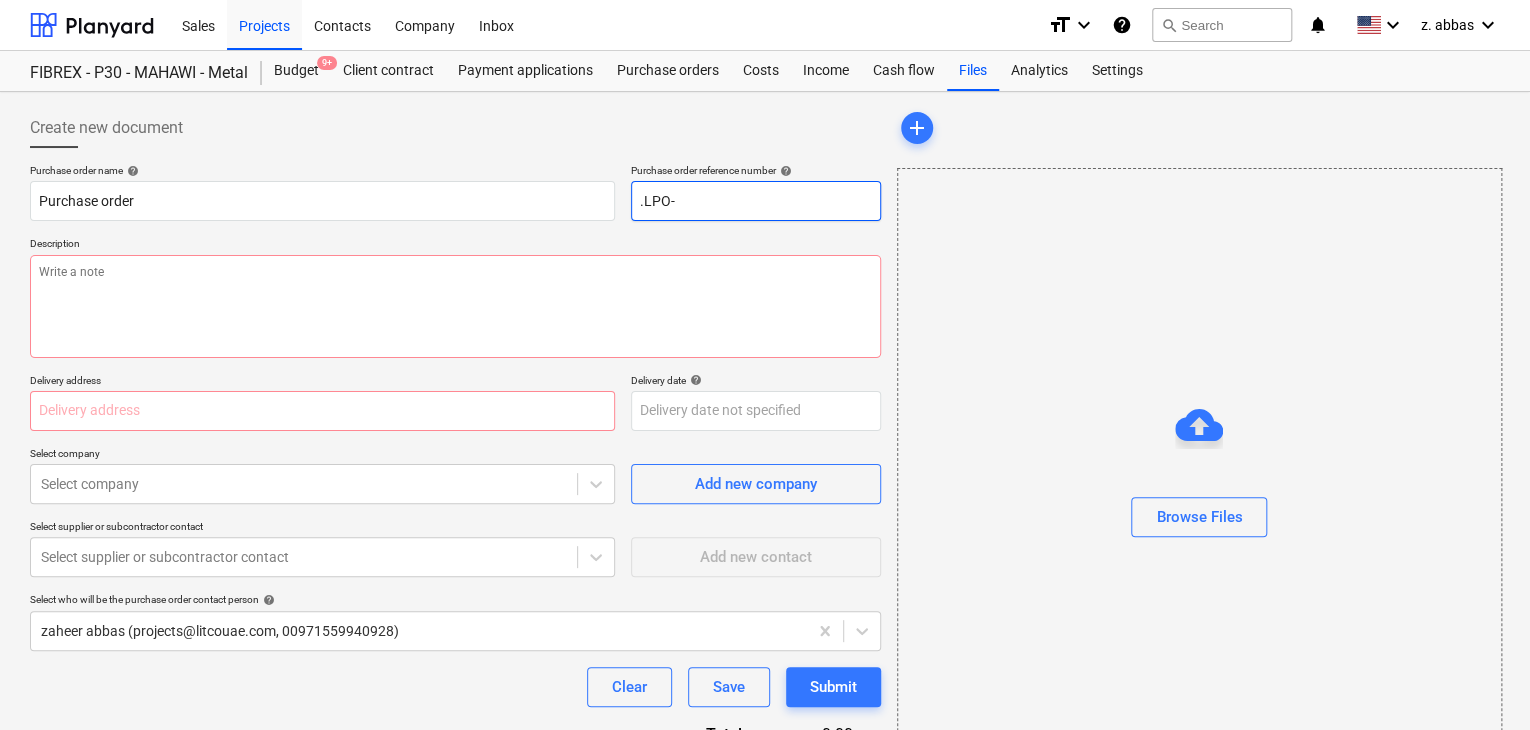 type on "x" 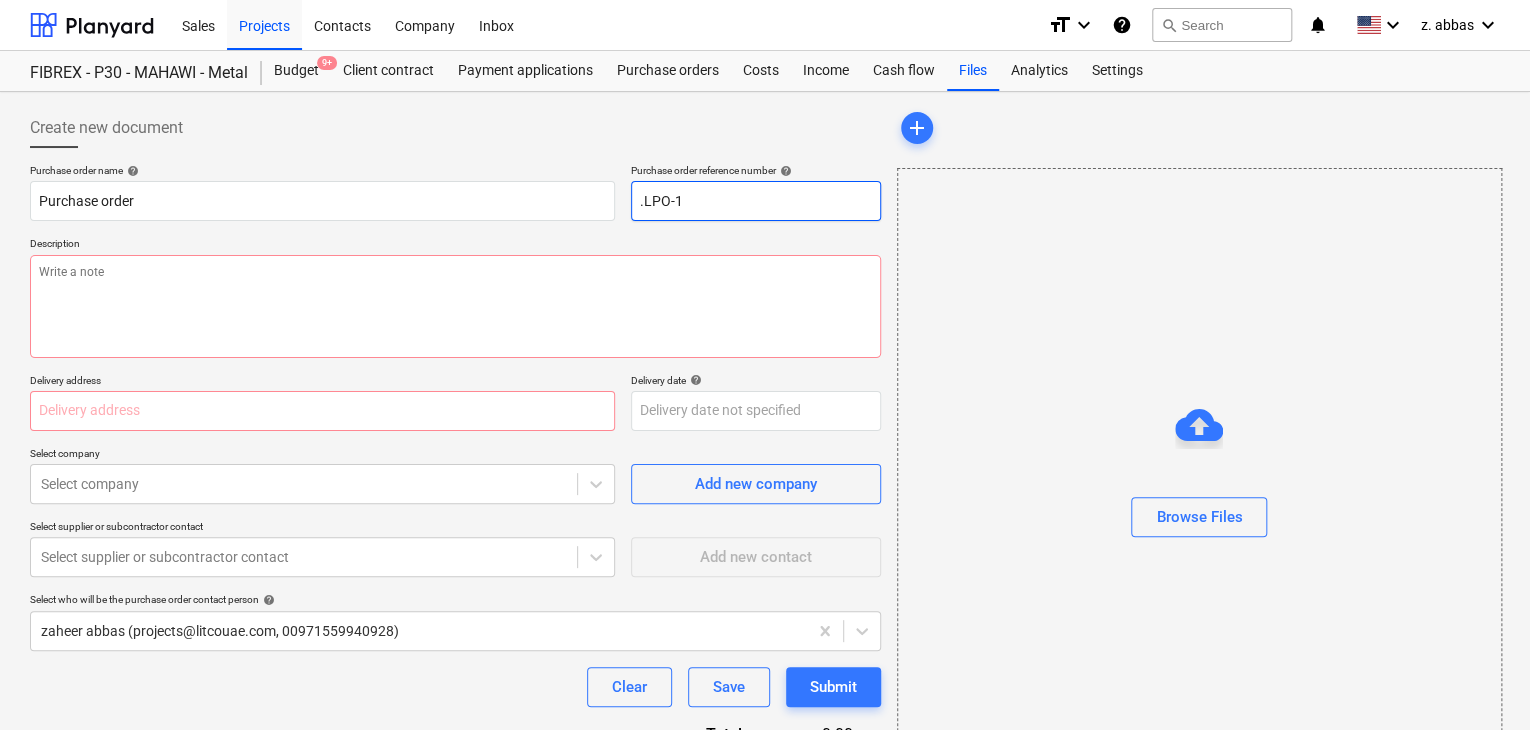 type on "x" 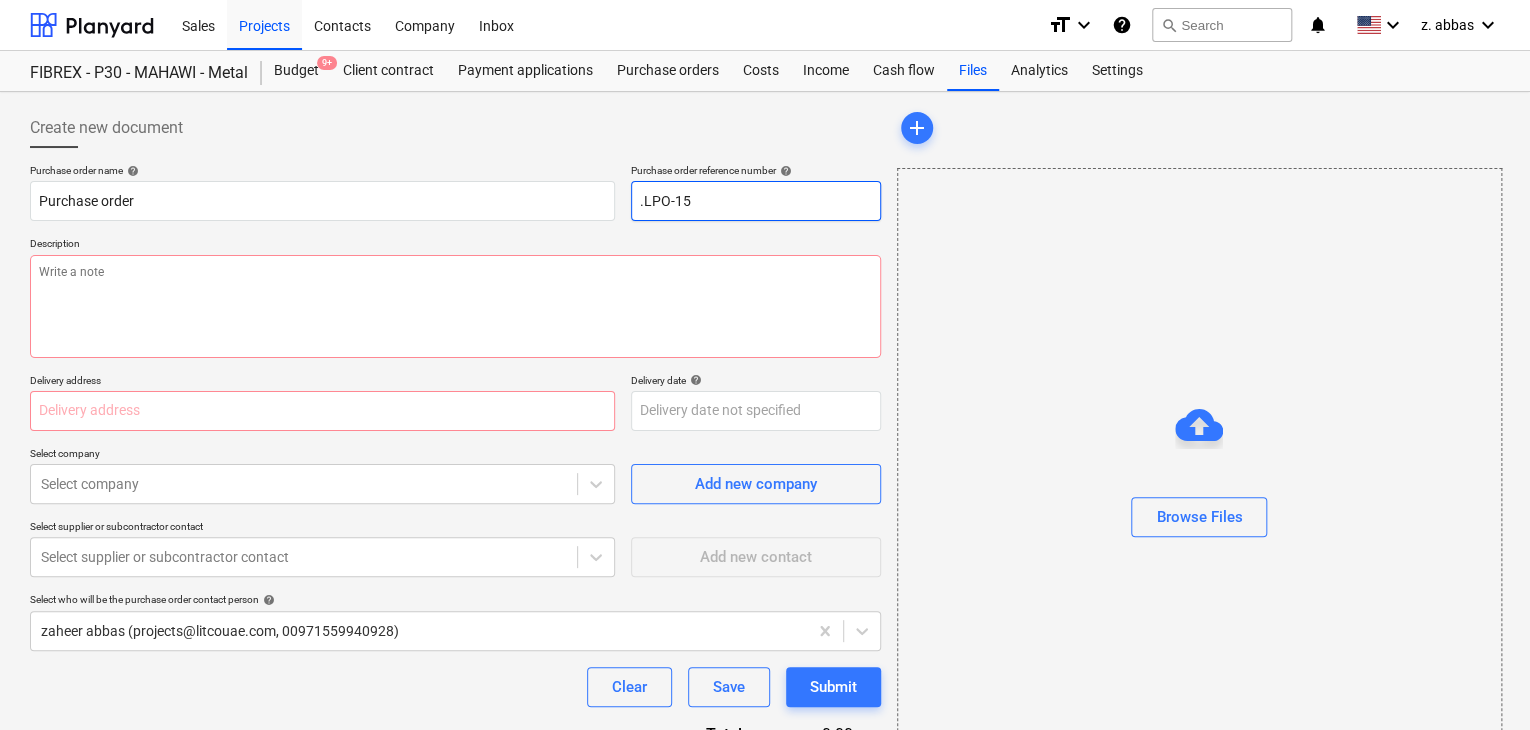 type on "x" 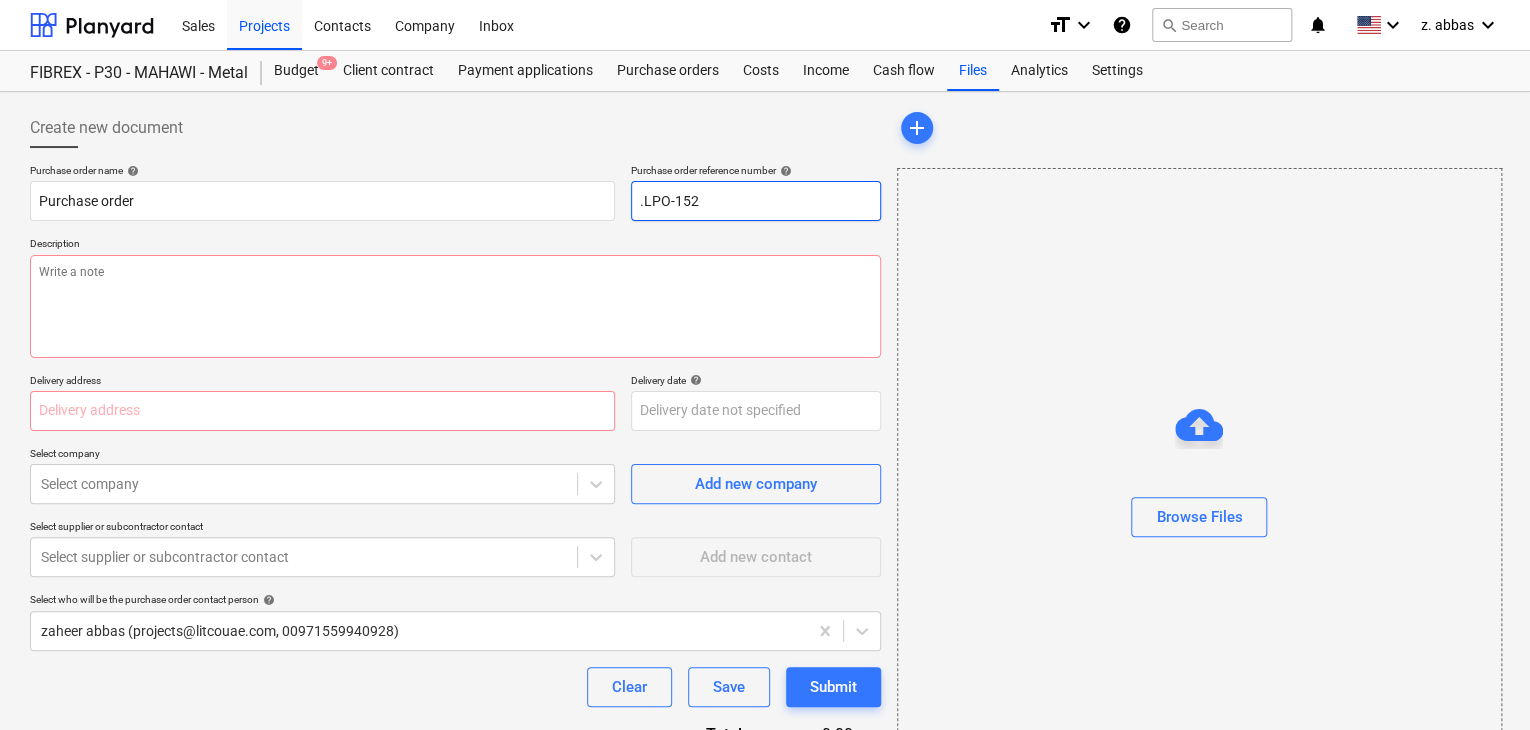type on "x" 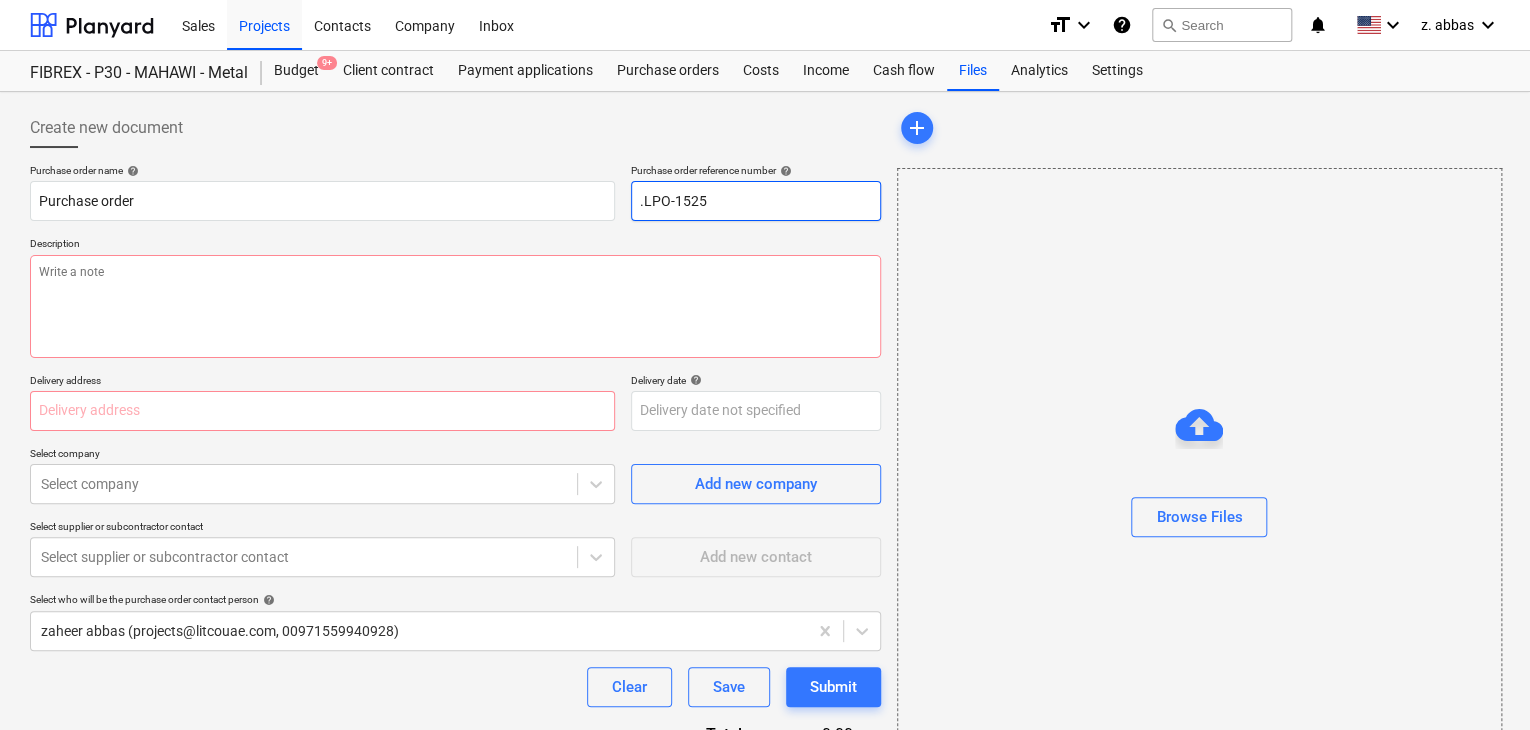 type on "x" 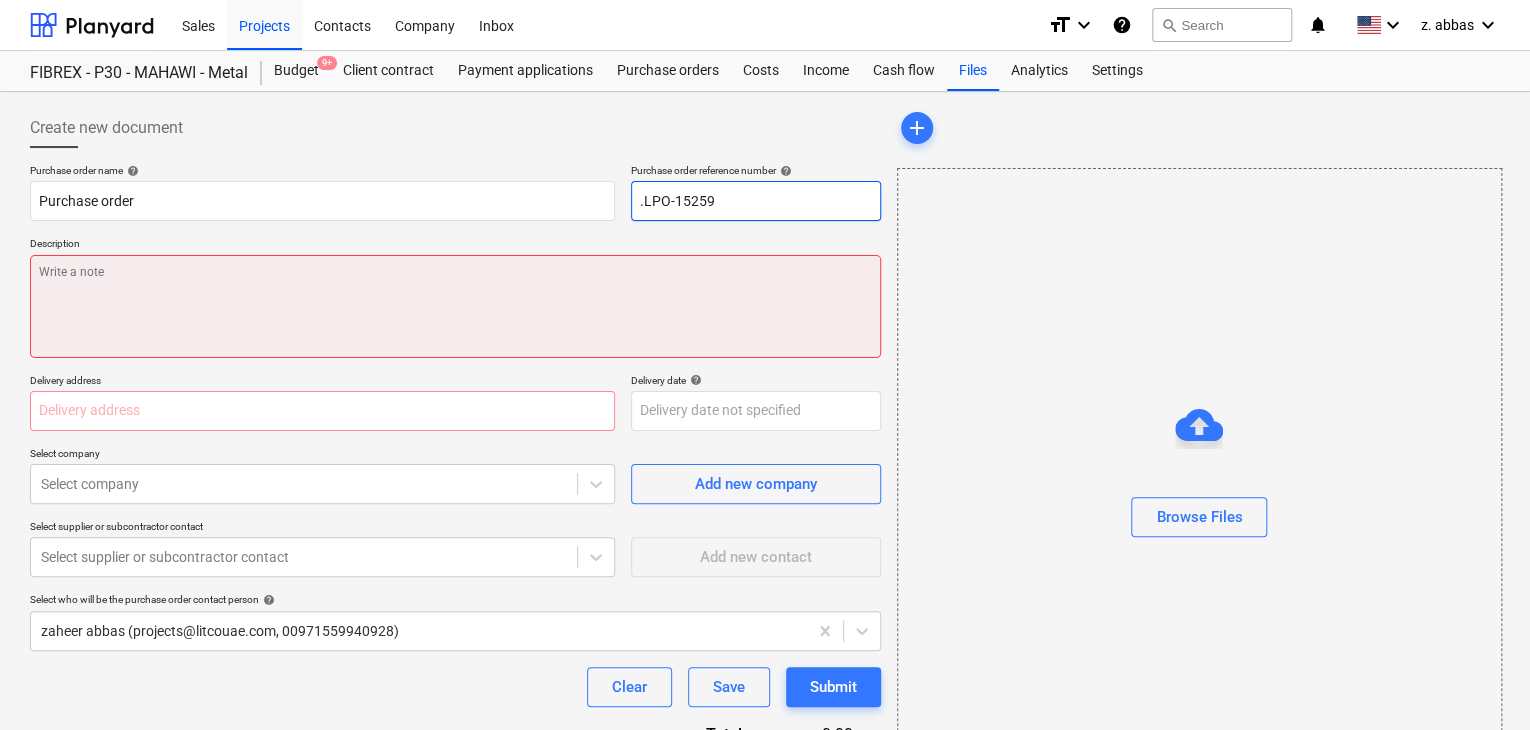 type on ".LPO-15259" 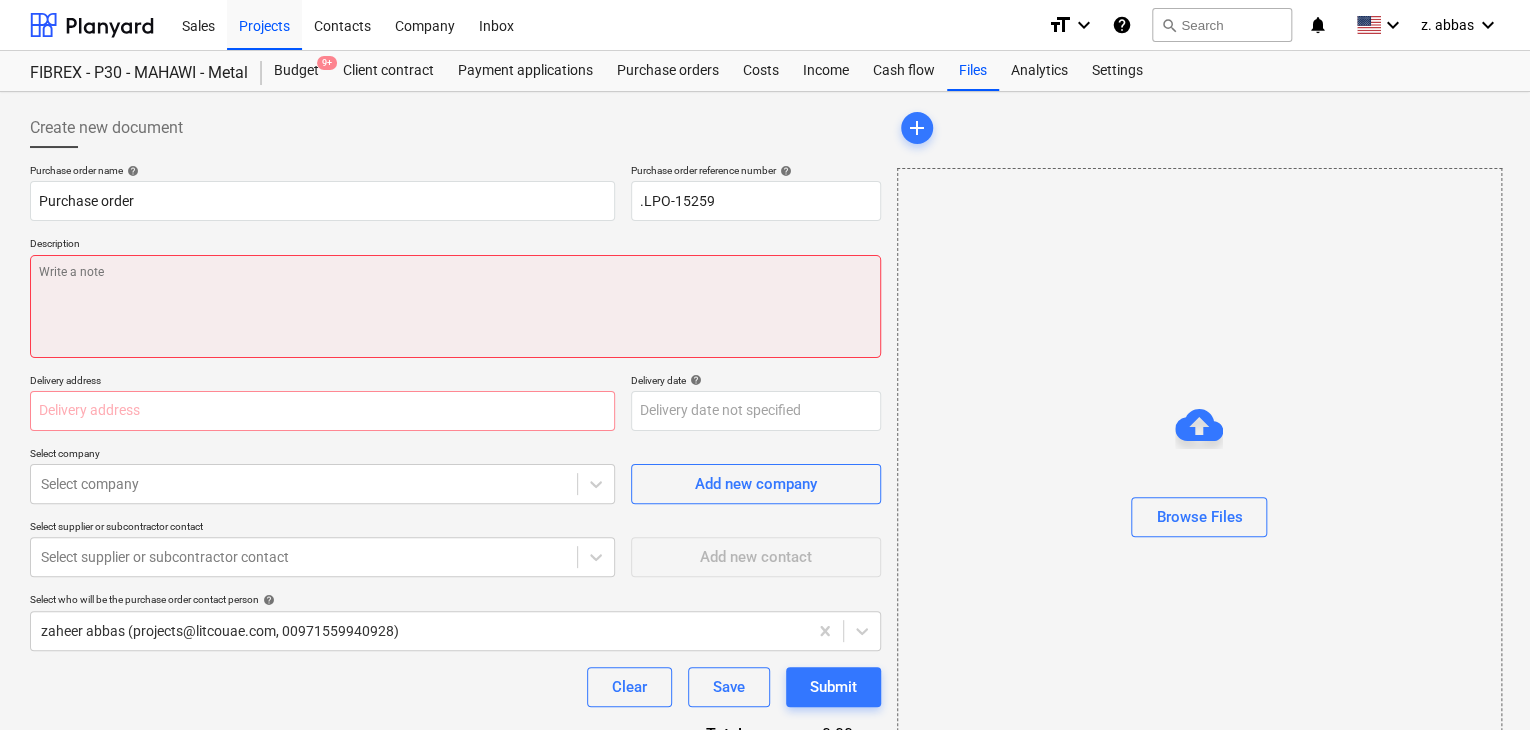 click at bounding box center (455, 306) 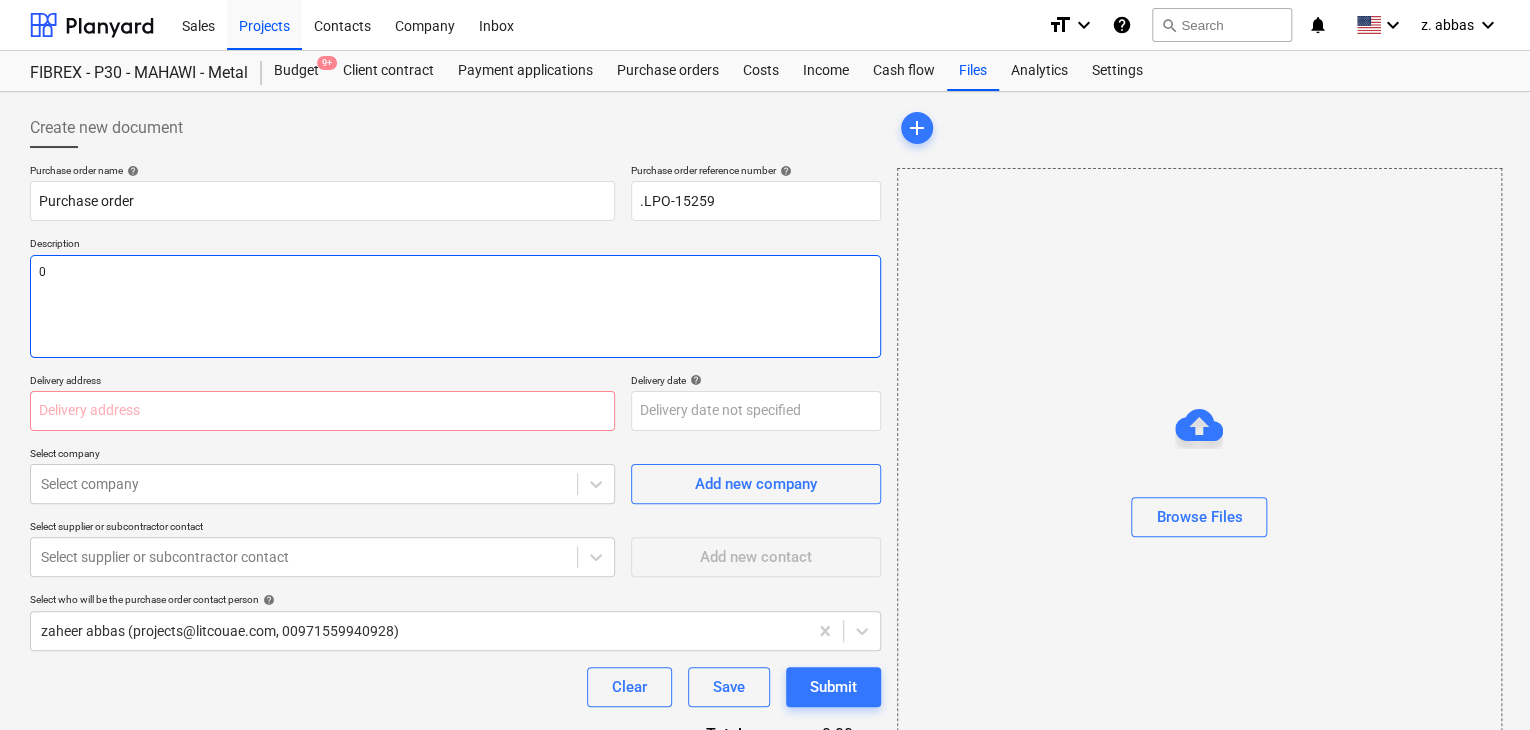 type on "x" 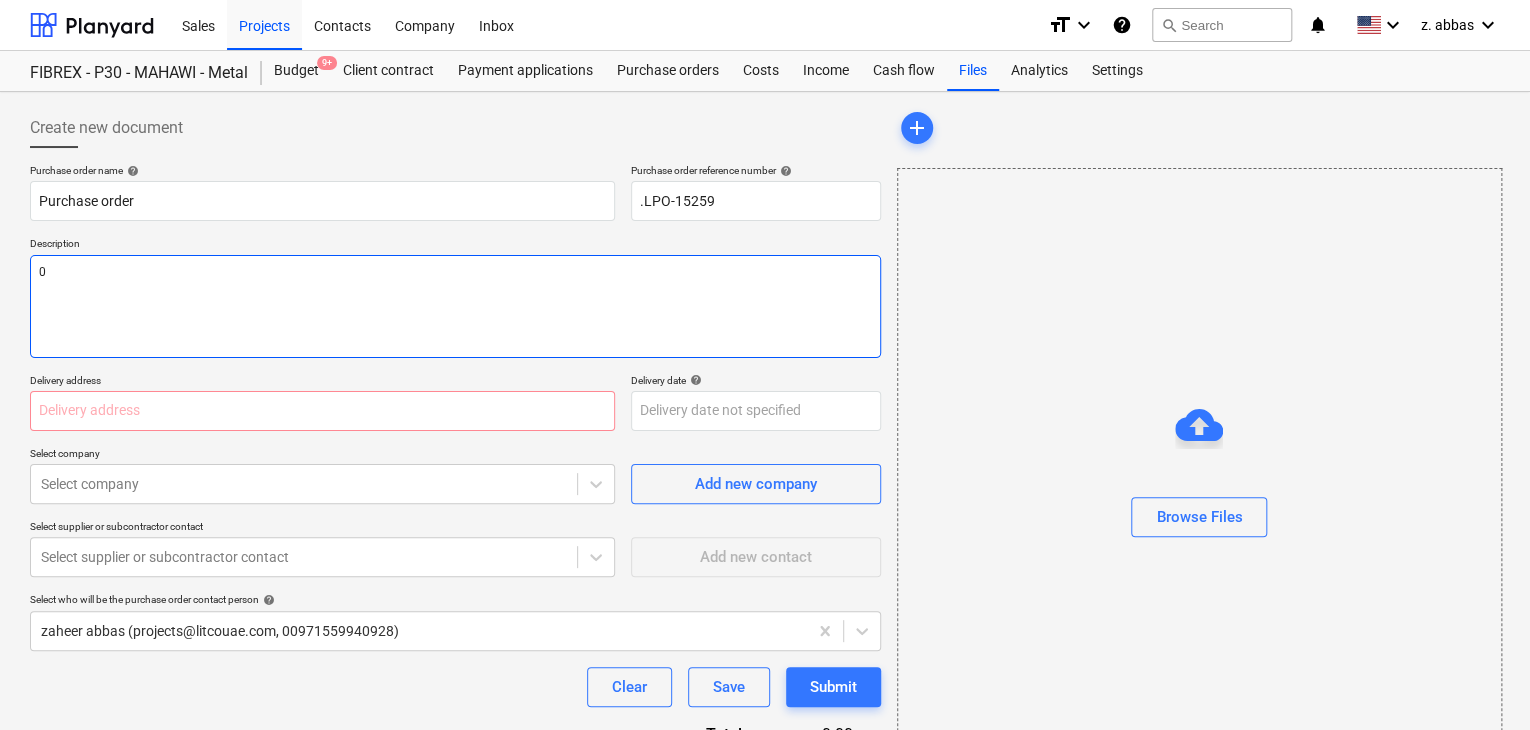 type on "06" 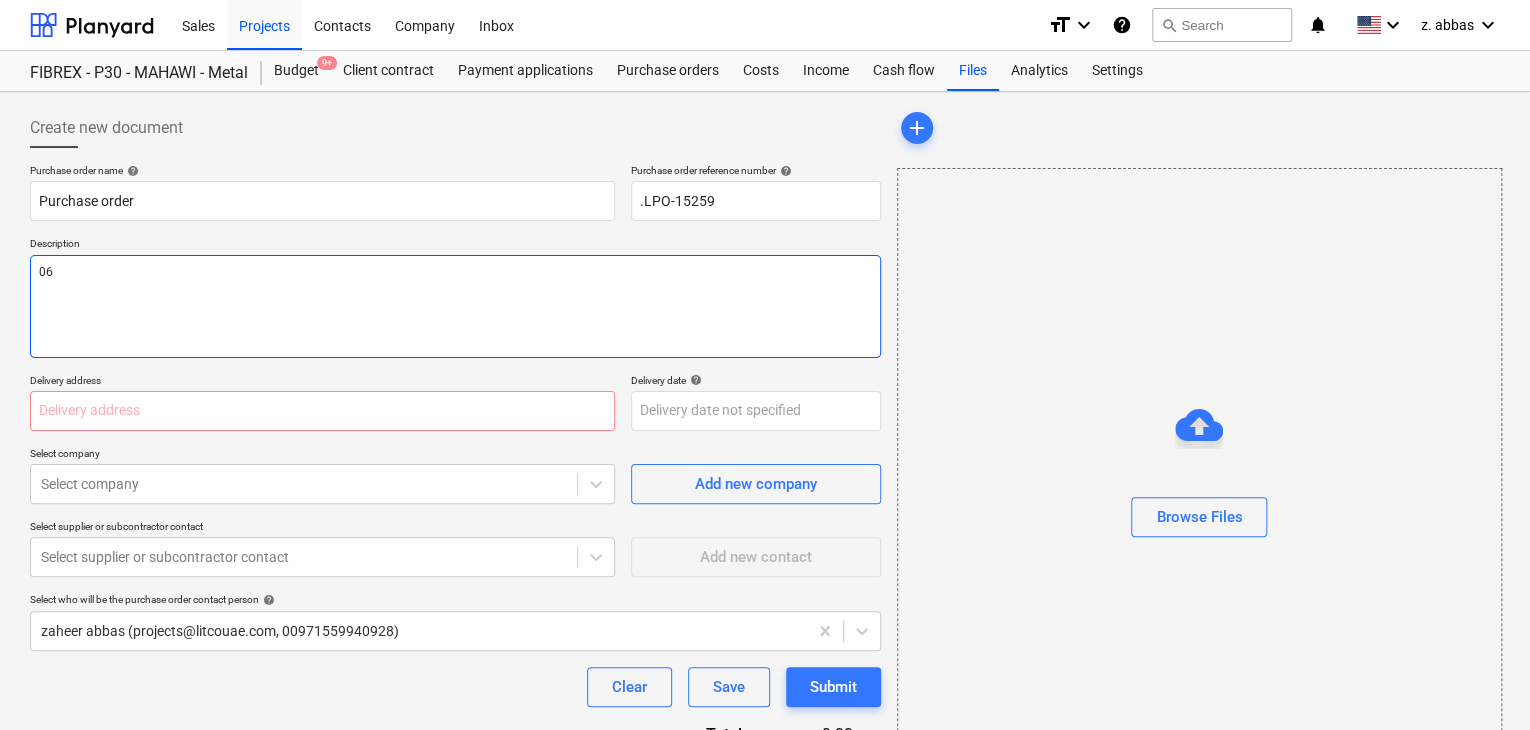 type on "x" 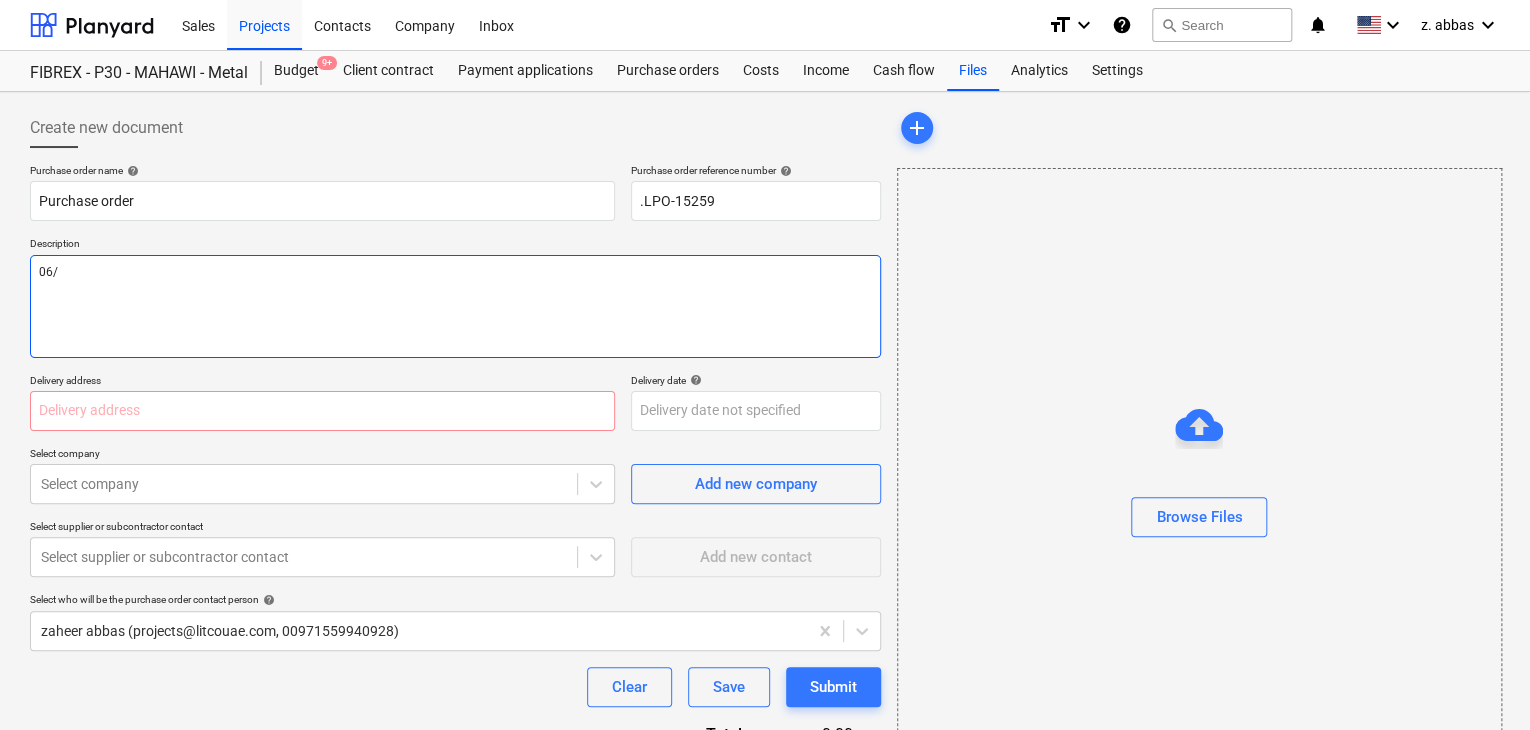 type on "x" 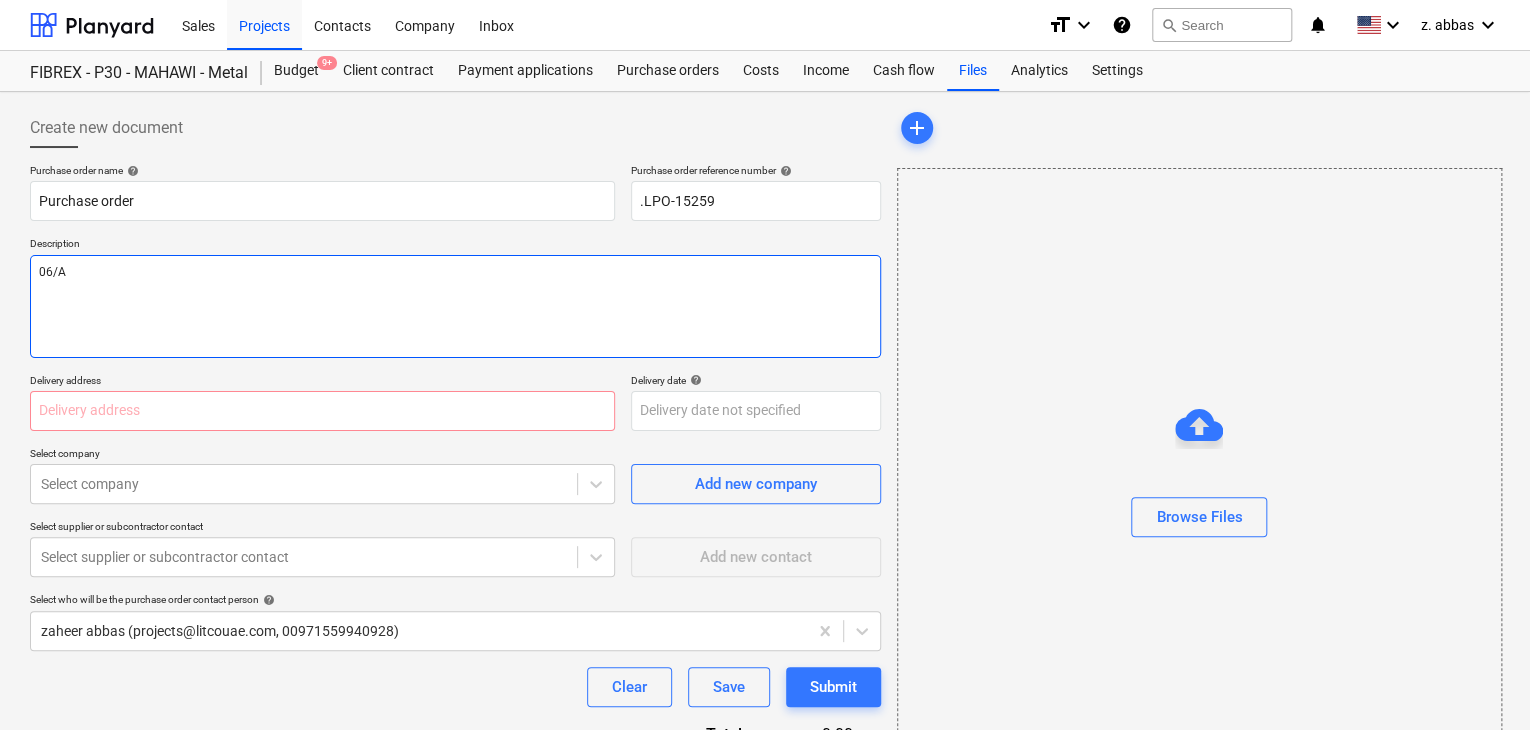 type on "x" 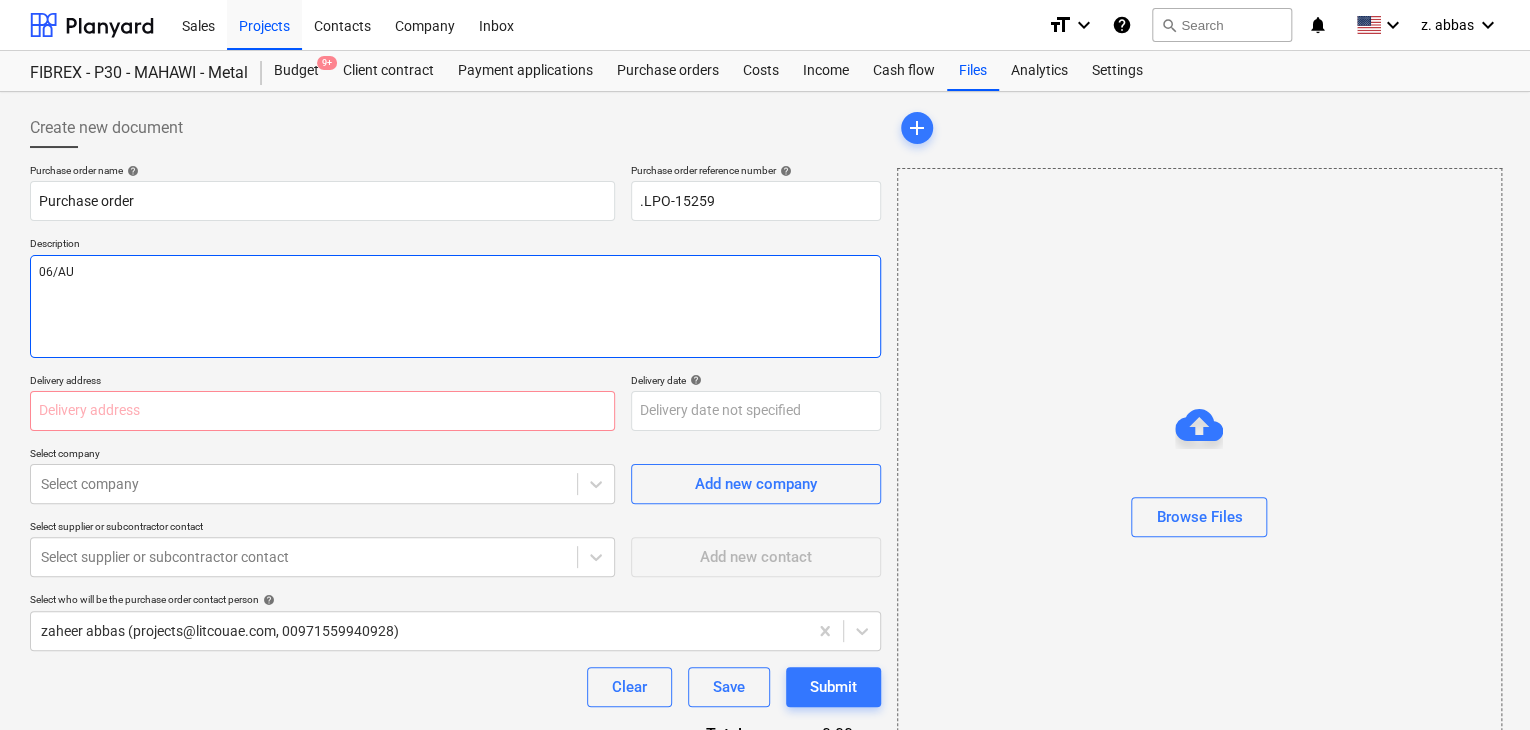 type on "x" 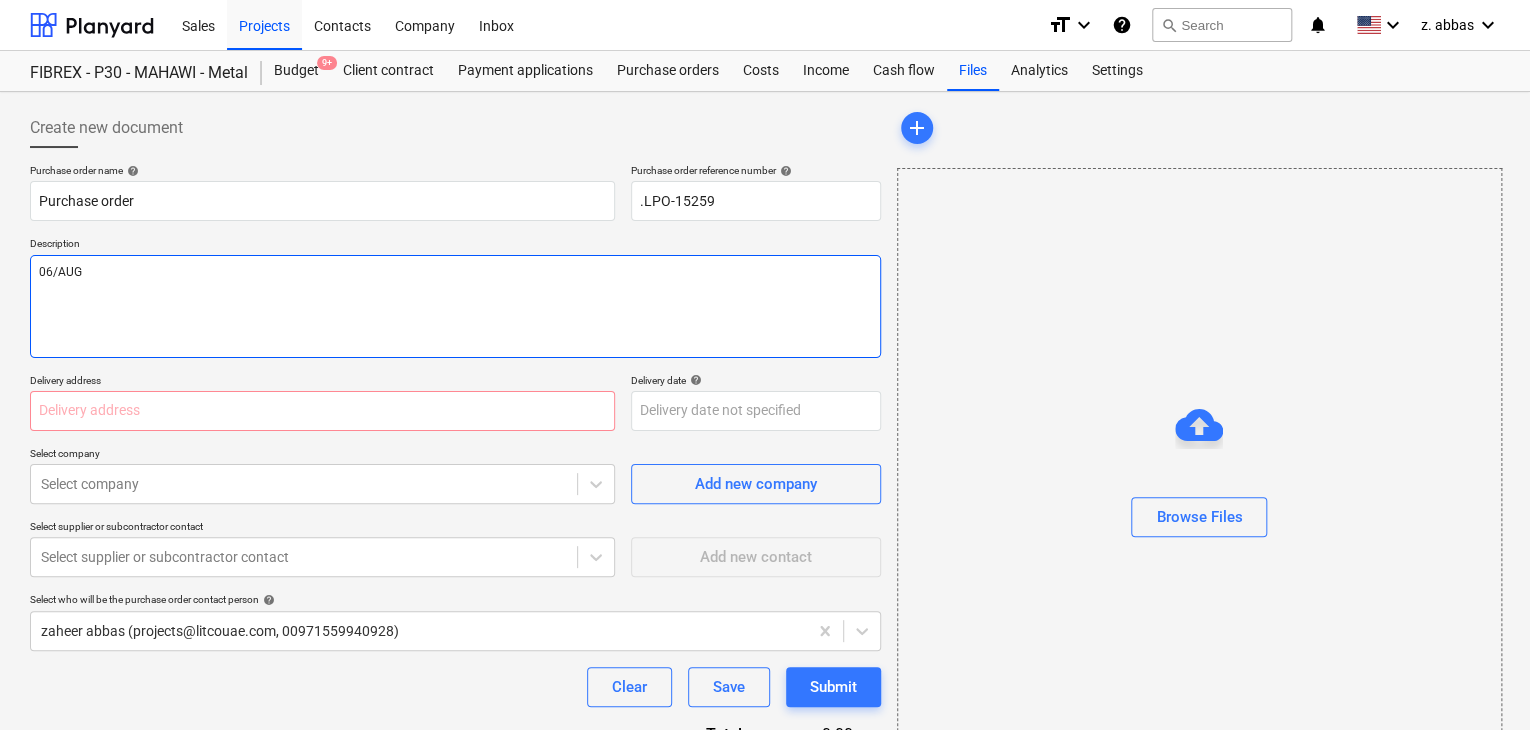 type on "x" 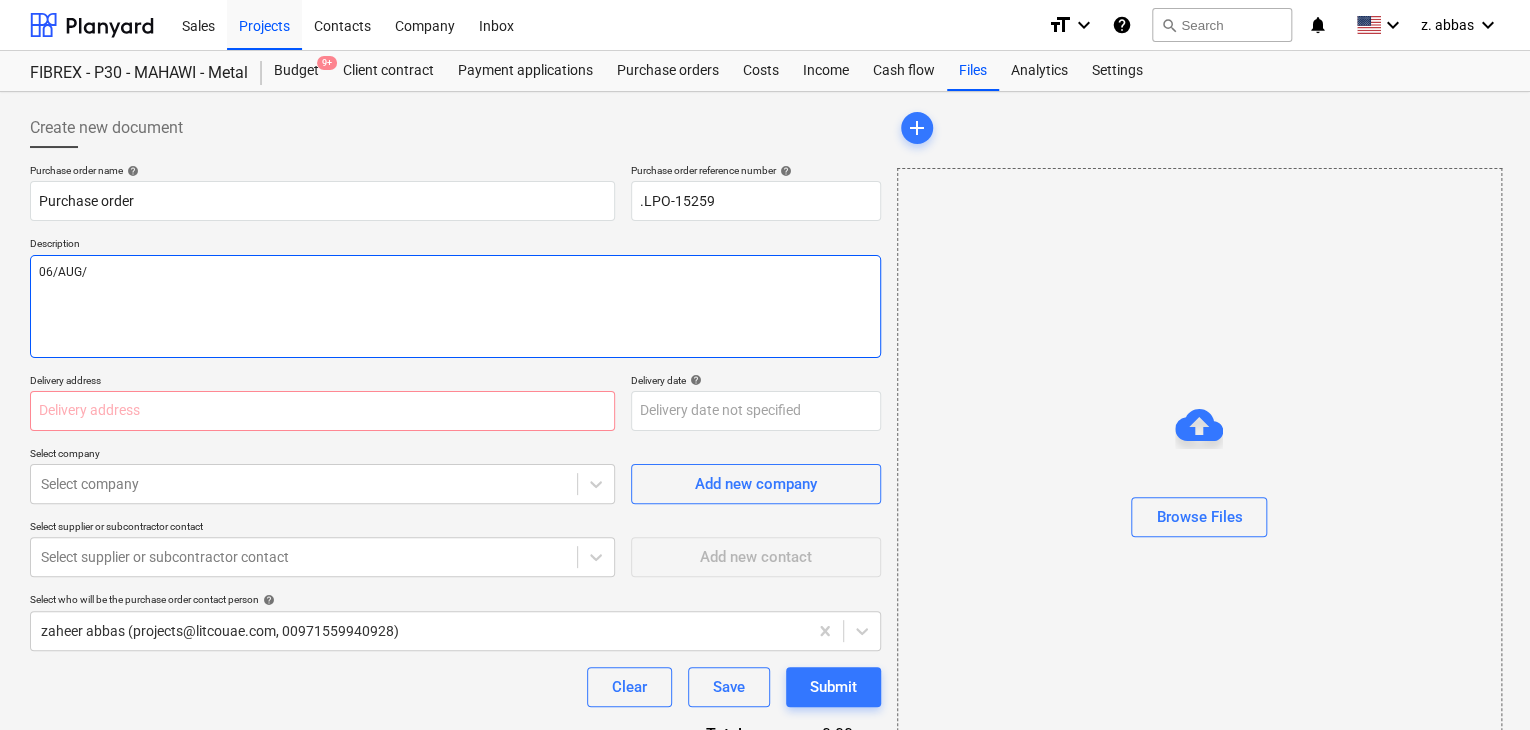 type on "x" 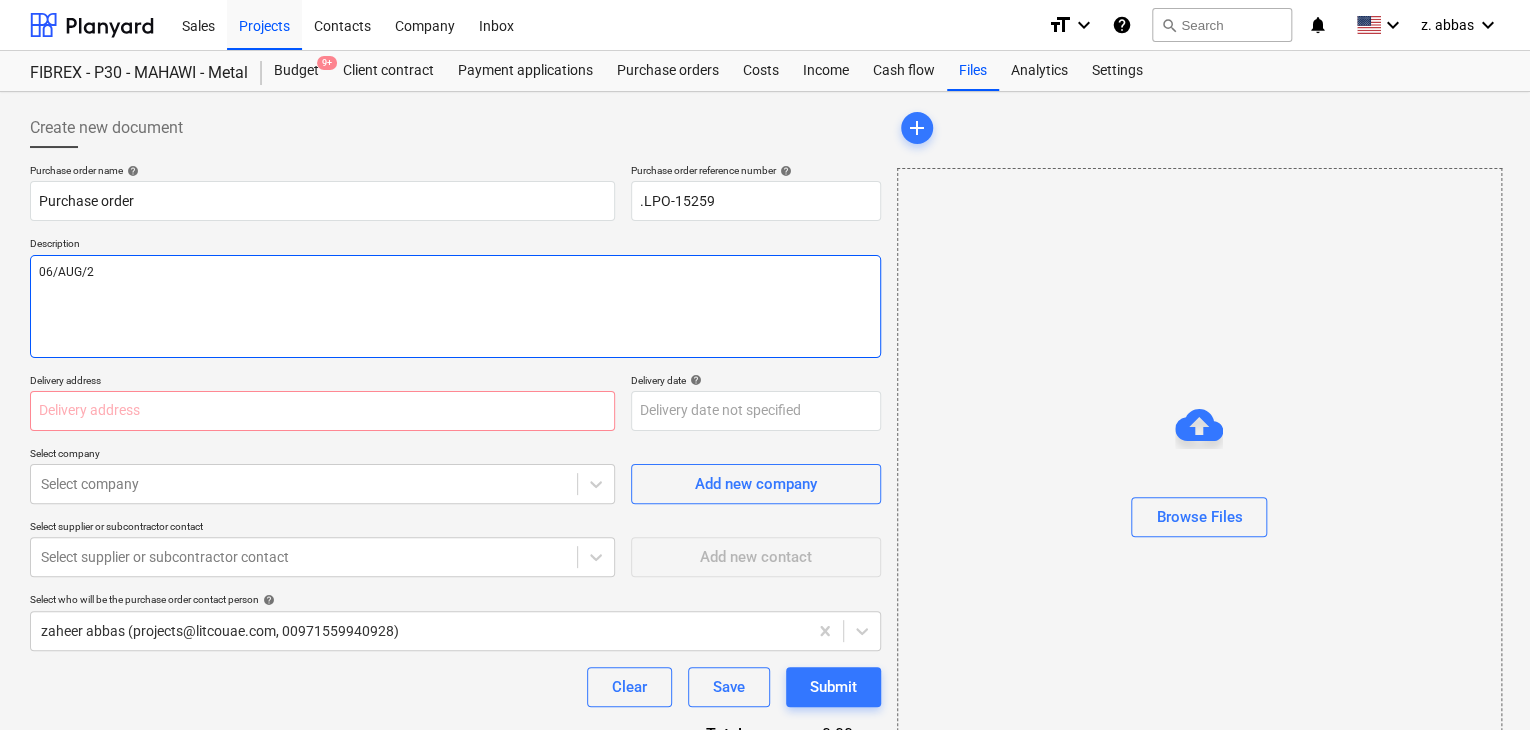 type on "x" 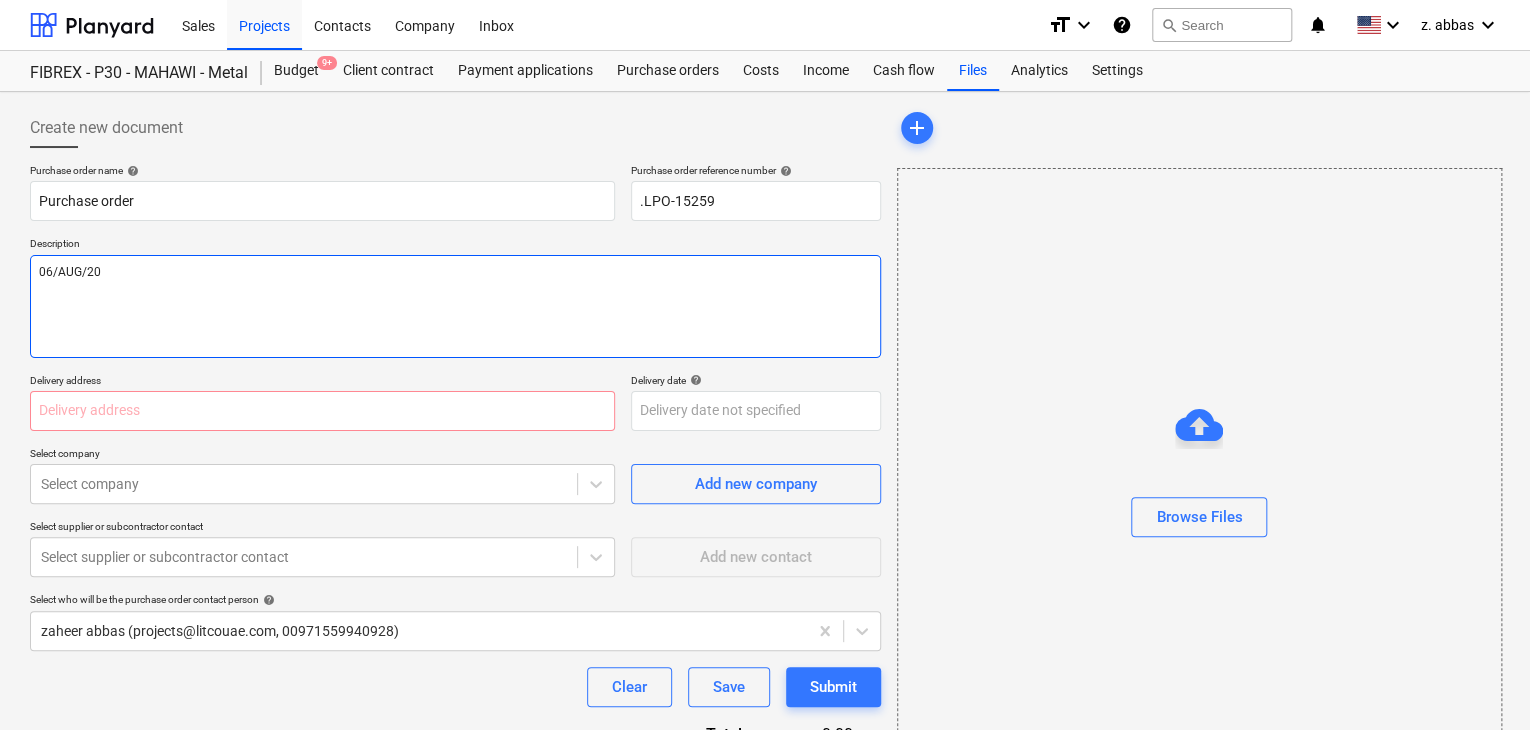 type on "x" 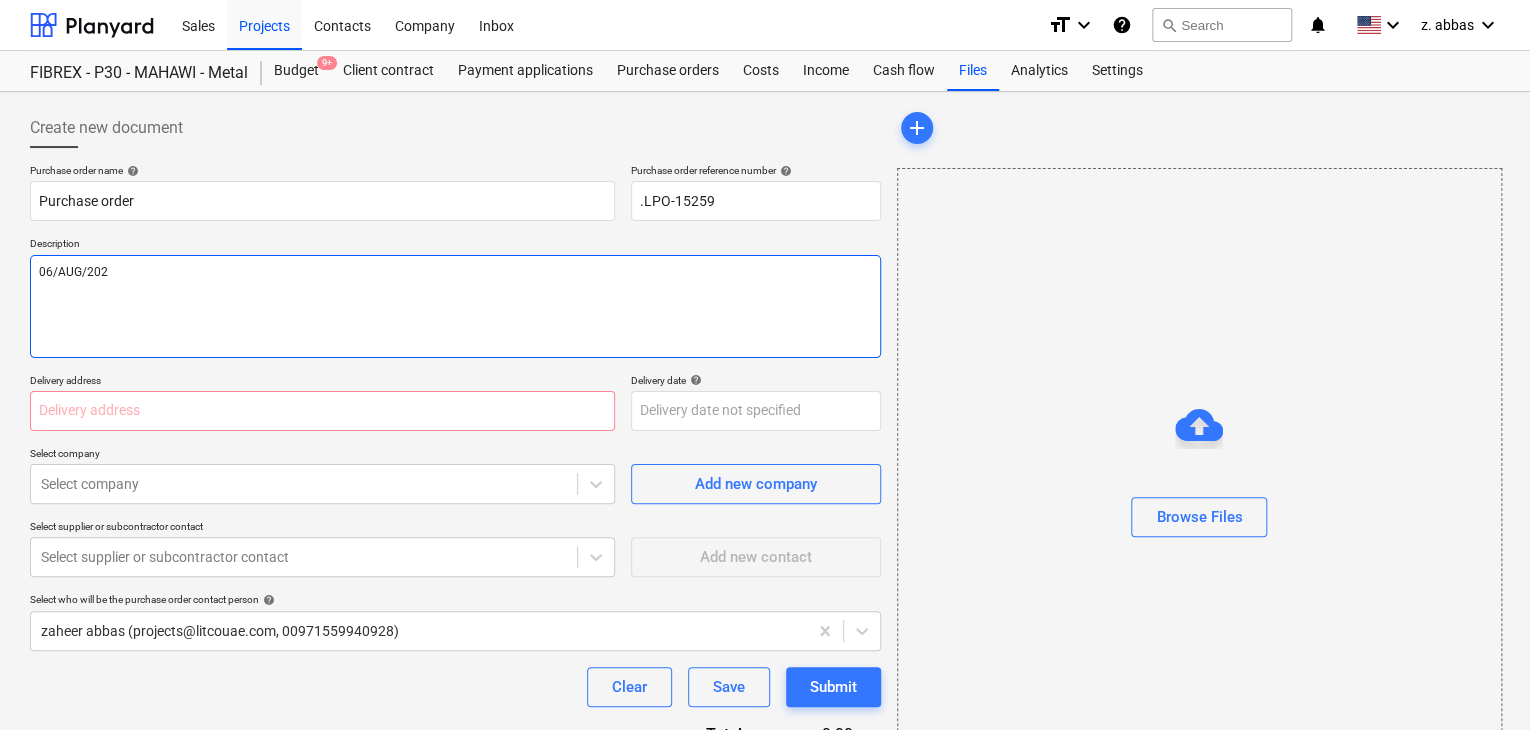 type on "x" 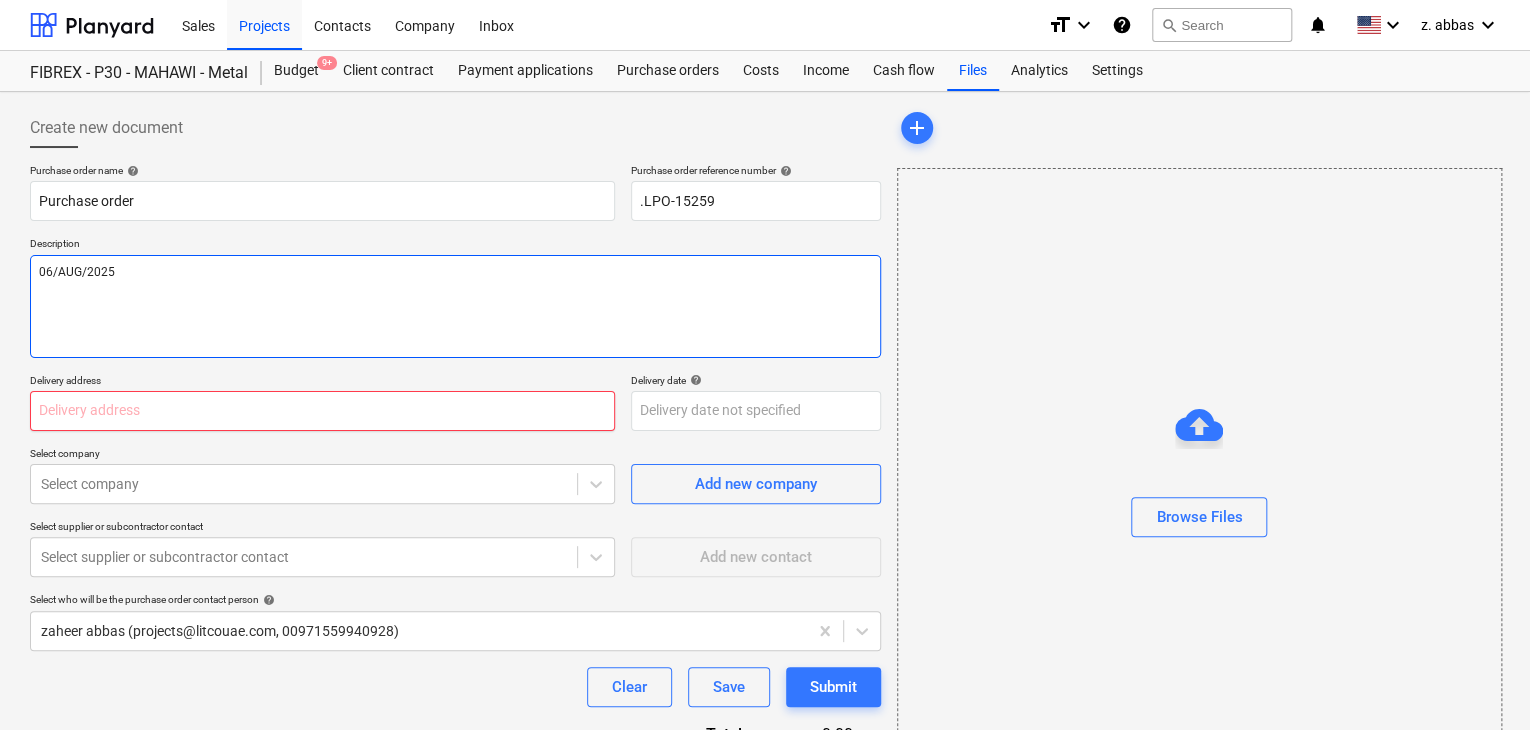 type on "06/AUG/2025" 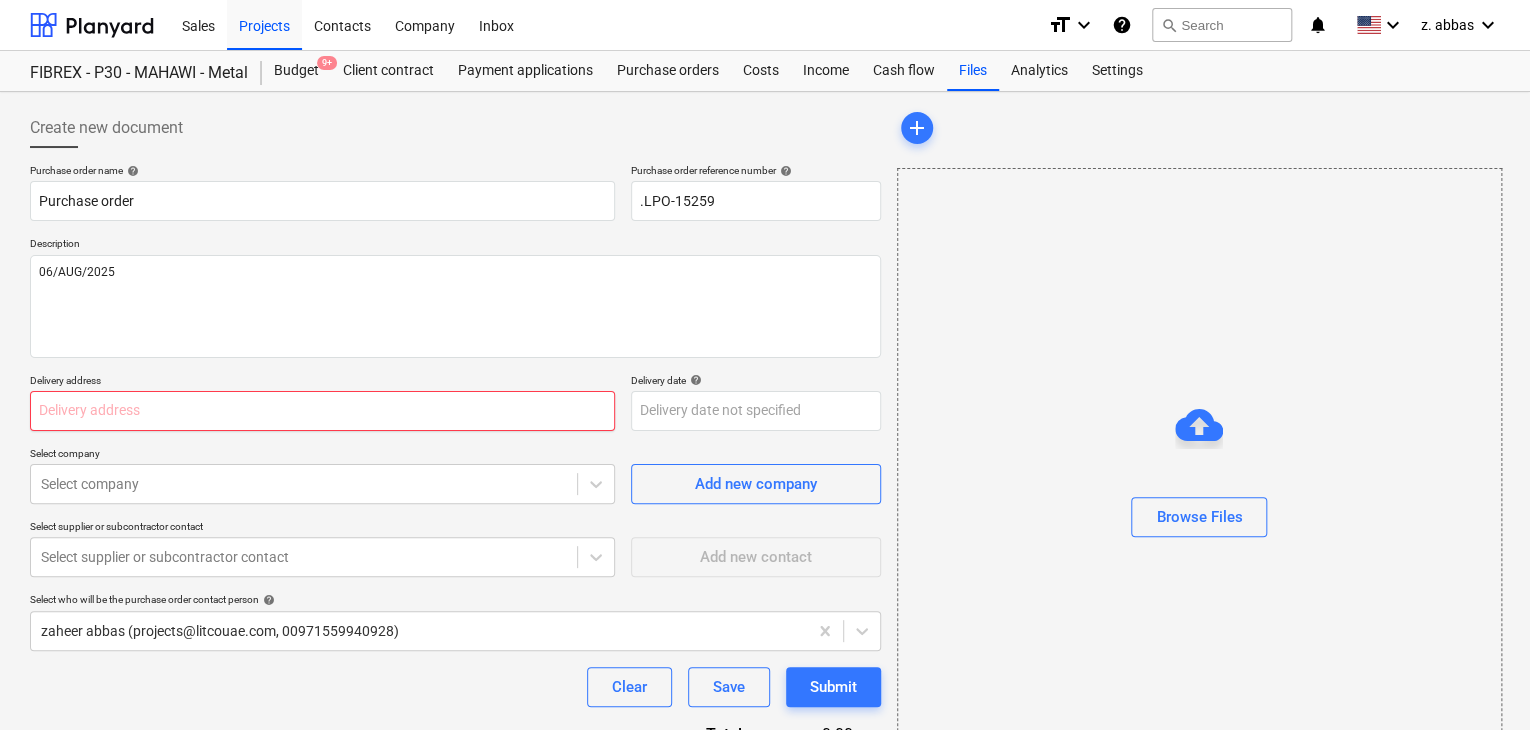 click at bounding box center (322, 411) 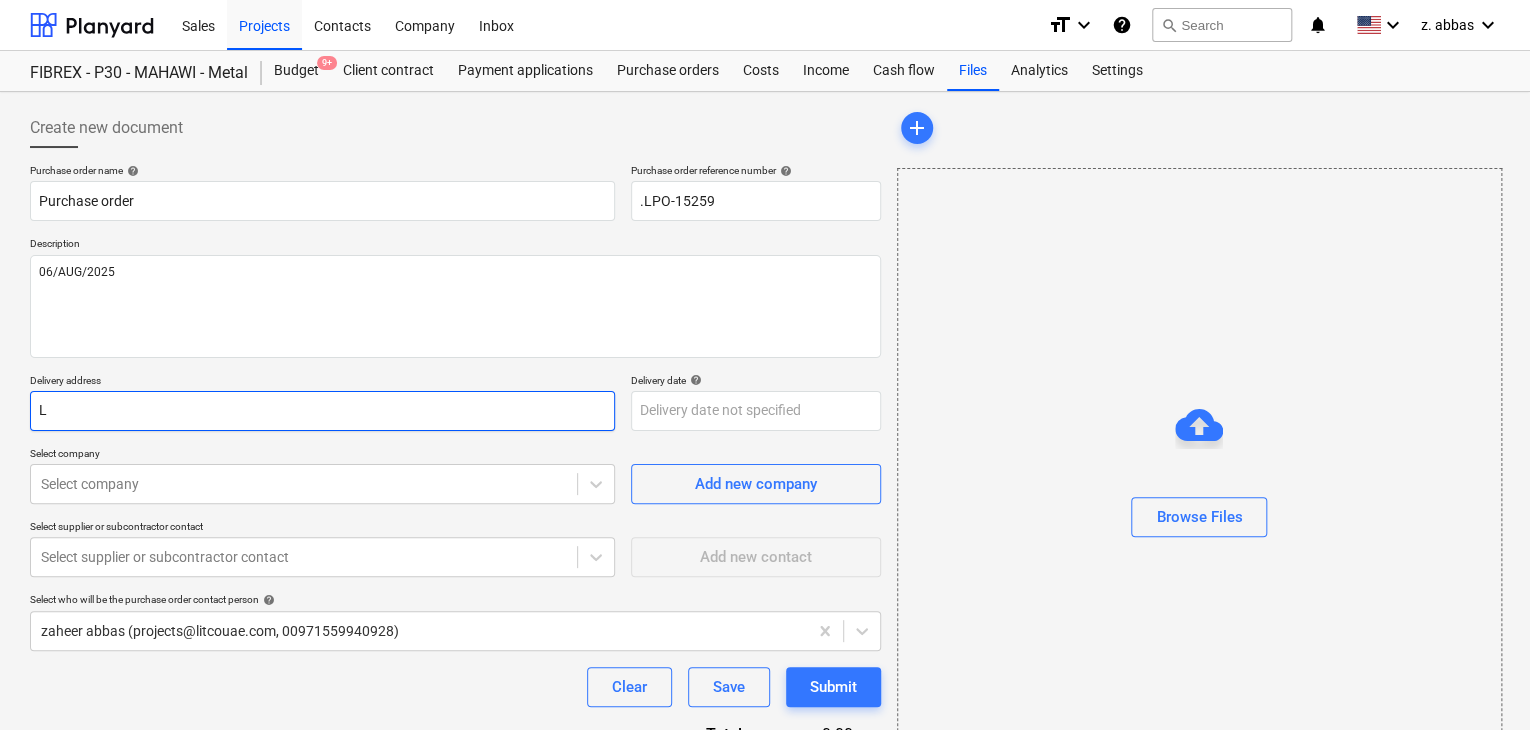 type on "x" 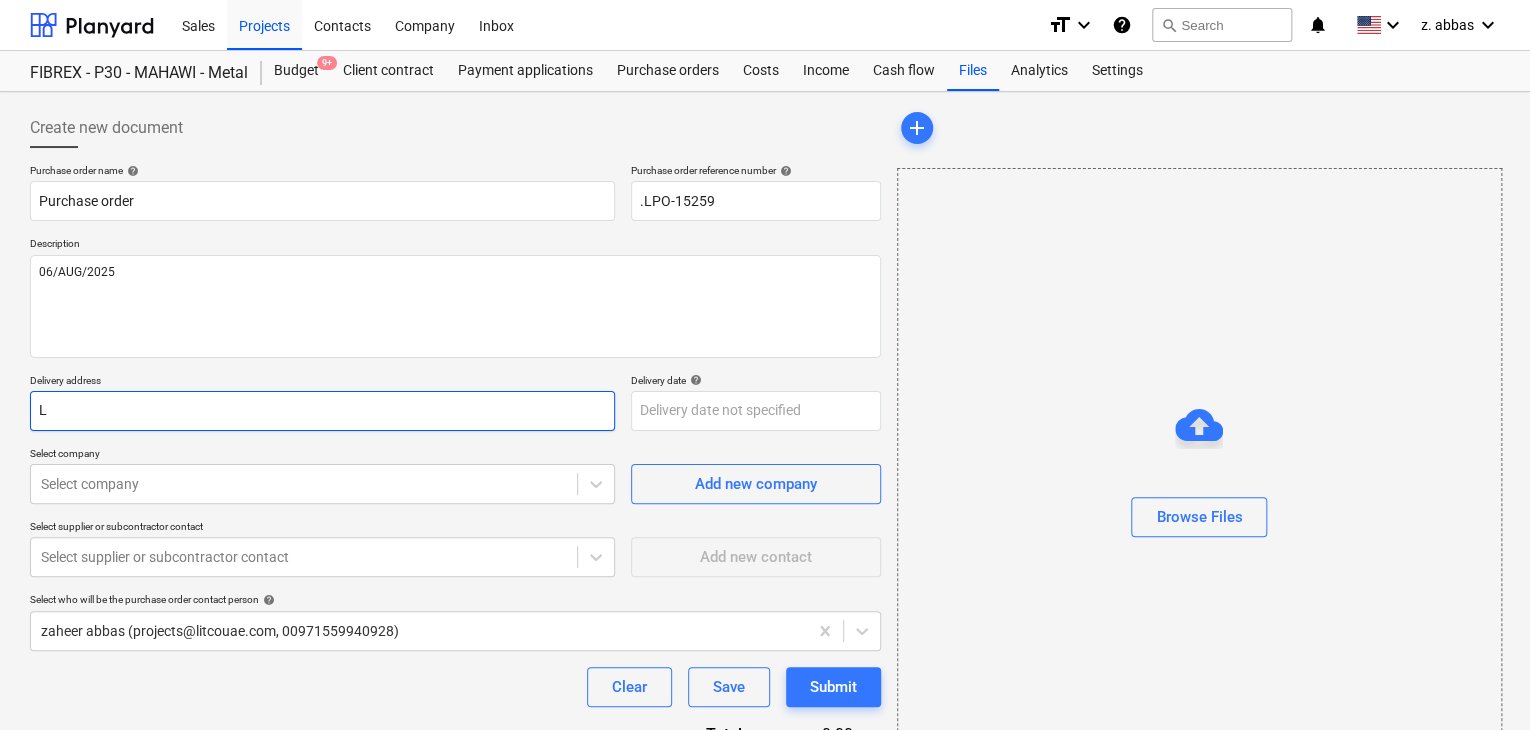 type on "LU" 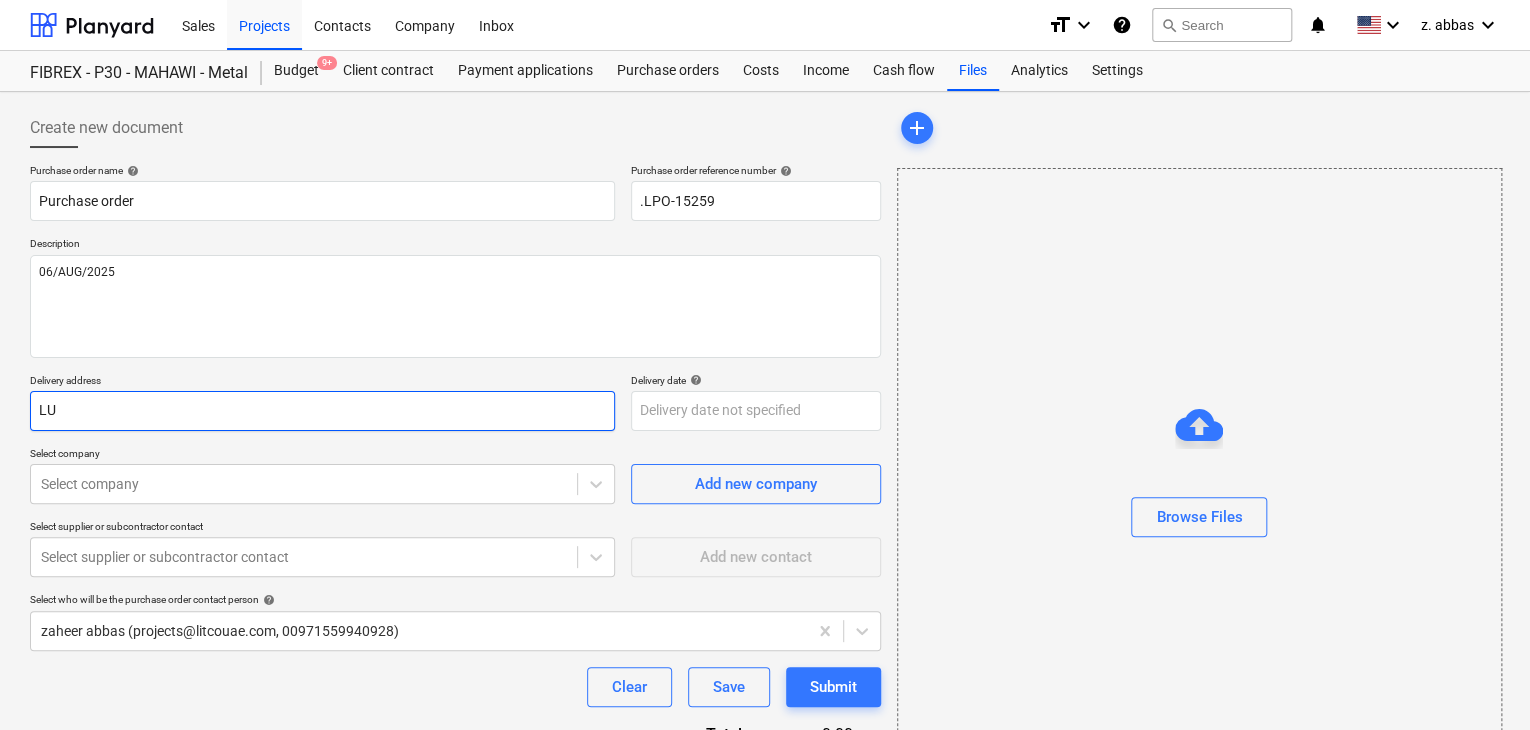 type on "x" 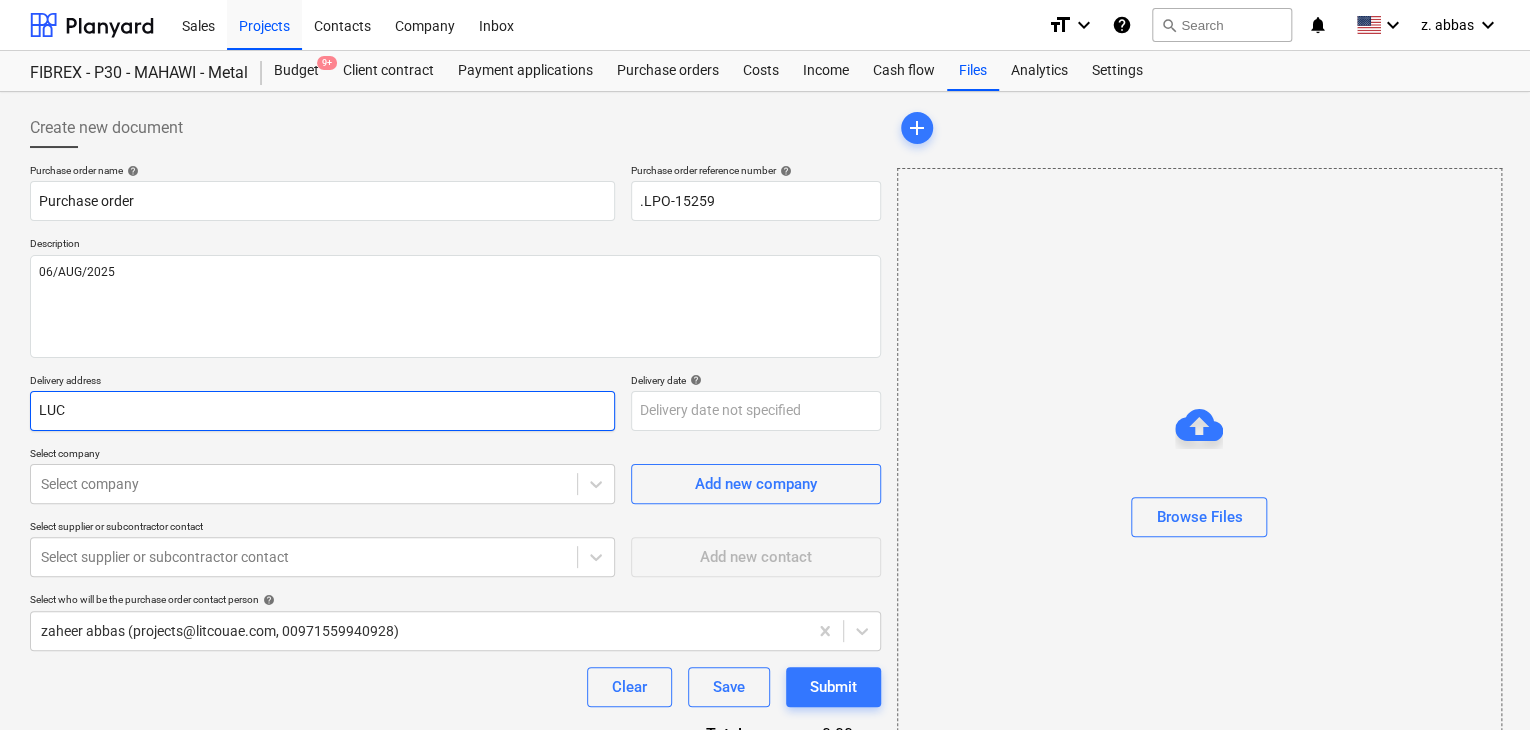 type on "x" 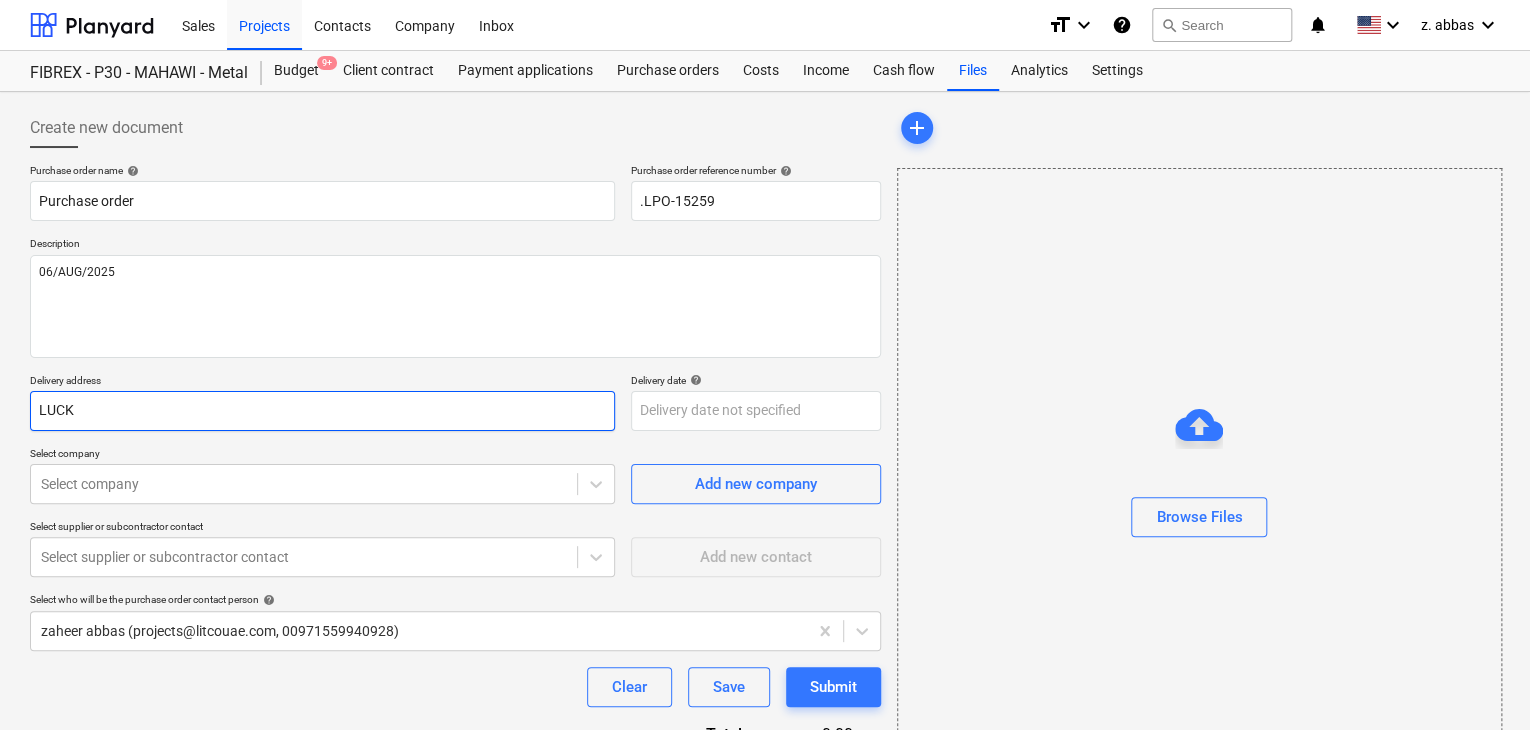 type on "x" 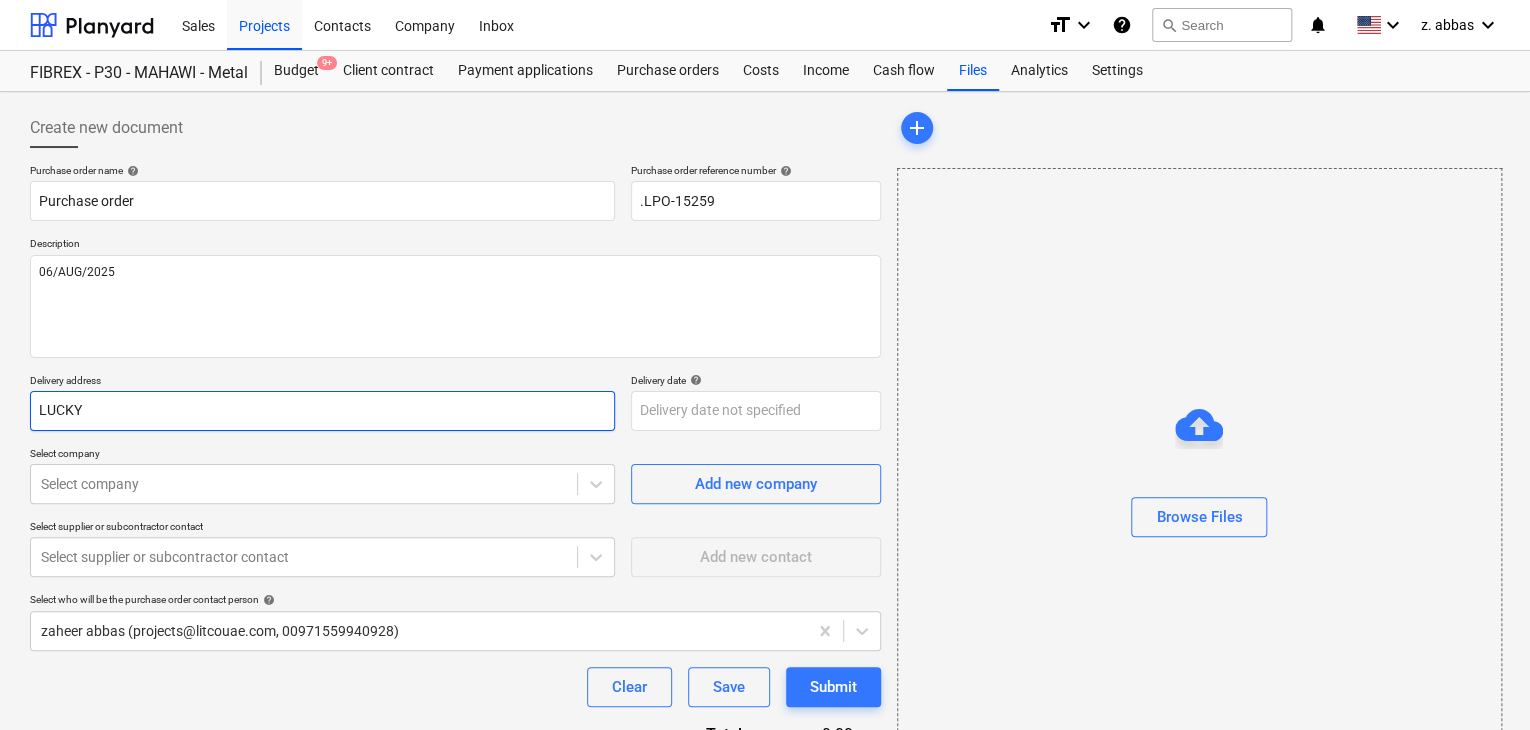 type on "x" 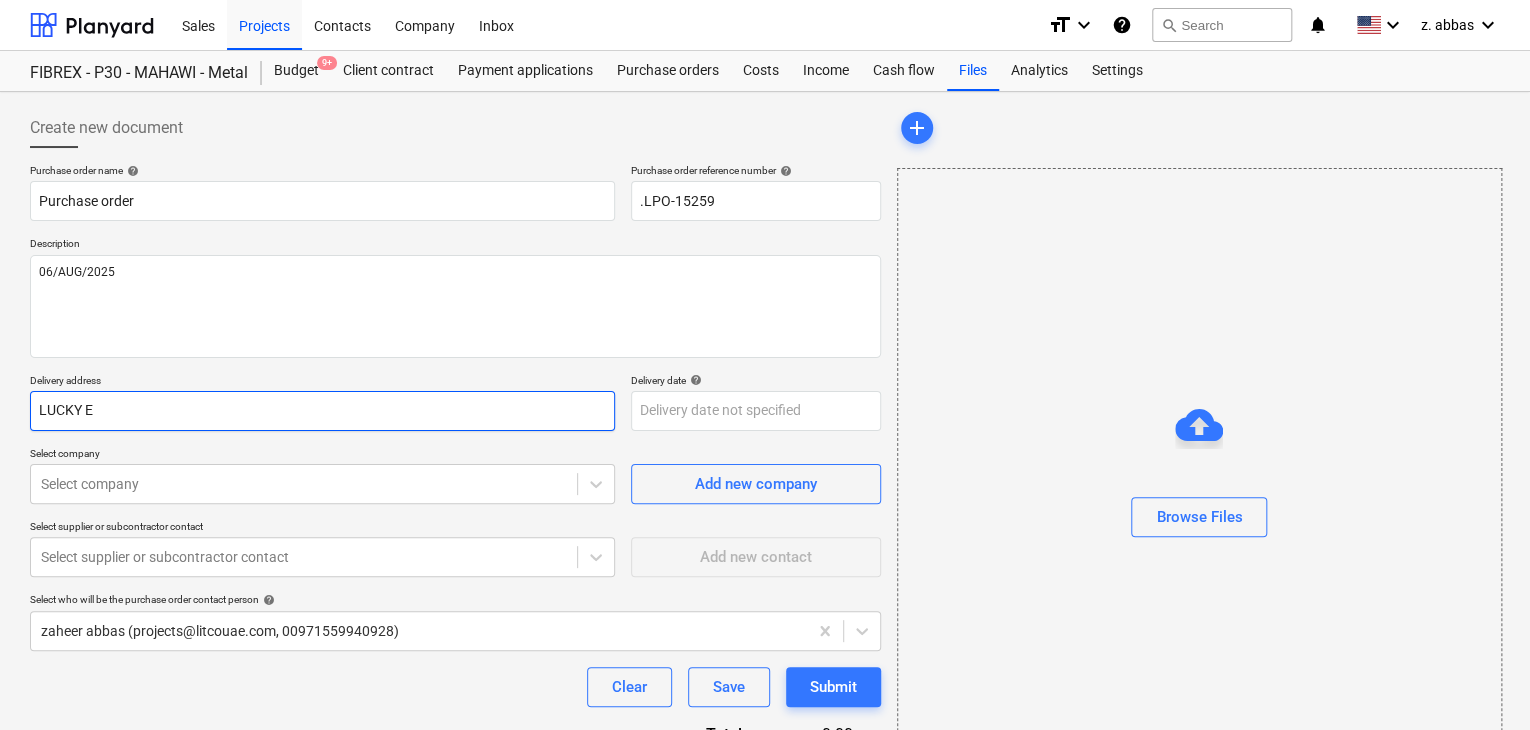 type on "x" 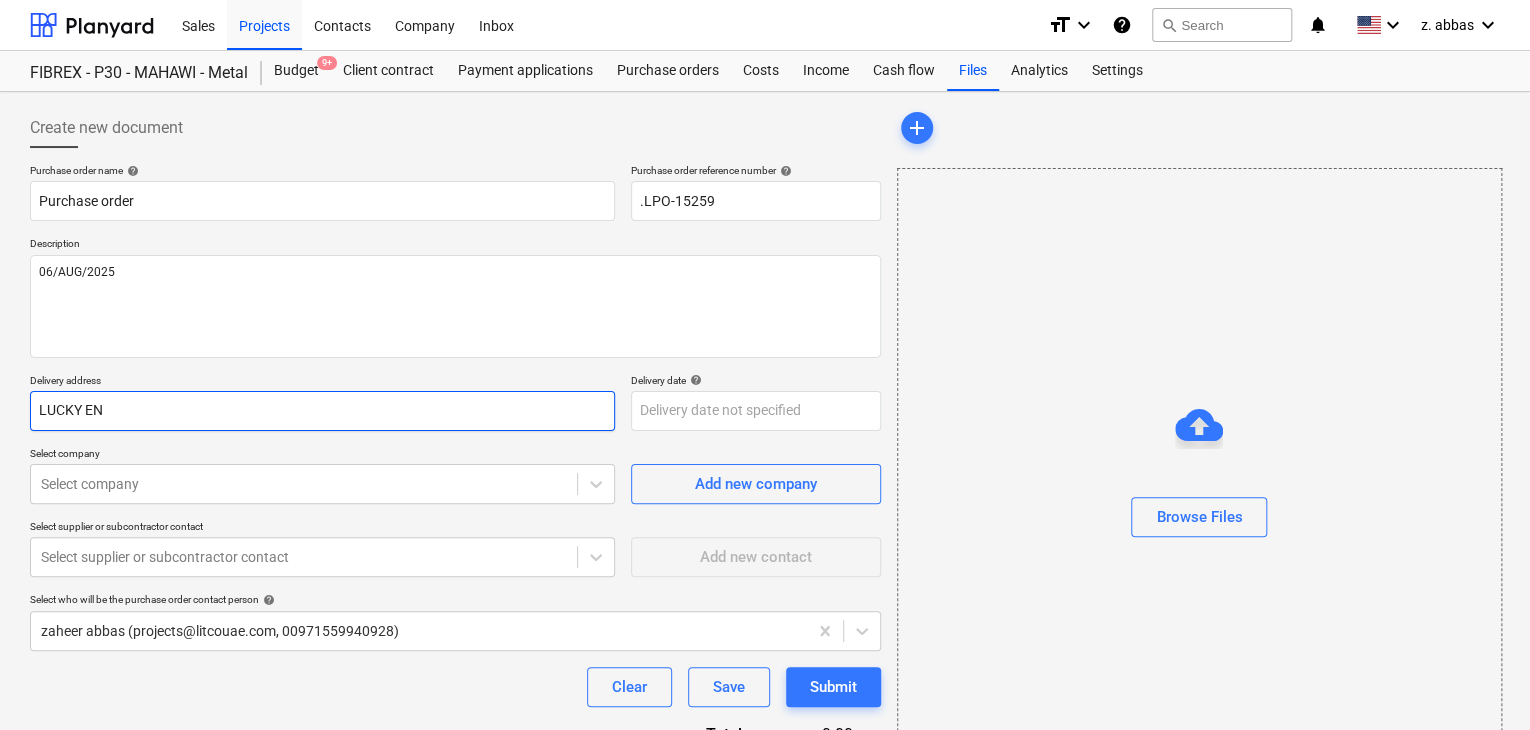 type on "x" 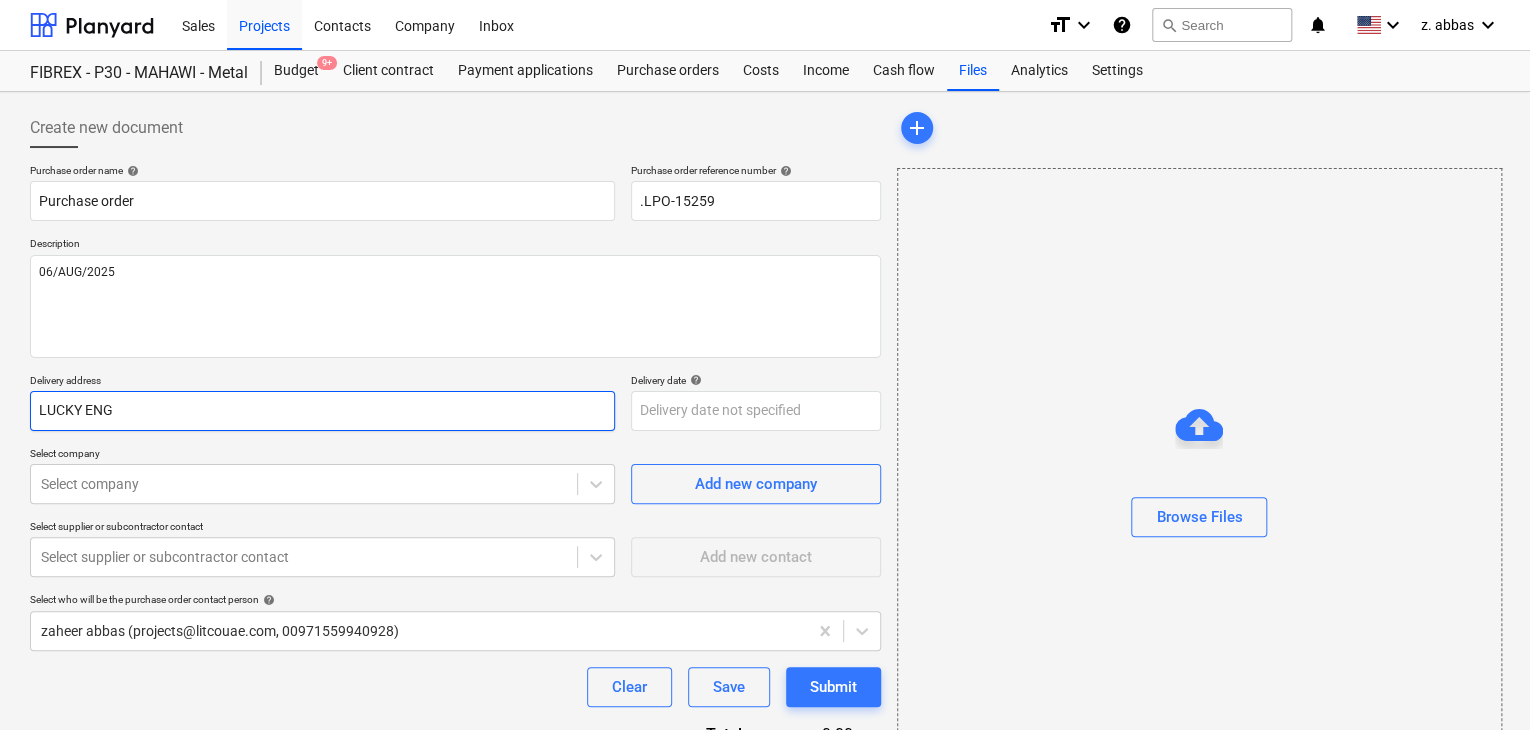 type on "x" 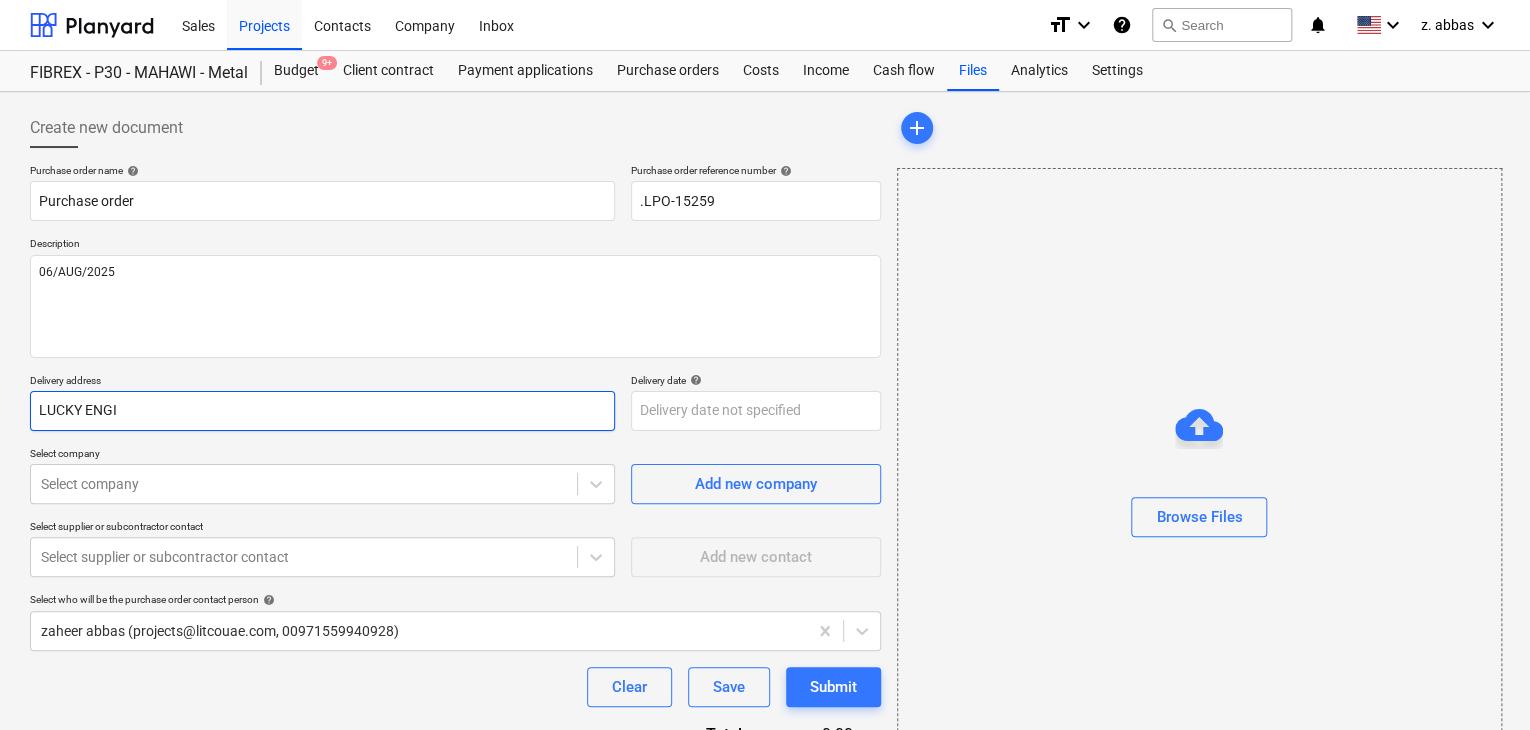 type on "x" 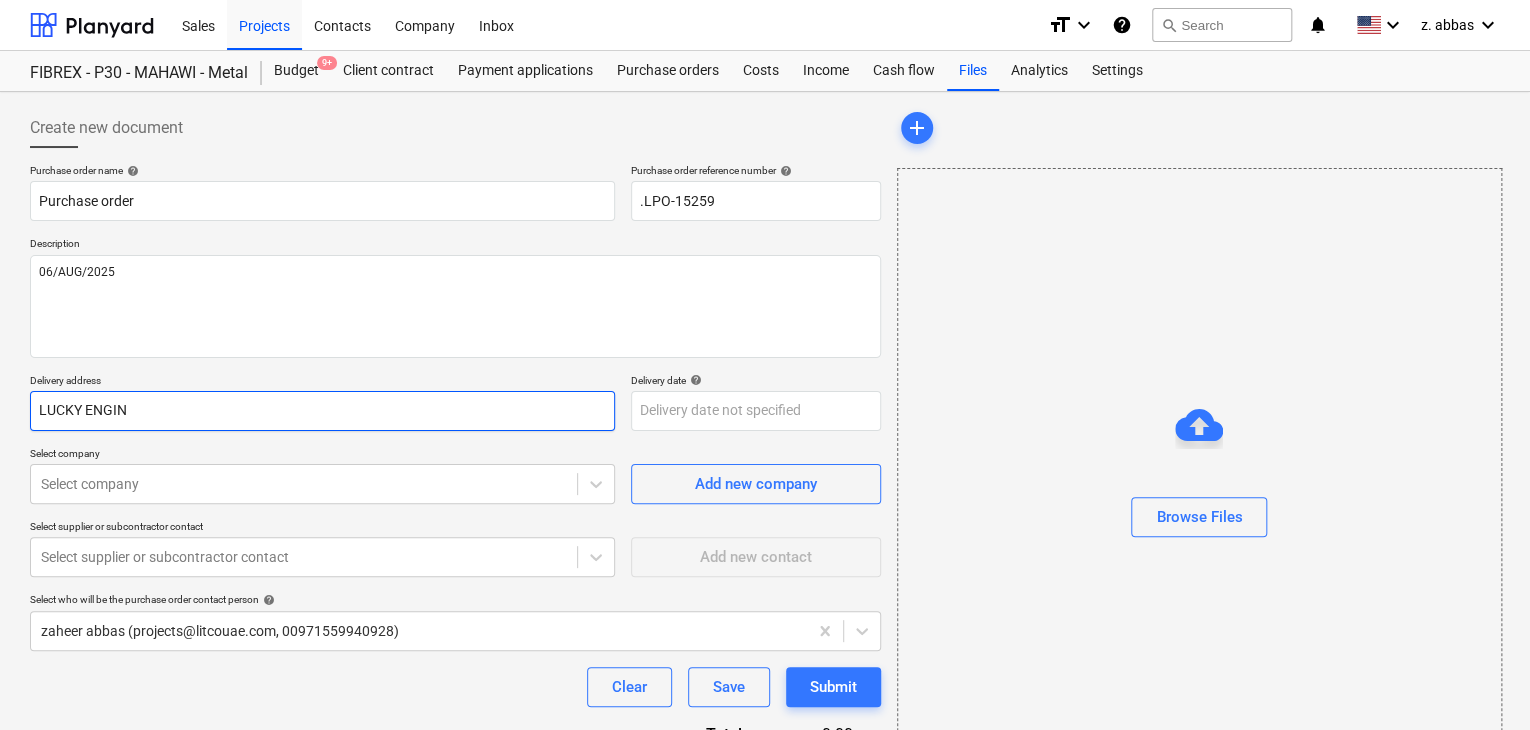 type on "x" 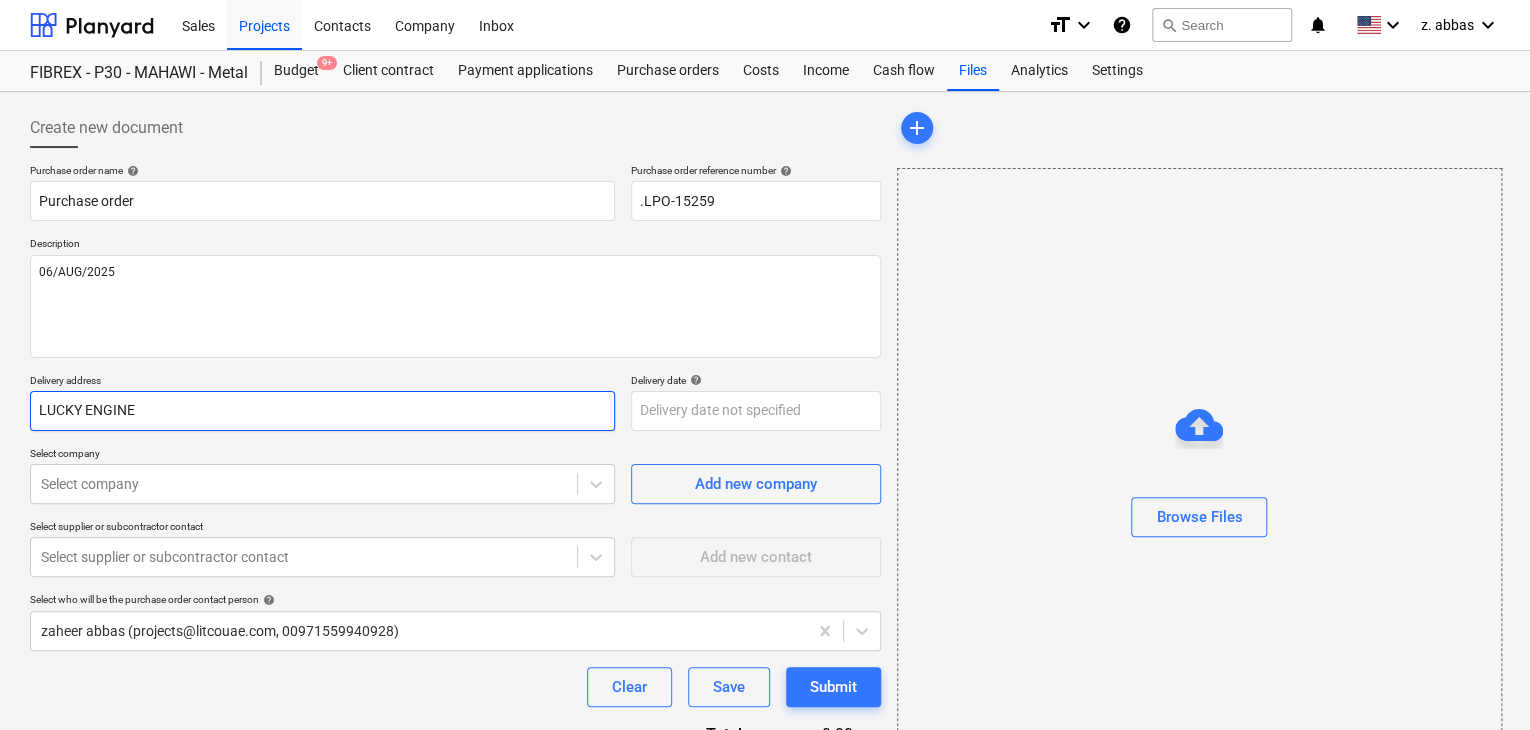 type on "x" 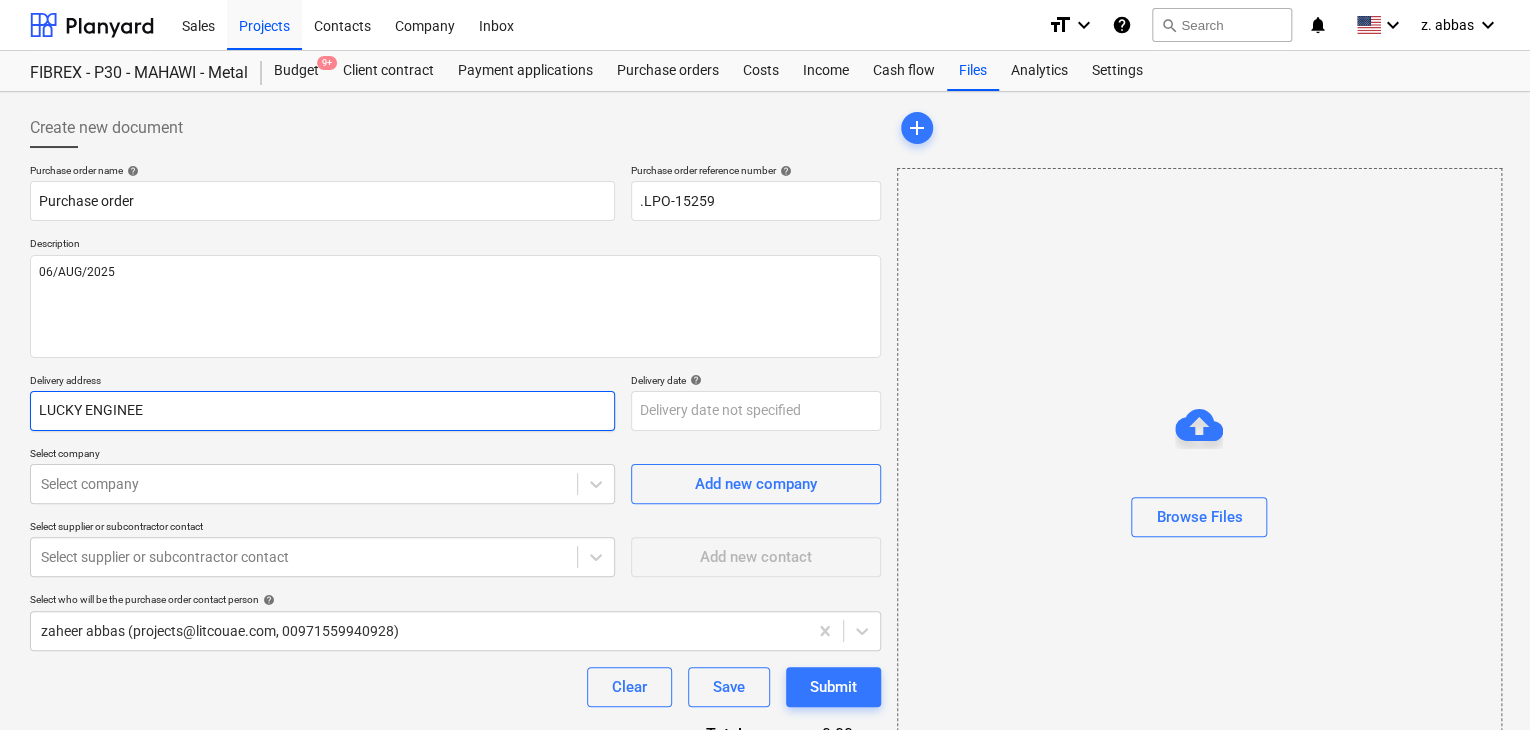type on "x" 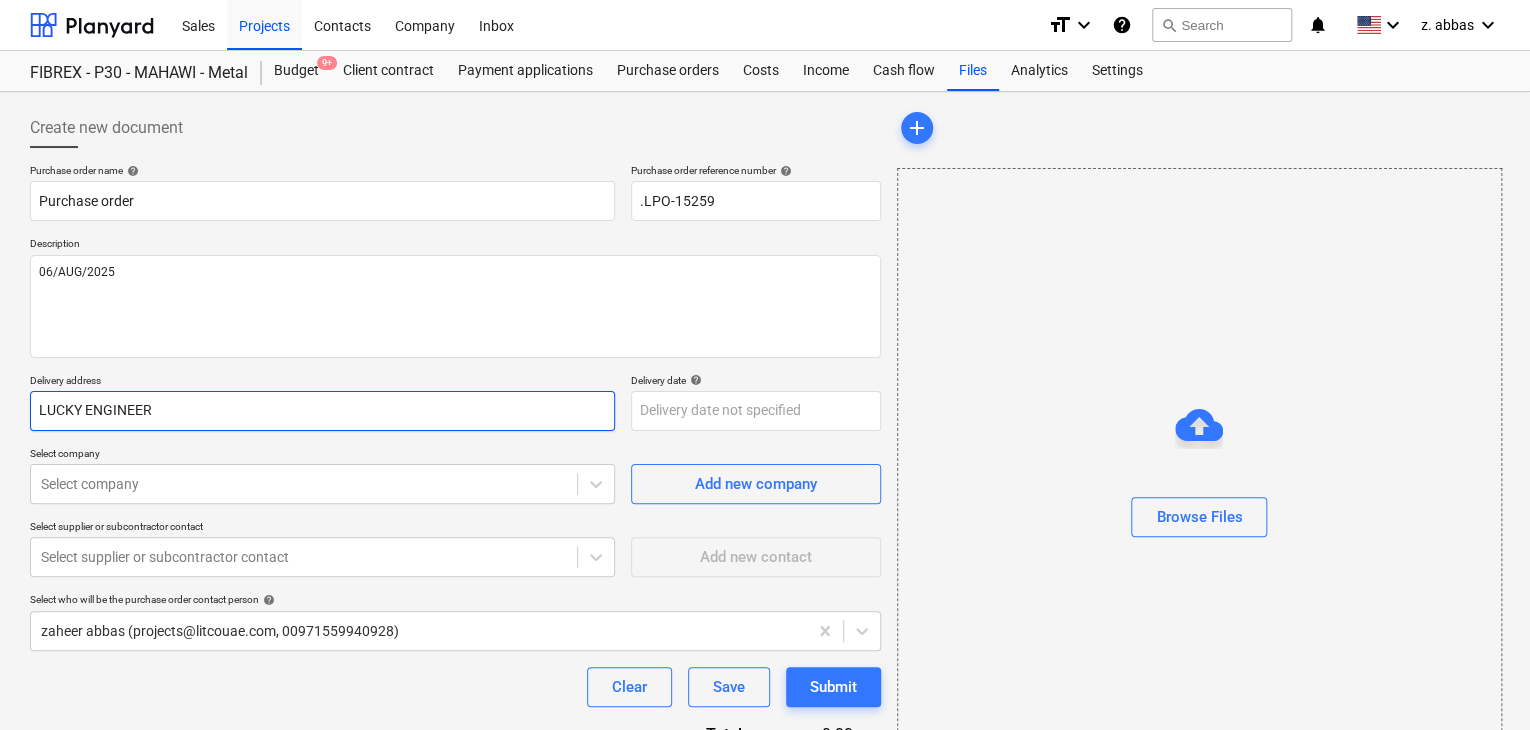 type on "x" 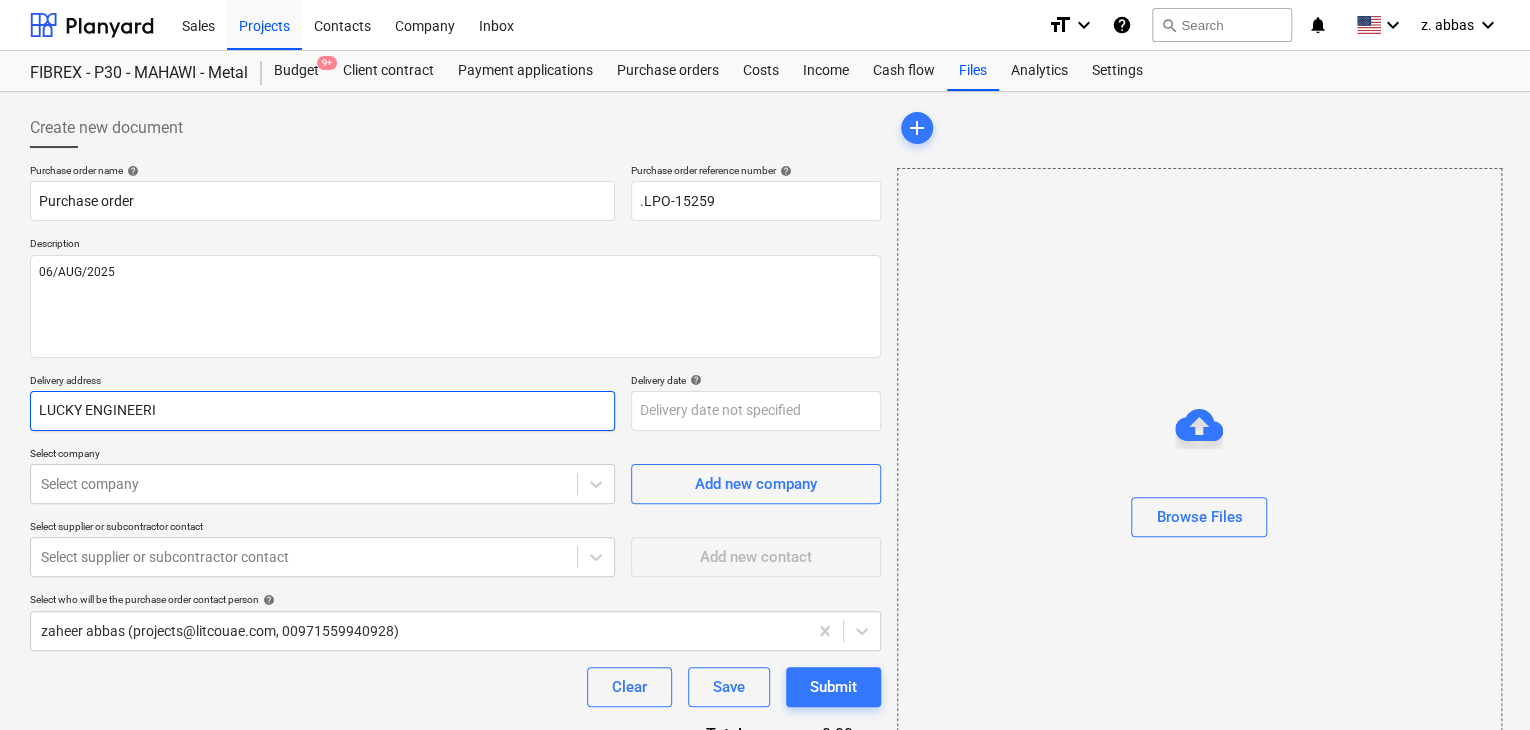 type on "x" 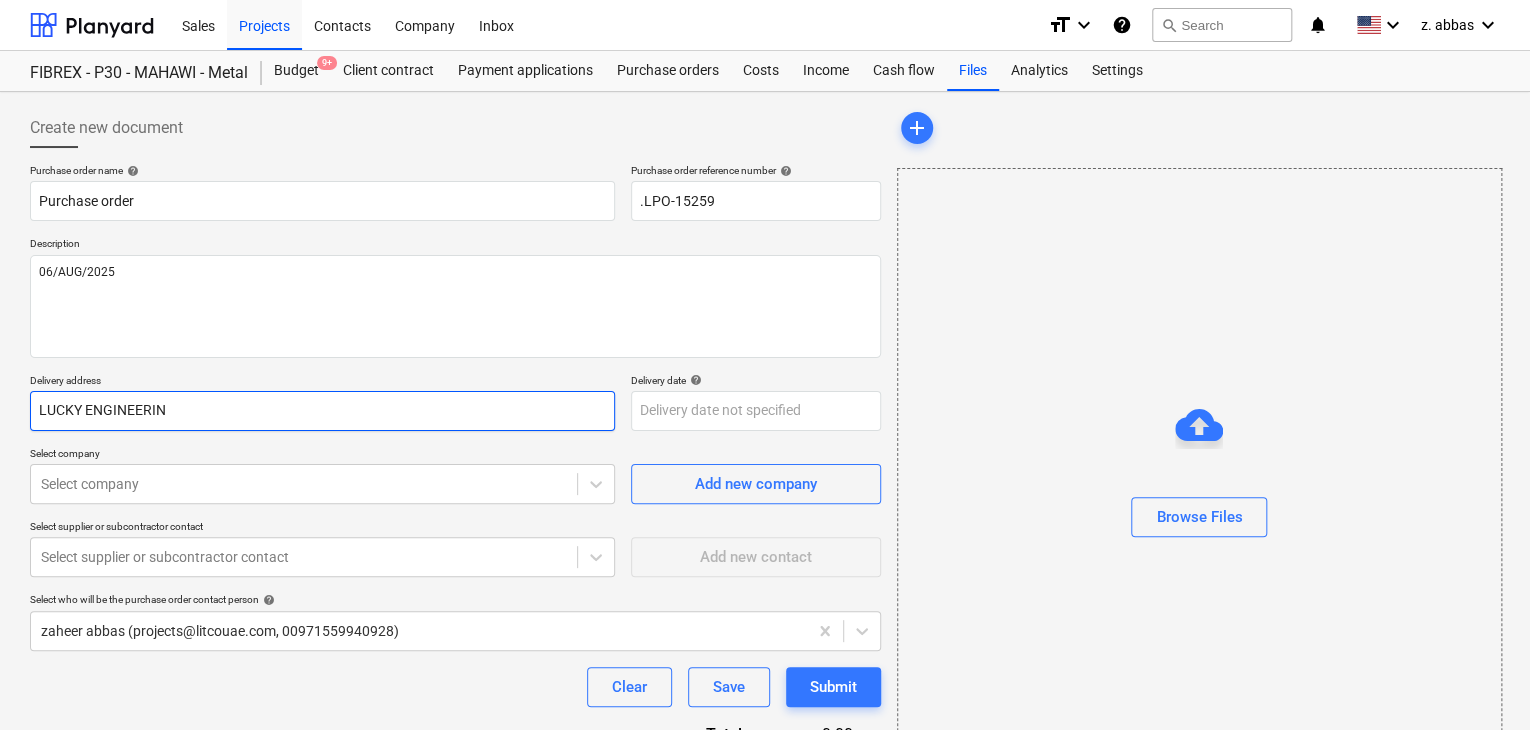 type on "x" 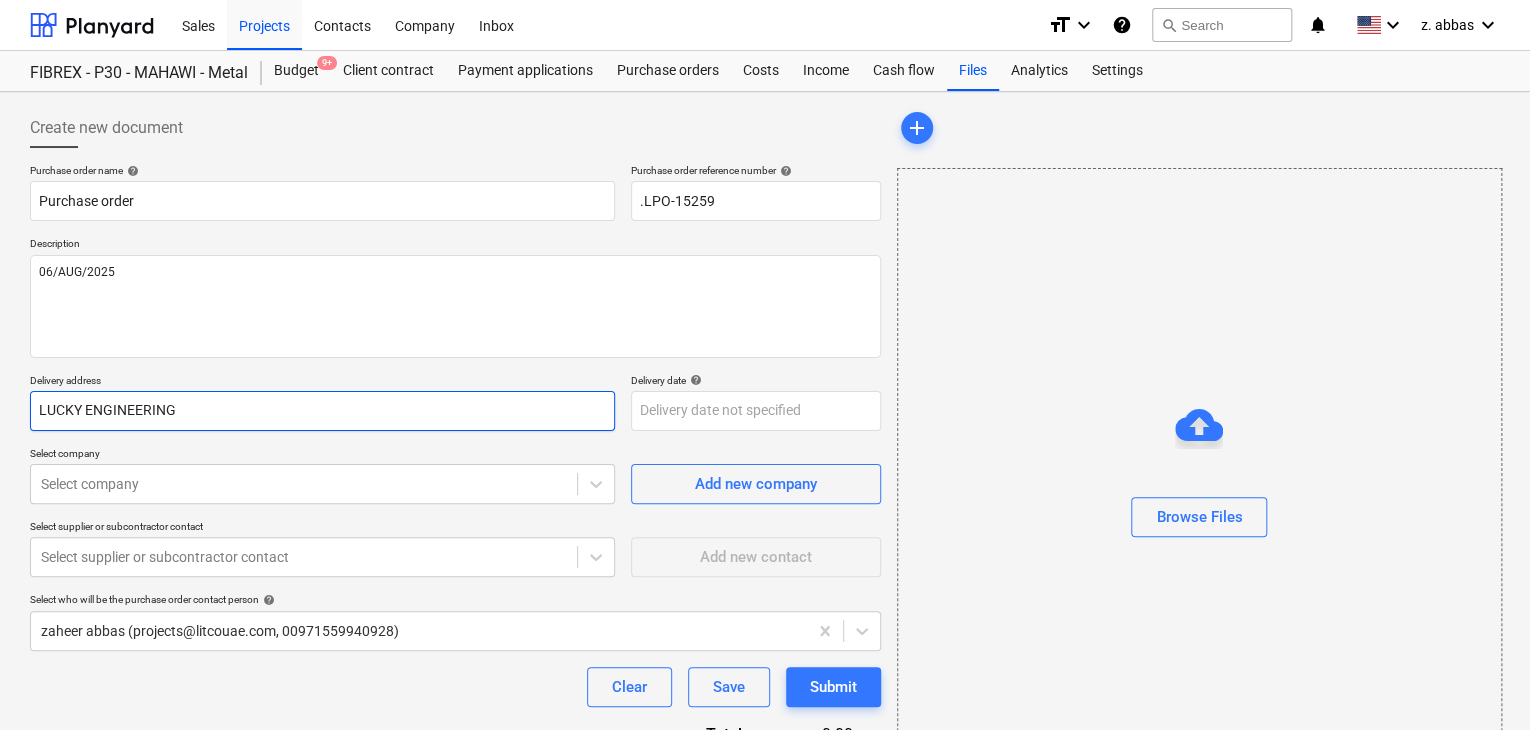 type on "x" 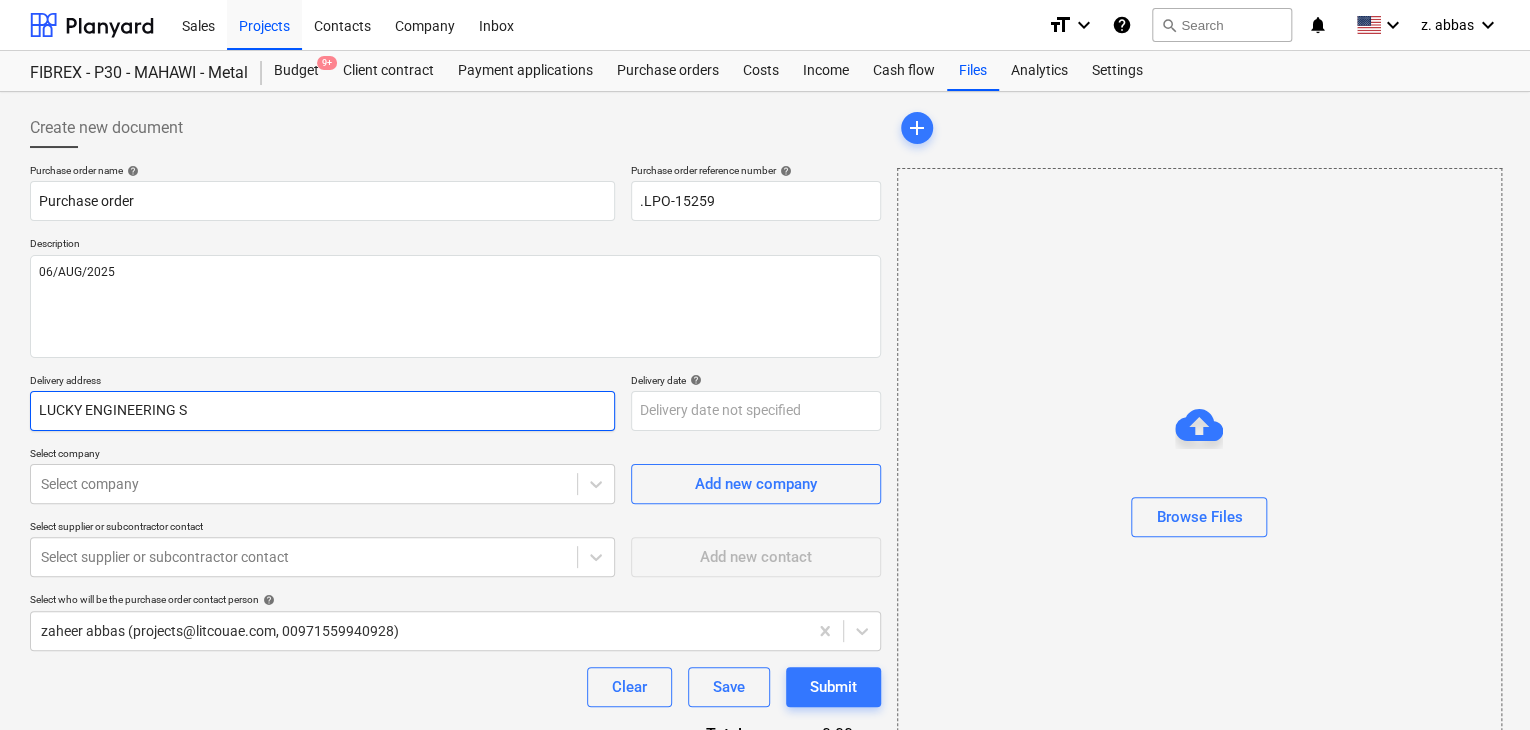 type on "x" 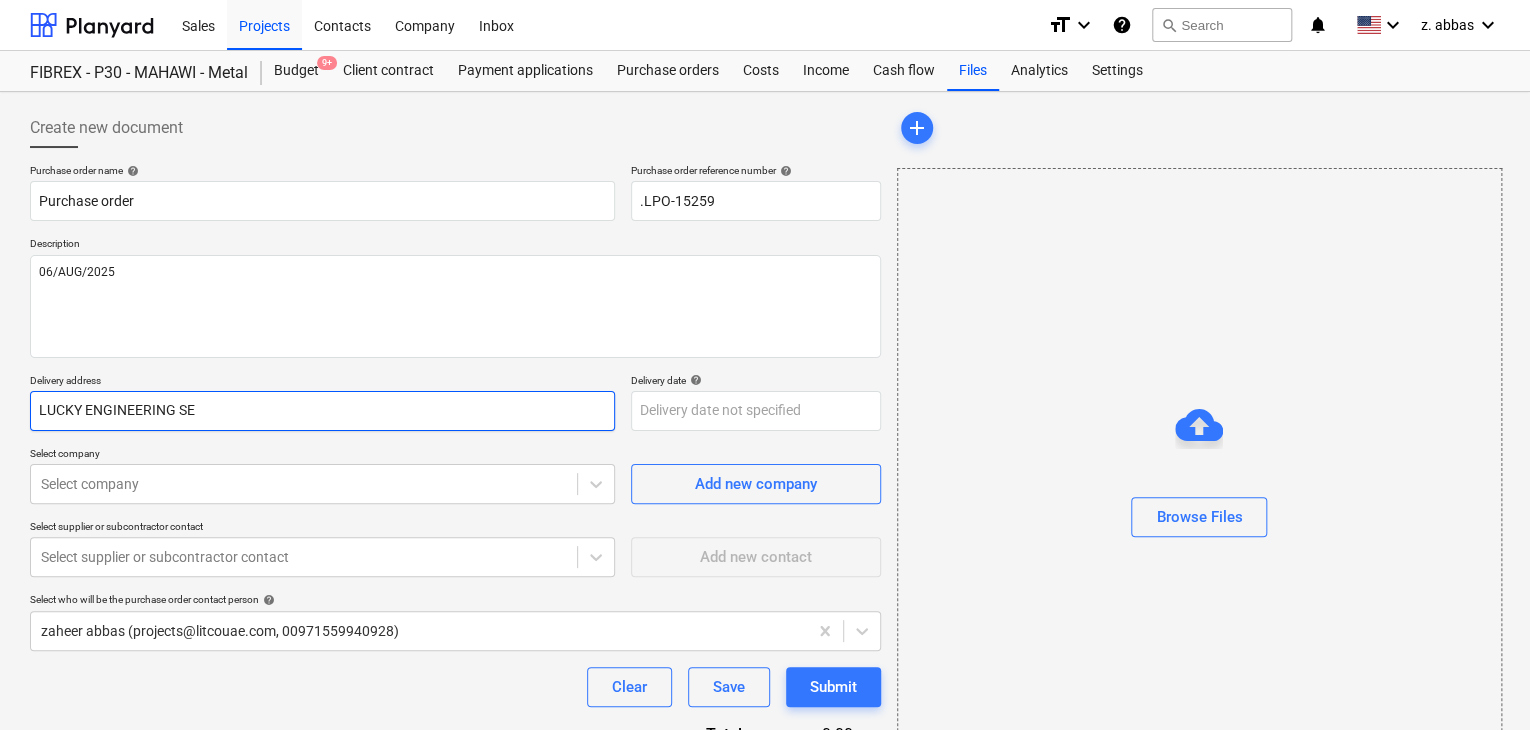 type on "x" 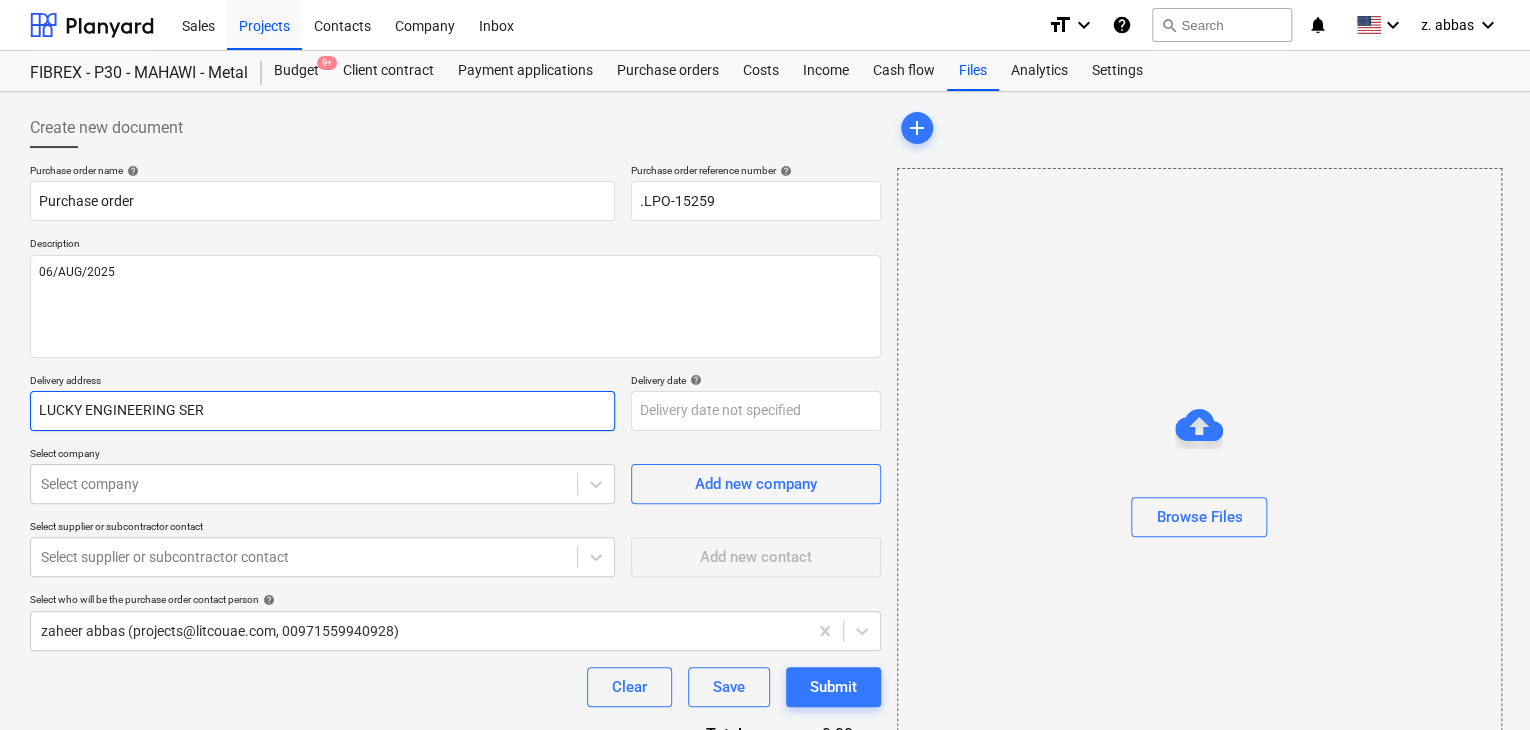 type on "x" 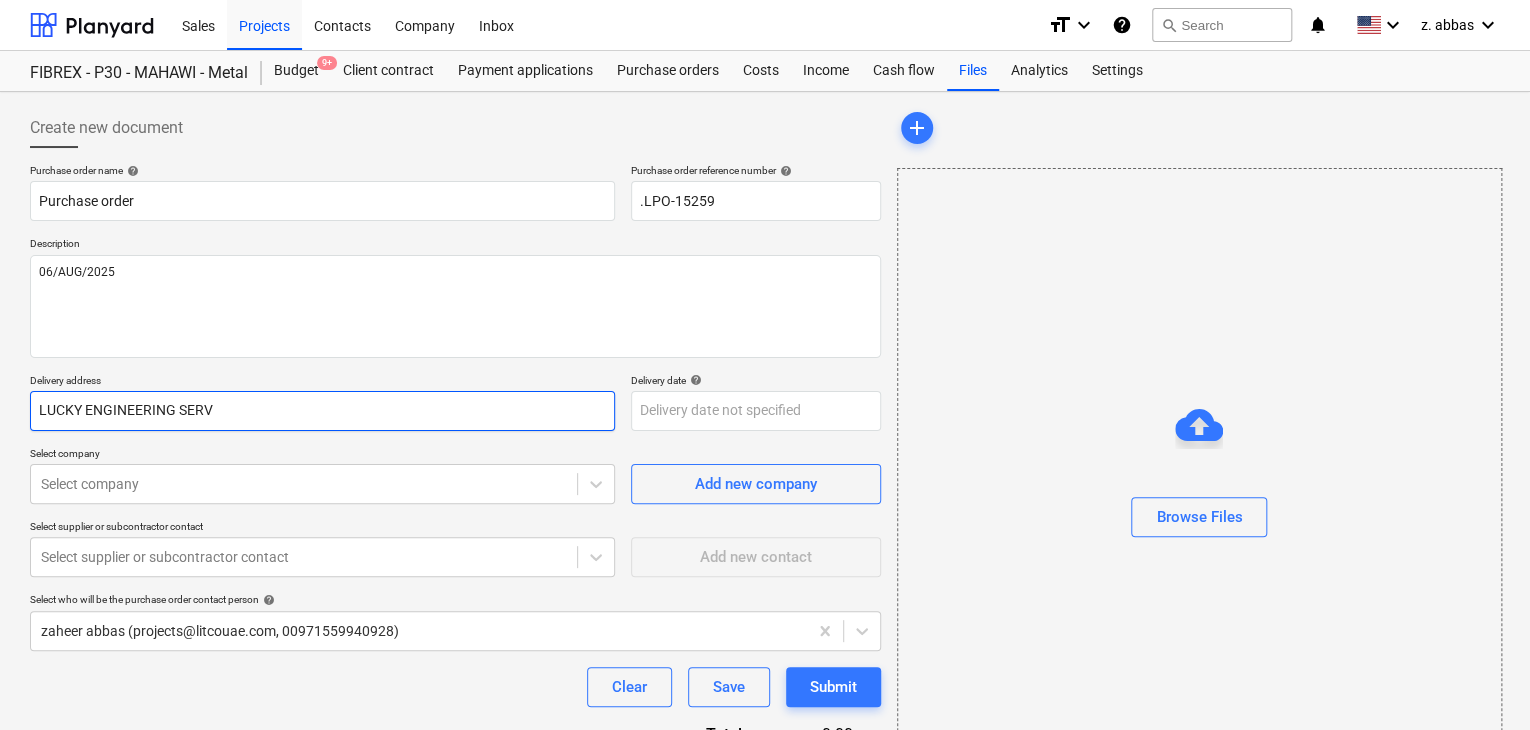 type on "x" 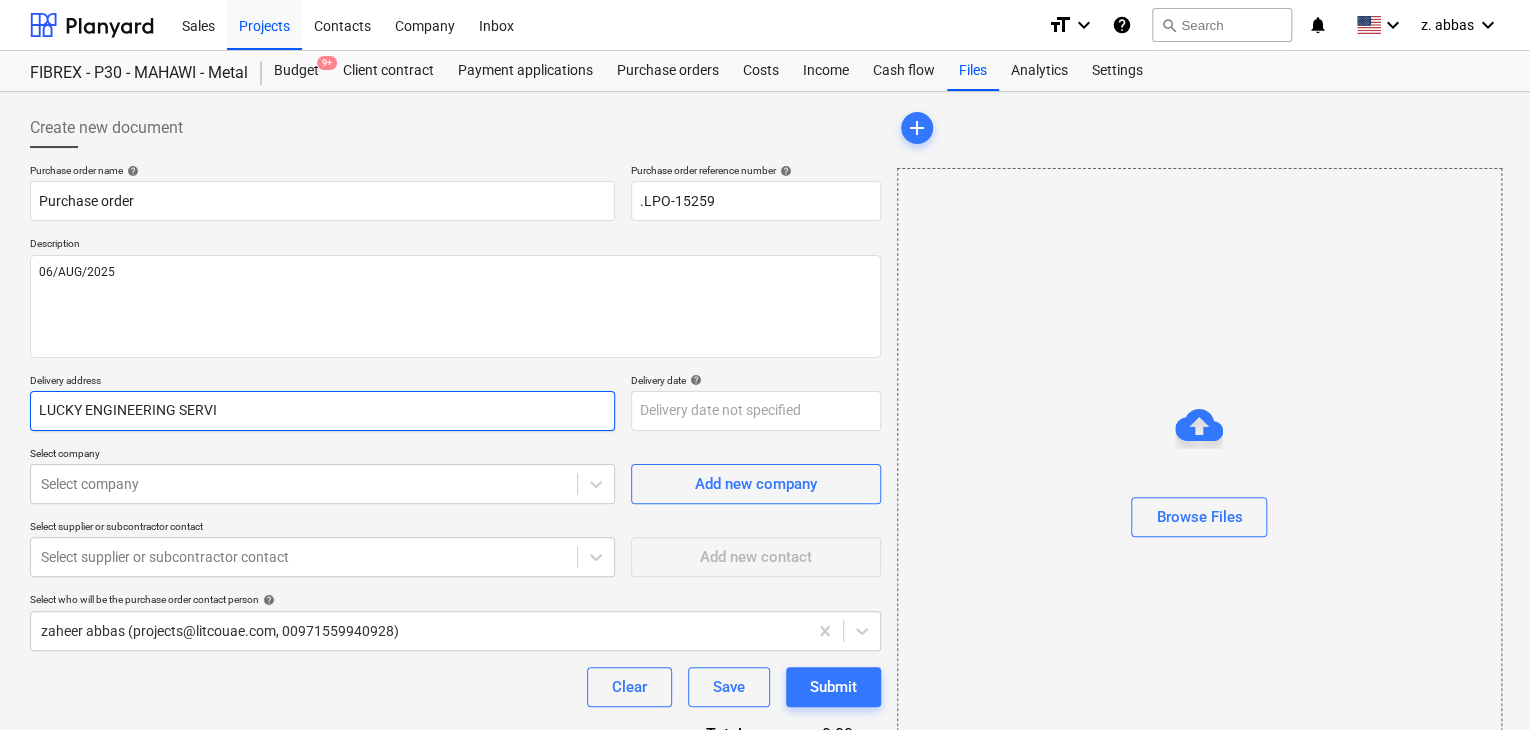 type on "x" 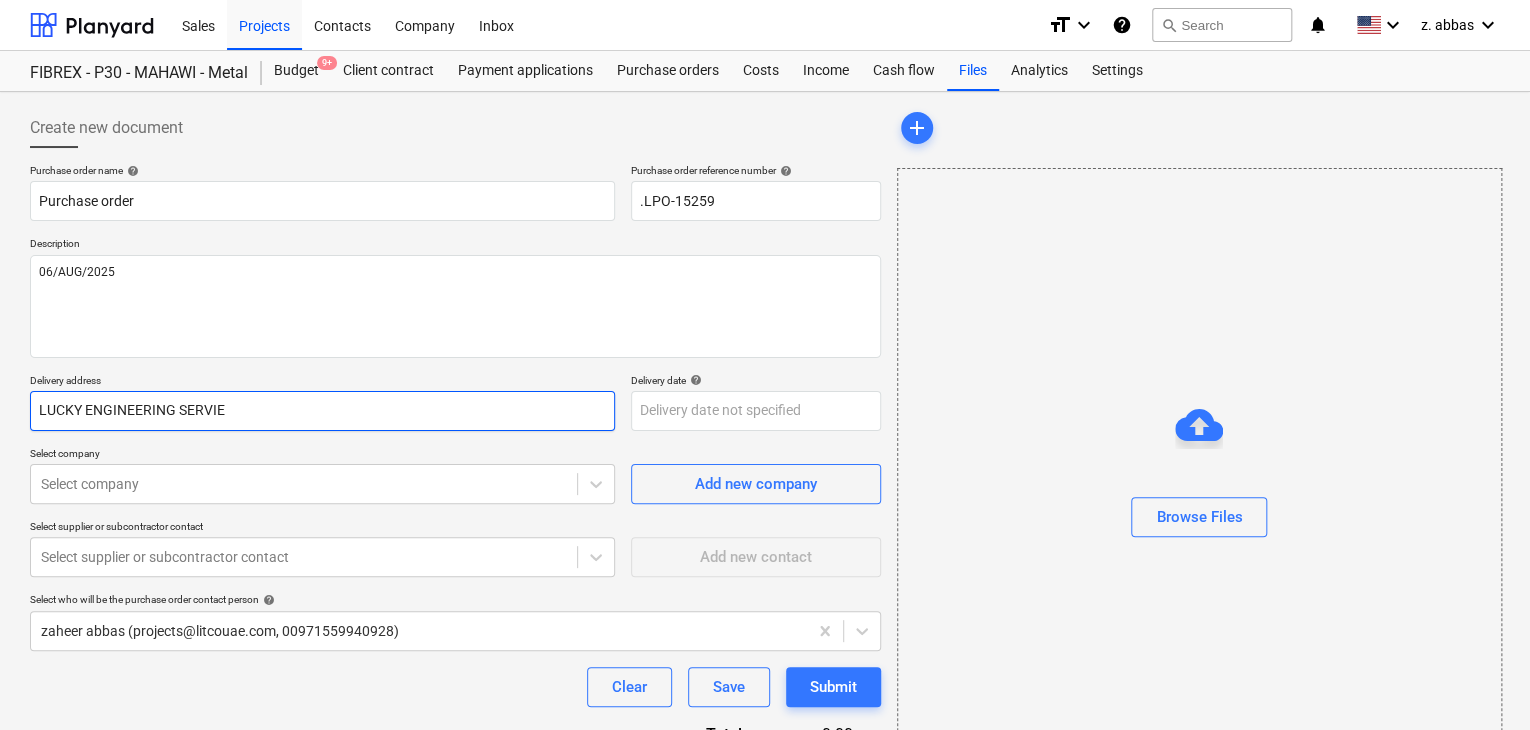 type on "x" 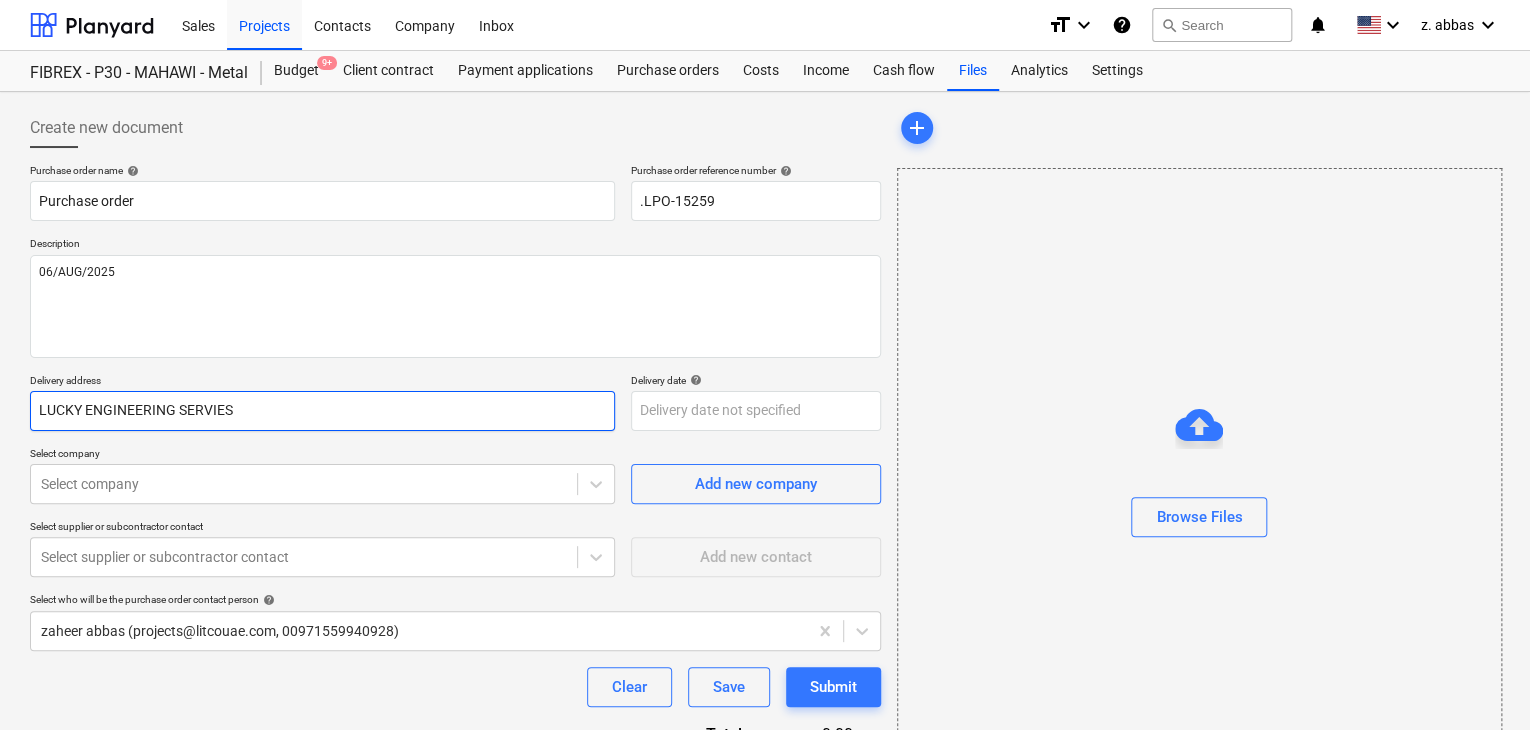 click on "LUCKY ENGINEERING SERVIES" at bounding box center [322, 411] 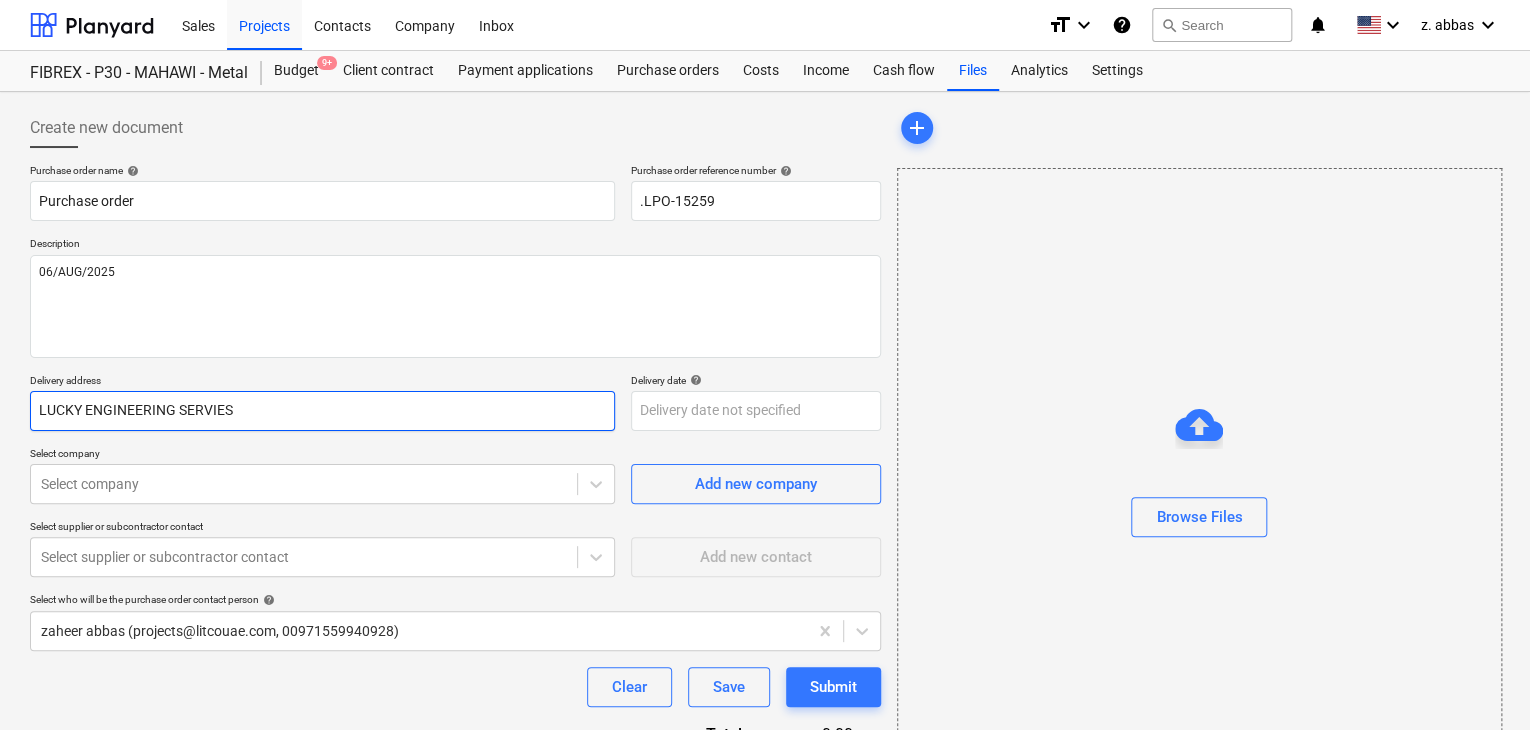 type on "x" 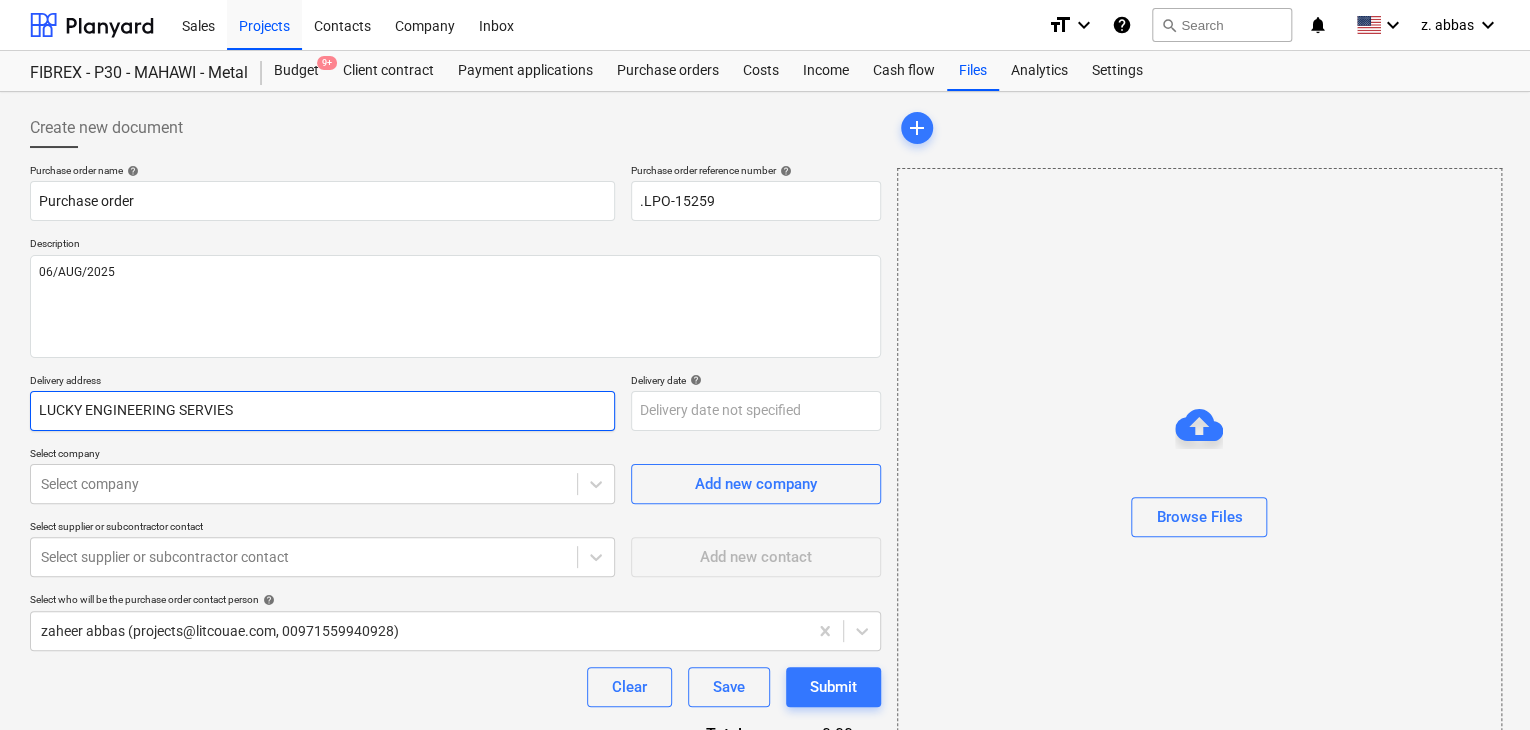 type on "LUCKY ENGINEERING SERVES" 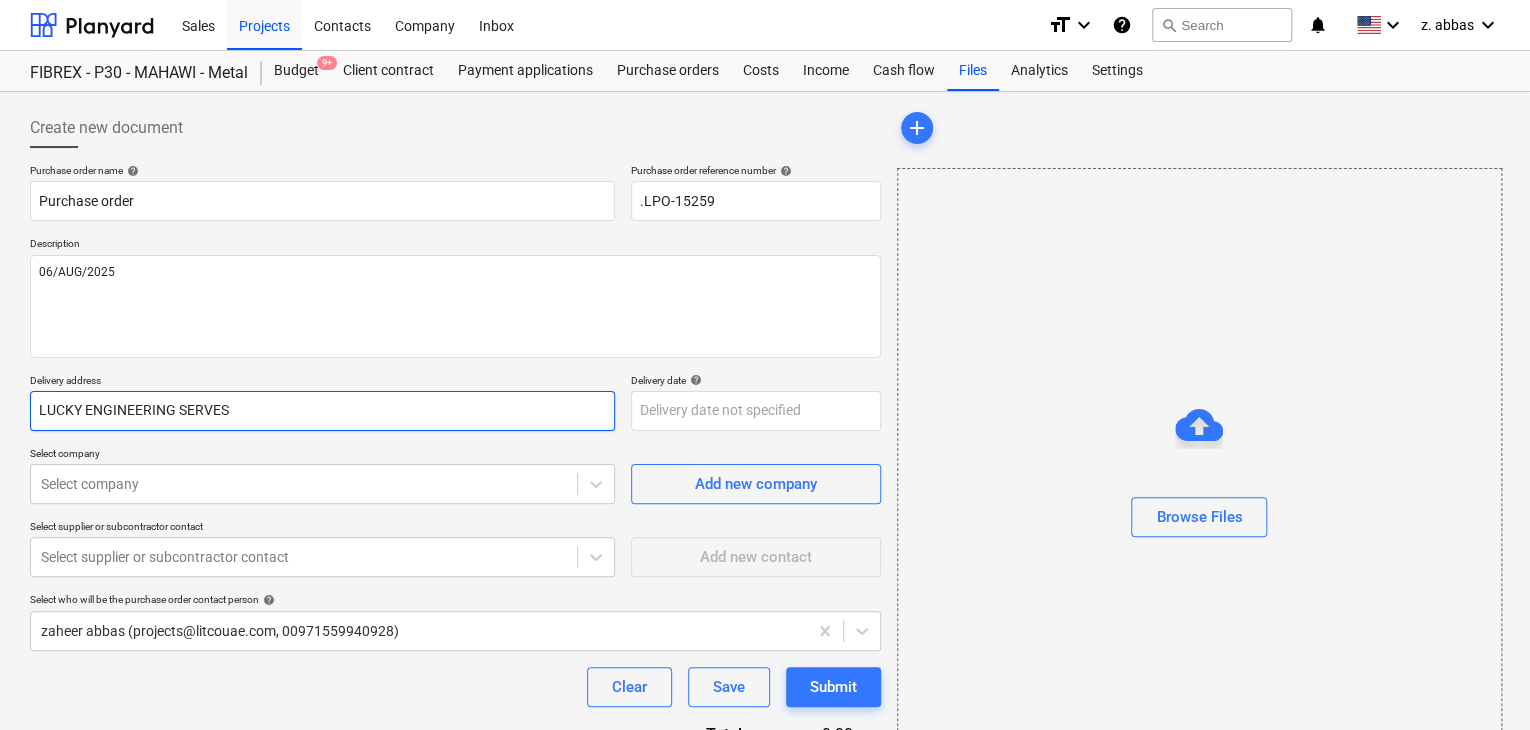 type on "x" 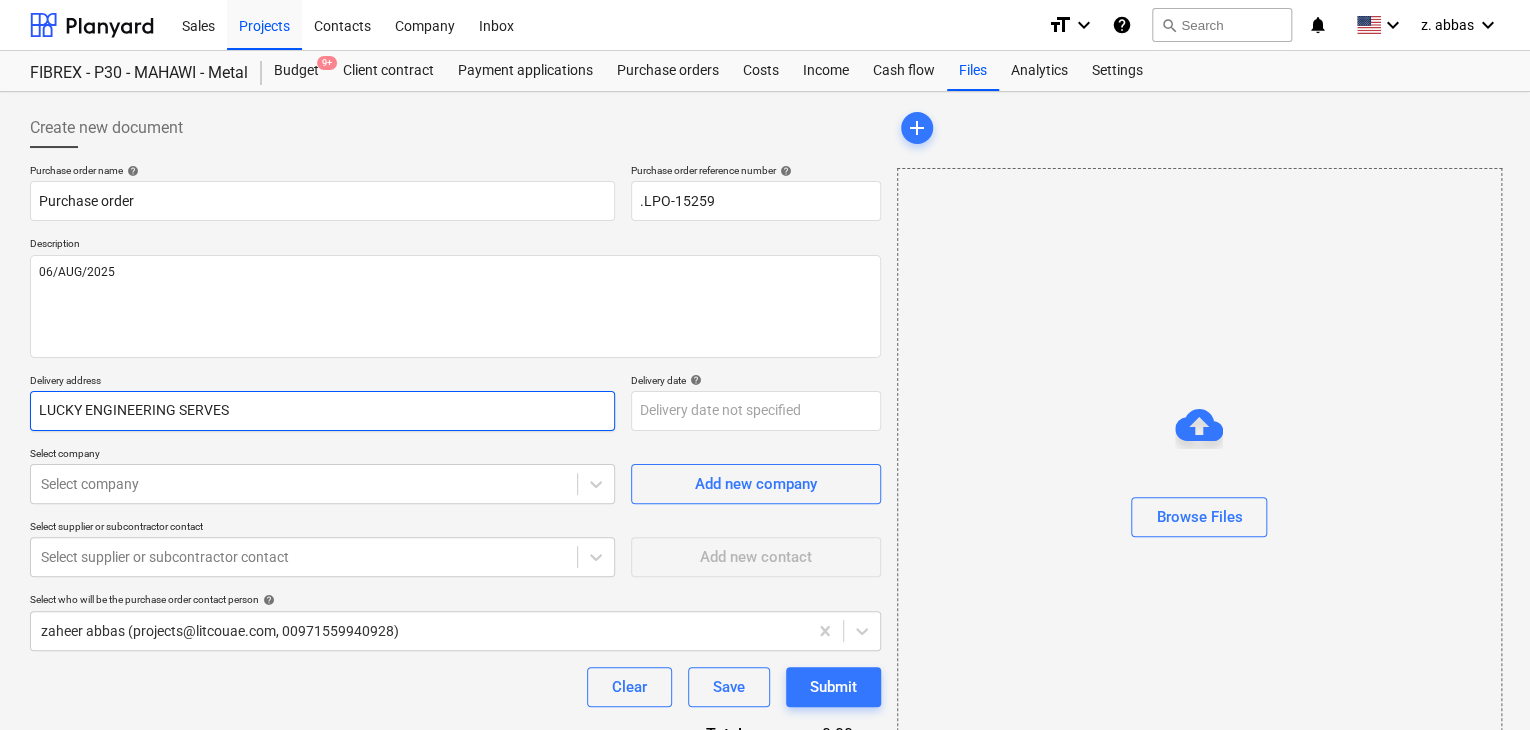 type on "LUCKY ENGINEERING SERVIES" 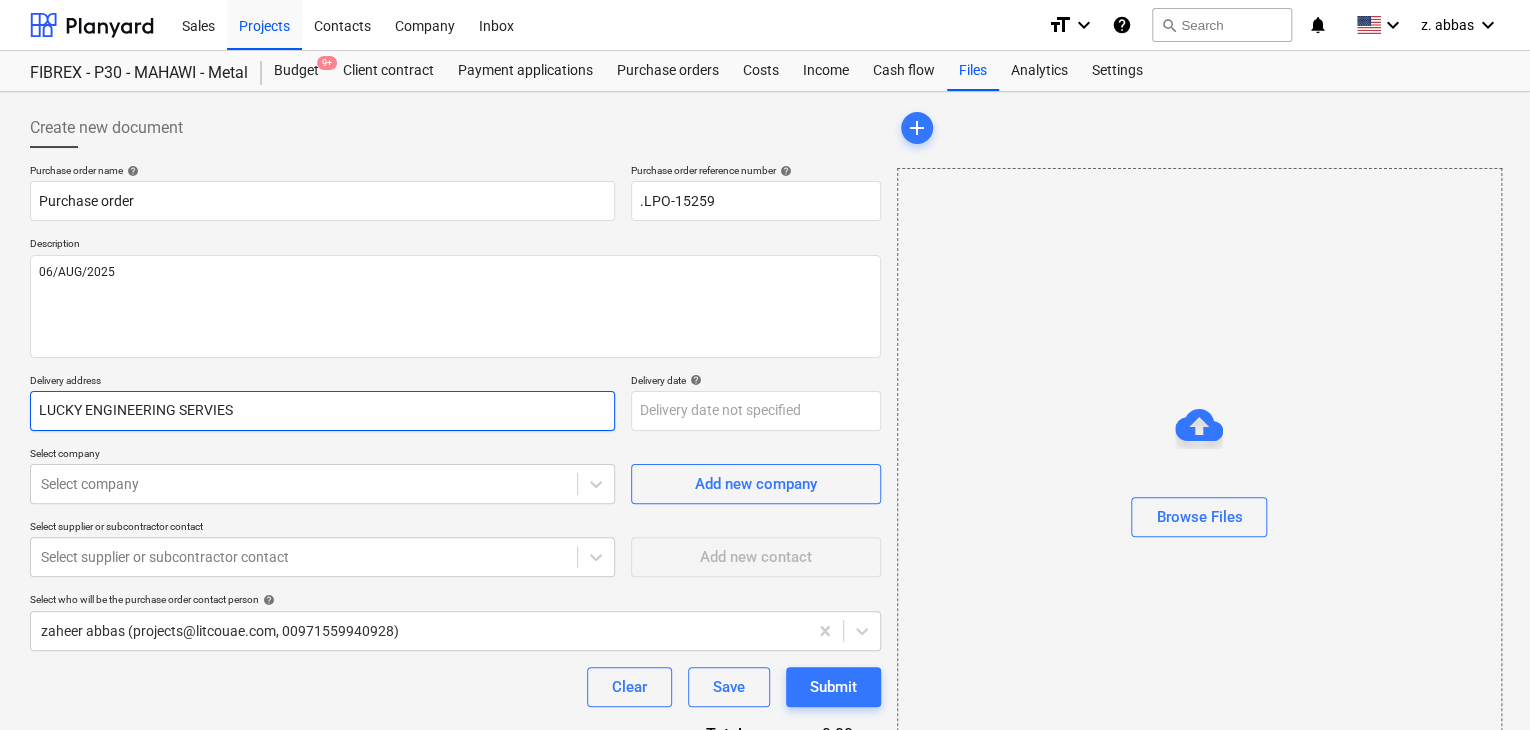 type on "x" 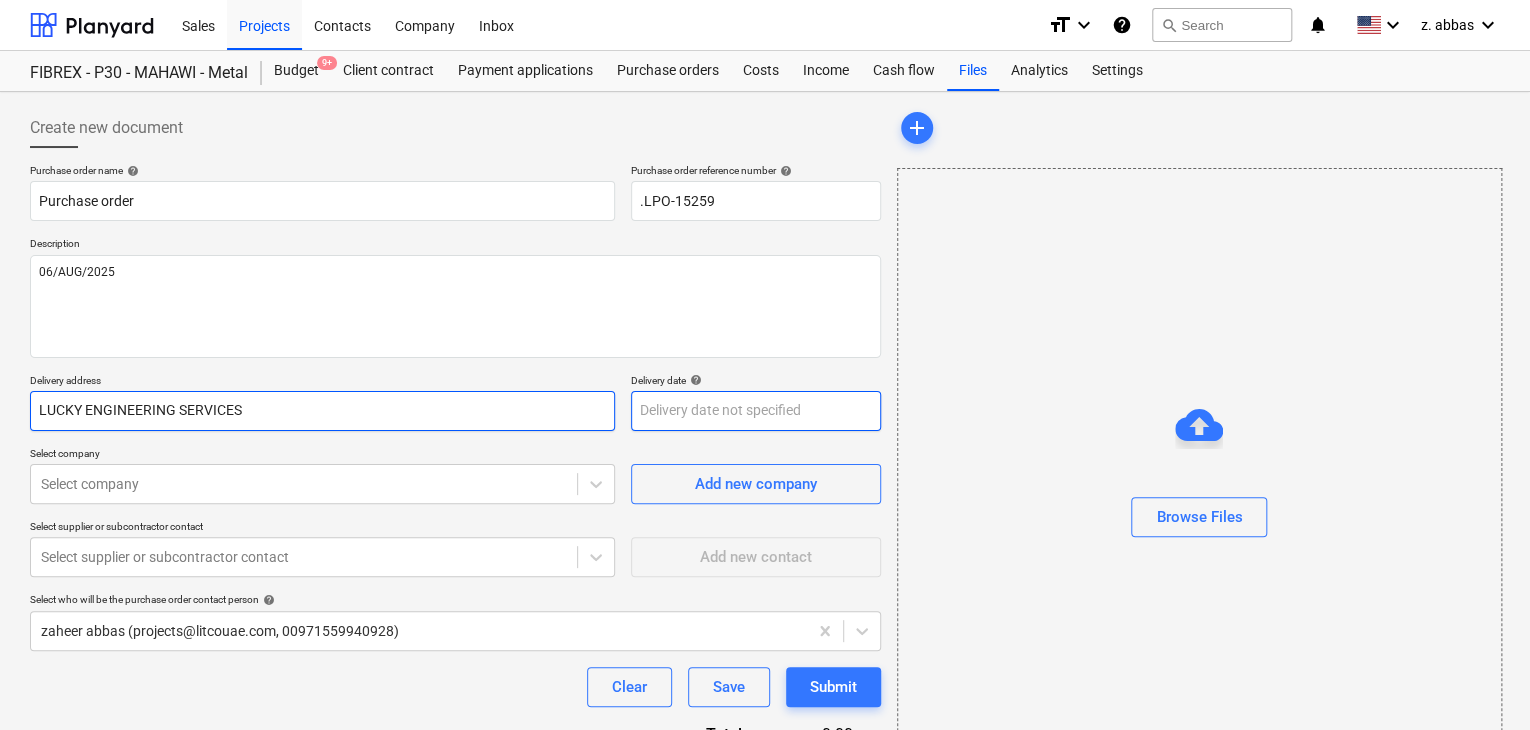 type on "LUCKY ENGINEERING SERVICES" 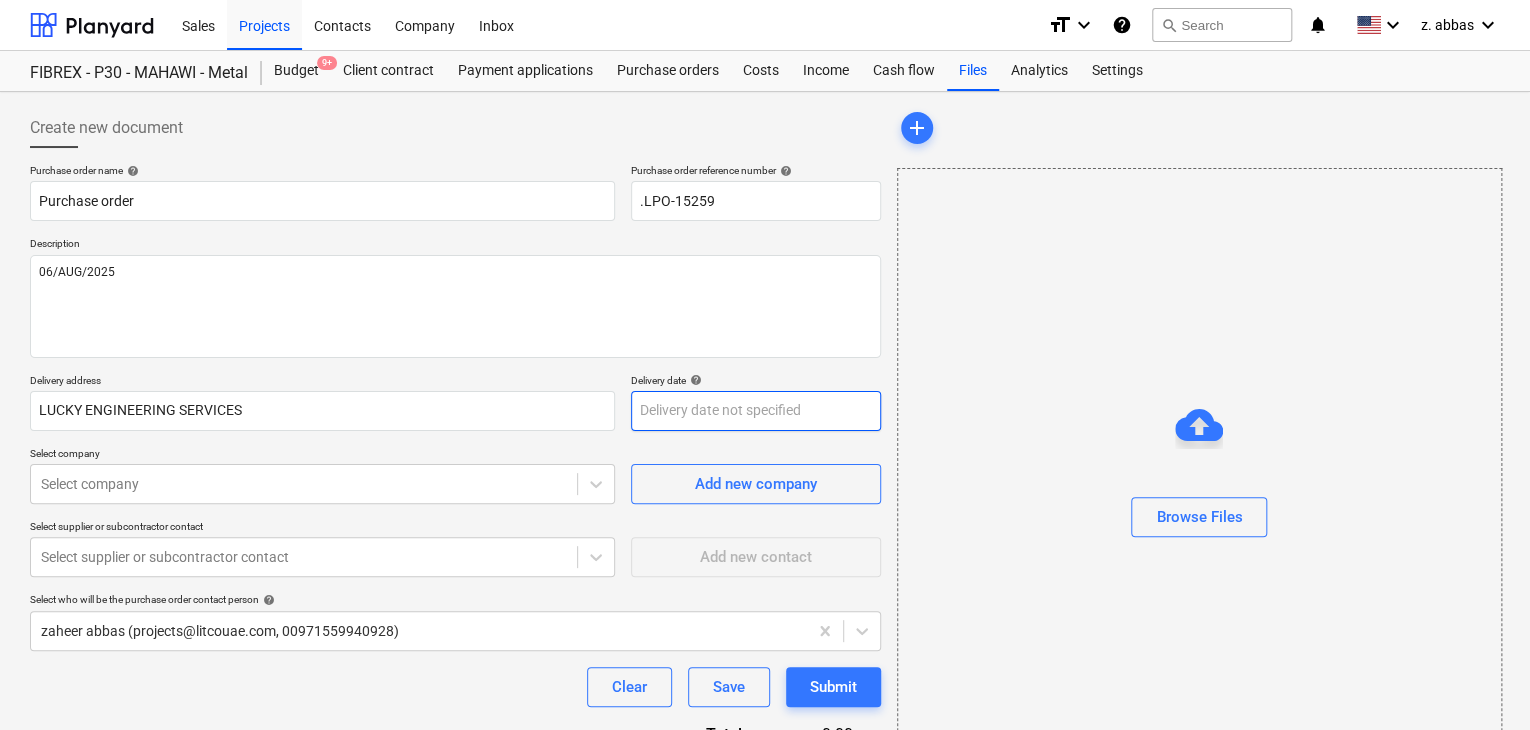 click on "Sales Projects Contacts Company Inbox format_size keyboard_arrow_down help search Search notifications 0 keyboard_arrow_down z. abbas keyboard_arrow_down FIBREX - P30 - MAHAWI - Metal Budget 9+ Client contract Payment applications Purchase orders Costs Income Cash flow Files Analytics Settings Create new document Purchase order name help Purchase order Purchase order reference number help .LPO-15259 Description [DATE] Delivery address LUCKY ENGINEERING SERVICES Delivery date help Press the down arrow key to interact with the calendar and
select a date. Press the question mark key to get the keyboard shortcuts for changing dates. Select company Select company Add new company Select supplier or subcontractor contact Select supplier or subcontractor contact Add new contact Select who will be the purchase order contact person help zaheer abbas ([EMAIL], [PHONE]) Clear Save Submit Total 0.00د.إ.‏ Select line-items to add help Search or select a line-item Select in bulk add" at bounding box center (765, 365) 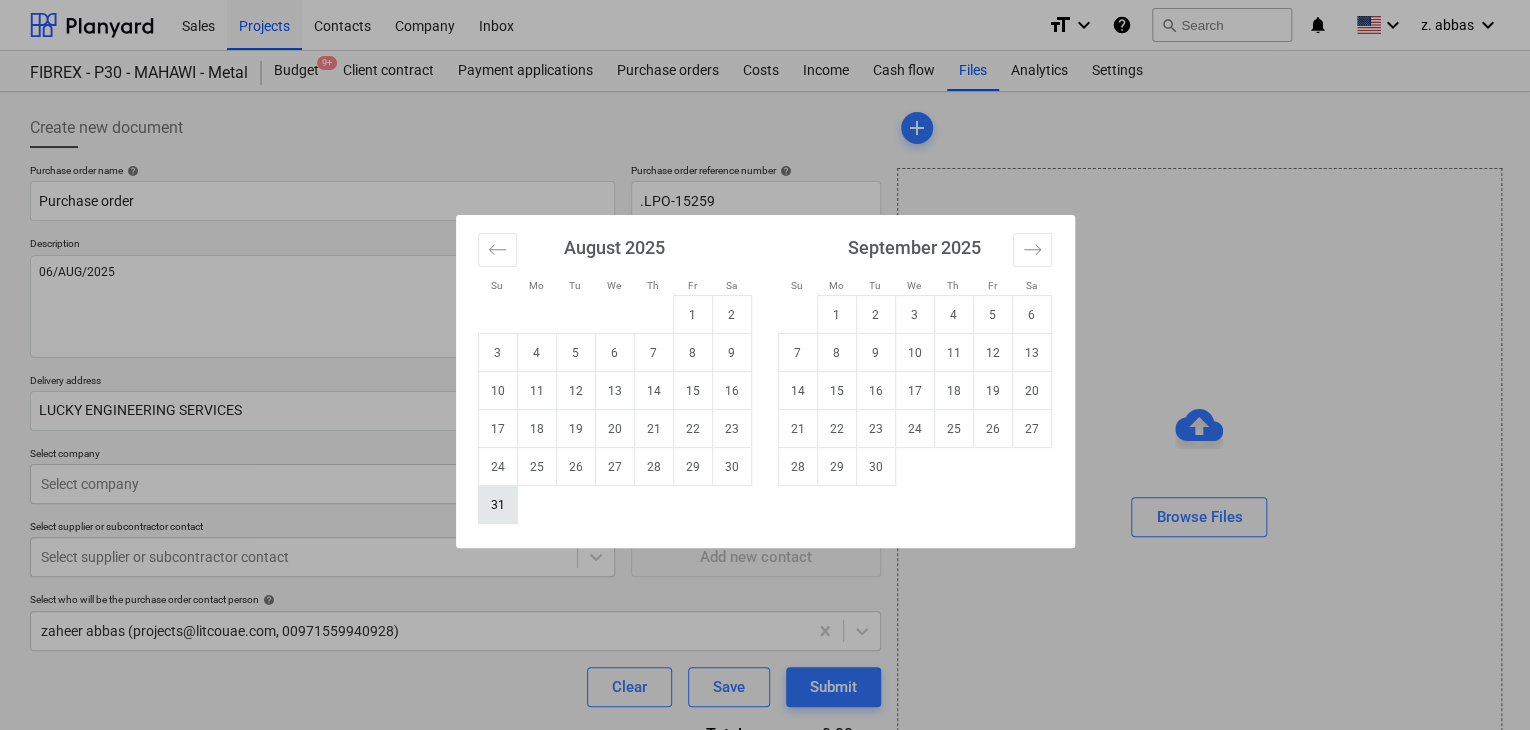 click on "31" at bounding box center [497, 505] 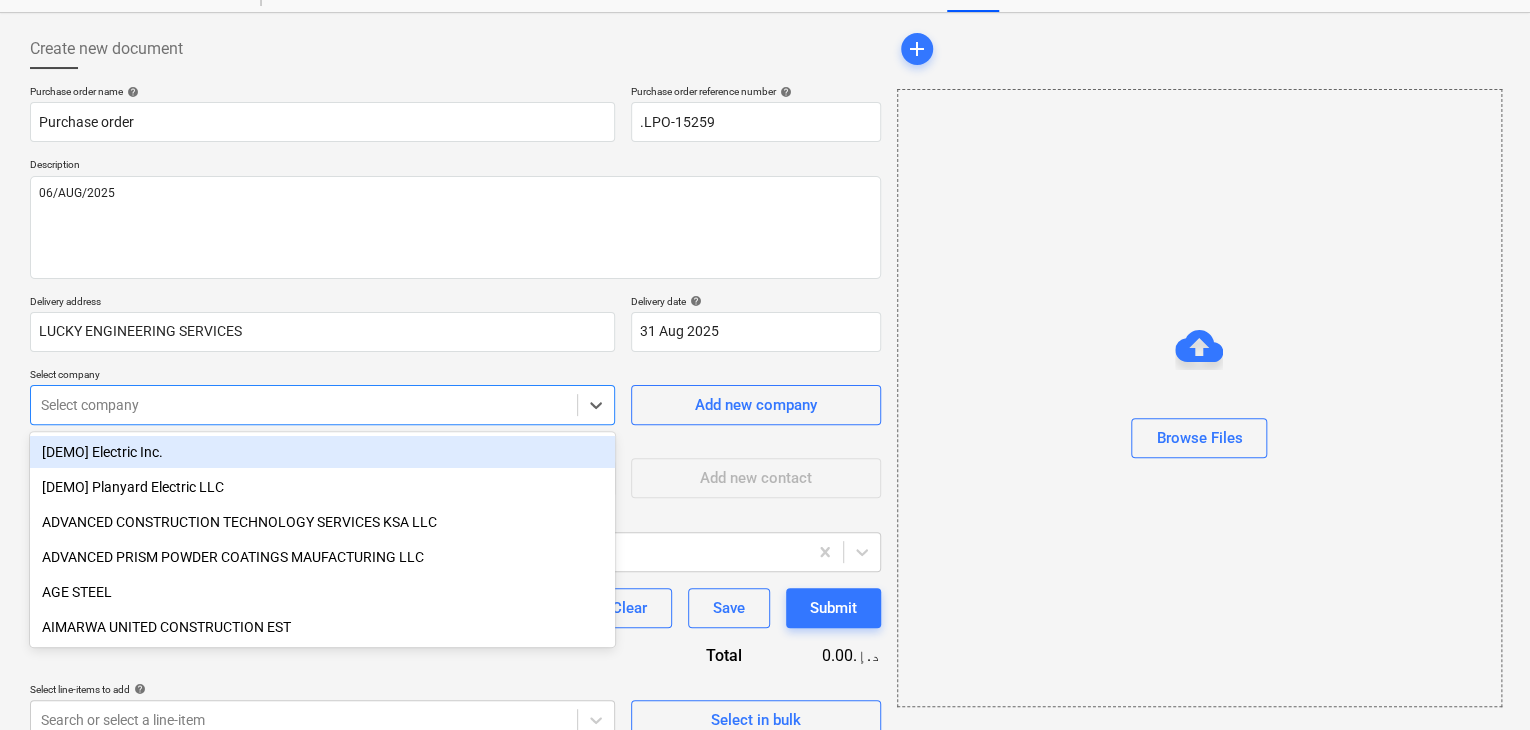 click on "Sales Projects Contacts Company Inbox format_size keyboard_arrow_down help search Search notifications 0 keyboard_arrow_down z. abbas keyboard_arrow_down FIBREX - P30 - MAHAWI - Metal Budget 9+ Client contract Payment applications Purchase orders Costs Income Cash flow Files Analytics Settings Create new document Purchase order name help Purchase order Purchase order reference number help .LPO-15259 Description [DATE] Delivery address LUCKY ENGINEERING SERVICES Delivery date help [DATE] [DATE] Press the down arrow key to interact with the calendar and
select a date. Press the question mark key to get the keyboard shortcuts for changing dates. Select company option [DEMO] Electric Inc.   focused, 1 of 211. 211 results available. Use Up and Down to choose options, press Enter to select the currently focused option, press Escape to exit the menu, press Tab to select the option and exit the menu. Select company Add new company Select supplier or subcontractor contact Add new contact help add" at bounding box center (765, 286) 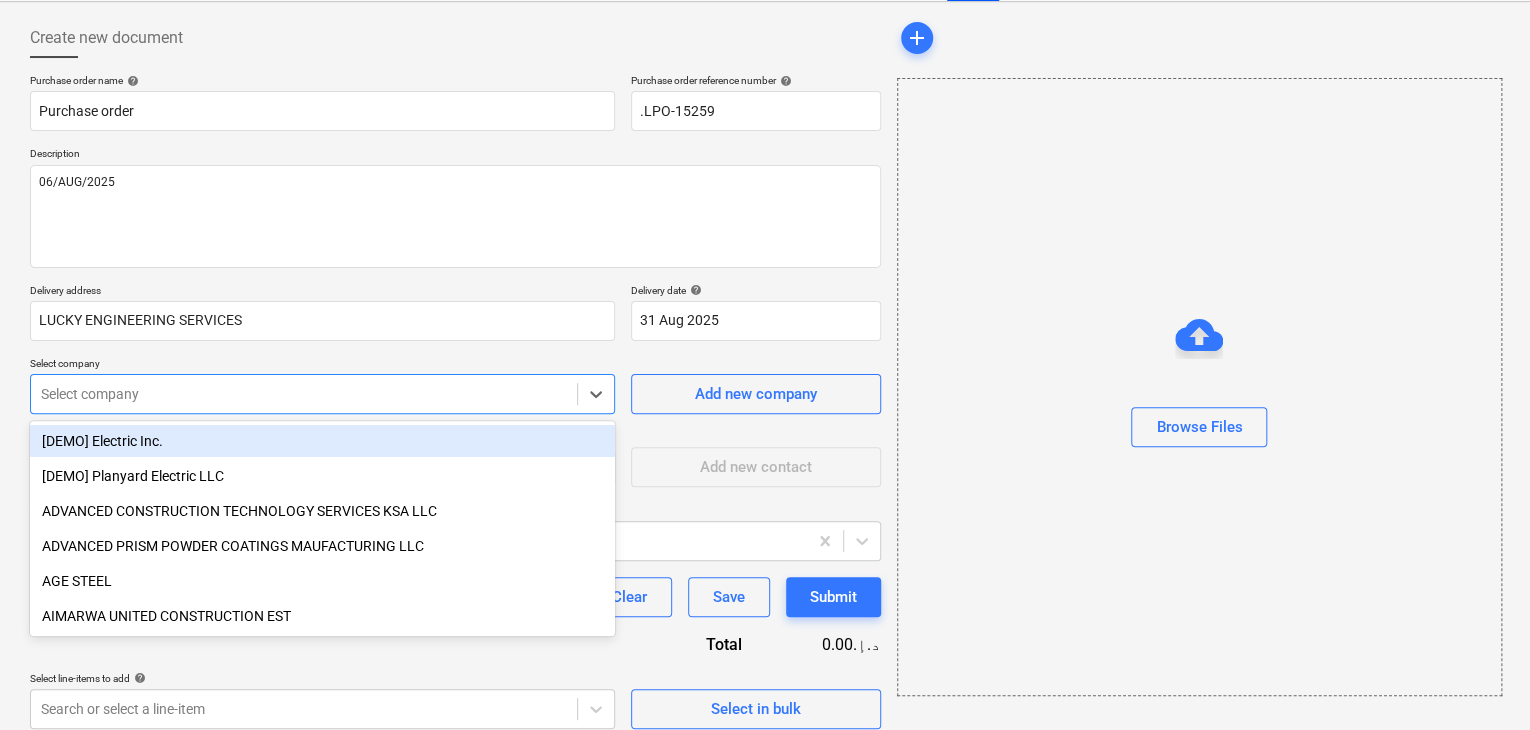scroll, scrollTop: 93, scrollLeft: 0, axis: vertical 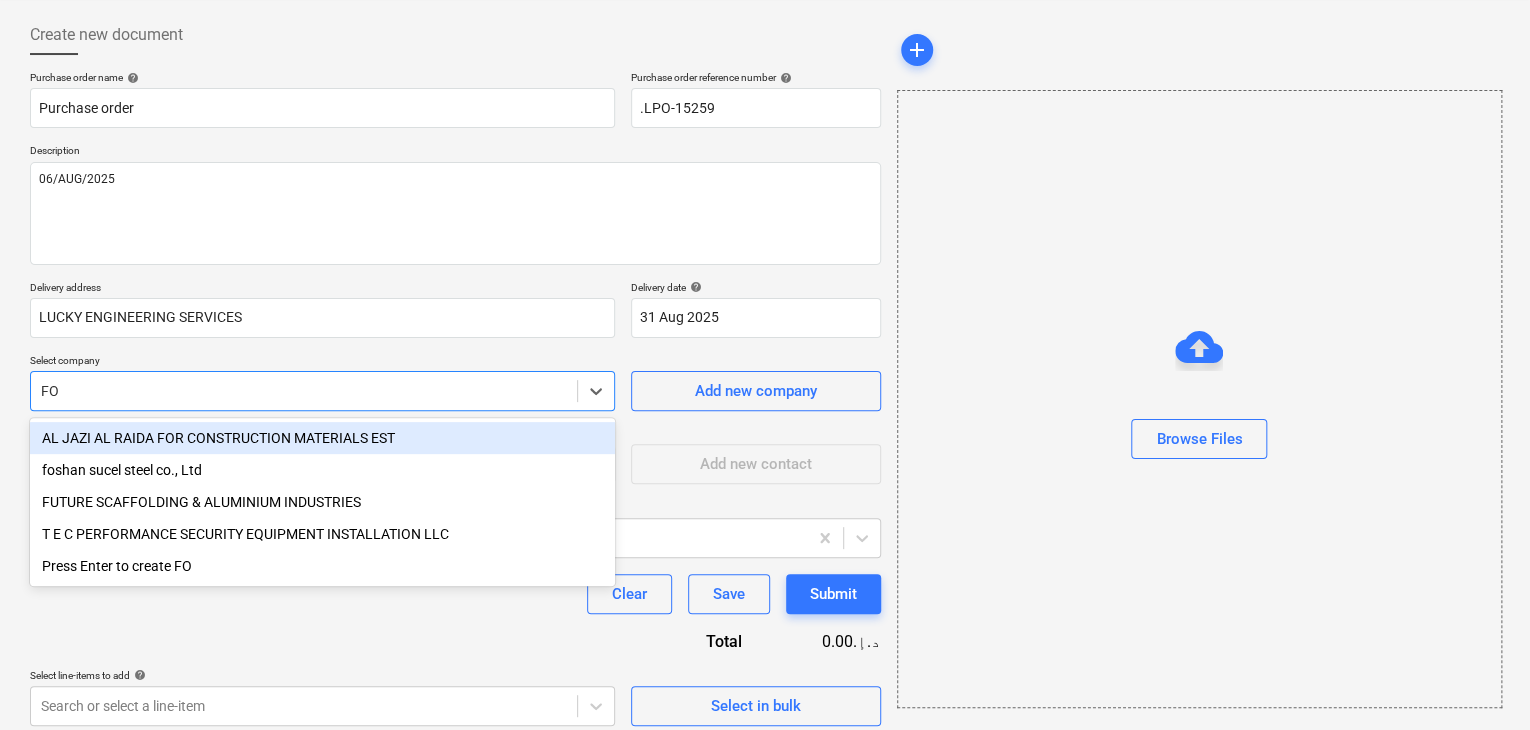 type on "FOS" 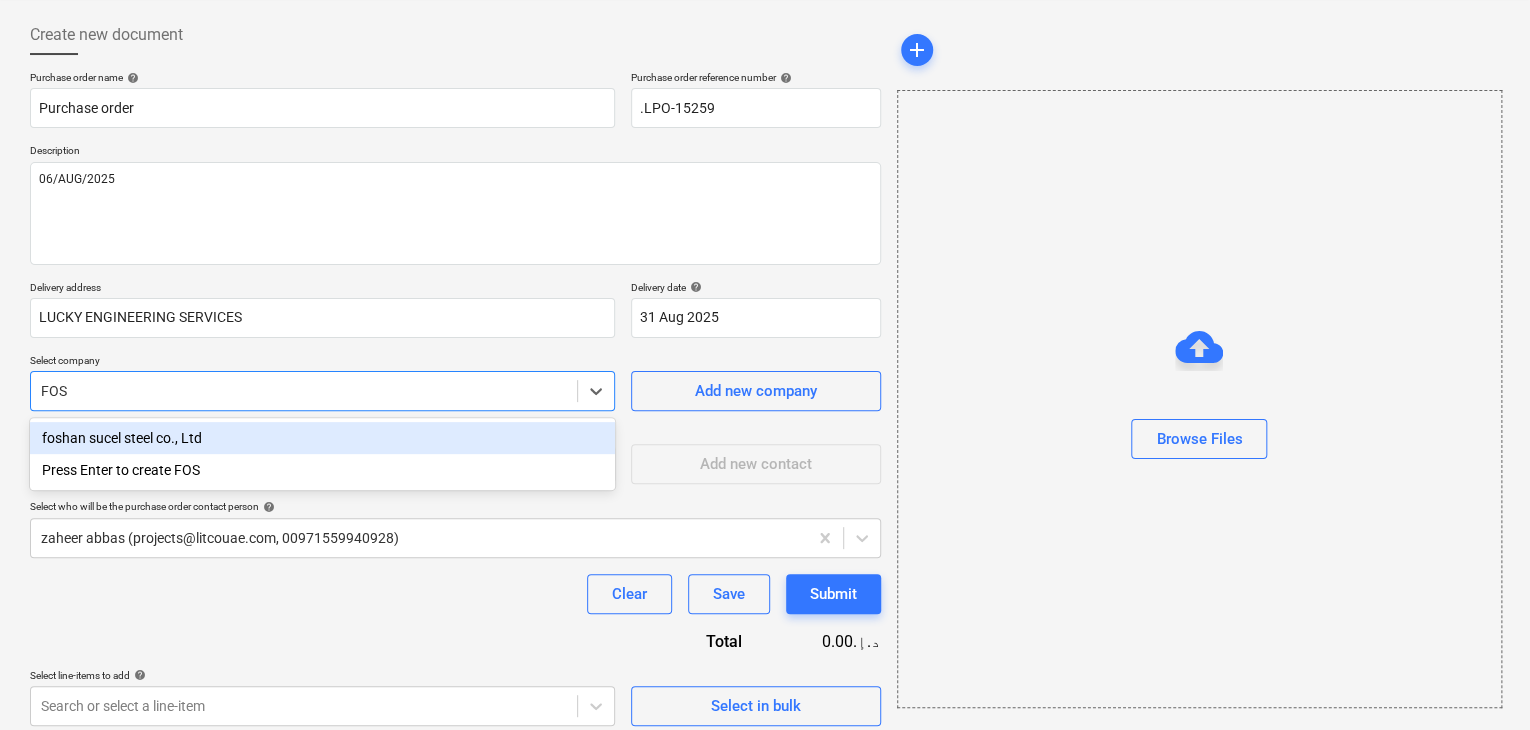 click on "foshan sucel steel co., Ltd" at bounding box center [322, 438] 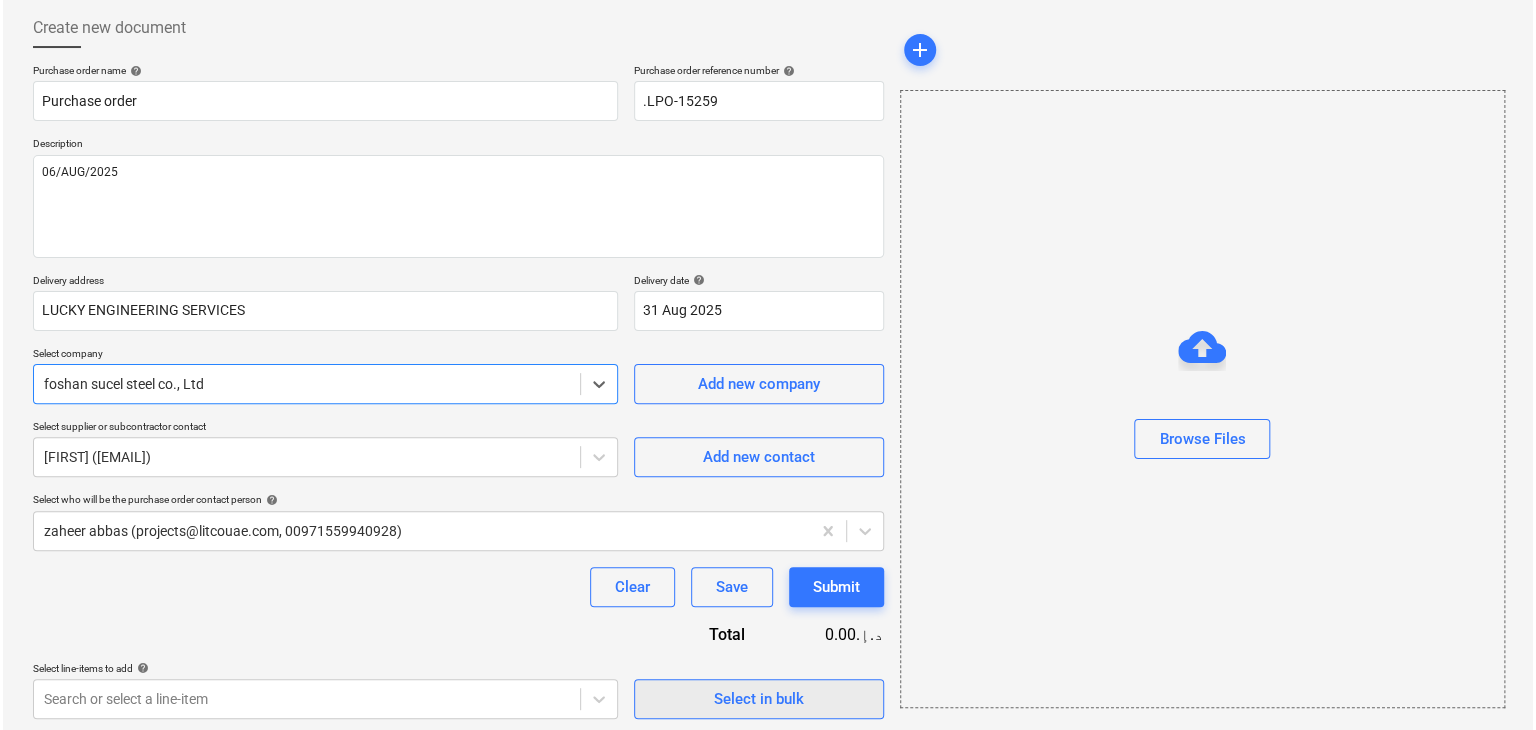 scroll, scrollTop: 104, scrollLeft: 0, axis: vertical 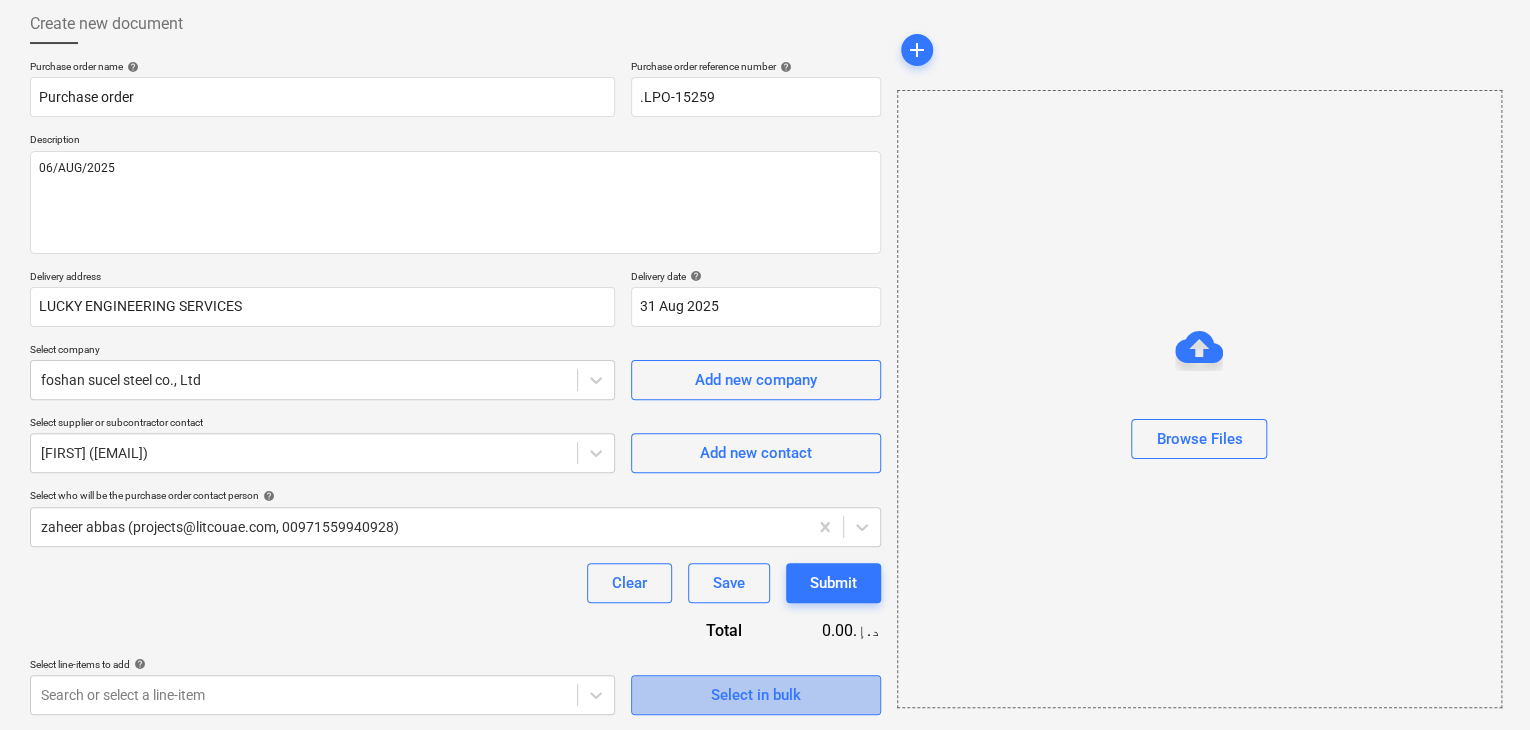 click on "Select in bulk" at bounding box center (756, 695) 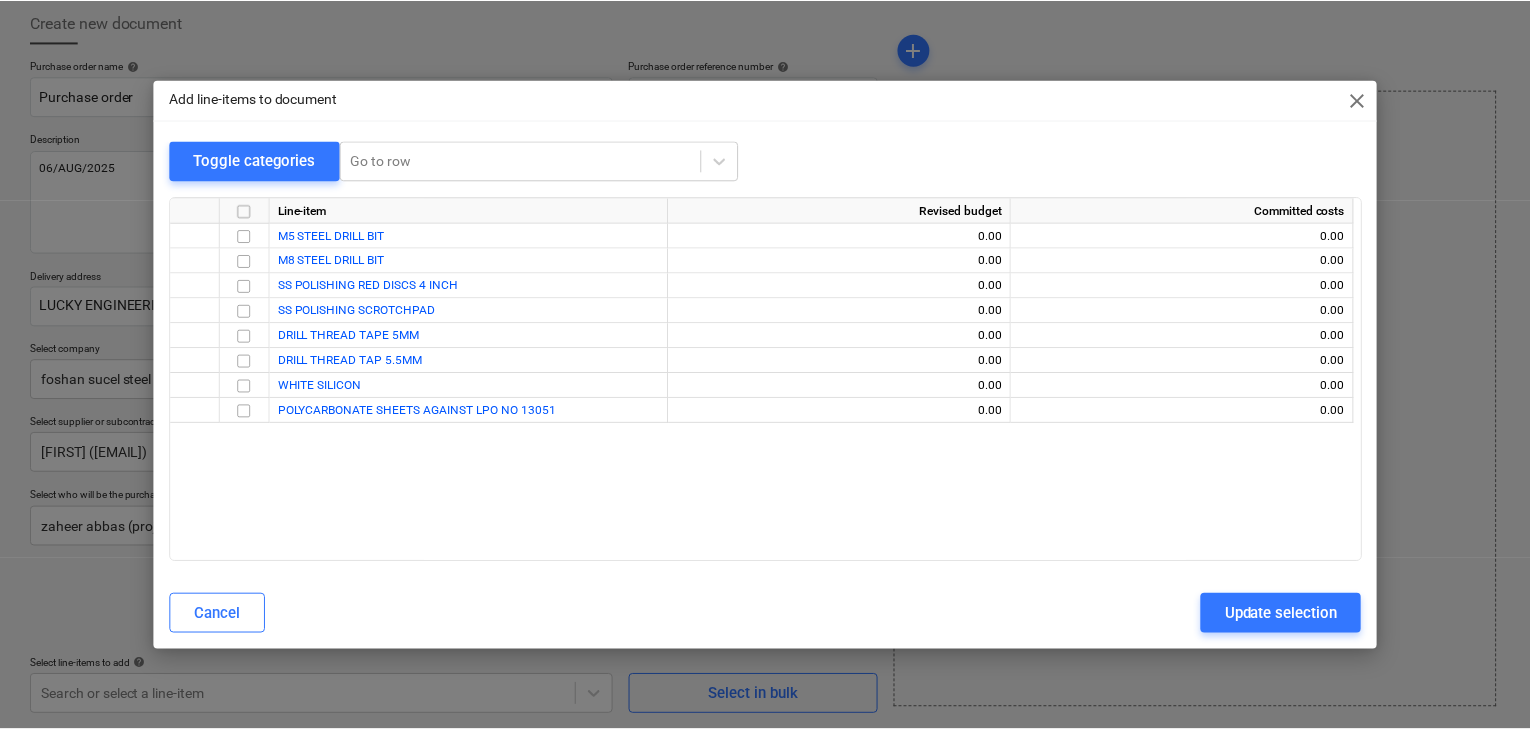 scroll, scrollTop: 7936, scrollLeft: 0, axis: vertical 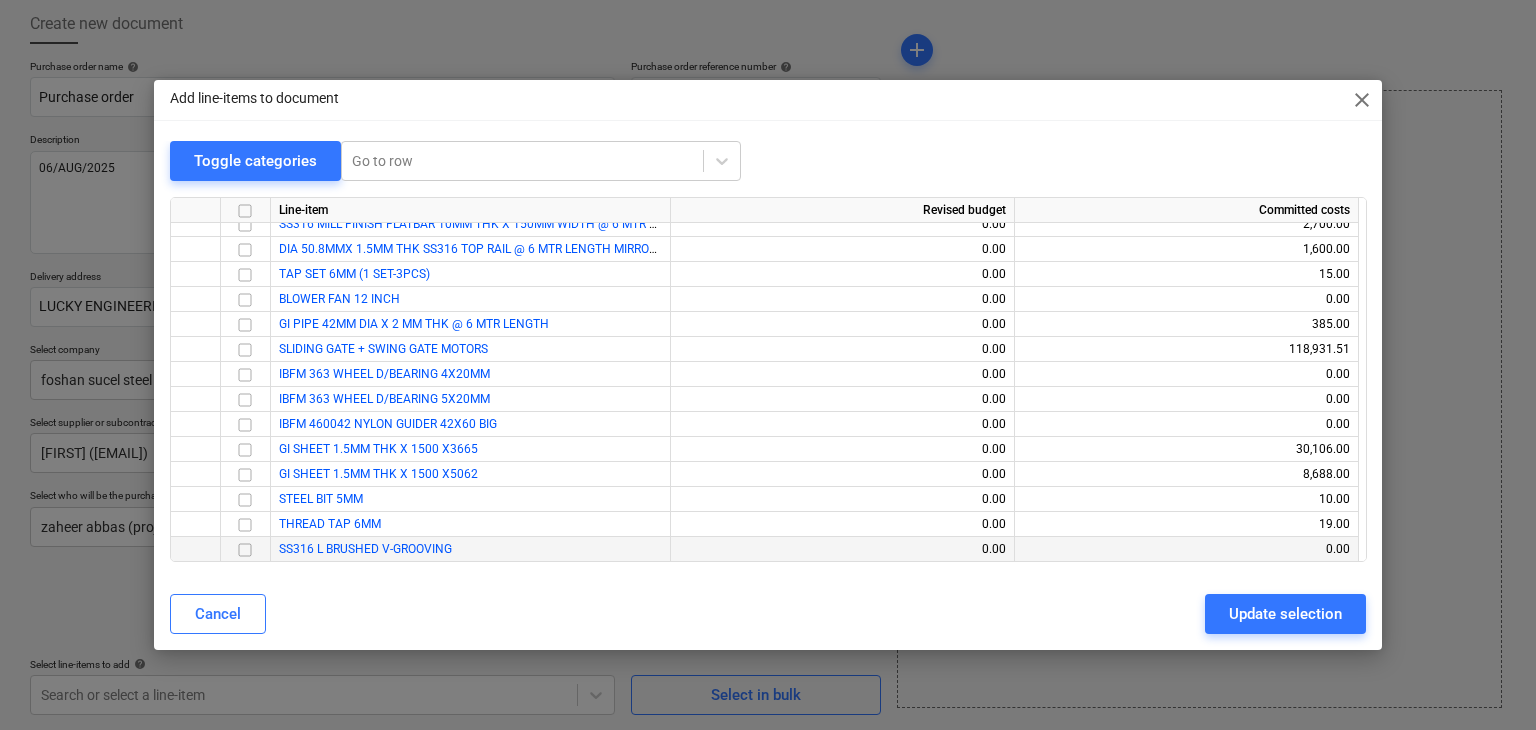 click at bounding box center [245, 550] 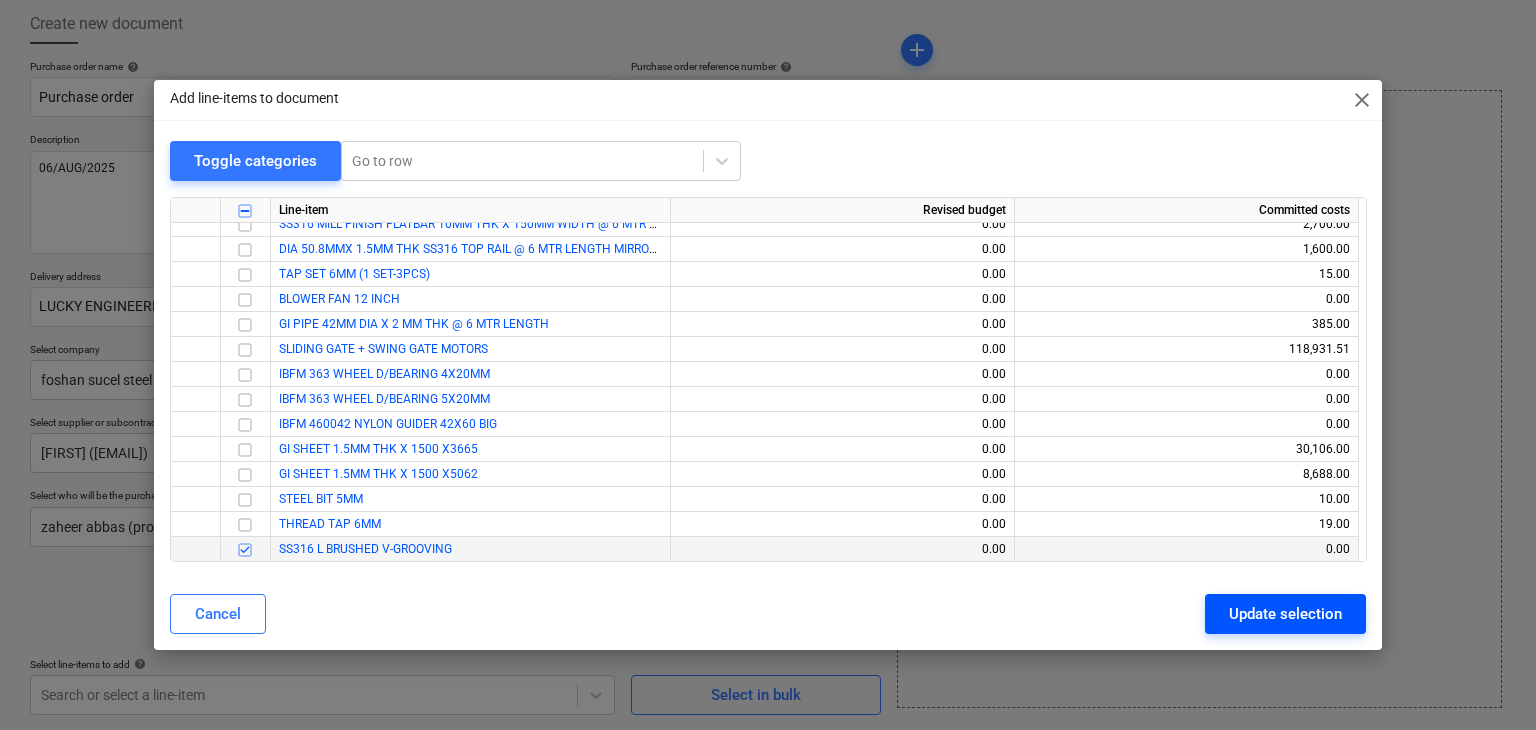 click on "Update selection" at bounding box center (1285, 614) 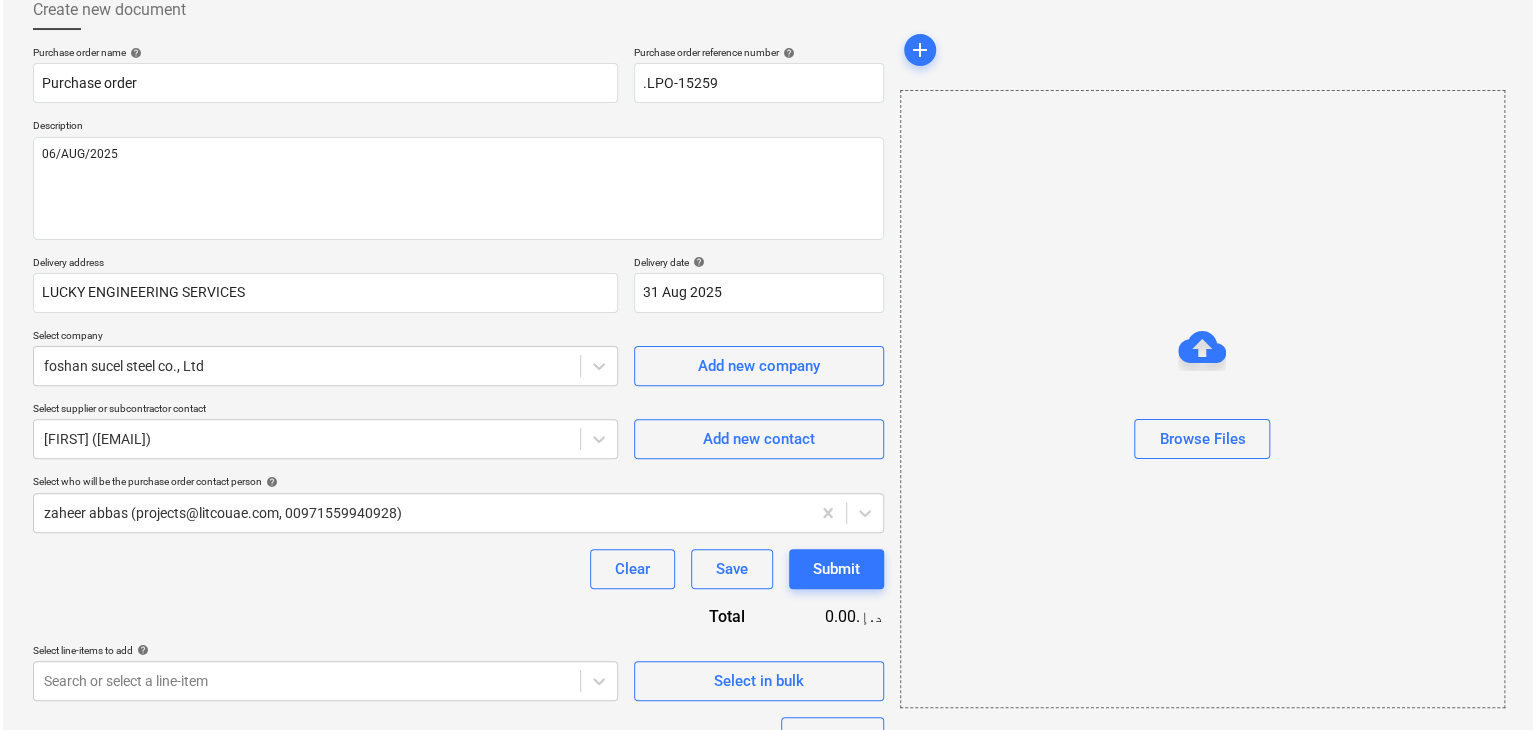 scroll, scrollTop: 292, scrollLeft: 0, axis: vertical 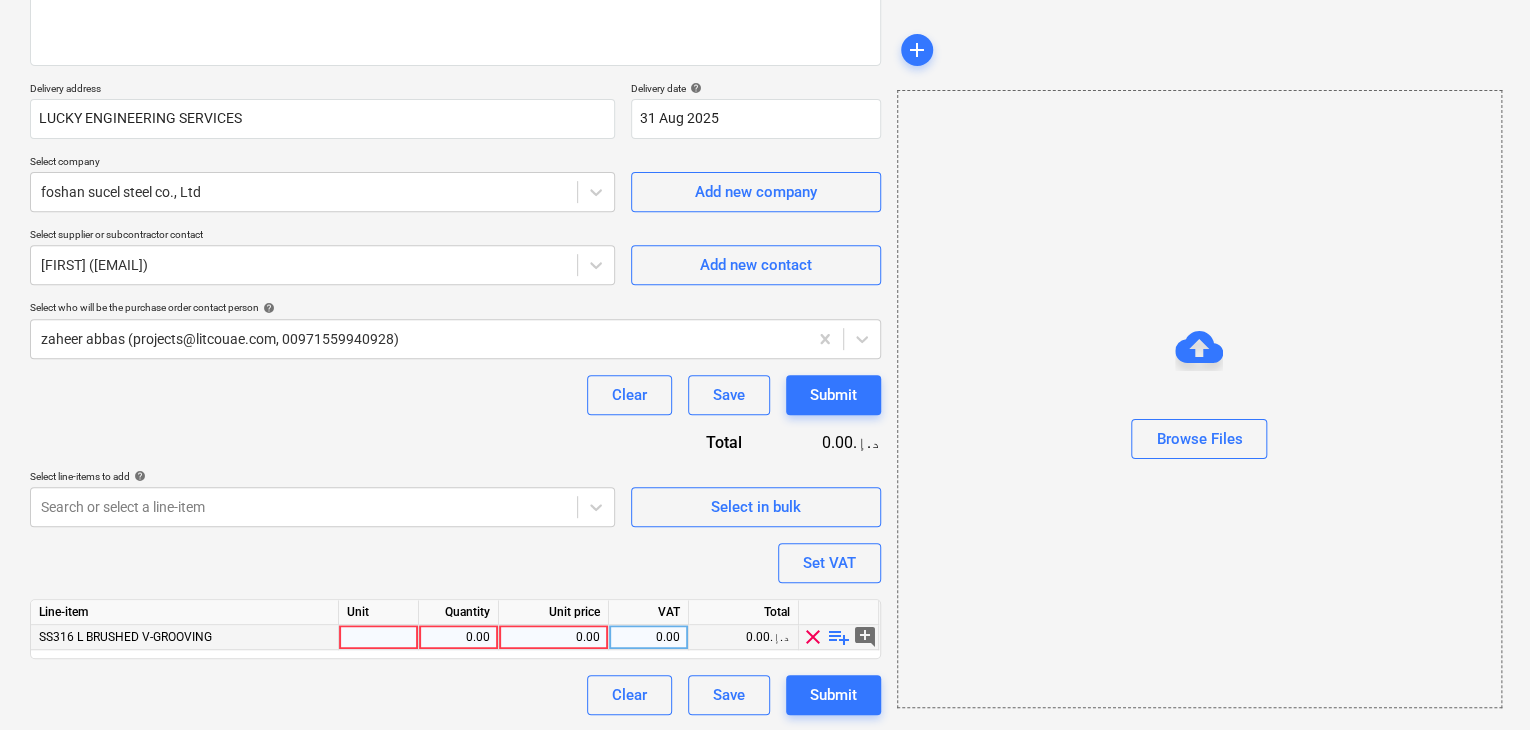 click at bounding box center [379, 637] 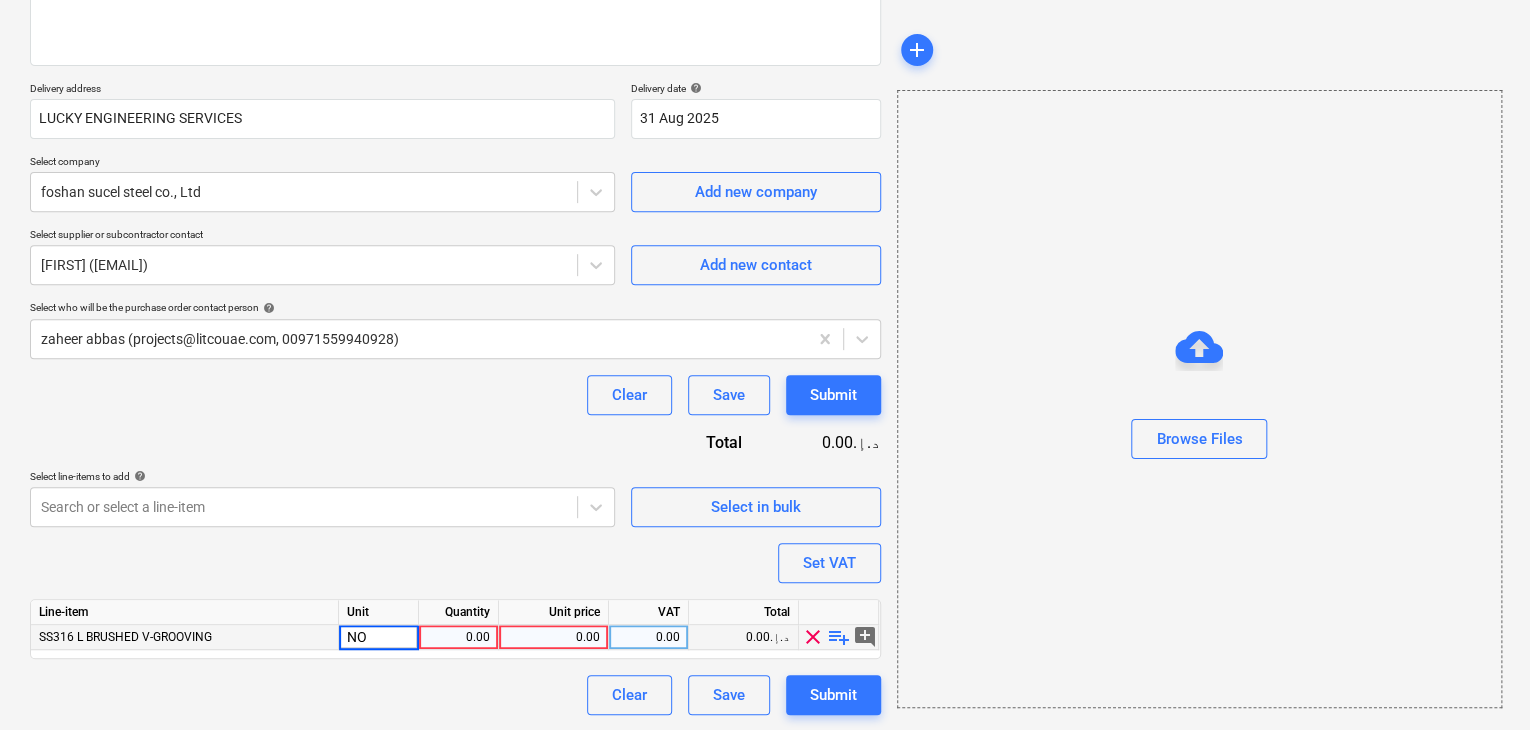 type on "NOS" 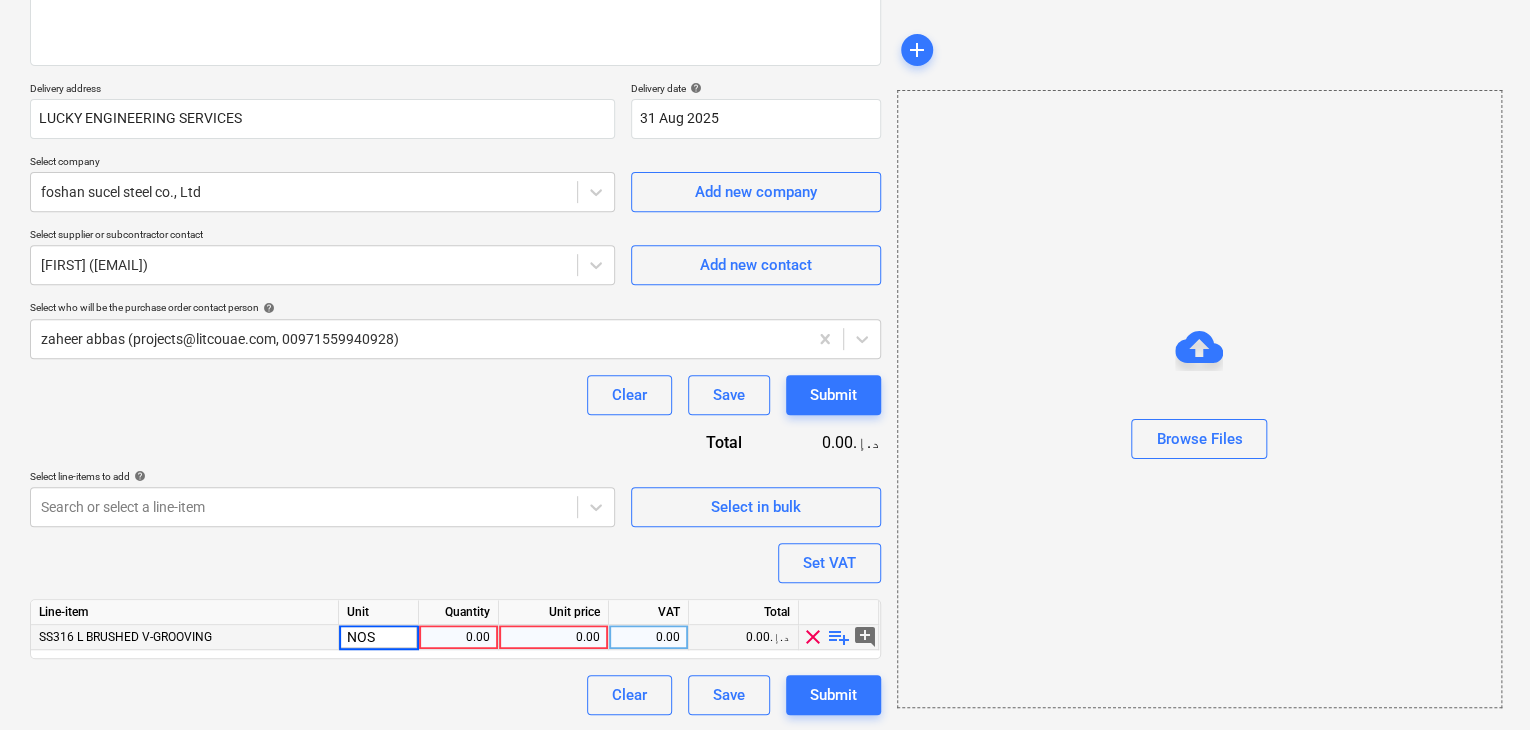 type on "x" 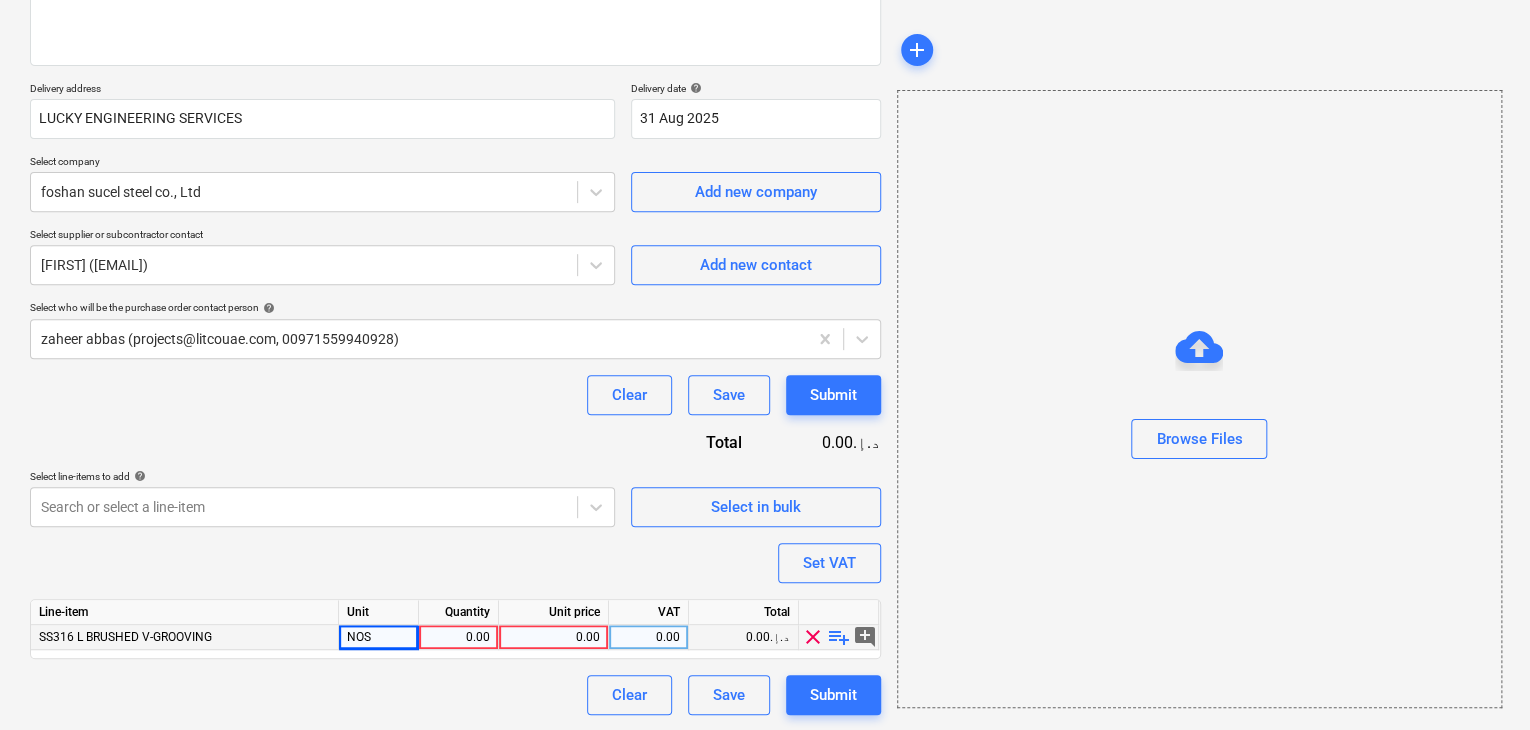 click on "0.00" at bounding box center (458, 637) 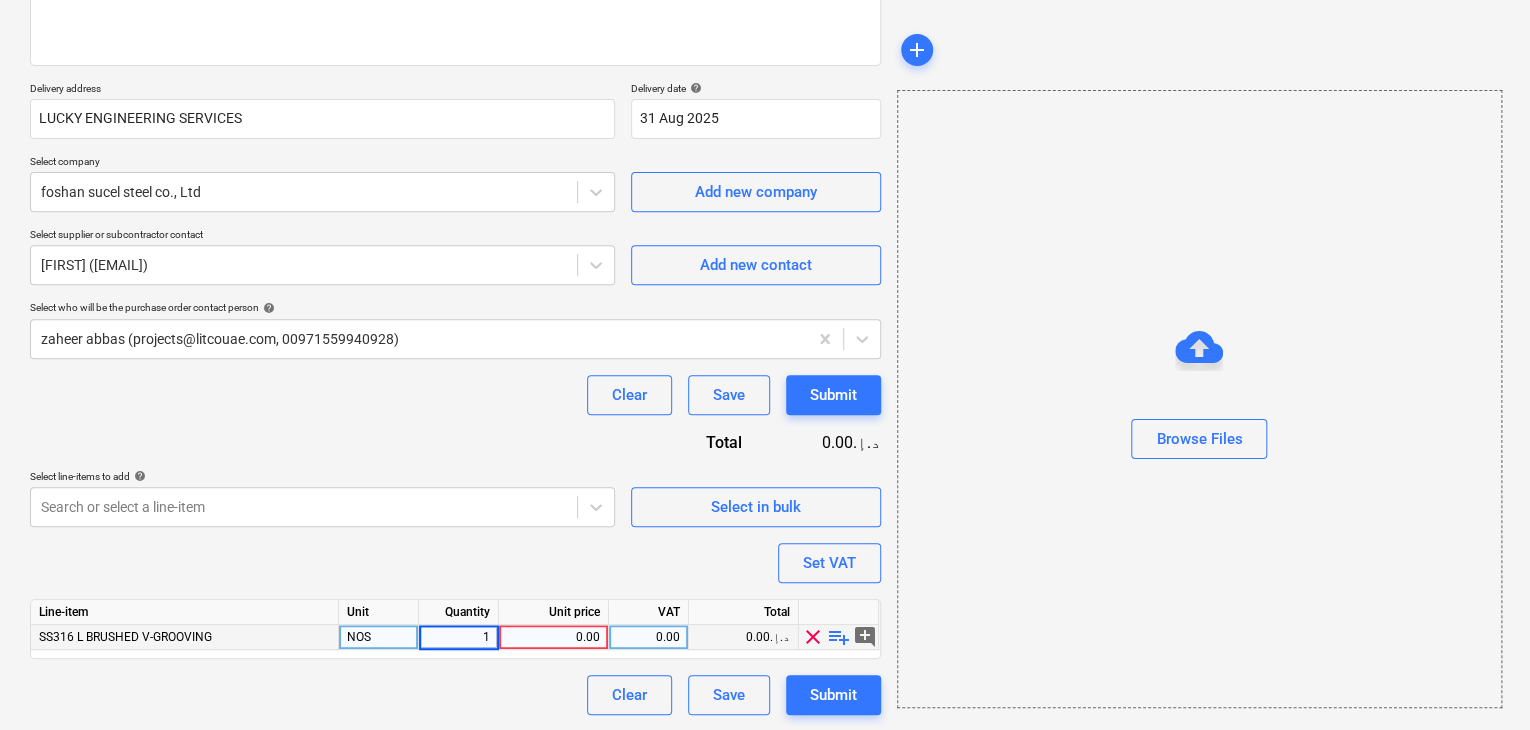 type on "10" 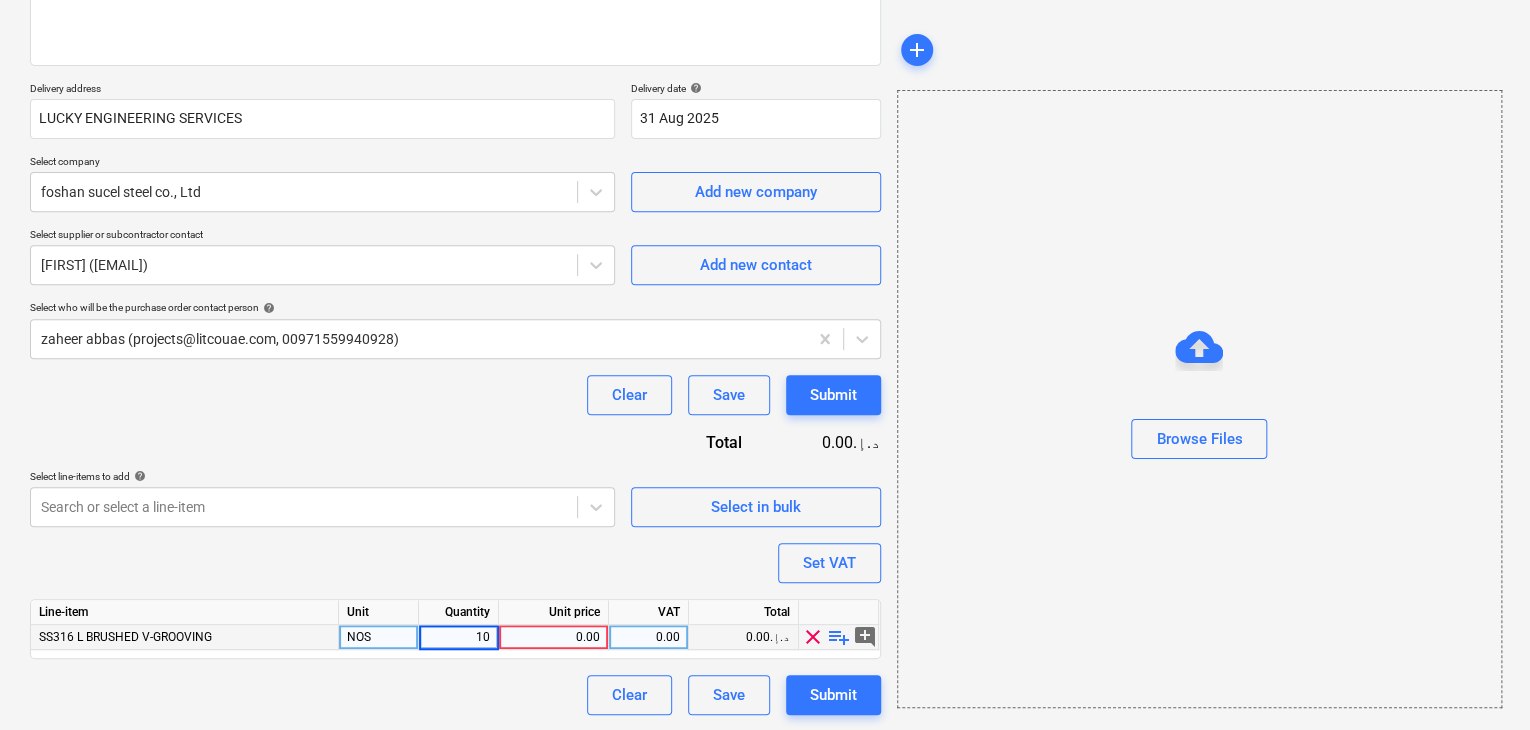 type on "x" 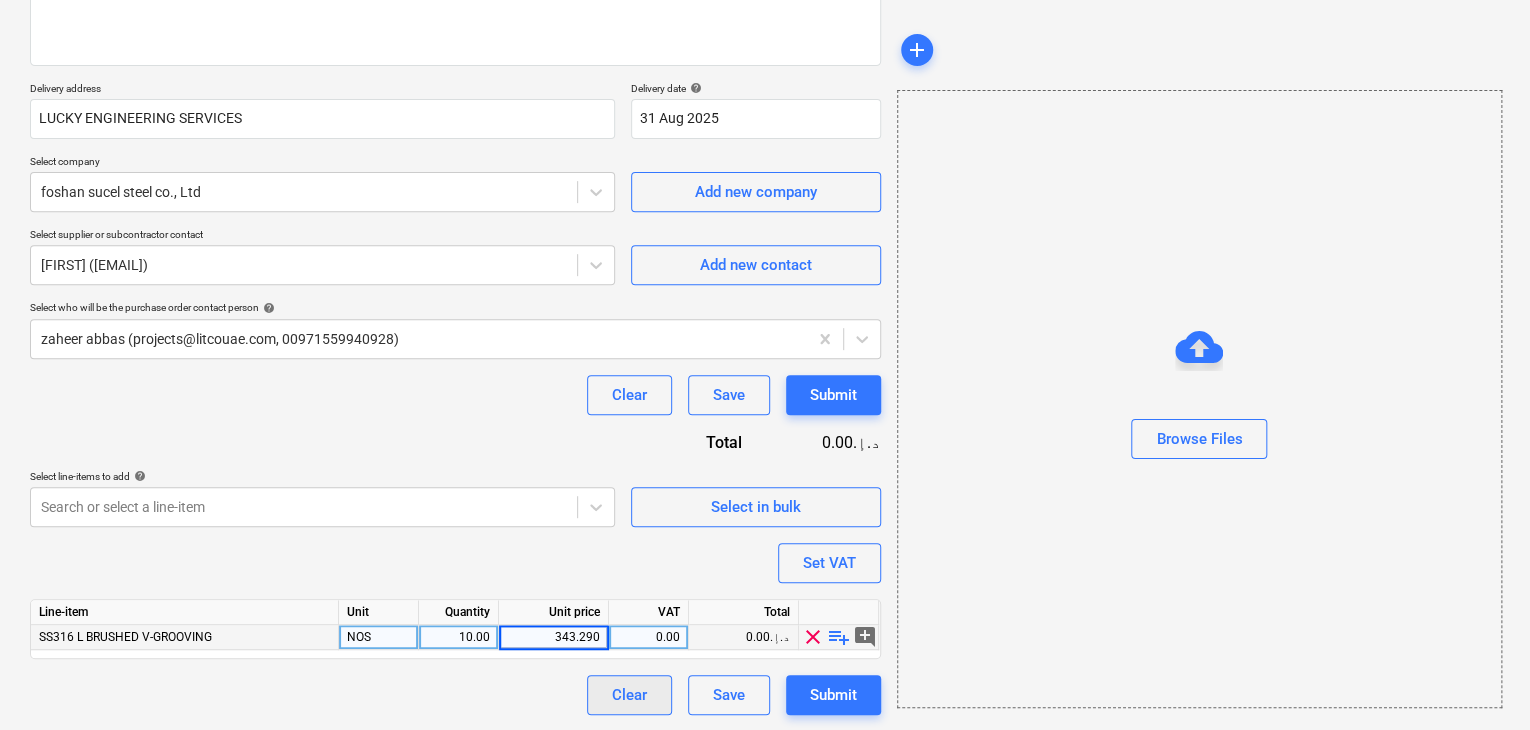 type on "343.2909" 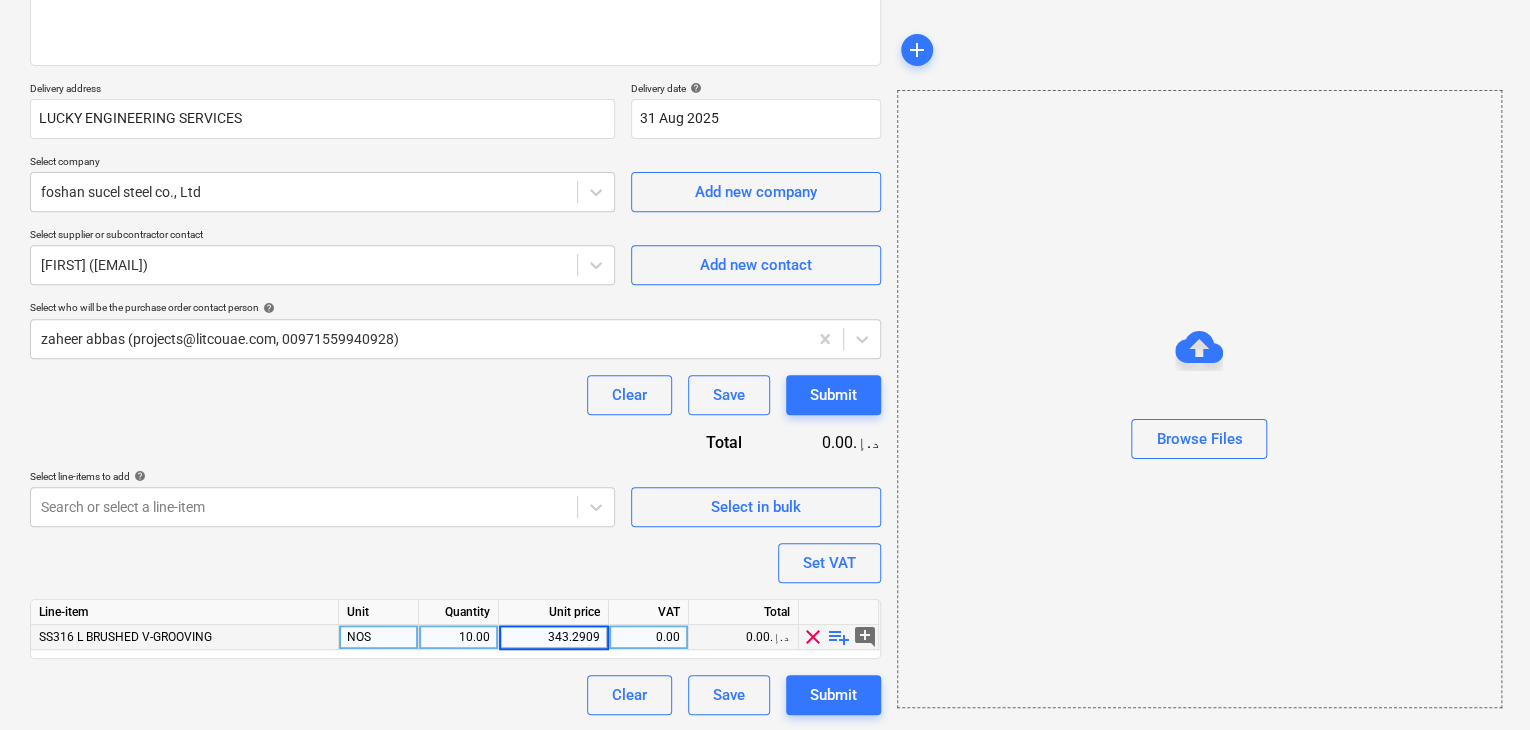 type on "x" 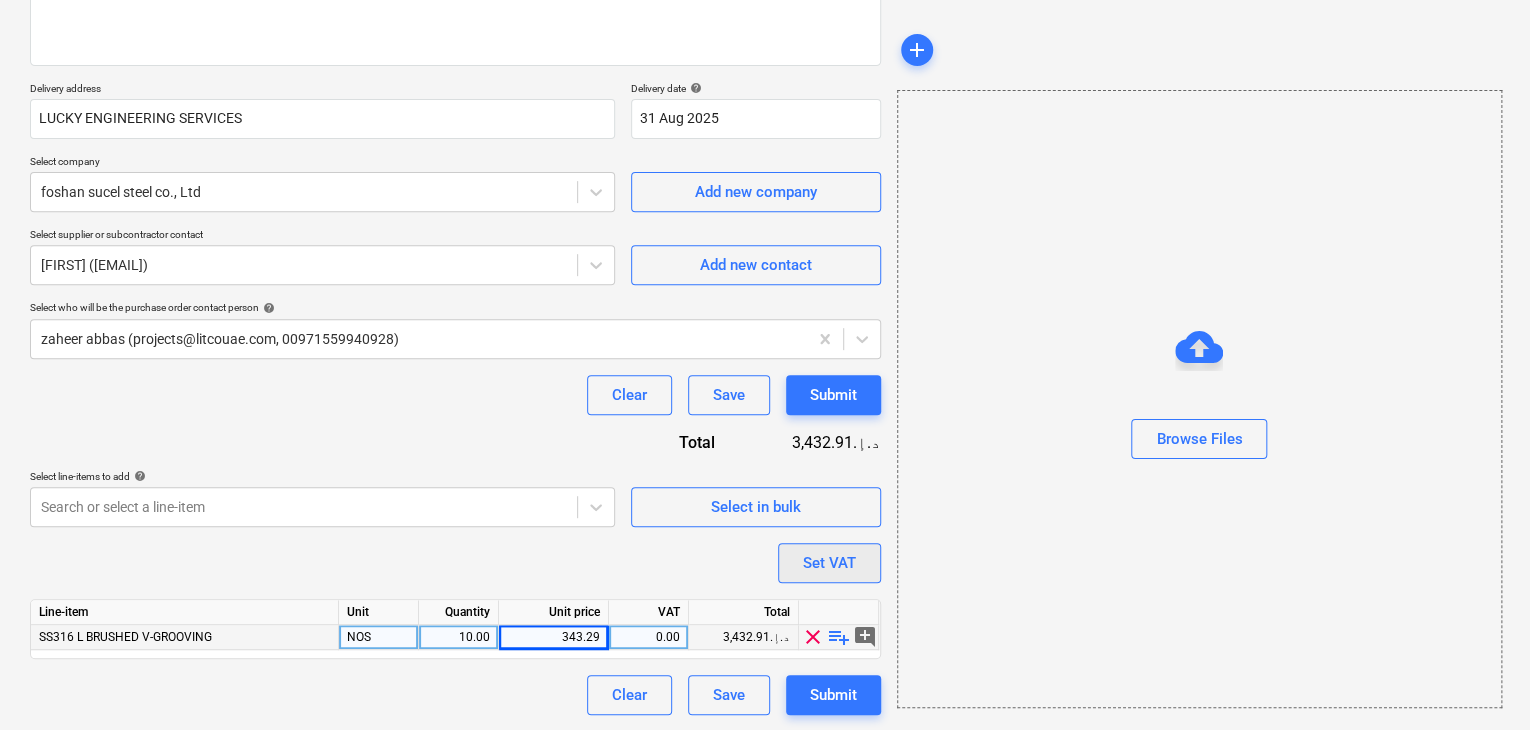 click on "Set VAT" at bounding box center (829, 563) 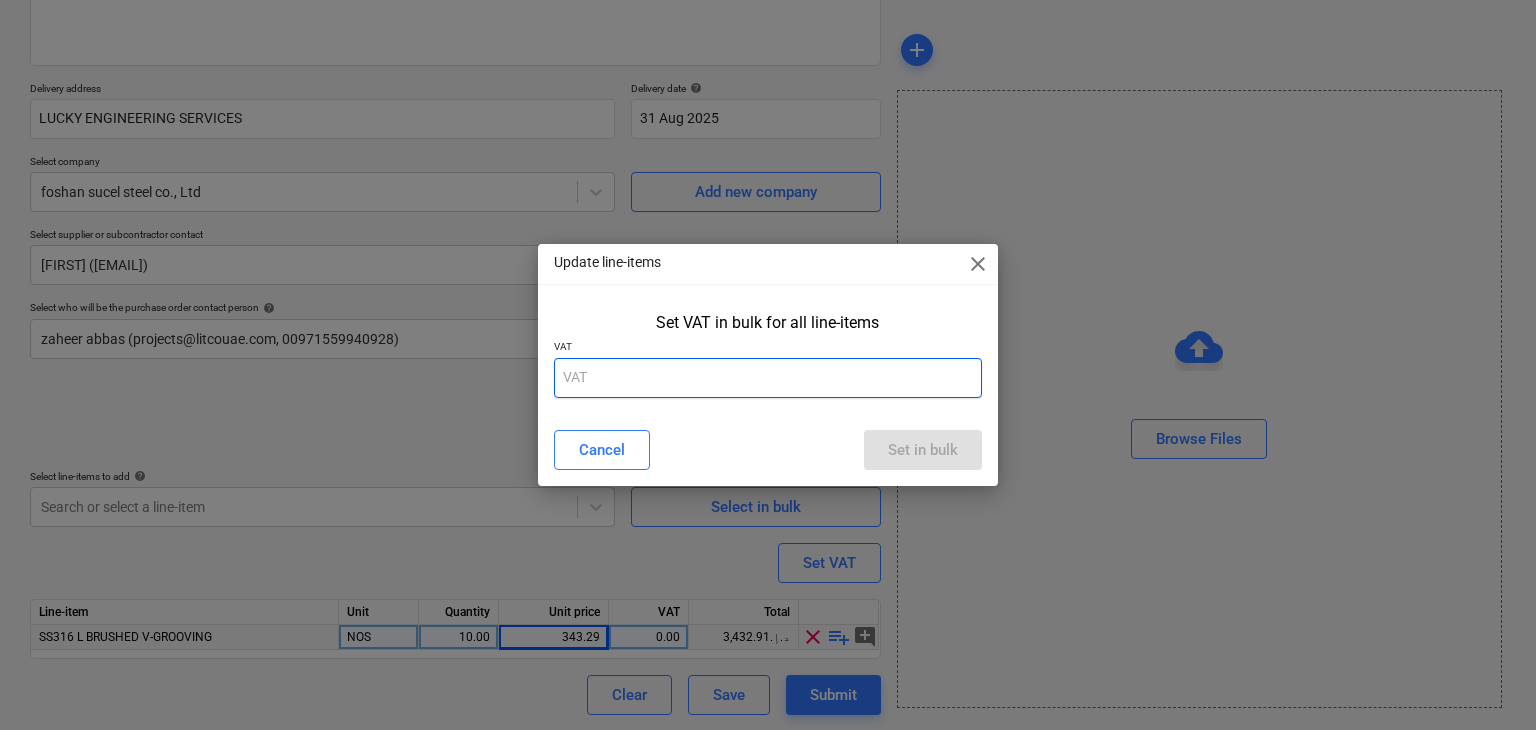 click at bounding box center [768, 378] 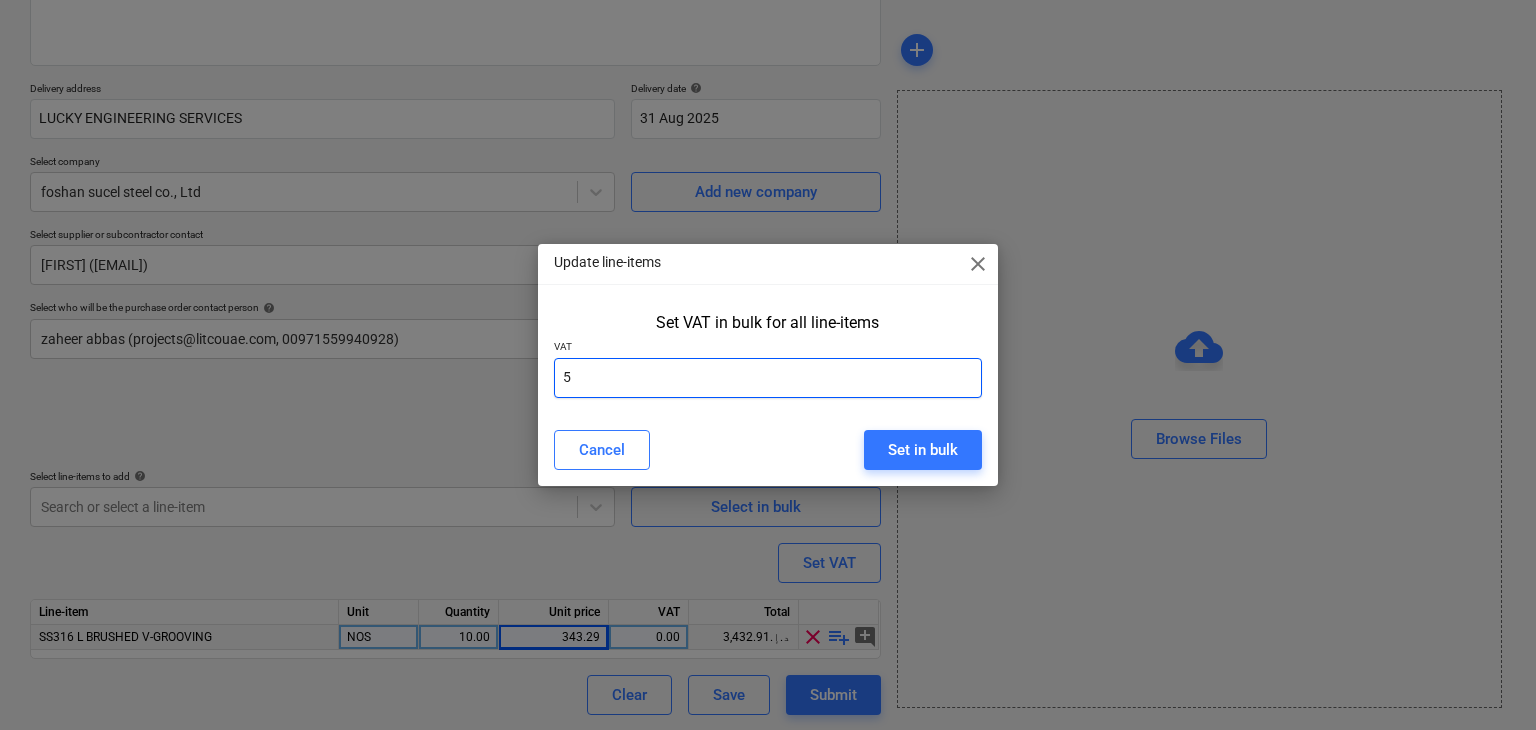 type on "5" 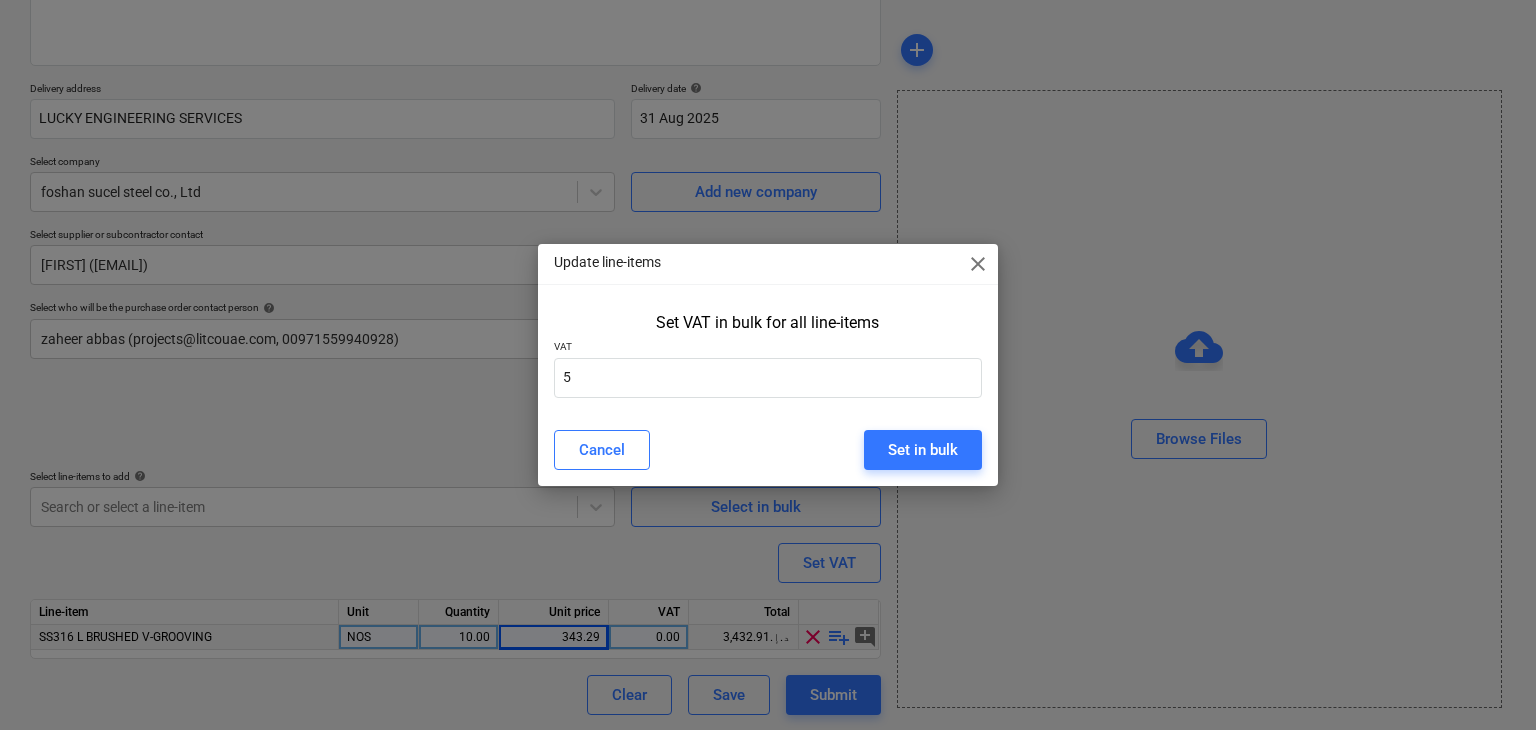 click on "Update line-items close" at bounding box center [768, 264] 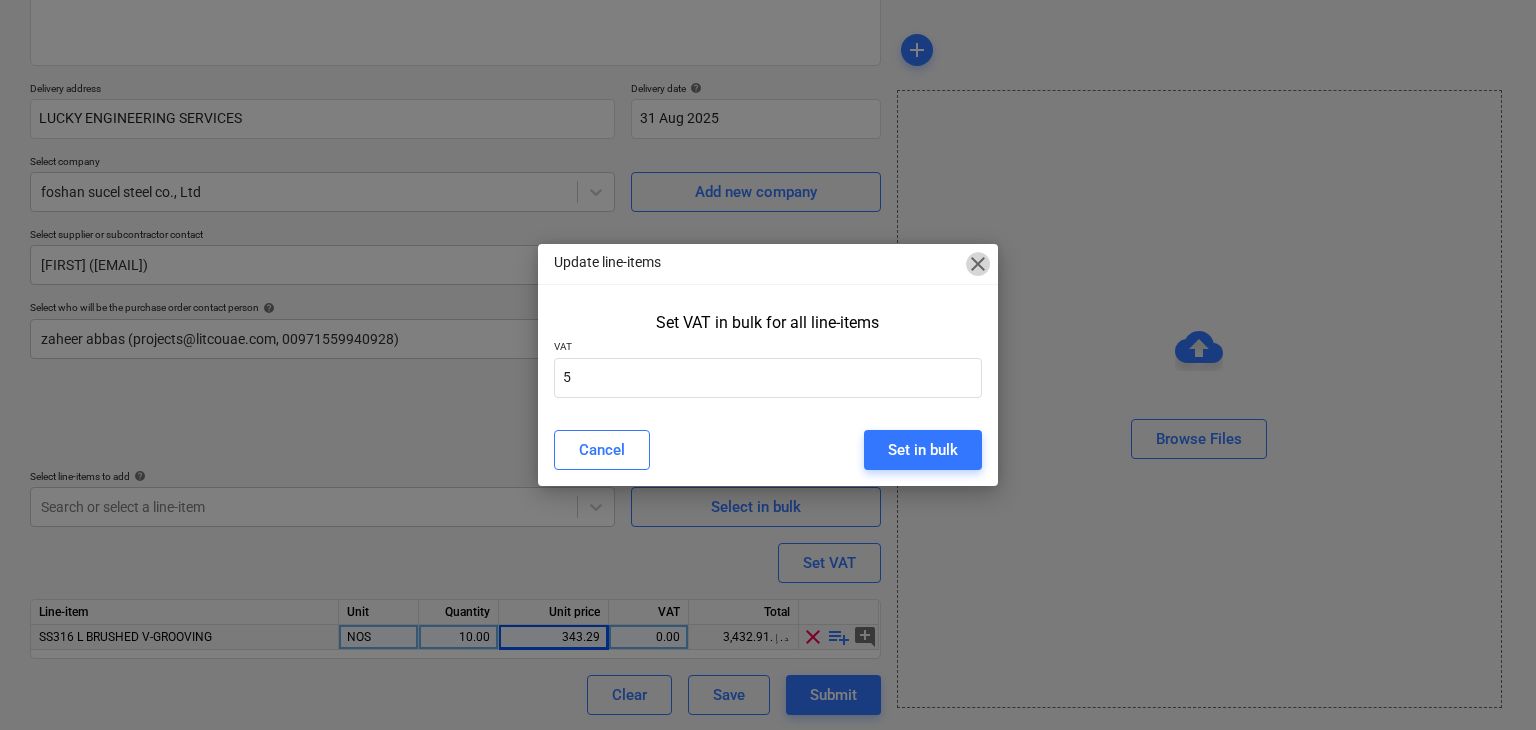 click on "close" at bounding box center (978, 264) 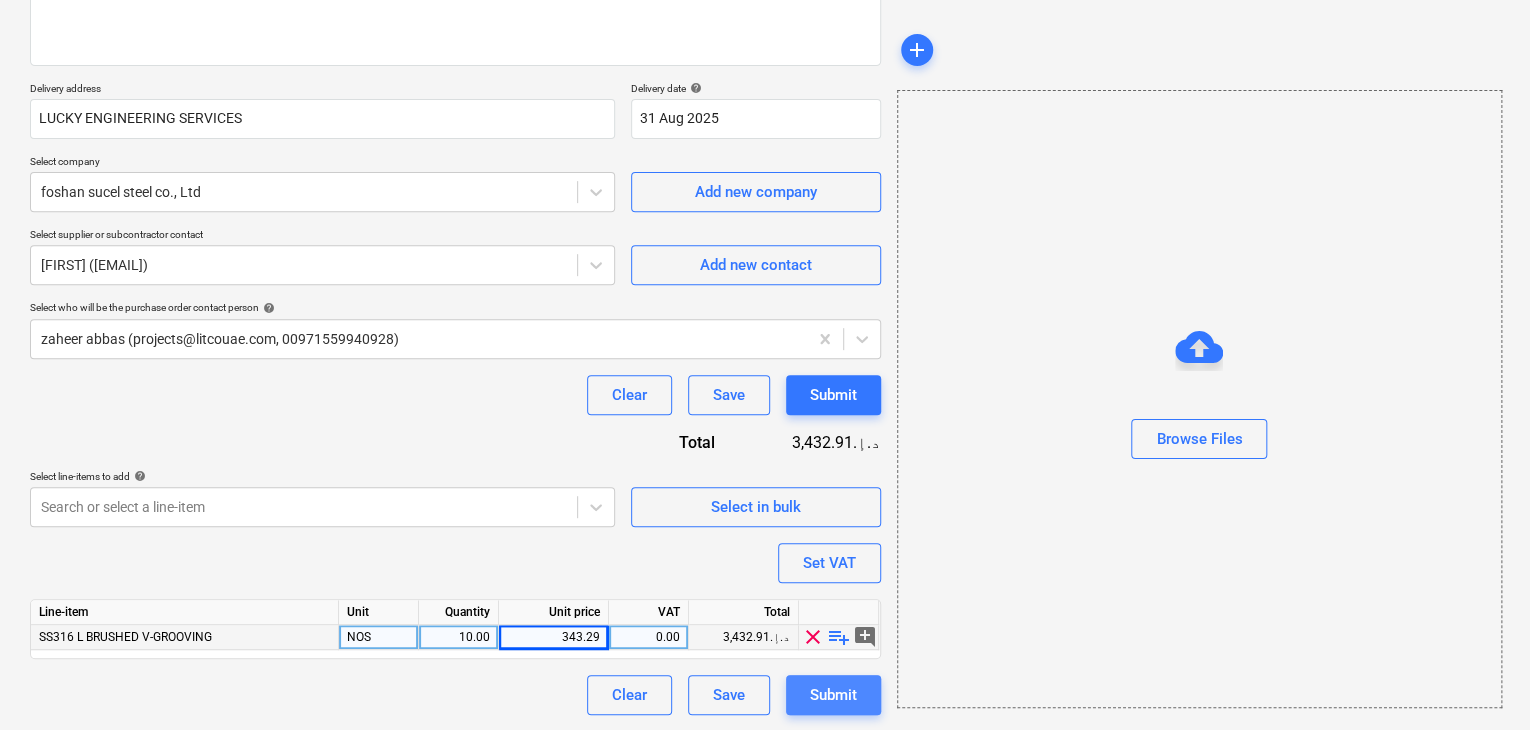 click on "Submit" at bounding box center [833, 695] 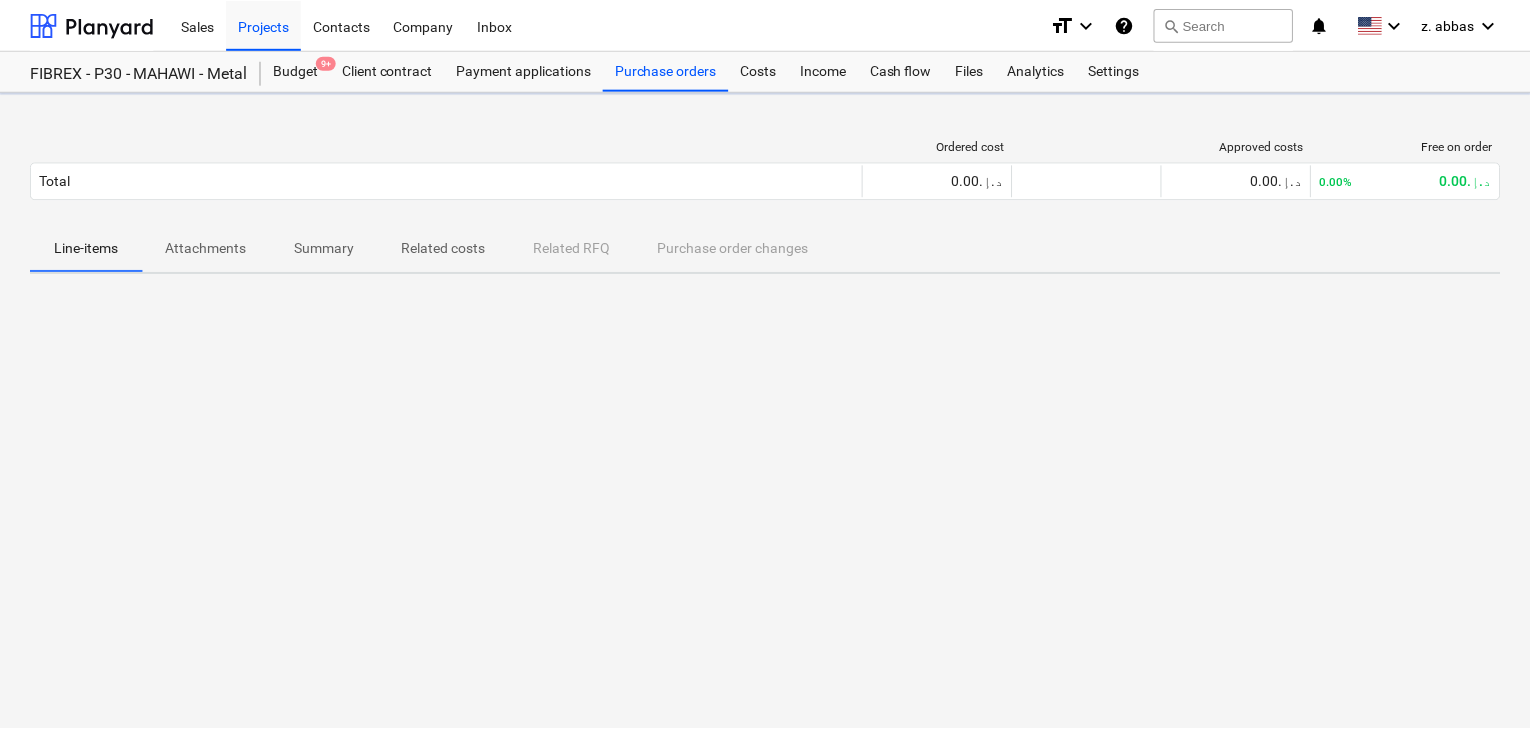 scroll, scrollTop: 0, scrollLeft: 0, axis: both 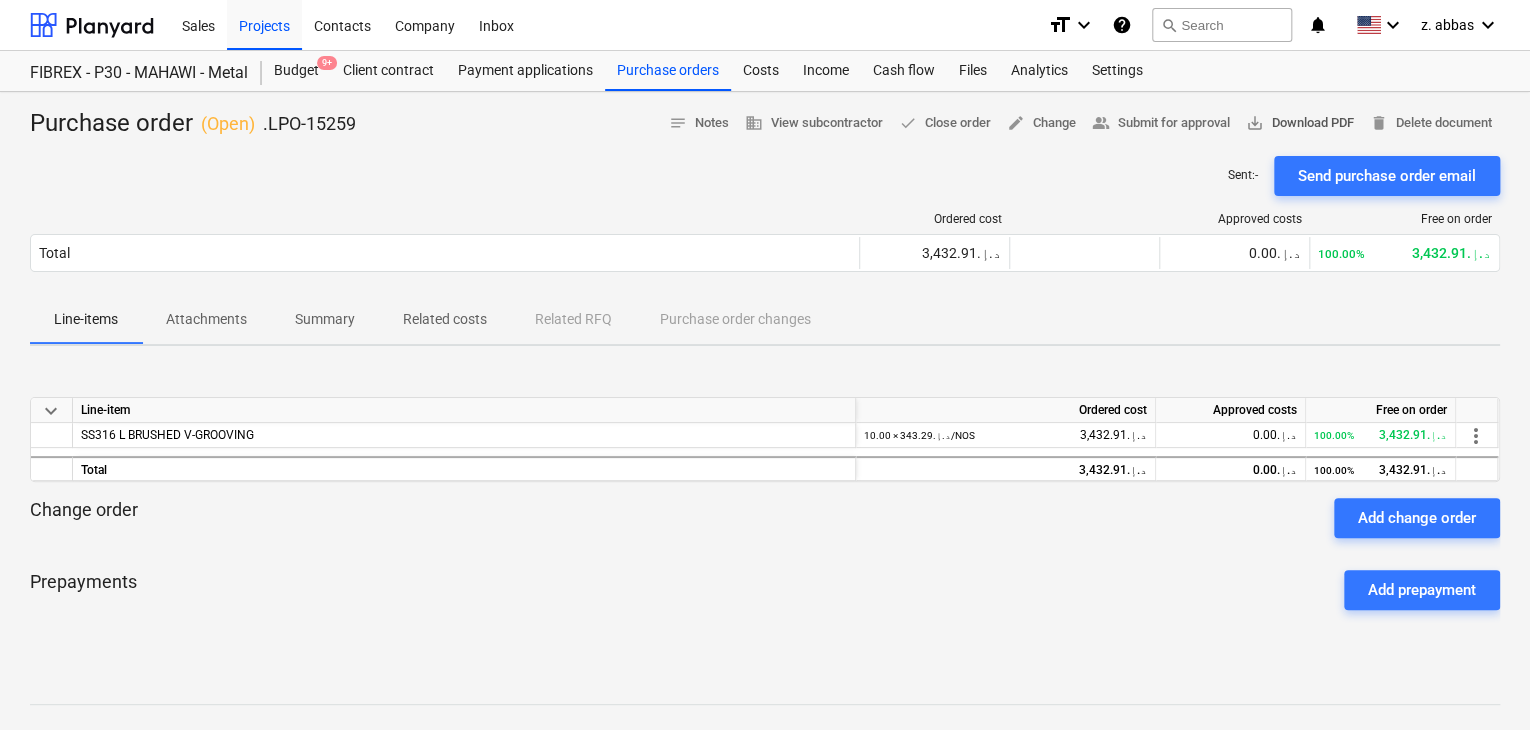 click on "save_alt Download PDF" at bounding box center (1300, 123) 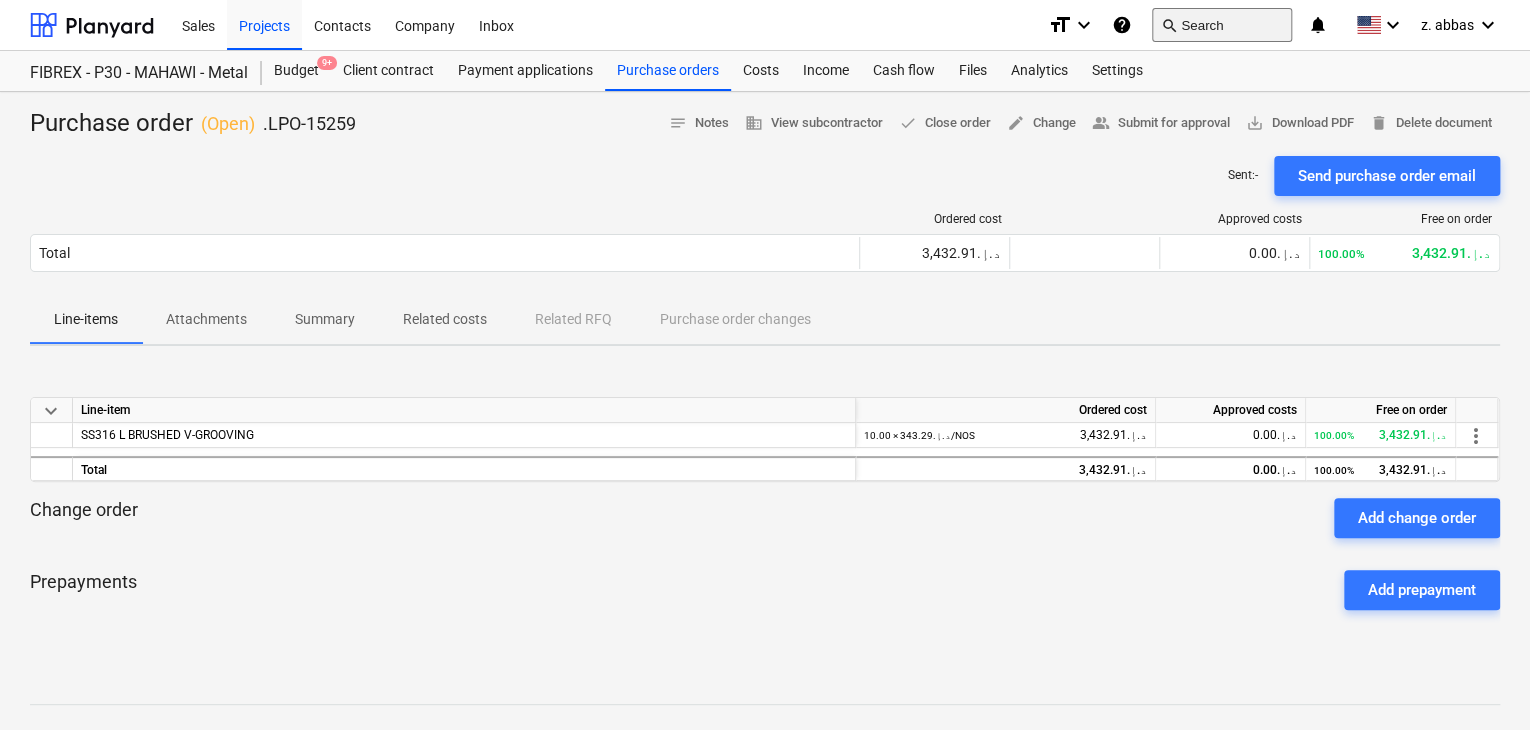 click on "search Search" at bounding box center (1222, 25) 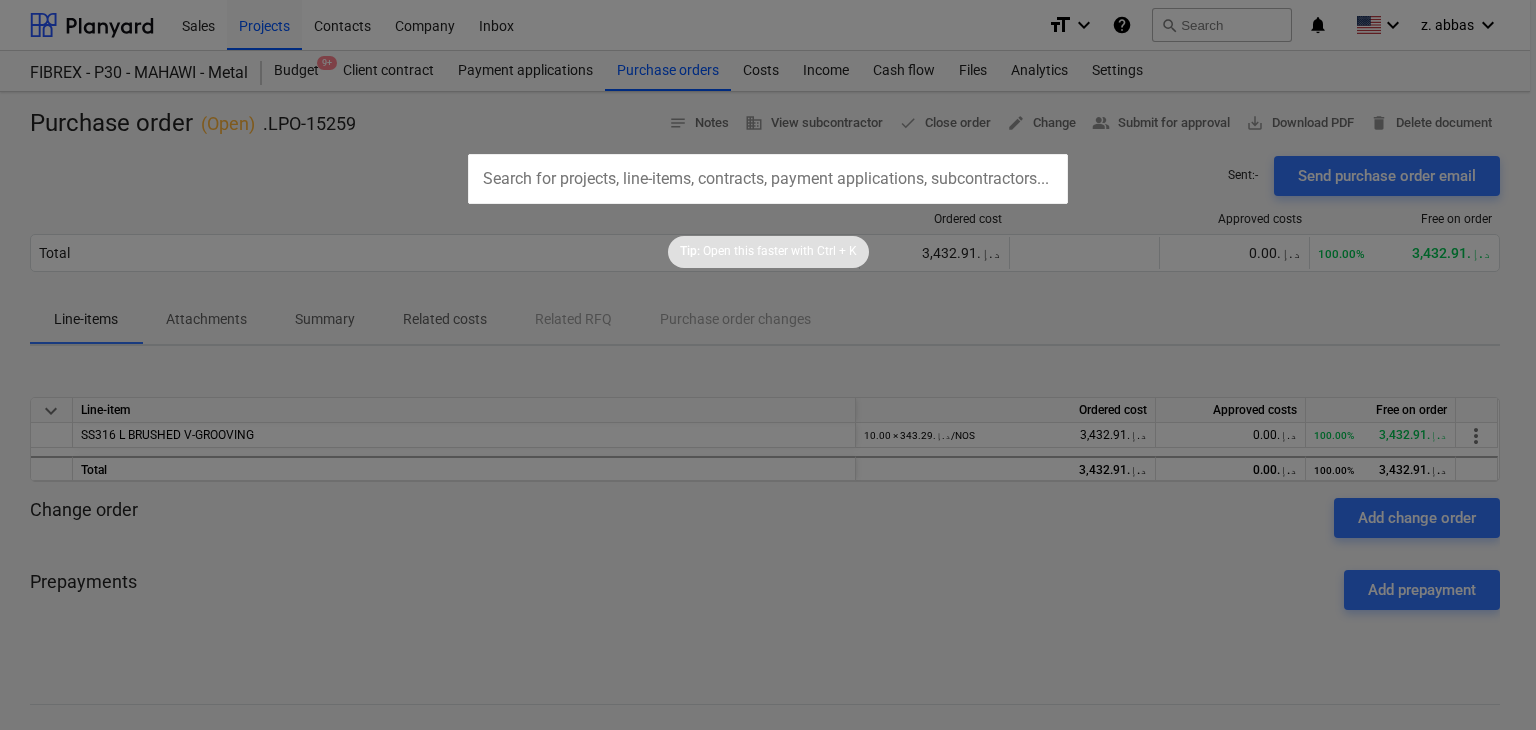 click on "Tip:   Open this faster with   Ctrl + K" at bounding box center (768, 236) 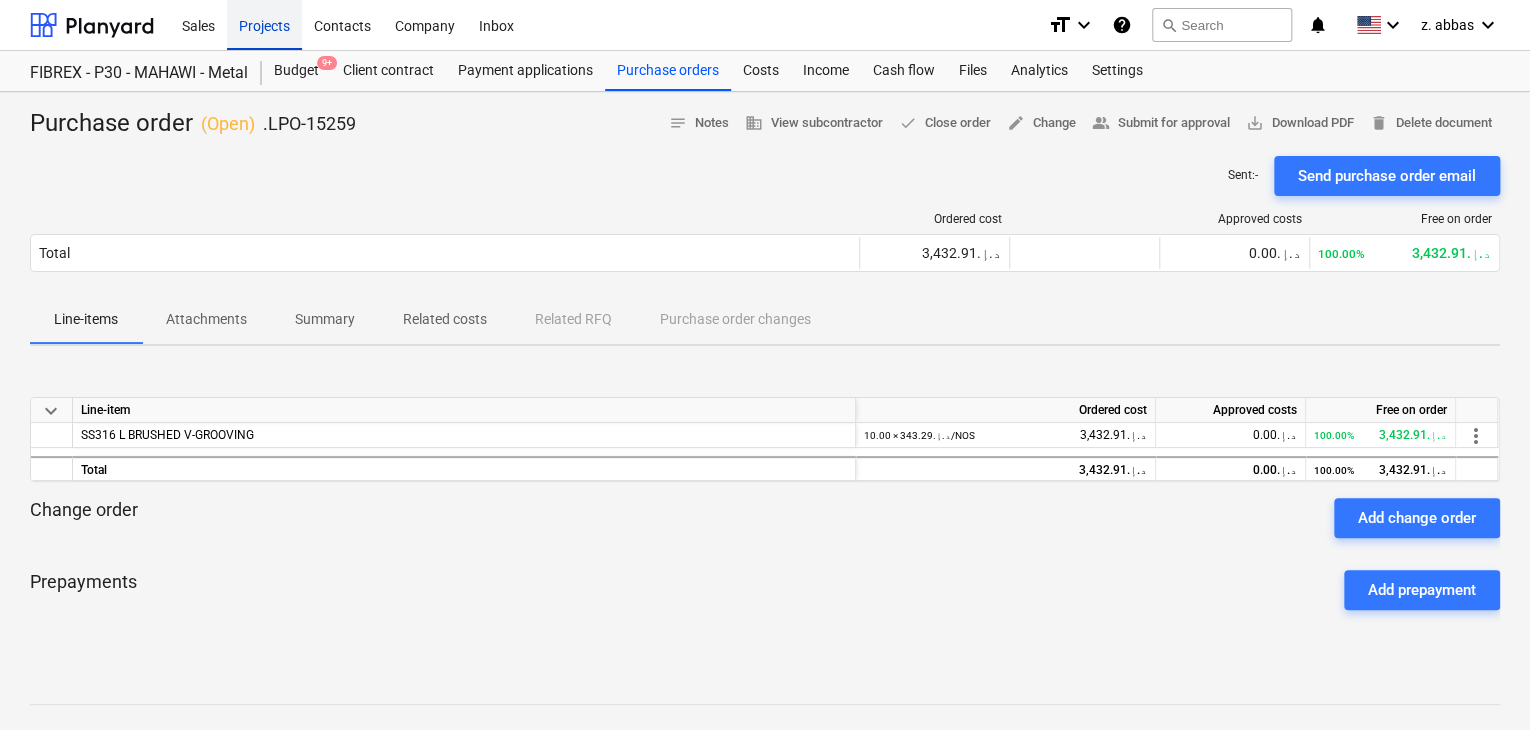 click on "Projects" at bounding box center (264, 24) 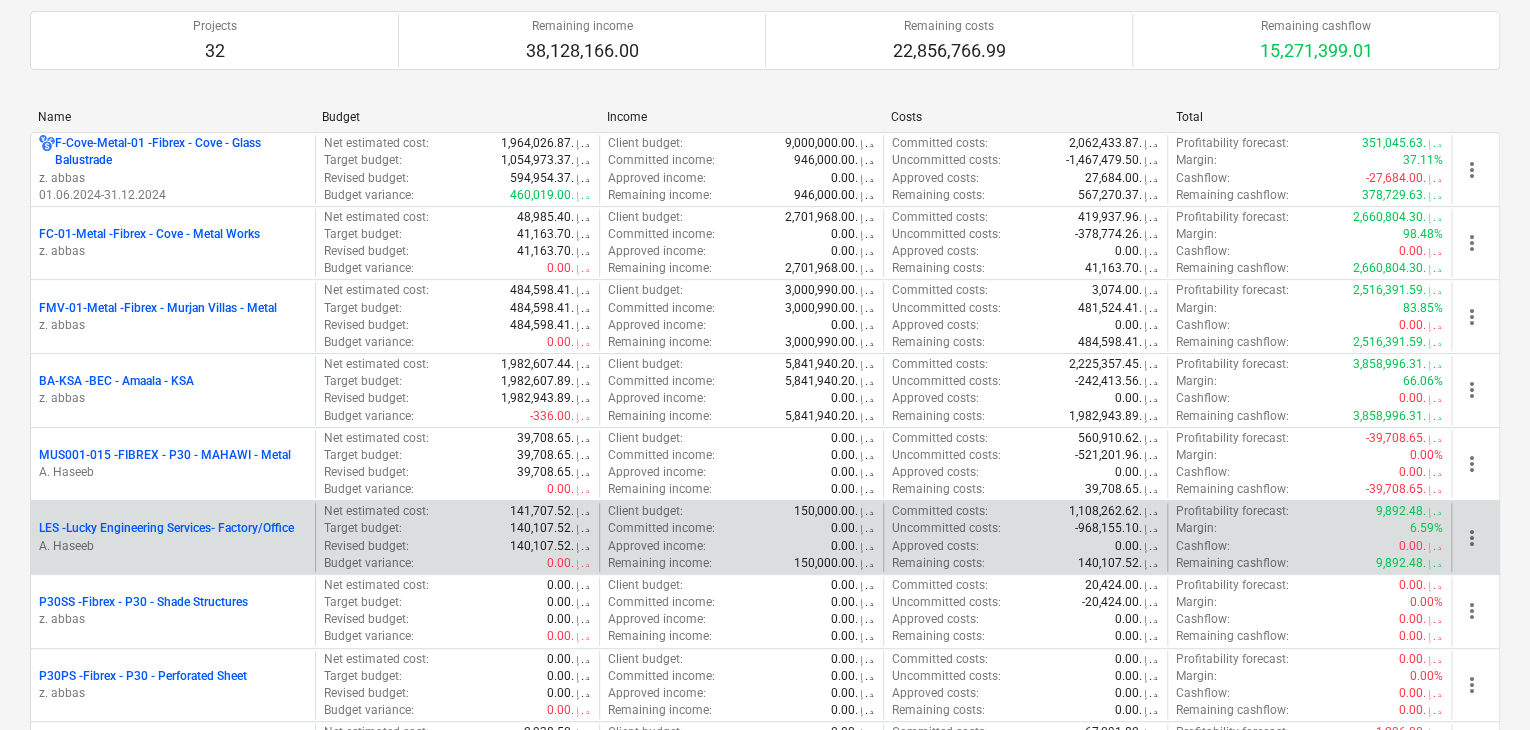 scroll, scrollTop: 300, scrollLeft: 0, axis: vertical 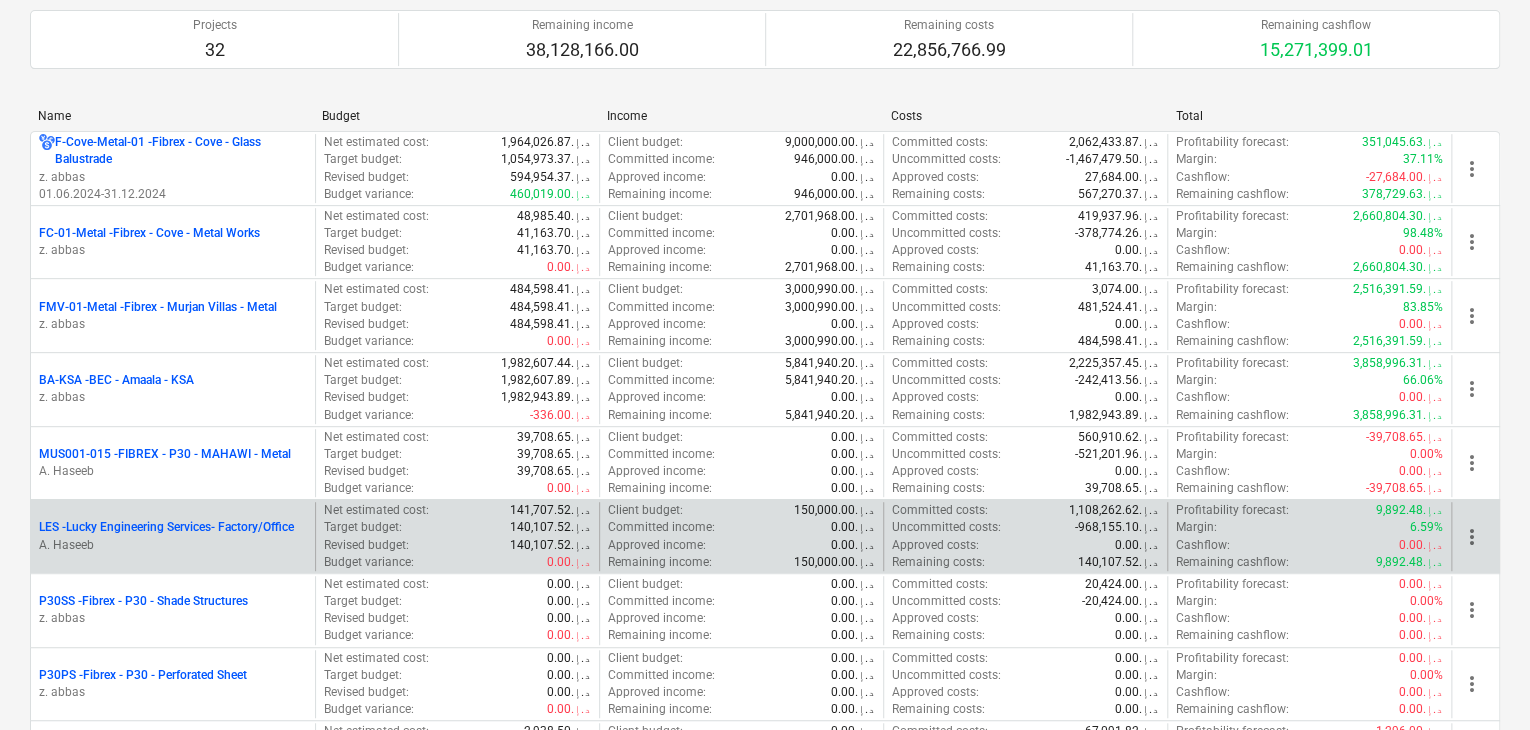 click on "A. Haseeb" at bounding box center [173, 545] 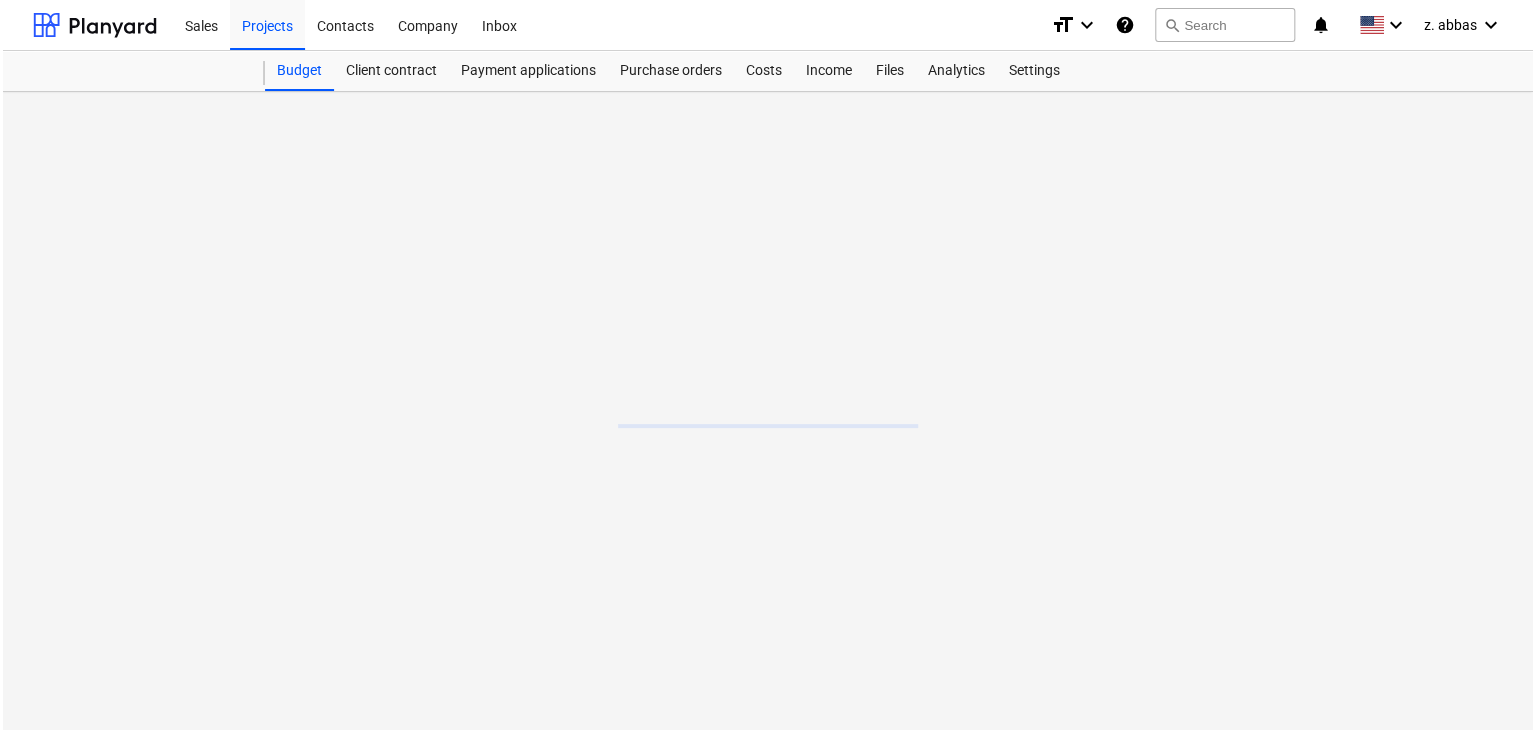 scroll, scrollTop: 0, scrollLeft: 0, axis: both 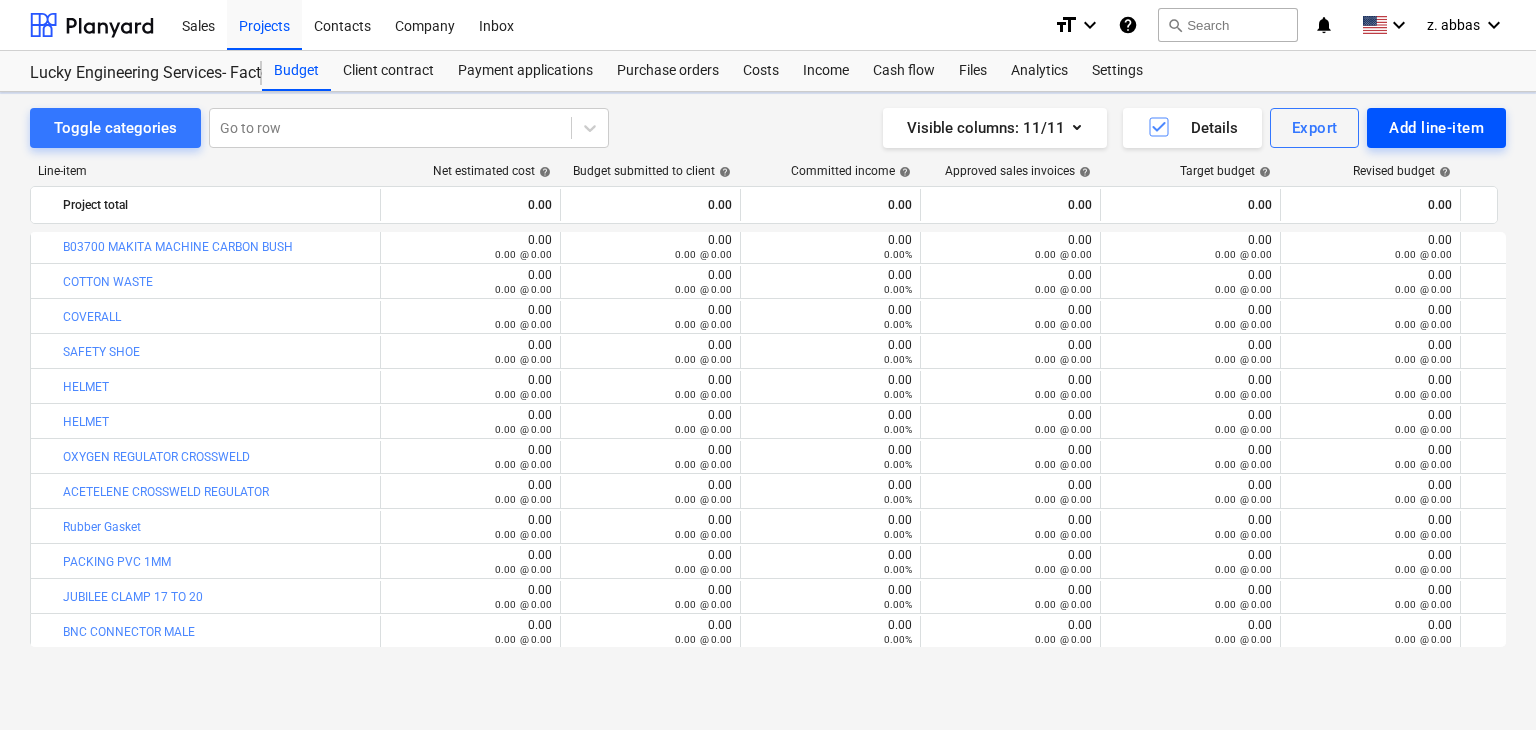 click on "Add line-item" at bounding box center (1436, 128) 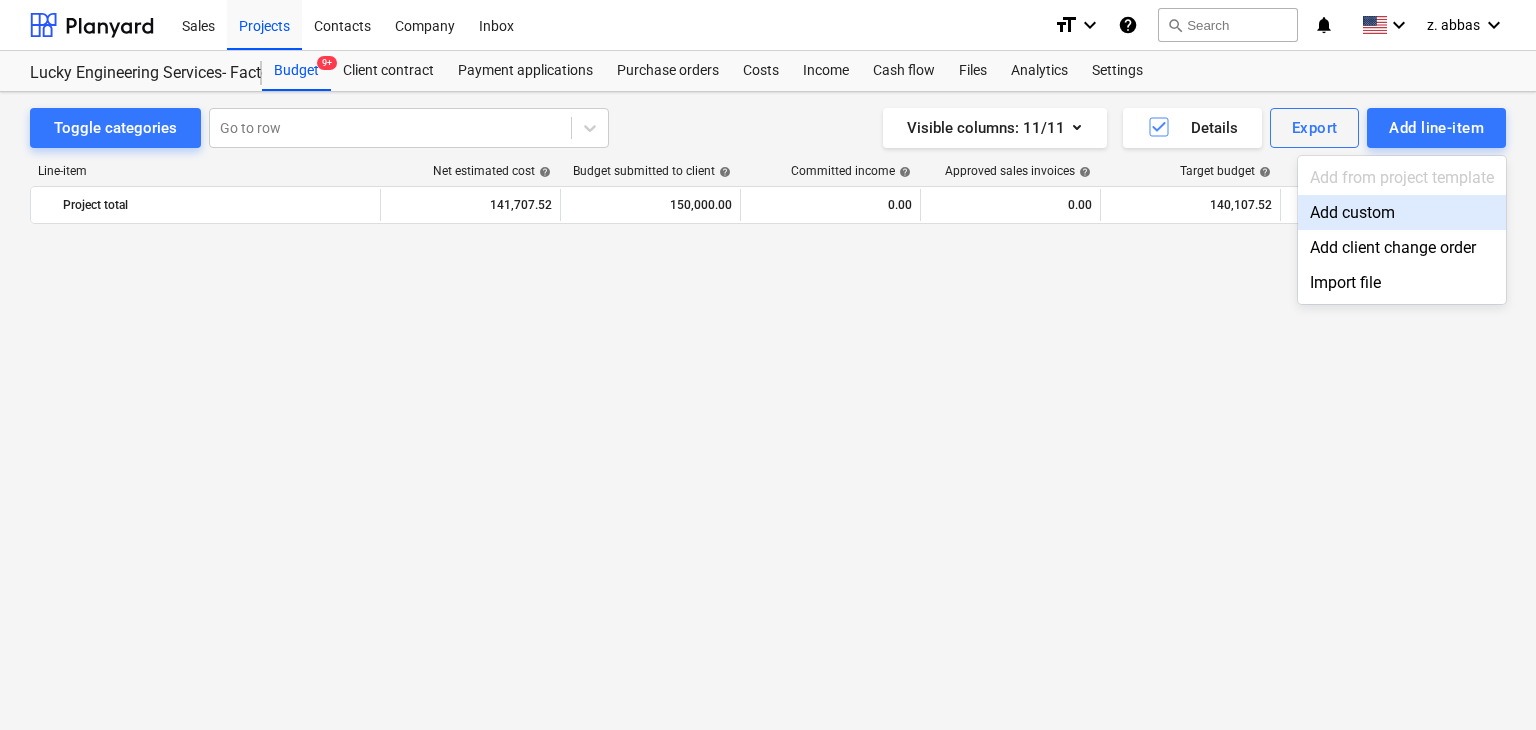 scroll, scrollTop: 45644, scrollLeft: 0, axis: vertical 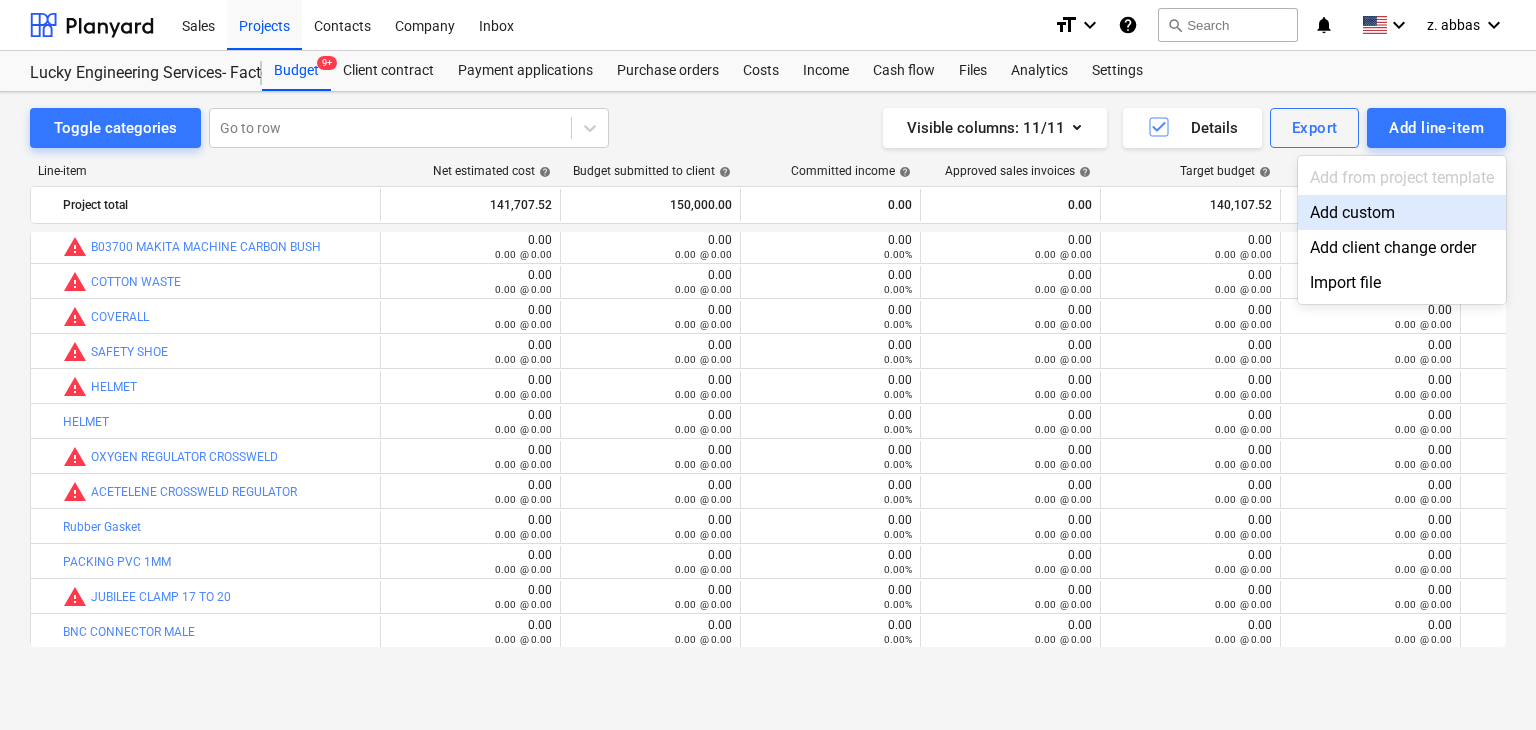 click on "Add custom" at bounding box center [1402, 212] 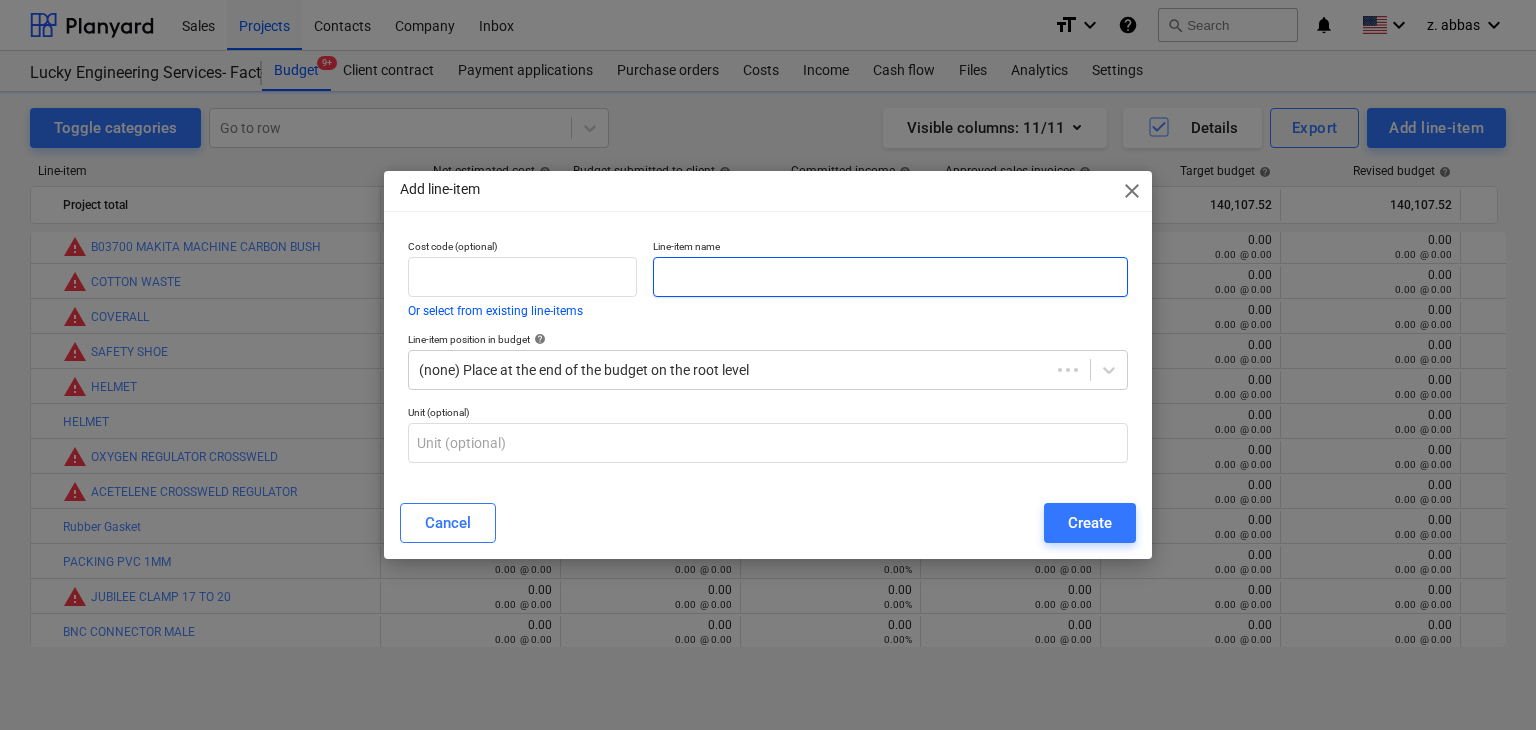 click at bounding box center [890, 277] 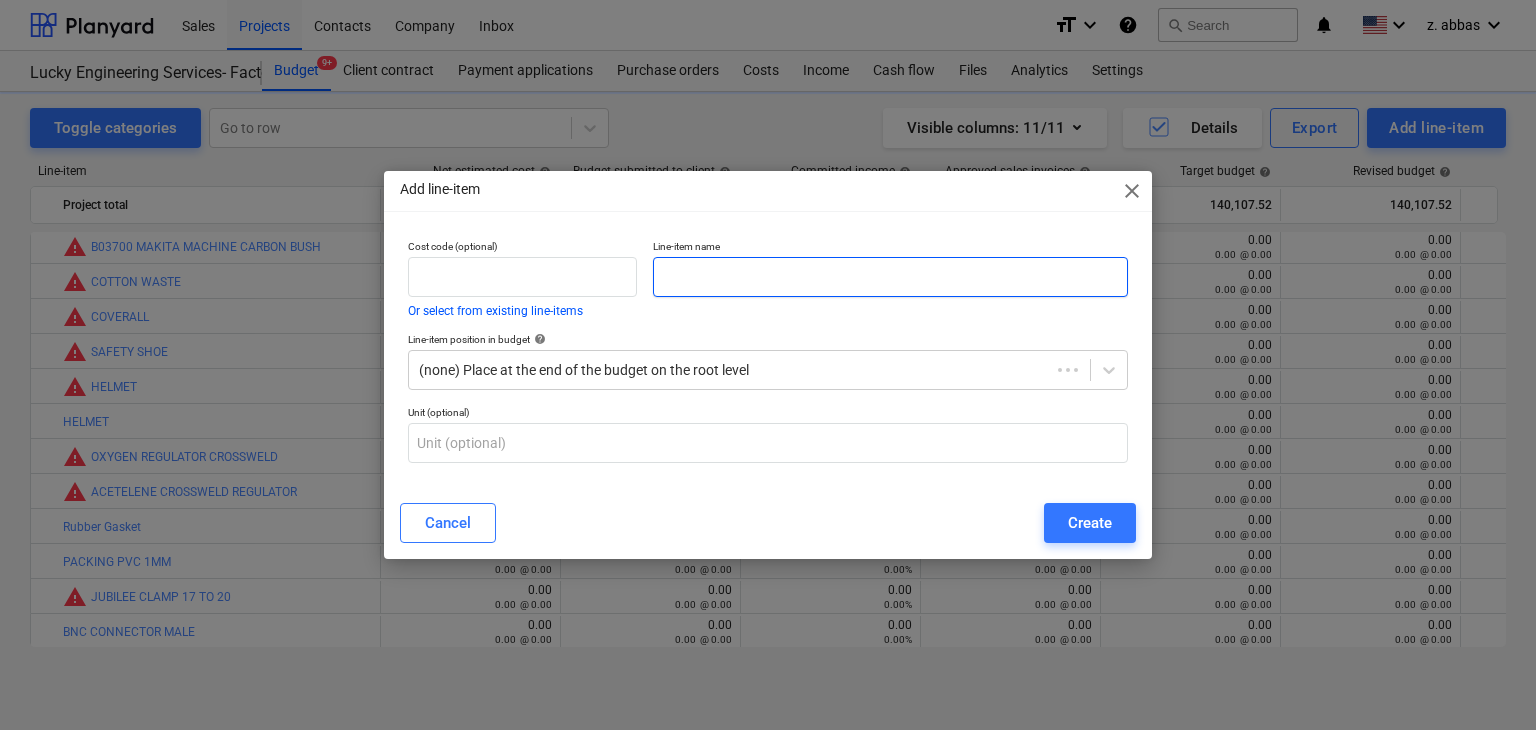 paste on "GENERATOR SERVICE - ONE TIME OIL CHANGE, OIL FILTER CHANGE AND FUEL FILTER  CHANGE WITH PARTS AND LABOUR PER SERVICE" 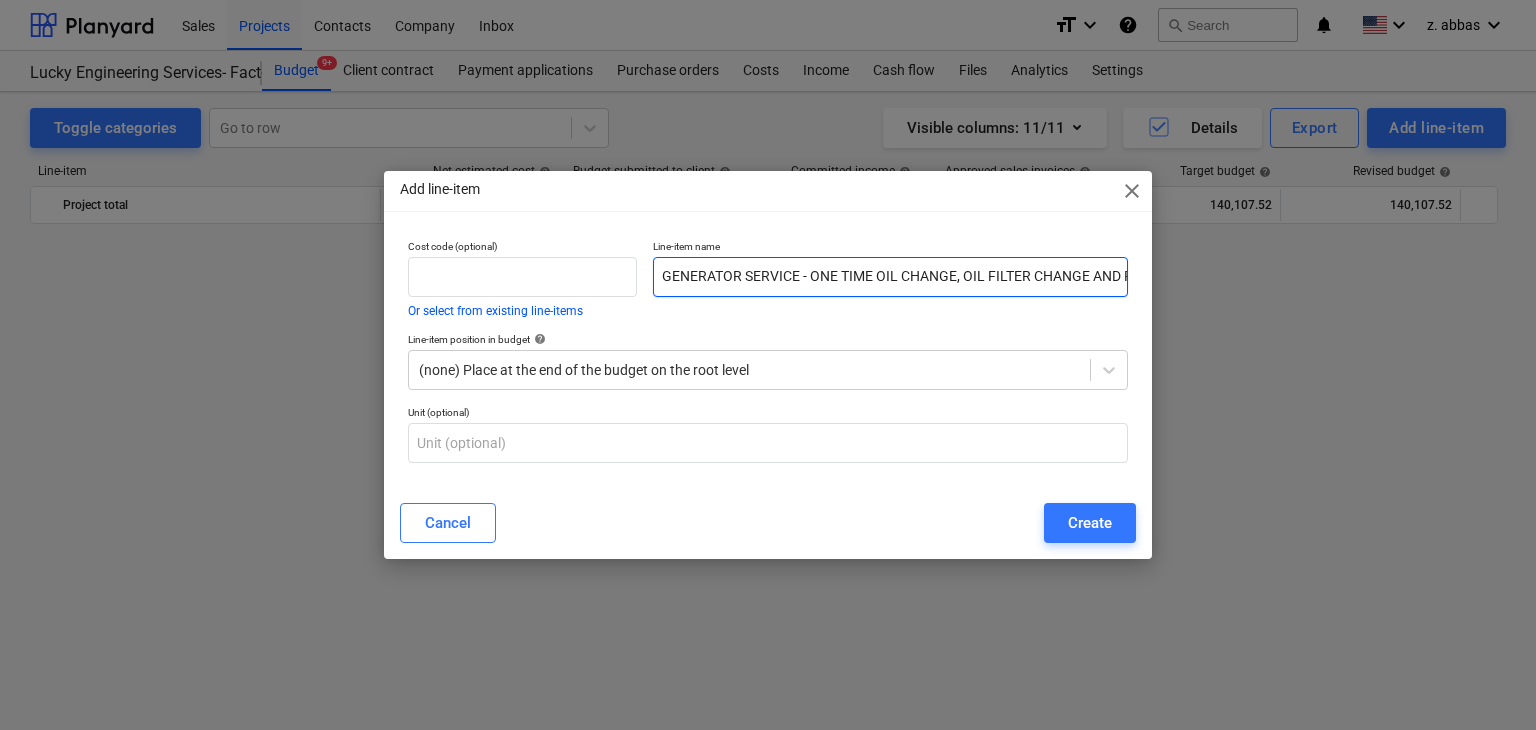 scroll, scrollTop: 0, scrollLeft: 395, axis: horizontal 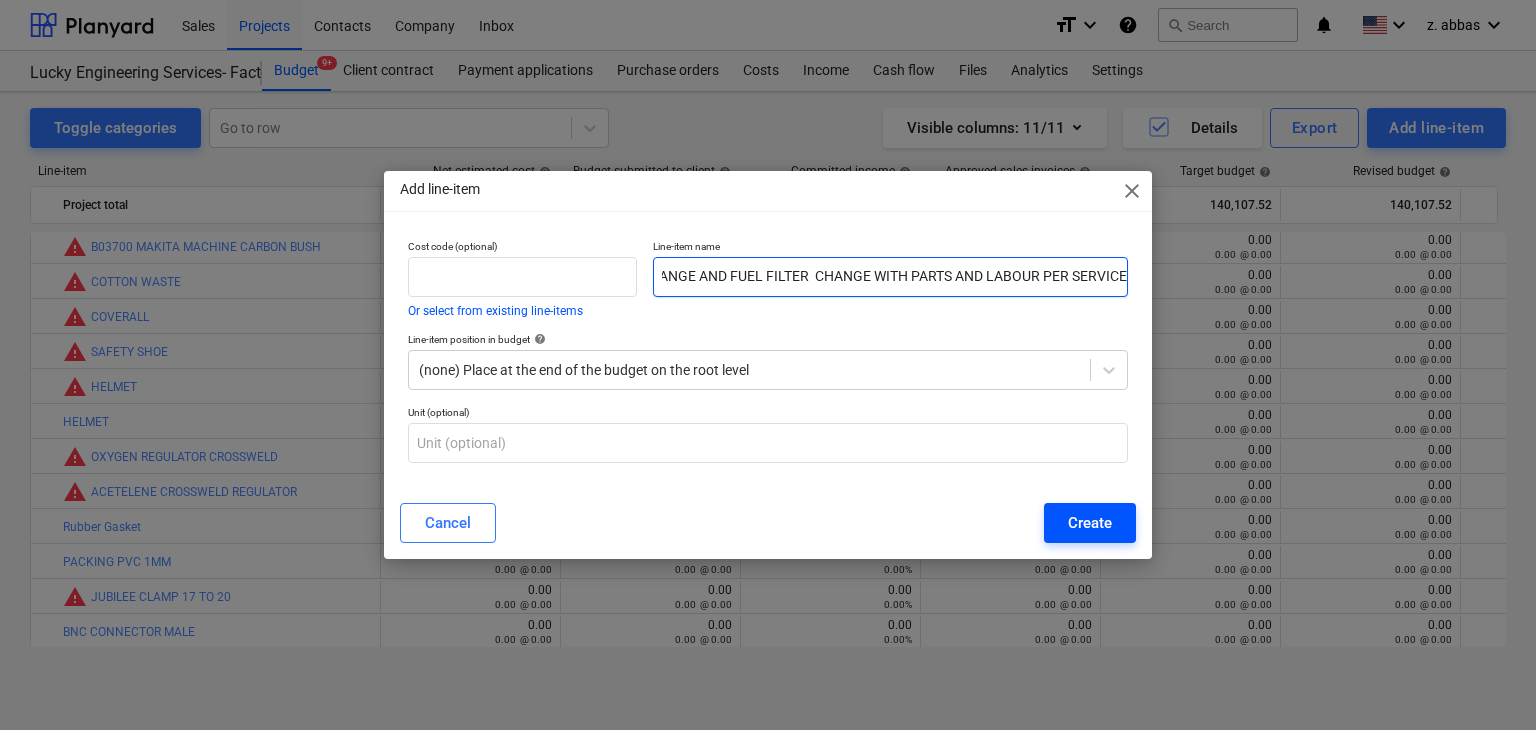 type on "GENERATOR SERVICE - ONE TIME OIL CHANGE, OIL FILTER CHANGE AND FUEL FILTER  CHANGE WITH PARTS AND LABOUR PER SERVICE" 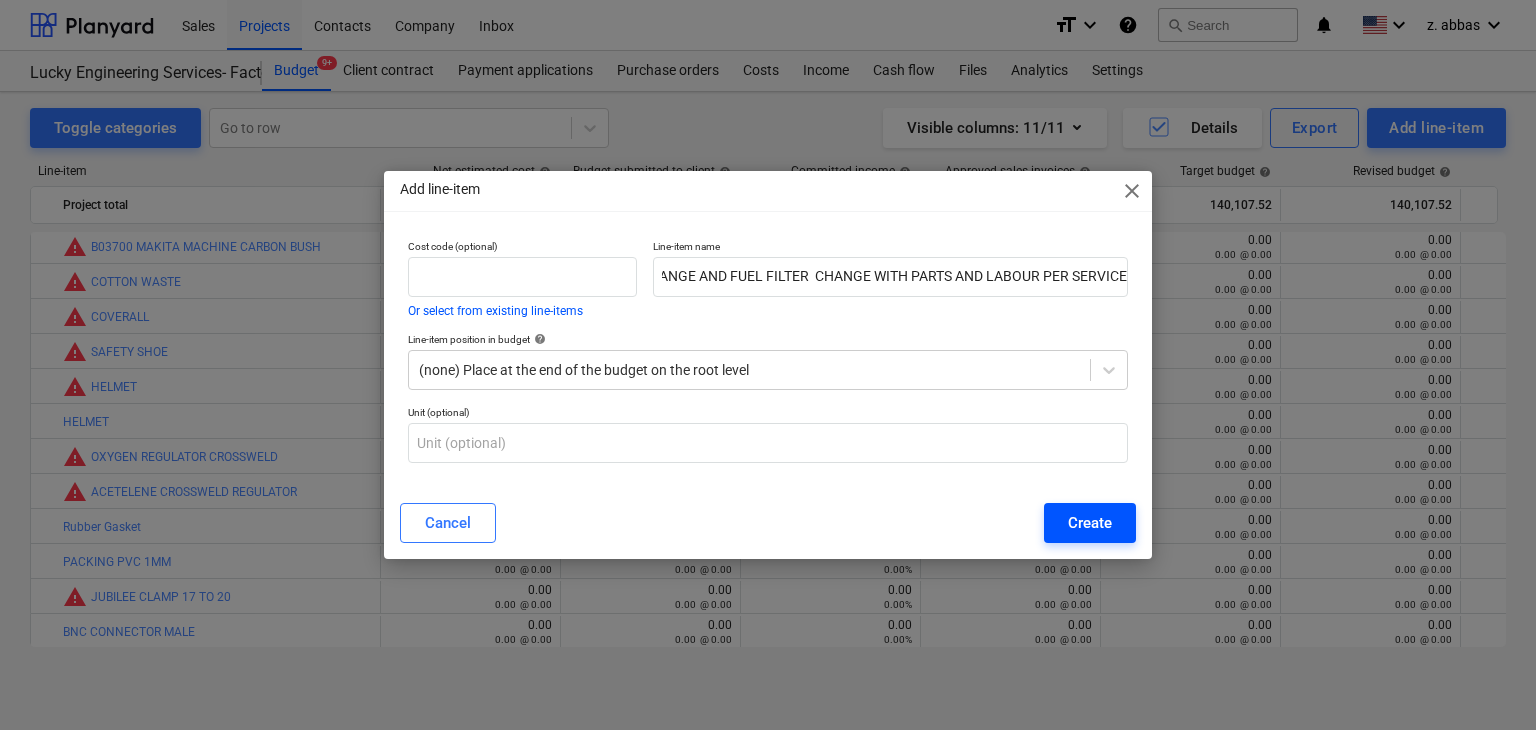click on "Create" at bounding box center [1090, 523] 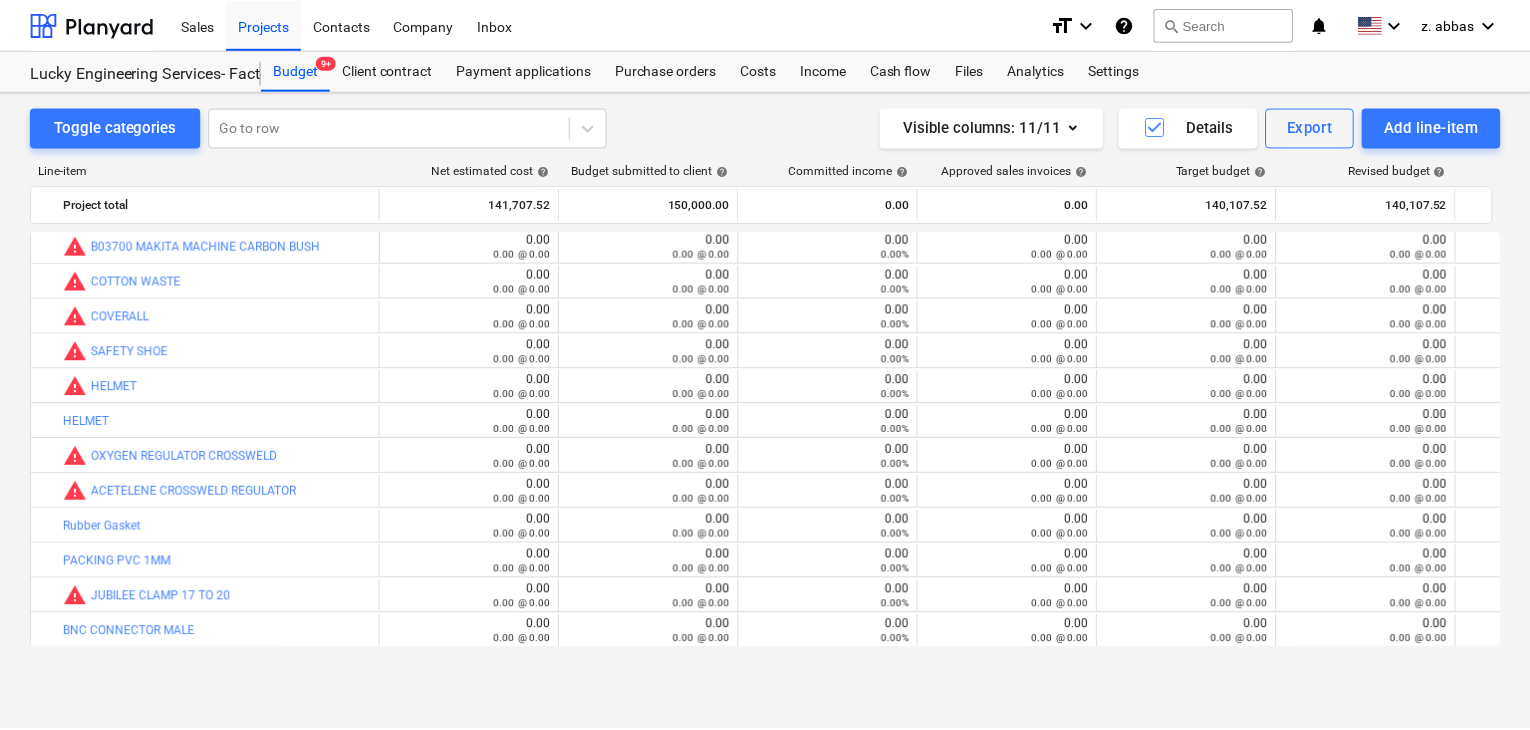 scroll, scrollTop: 45680, scrollLeft: 0, axis: vertical 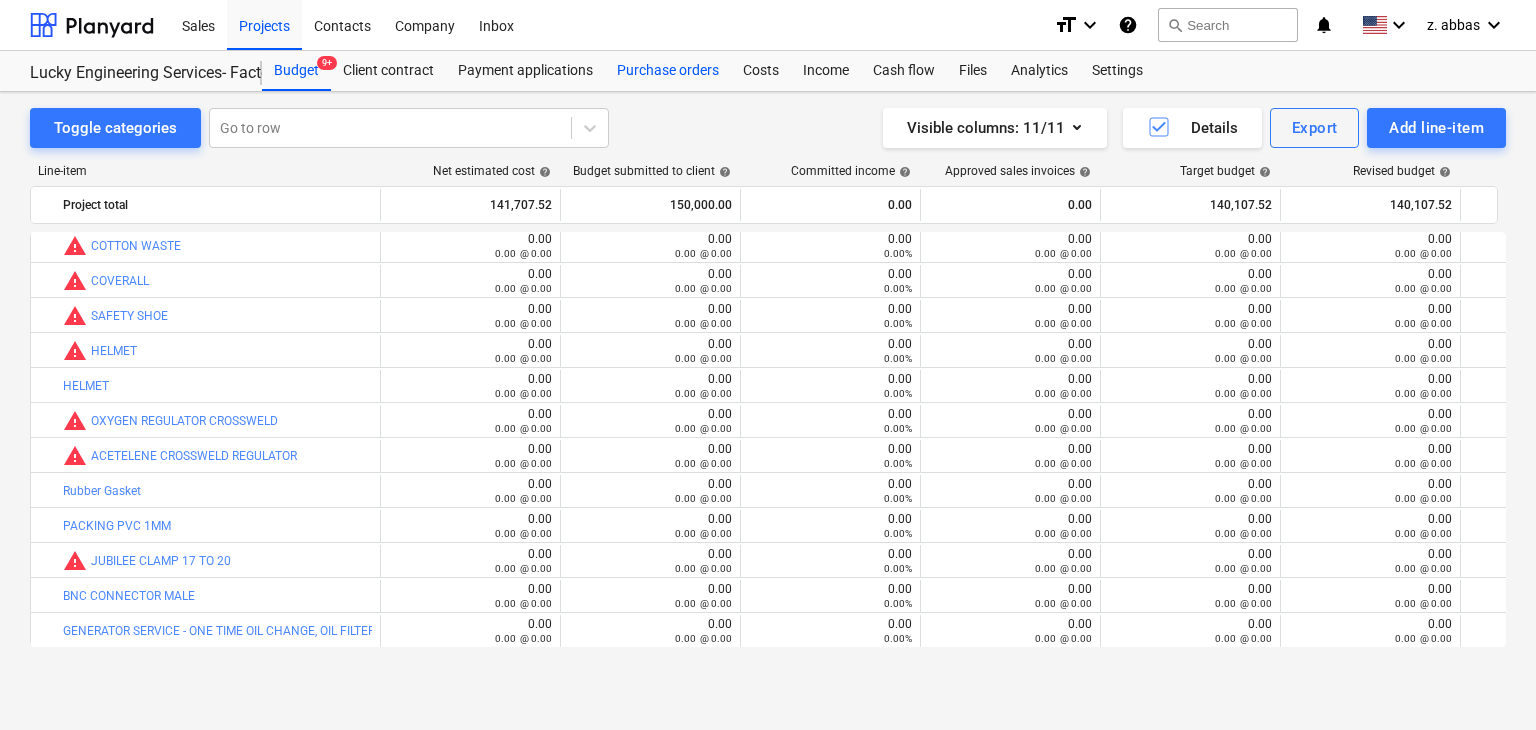 click on "Purchase orders" at bounding box center (668, 71) 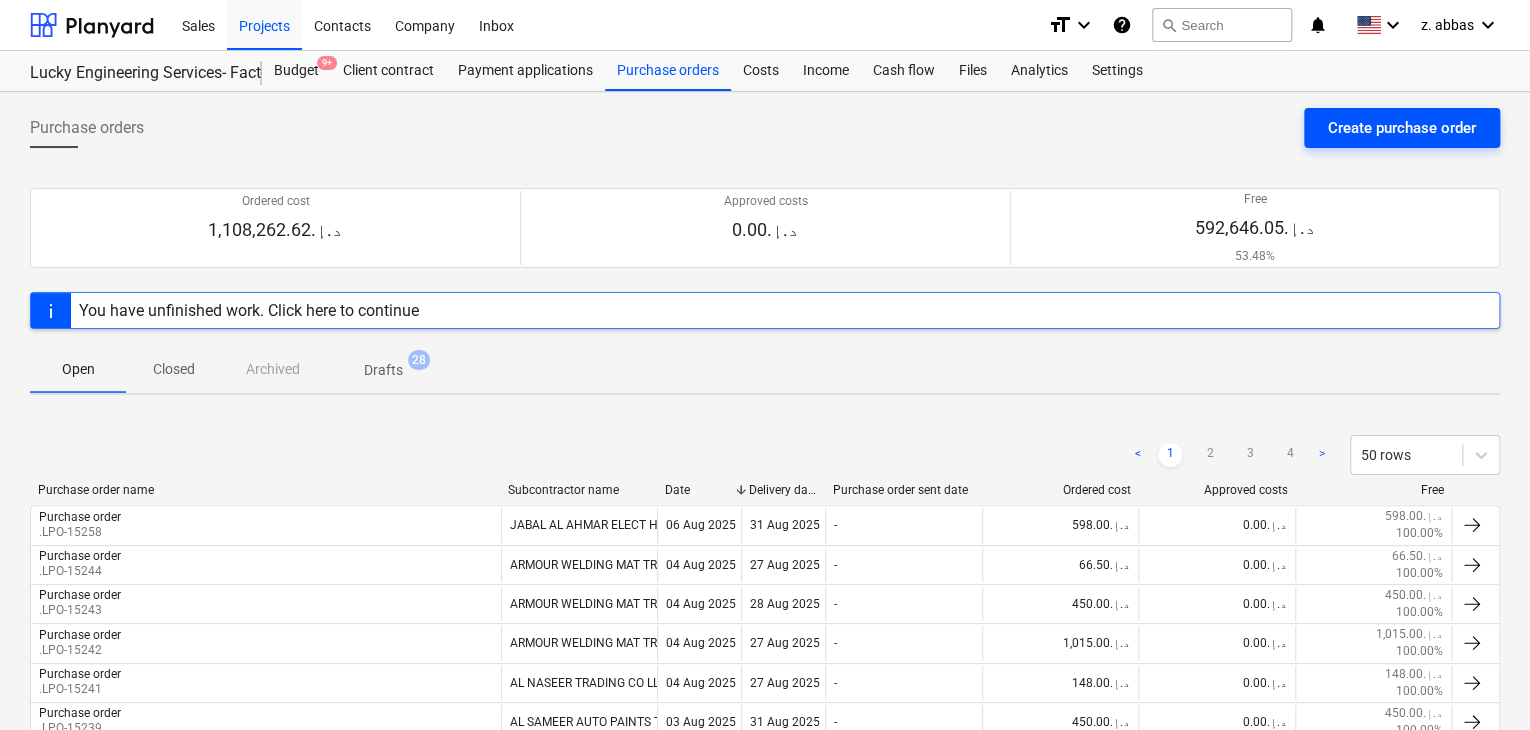 click on "Create purchase order" at bounding box center [1402, 128] 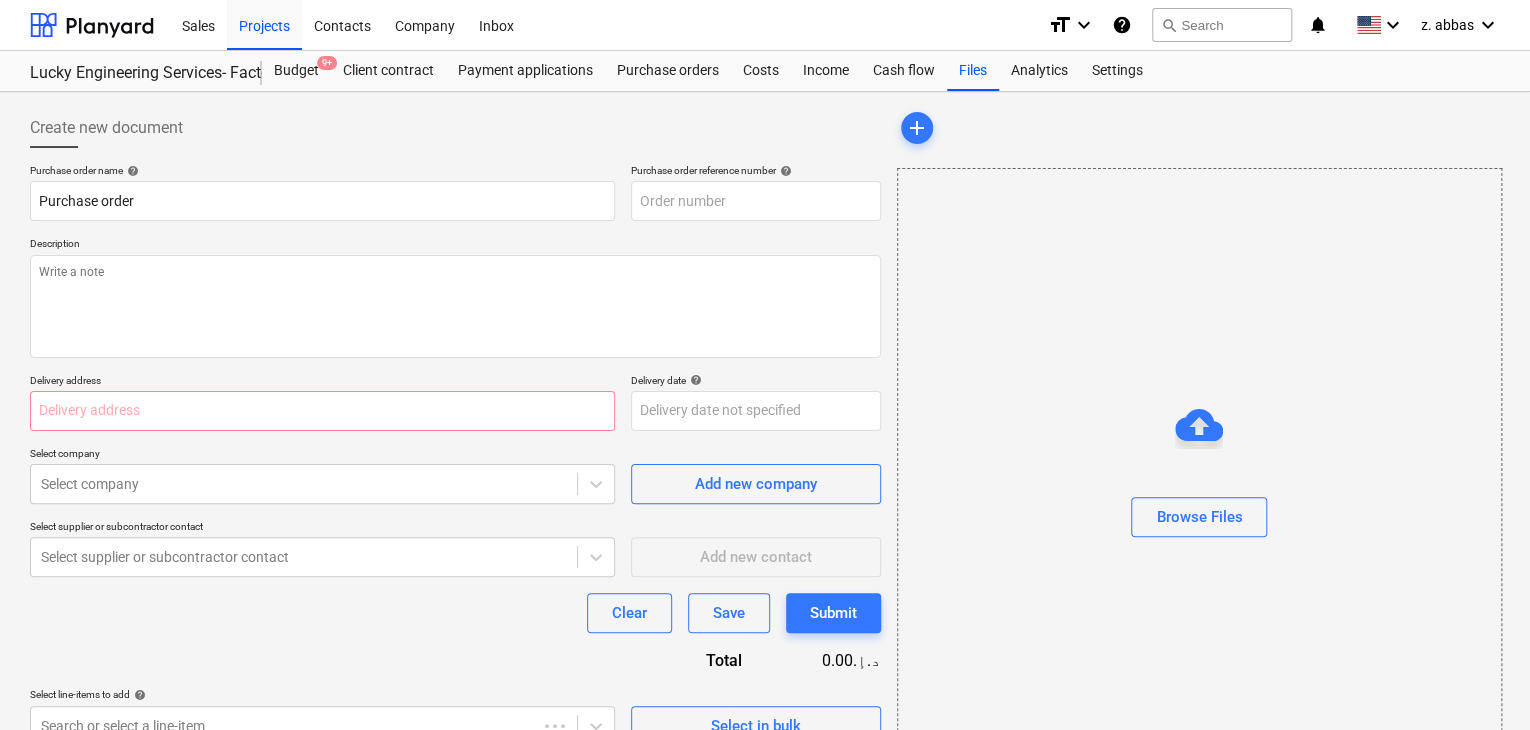 click on "Description" at bounding box center (455, 245) 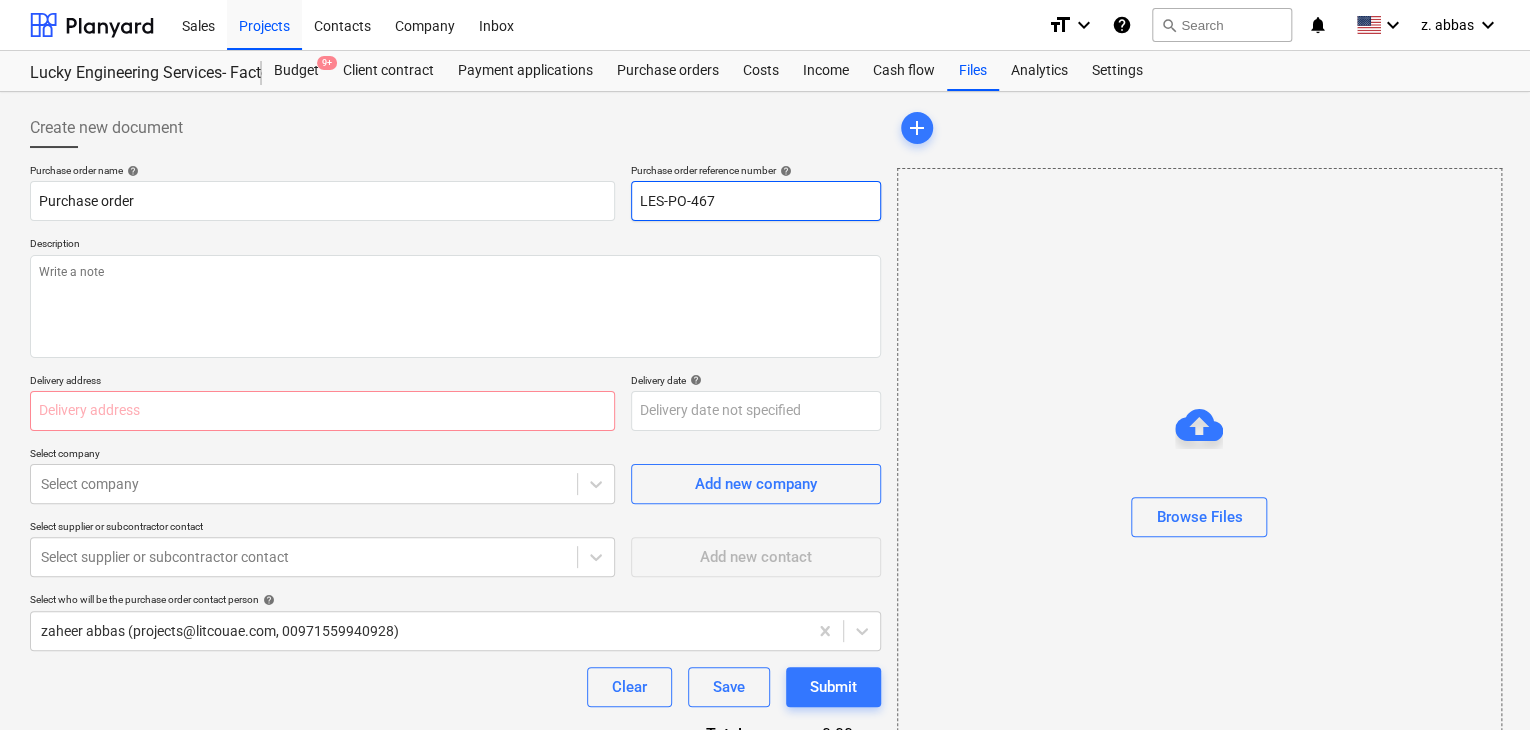 drag, startPoint x: 721, startPoint y: 201, endPoint x: 528, endPoint y: 177, distance: 194.4865 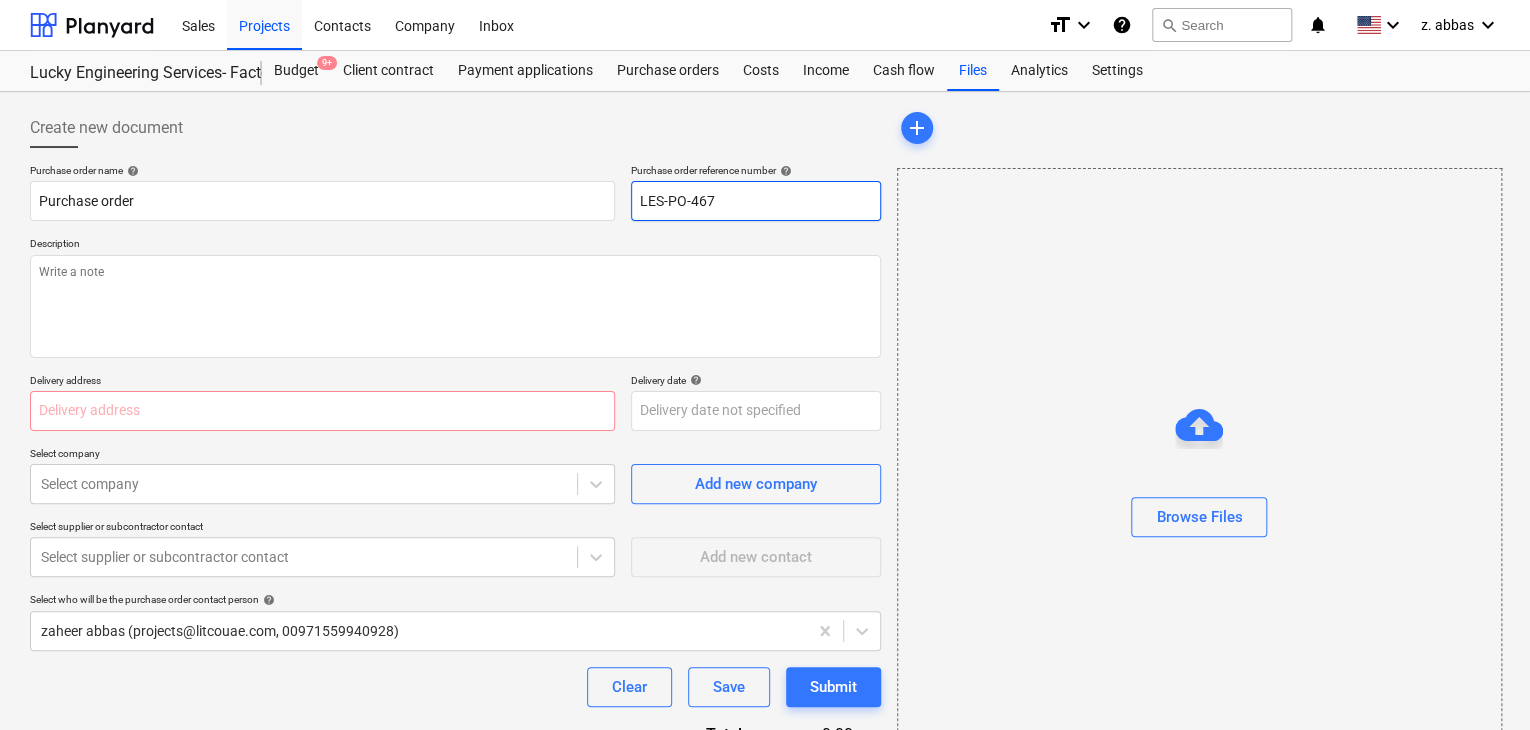 click on "Purchase order name help Purchase order Purchase order reference number help LES-PO-467" at bounding box center [455, 192] 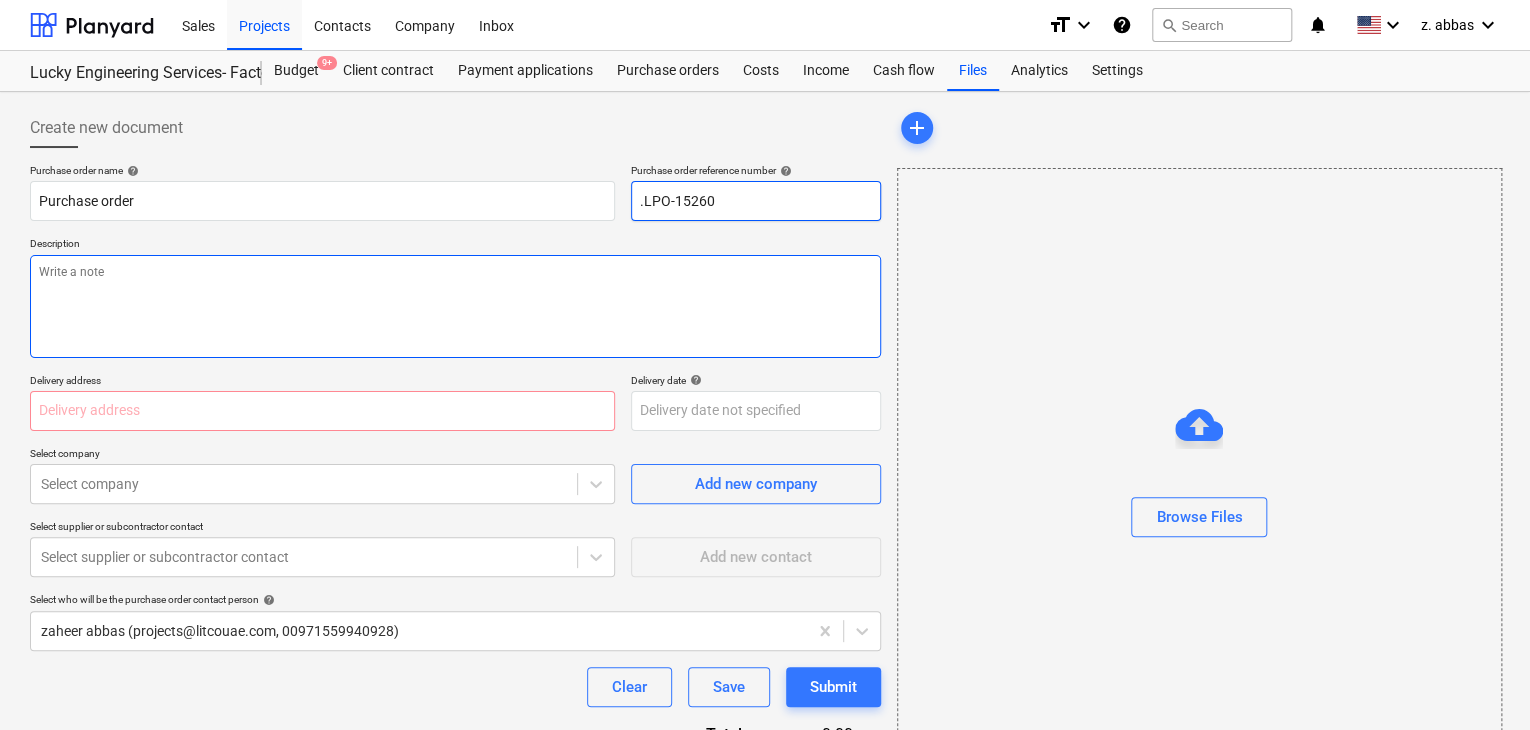 type on ".LPO-15260" 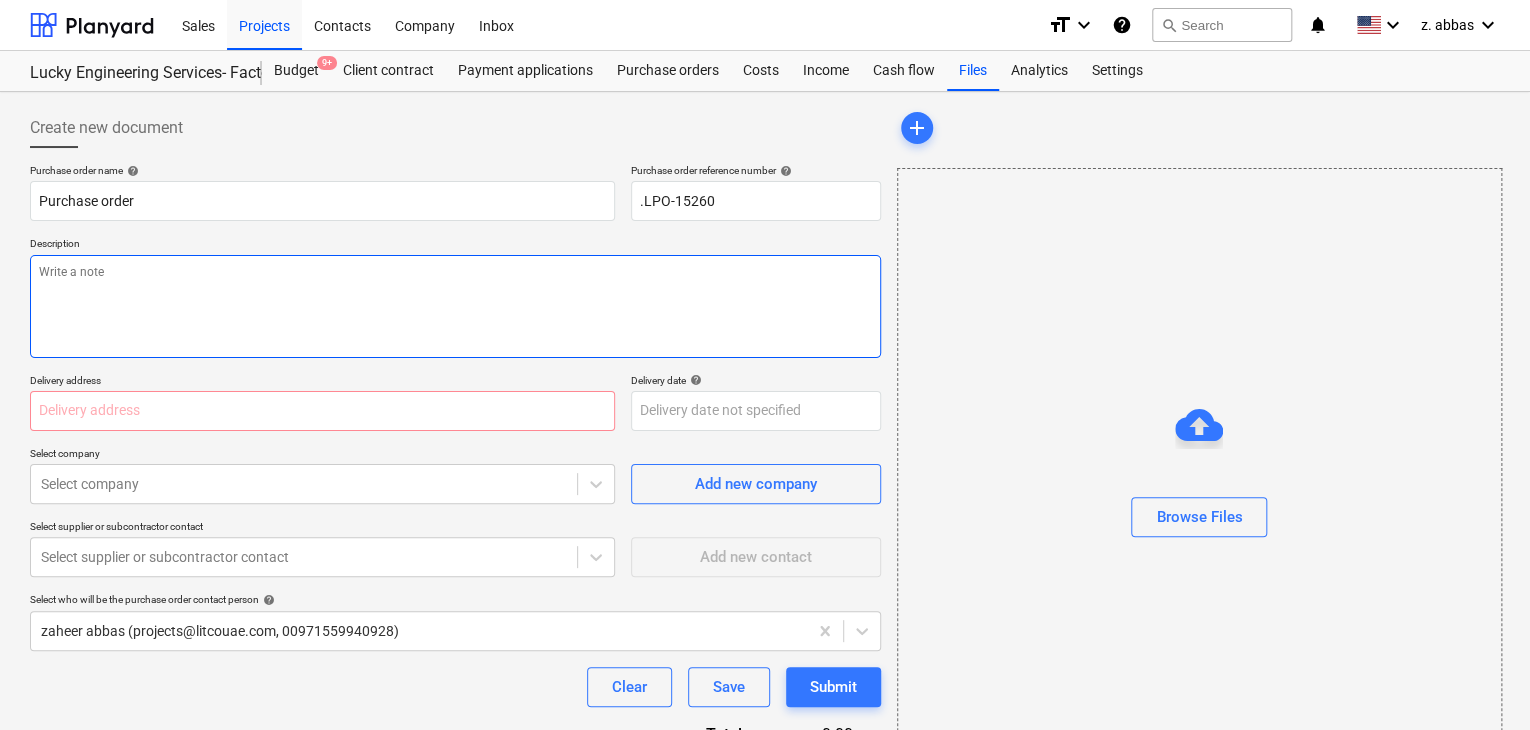 click at bounding box center [455, 306] 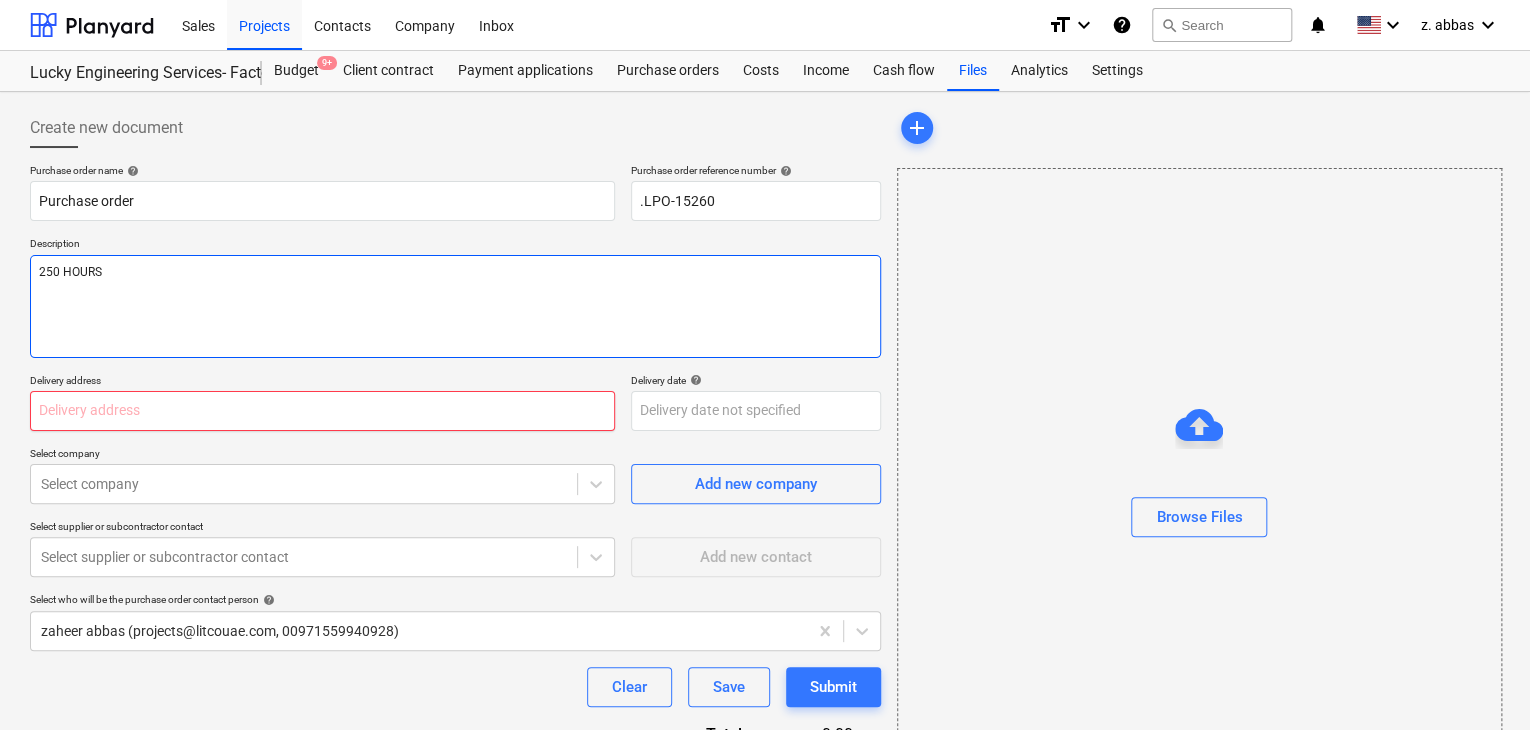 type on "250 HOURS" 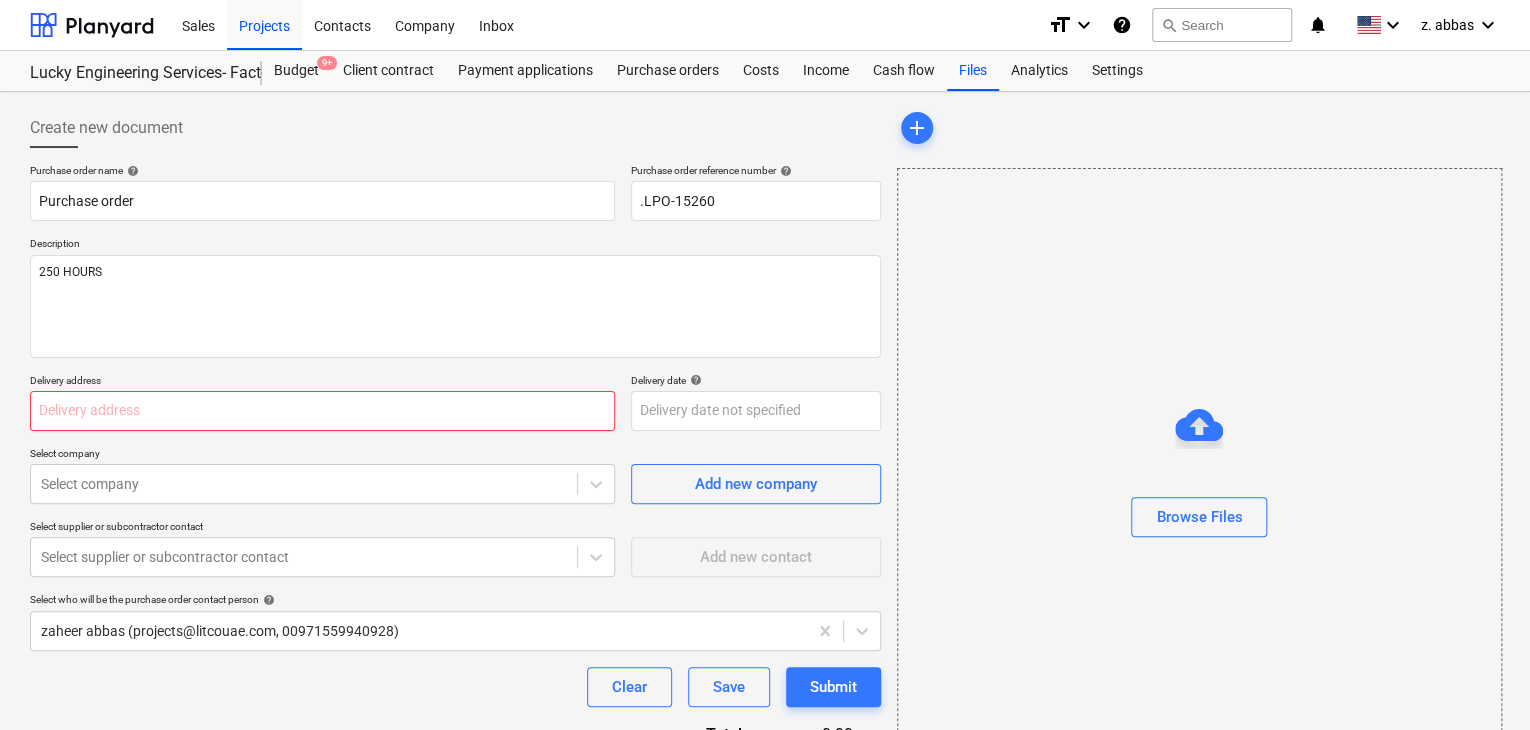click at bounding box center [322, 411] 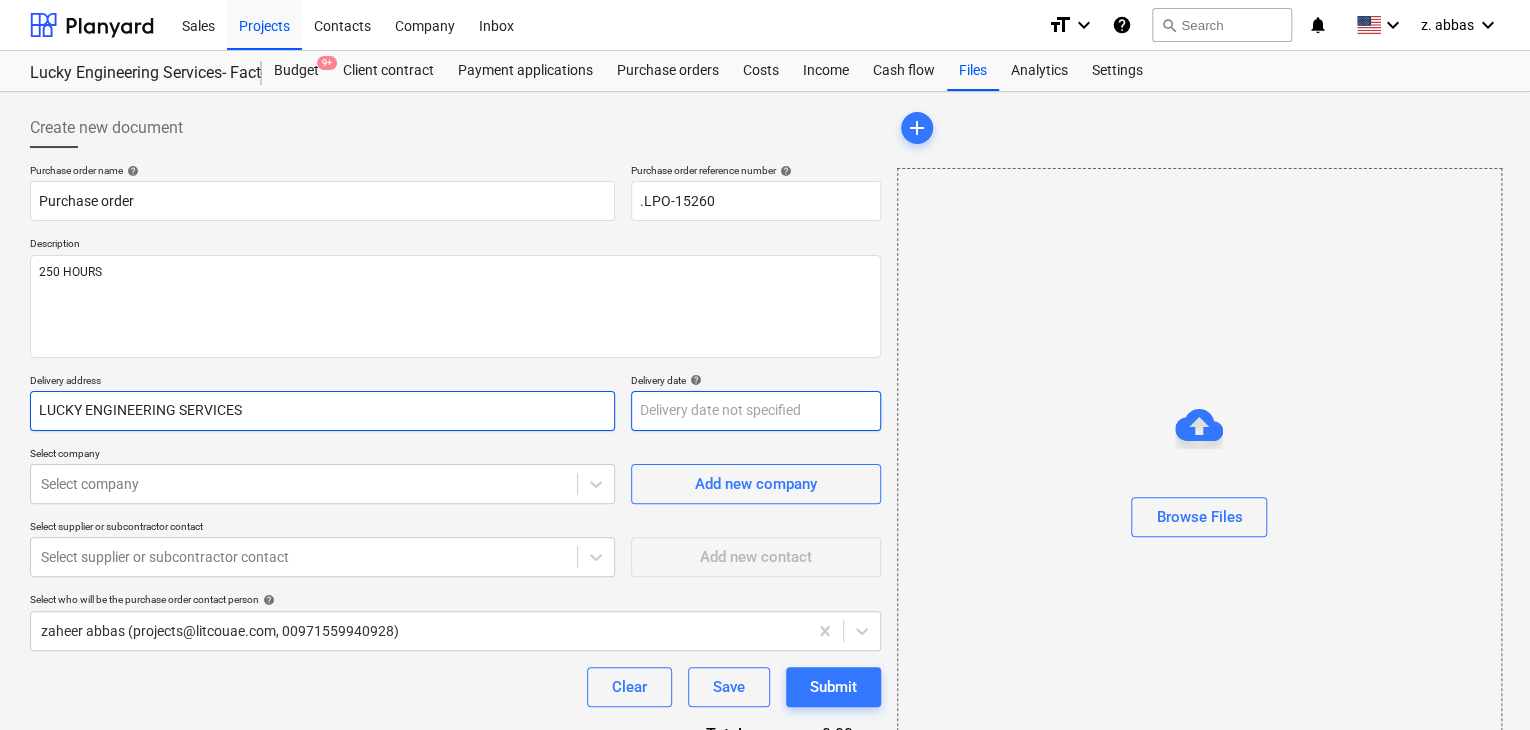 type on "LUCKY ENGINEERING SERVICES" 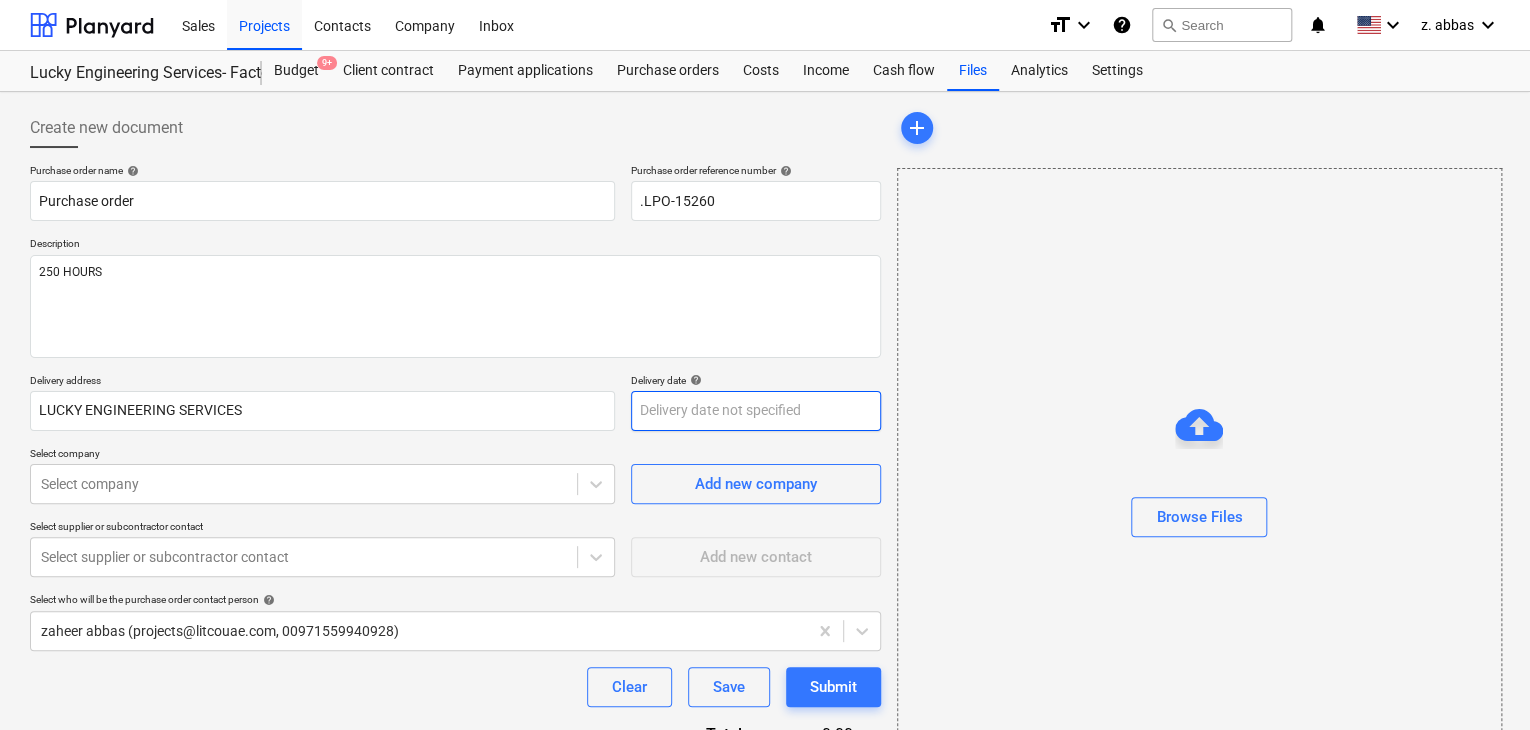 click on "Sales Projects Contacts Company Inbox format_size keyboard_arrow_down help search Search notifications 0 keyboard_arrow_down z. abbas keyboard_arrow_down Lucky Engineering Services- Factory/Office Budget 9+ Client contract Payment applications Purchase orders Costs Income Cash flow Files Analytics Settings Create new document Purchase order name help Purchase order Purchase order reference number help .LPO-15260 Description 250 HOURS Delivery address LUCKY ENGINEERING SERVICES Delivery date help Press the down arrow key to interact with the calendar and
select a date. Press the question mark key to get the keyboard shortcuts for changing dates. Select company Select company Add new company Select supplier or subcontractor contact Select supplier or subcontractor contact Add new contact Select who will be the purchase order contact person help zaheer abbas ([EMAIL], [PHONE]) Clear Save Submit Total 0.00د.إ.‏ Select line-items to add help Search or select a line-item add
x" at bounding box center (765, 365) 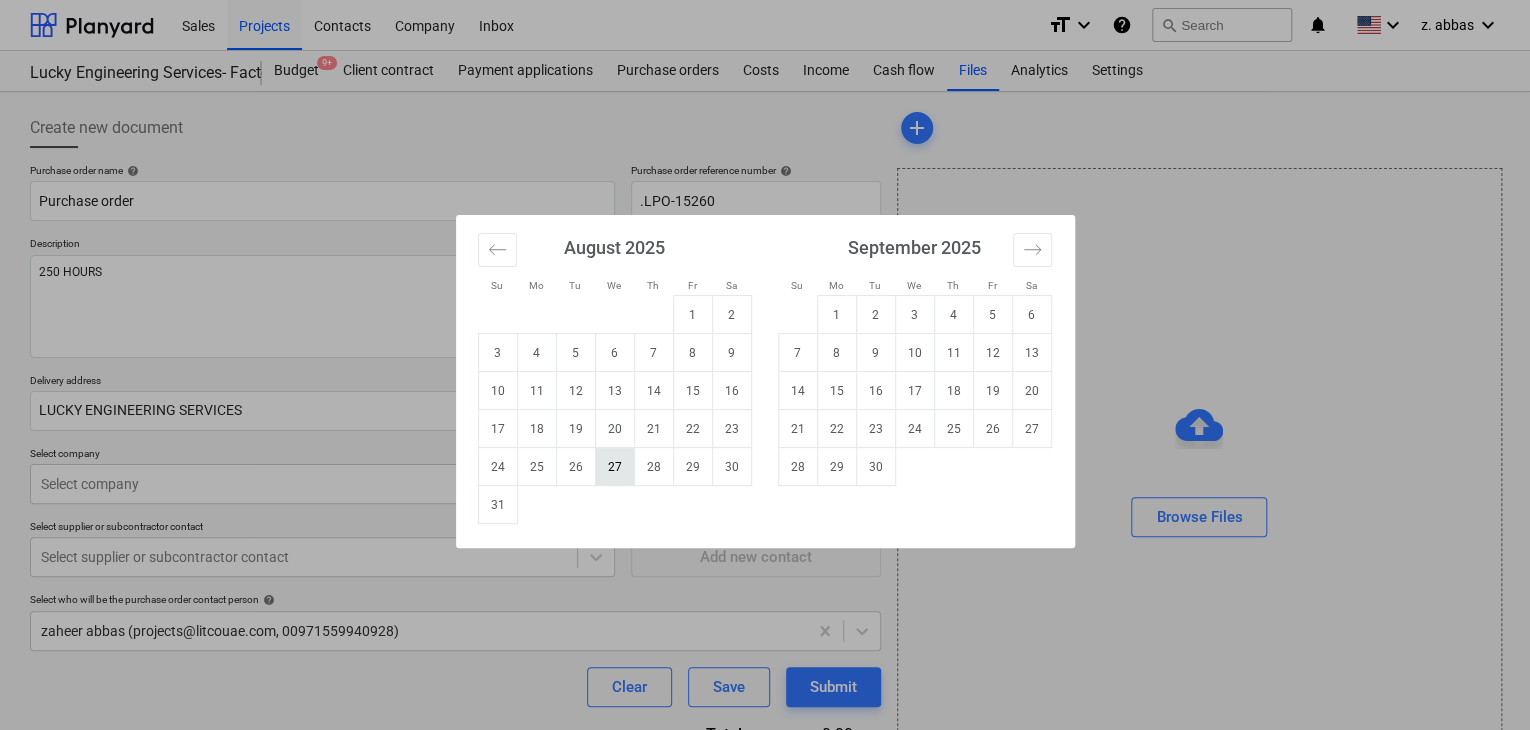 click on "27" at bounding box center (614, 467) 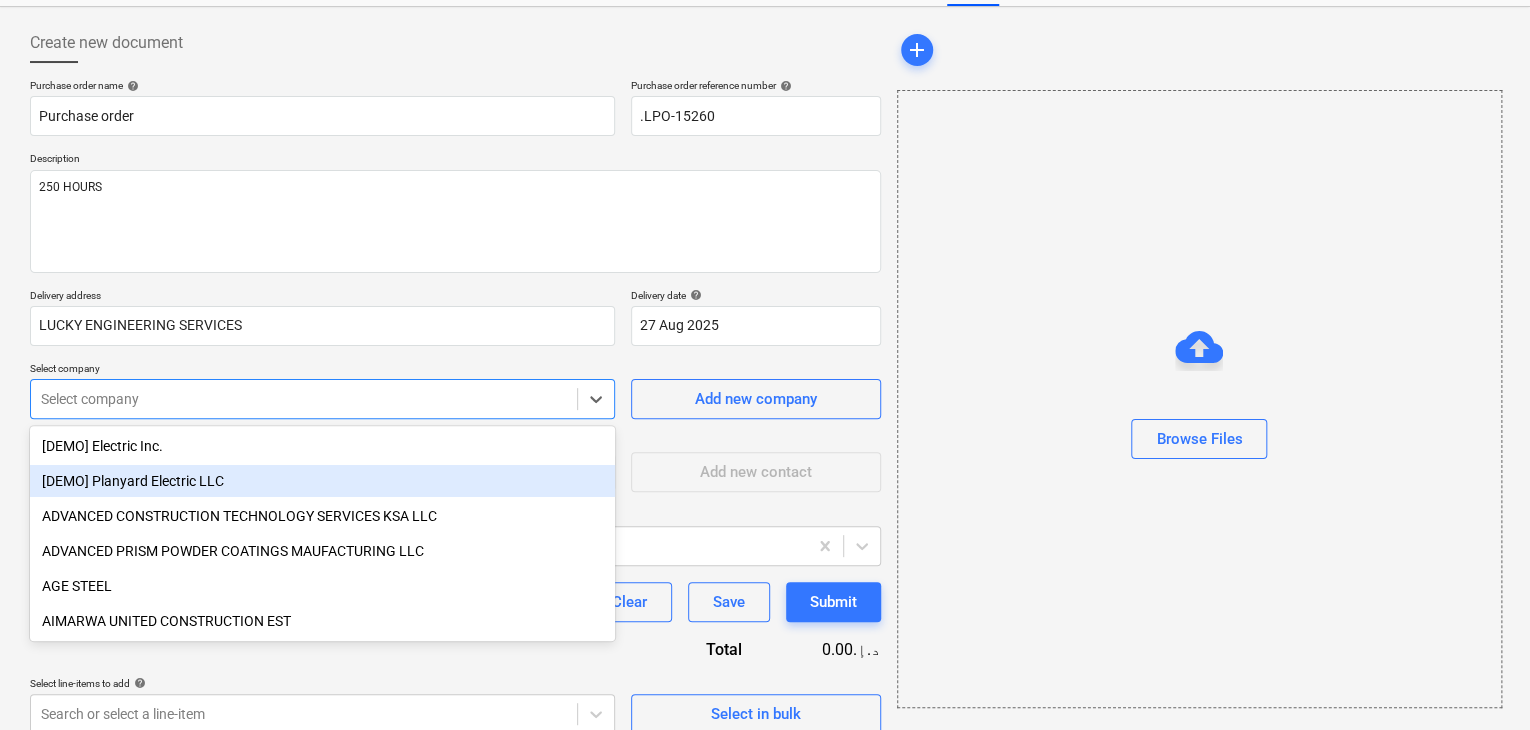 click on "Sales Projects Contacts Company Inbox format_size keyboard_arrow_down help search Search notifications 0 keyboard_arrow_down z. abbas keyboard_arrow_down Lucky Engineering Services- Factory/Office Budget 9+ Client contract Payment applications Purchase orders Costs Income Cash flow Files Analytics Settings Create new document Purchase order name help Purchase order Purchase order reference number help .LPO-15260 Description 250 HOURS Delivery address LUCKY ENGINEERING SERVICES Delivery date help [DATE] [DATE] Press the down arrow key to interact with the calendar and
select a date. Press the question mark key to get the keyboard shortcuts for changing dates. Select company option [DEMO] Planyard Electric LLC   focused, 2 of 211. 211 results available. Use Up and Down to choose options, press Enter to select the currently focused option, press Escape to exit the menu, press Tab to select the option and exit the menu. Select company Add new company Select supplier or subcontractor contact help" at bounding box center [765, 280] 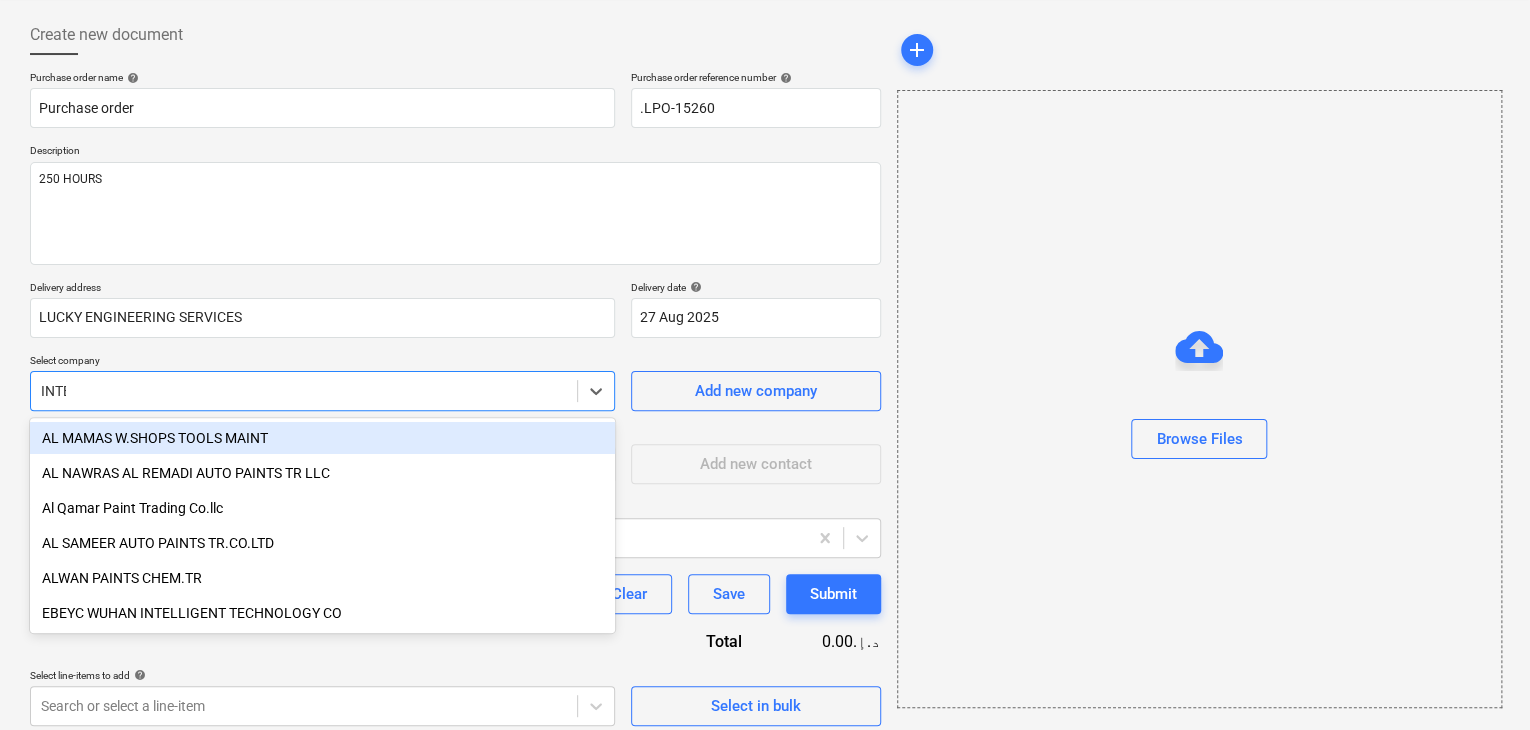 type on "INTER" 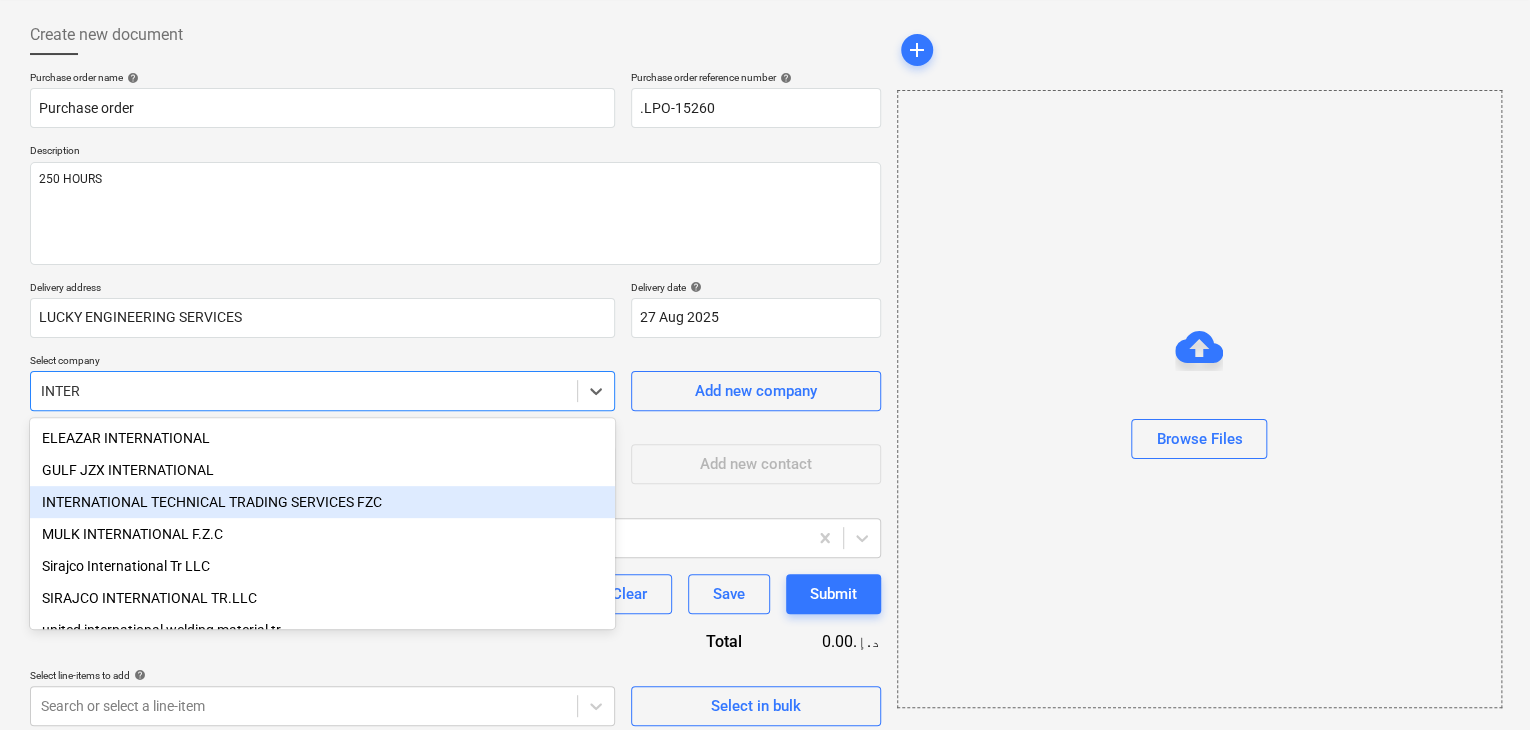 click on "INTERNATIONAL TECHNICAL TRADING SERVICES FZC" at bounding box center [322, 502] 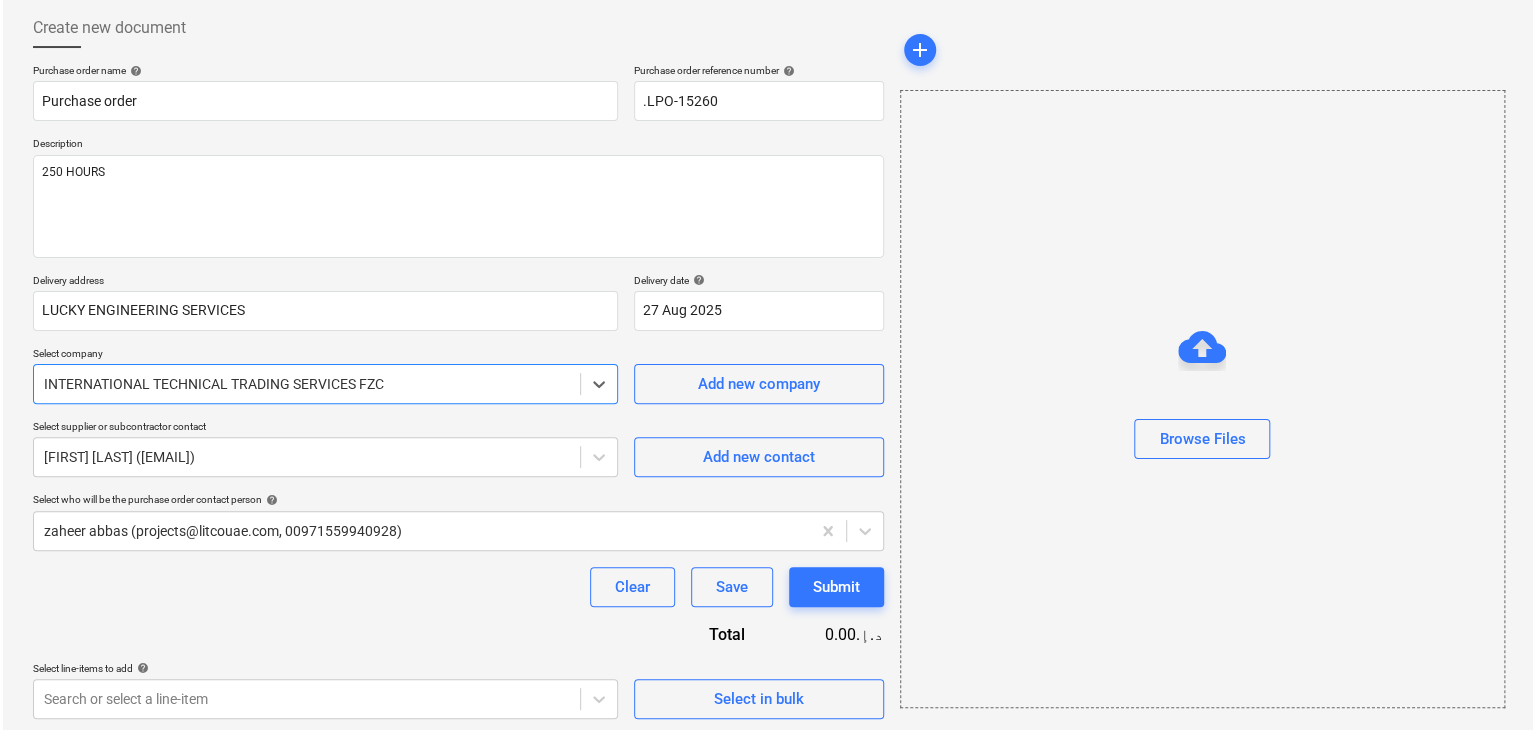 scroll, scrollTop: 104, scrollLeft: 0, axis: vertical 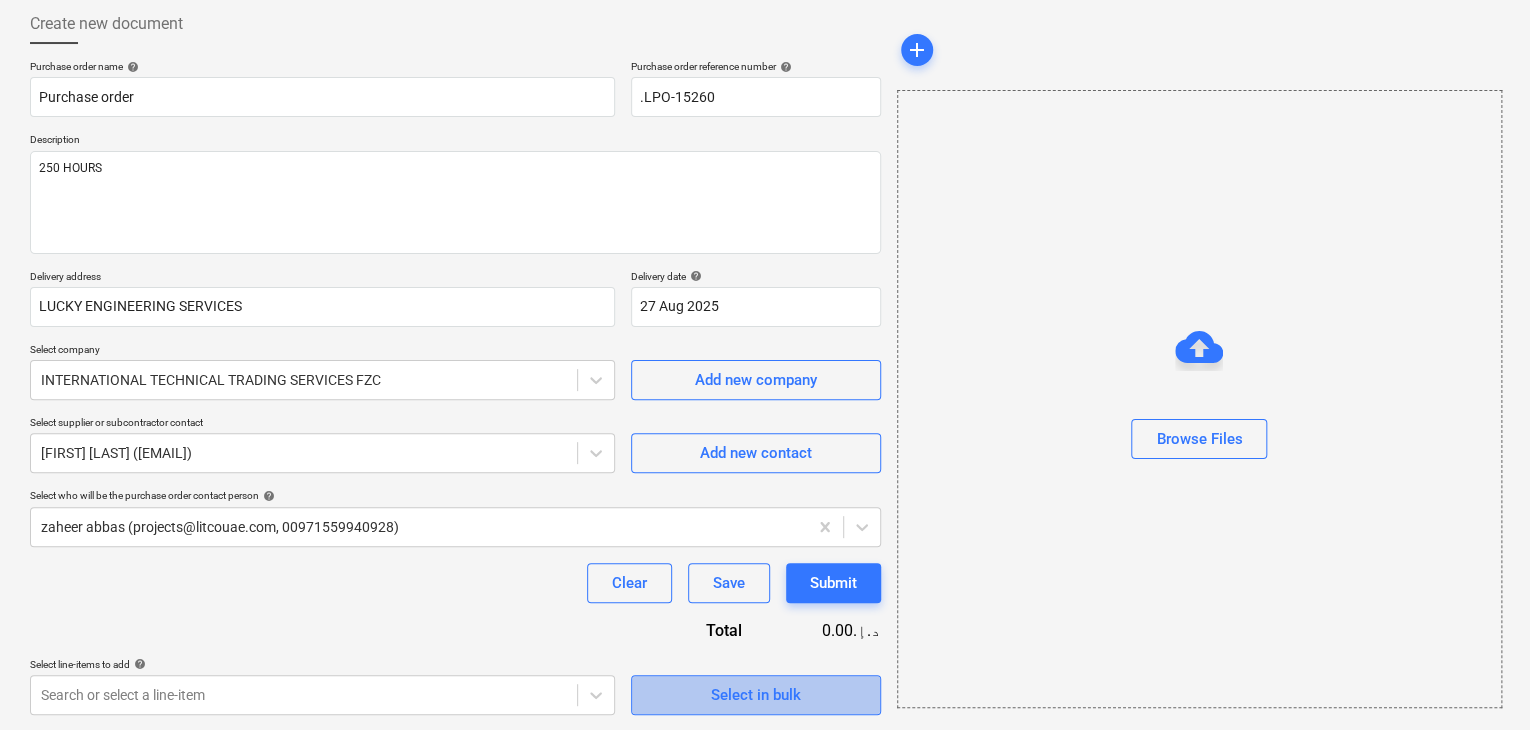 click on "Select in bulk" at bounding box center (756, 695) 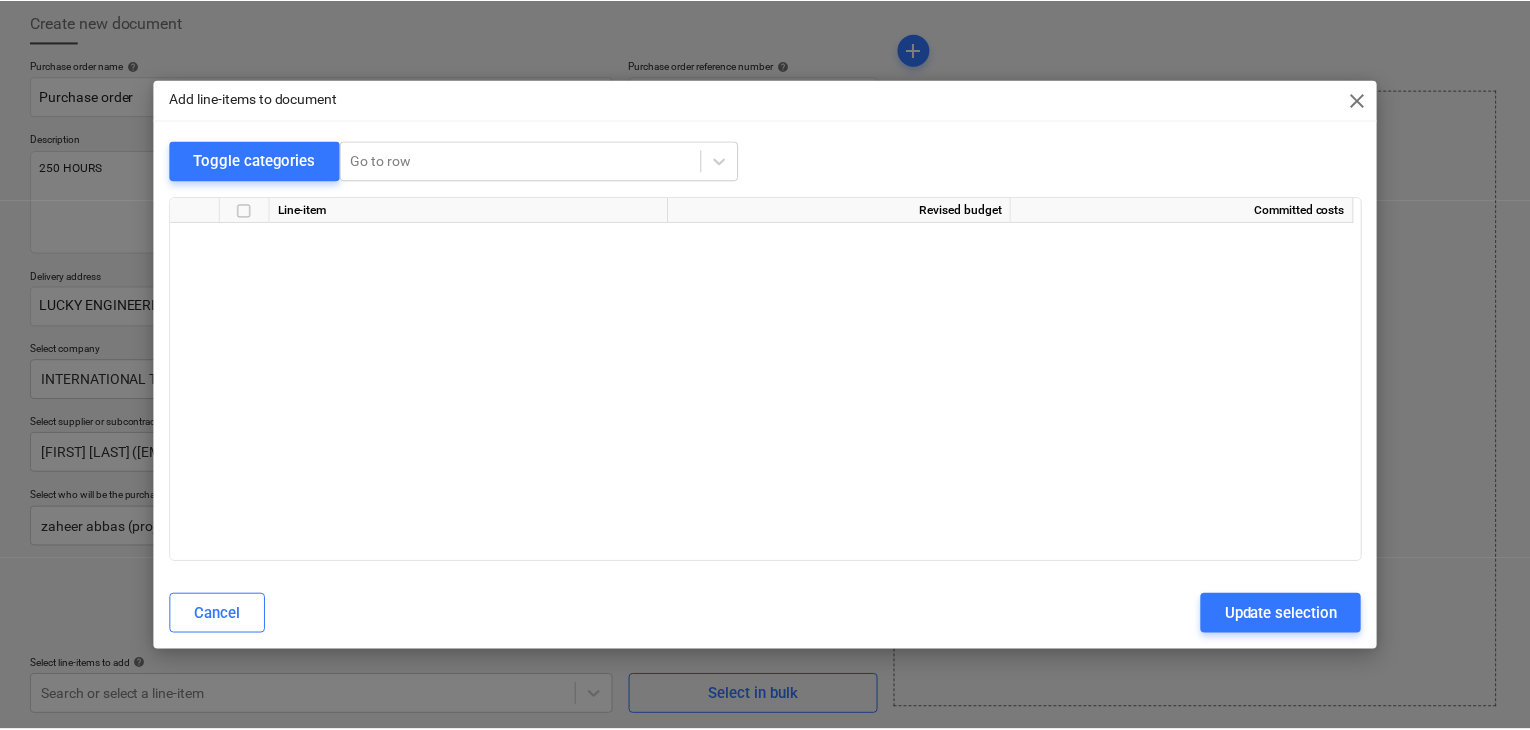 scroll, scrollTop: 38812, scrollLeft: 0, axis: vertical 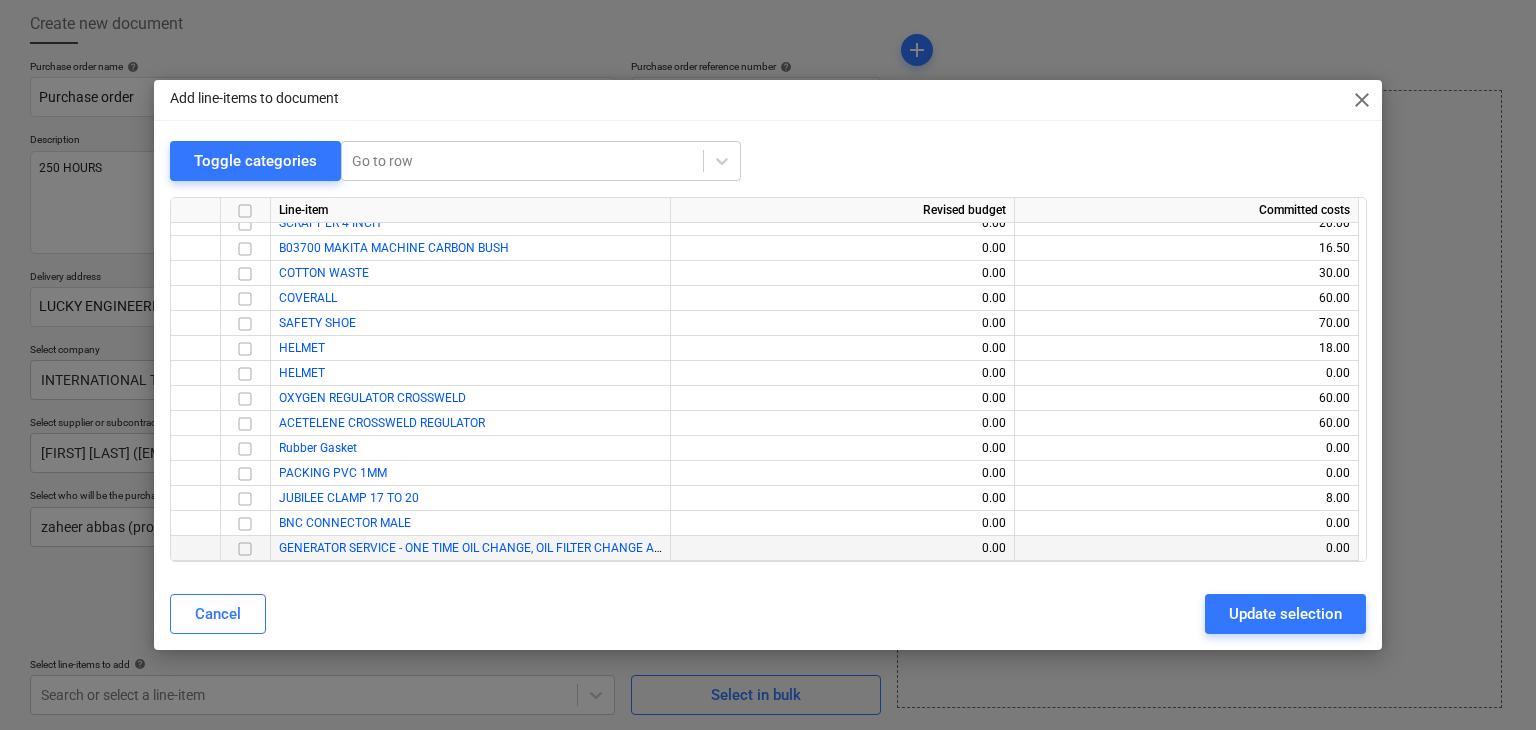click at bounding box center [245, 549] 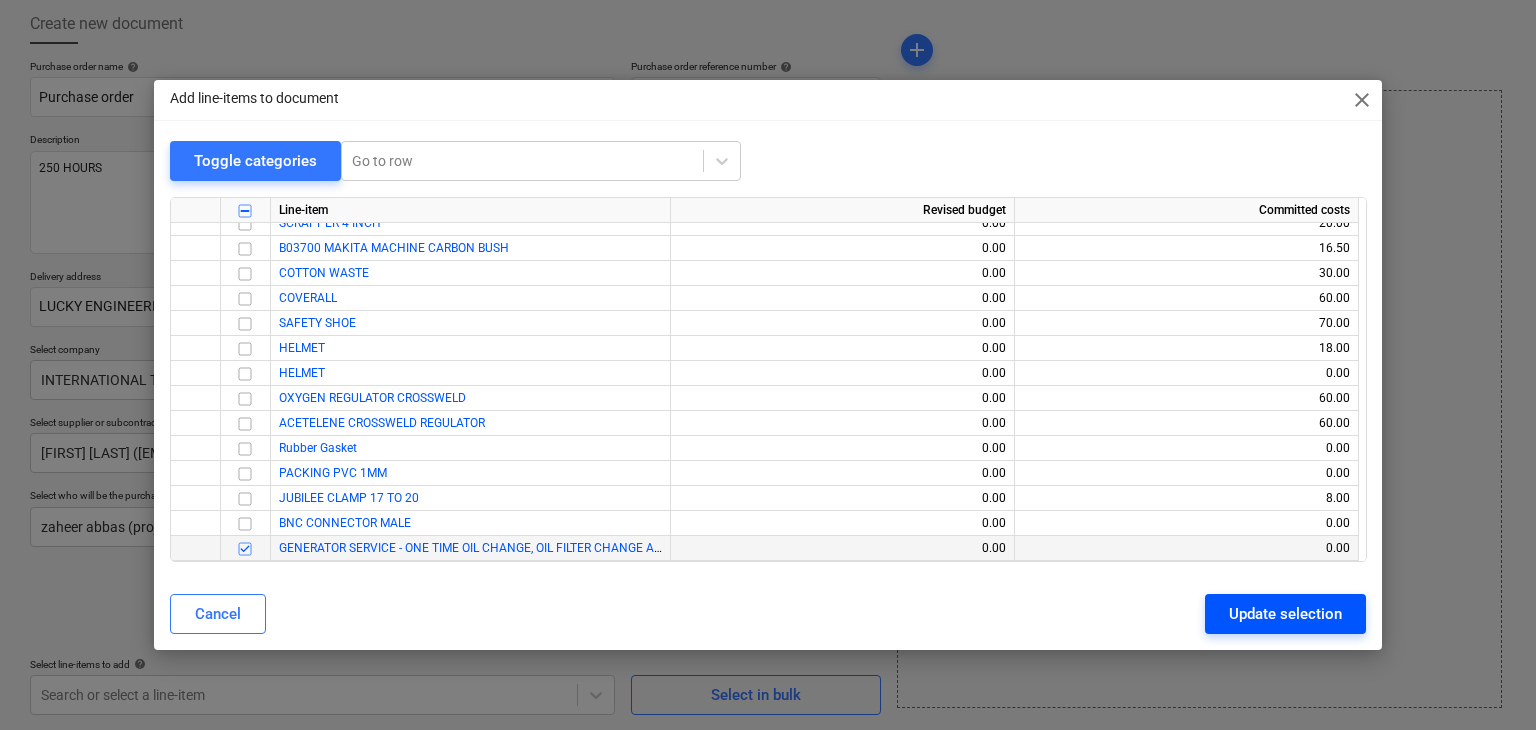 click on "Update selection" at bounding box center (1285, 614) 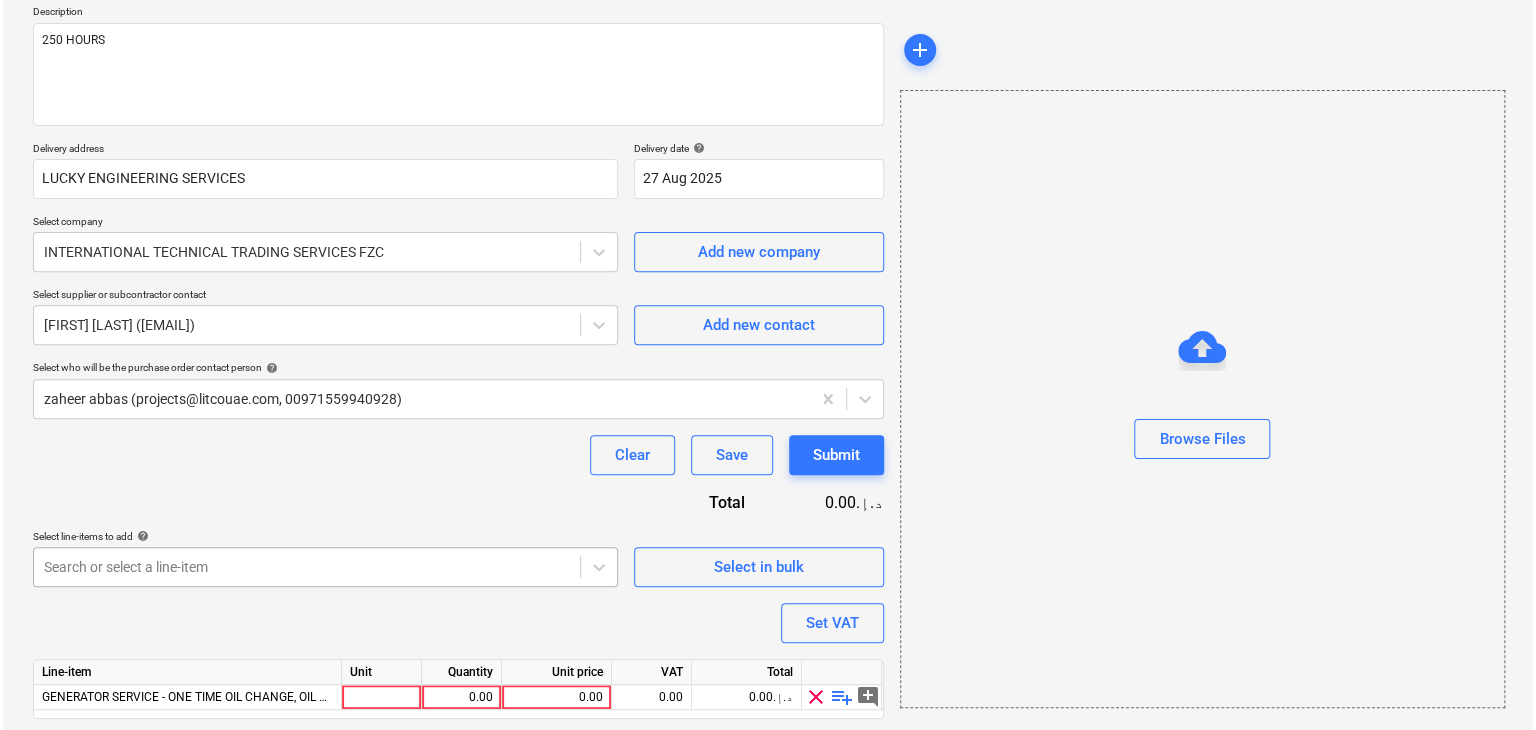 scroll, scrollTop: 292, scrollLeft: 0, axis: vertical 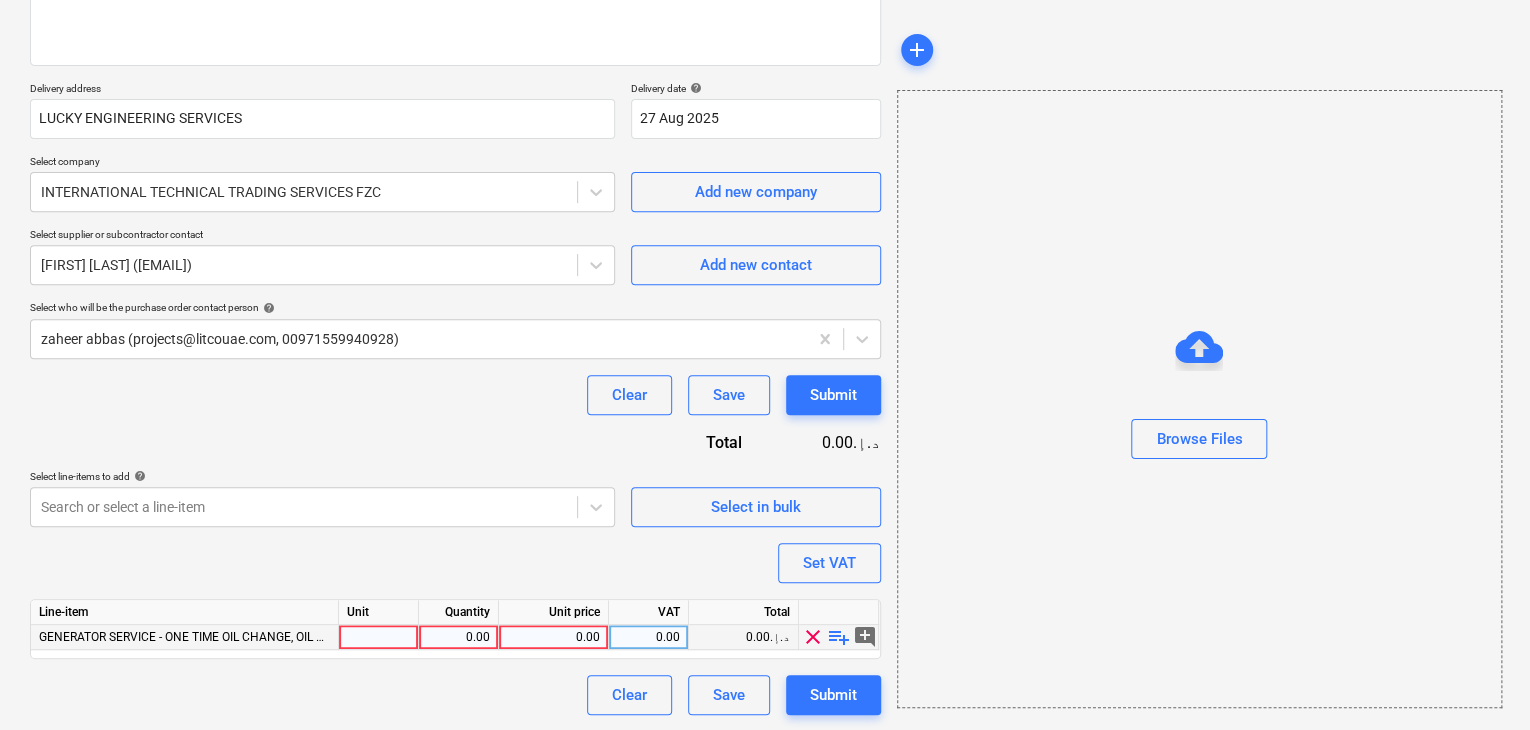 click at bounding box center (379, 637) 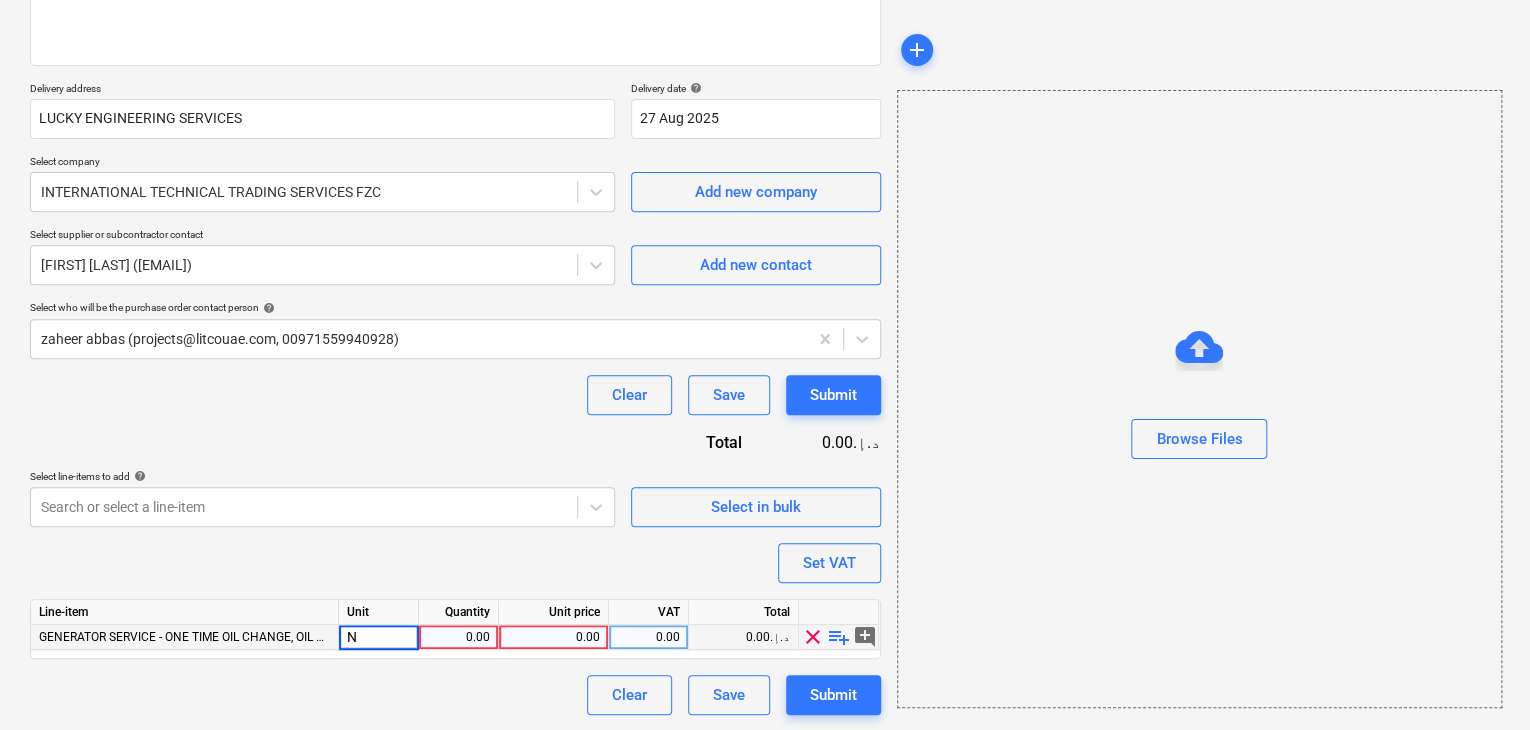 type on "NO" 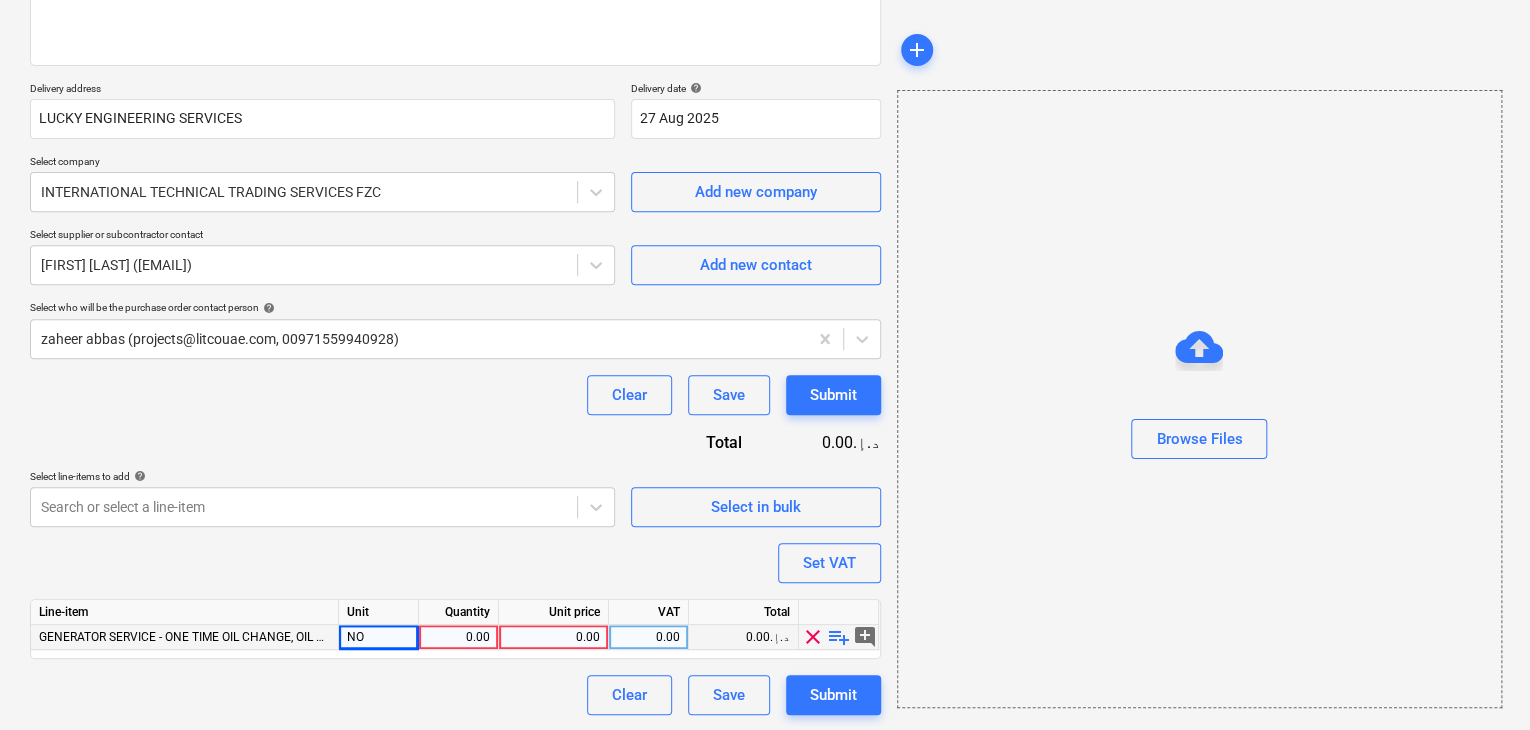 click on "0.00" at bounding box center (458, 637) 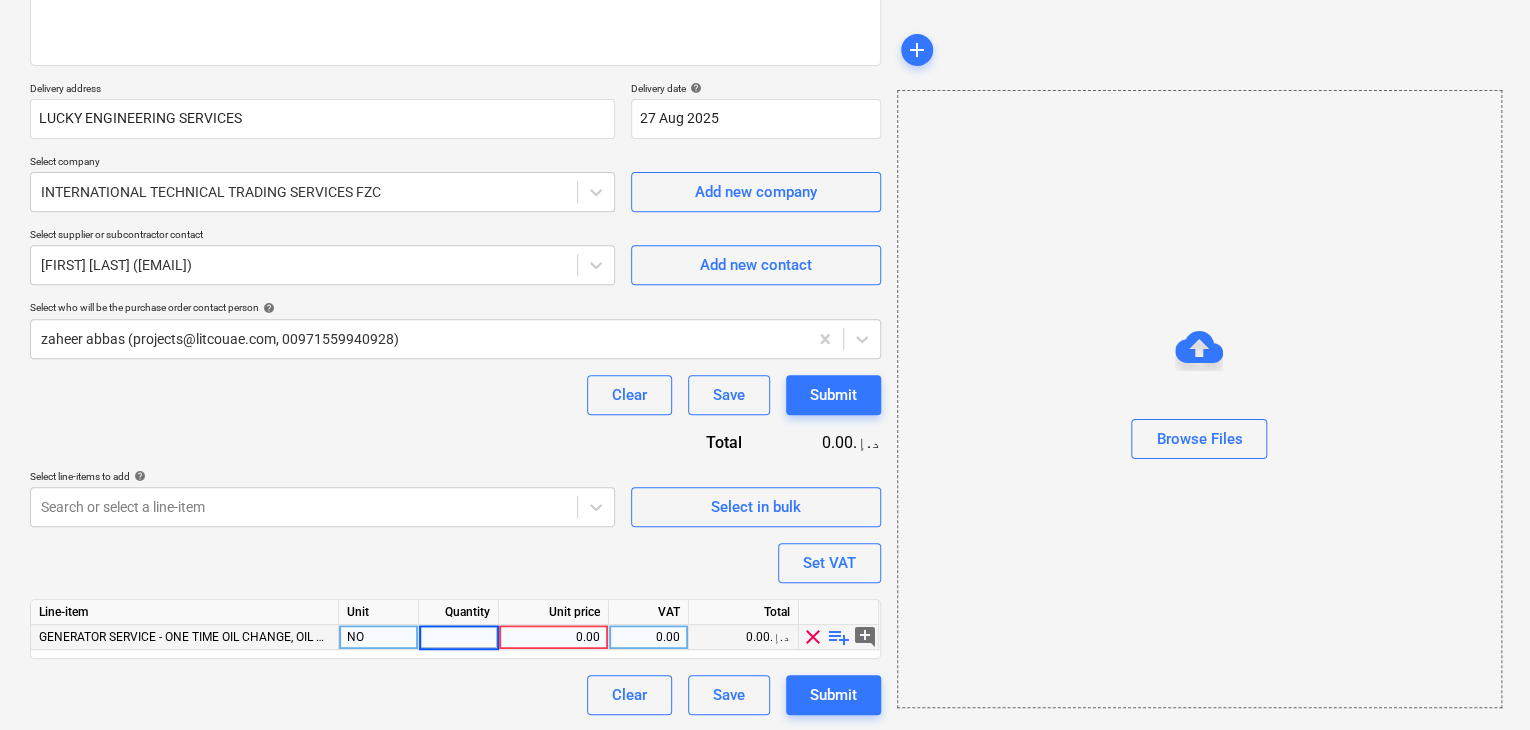 type on "1" 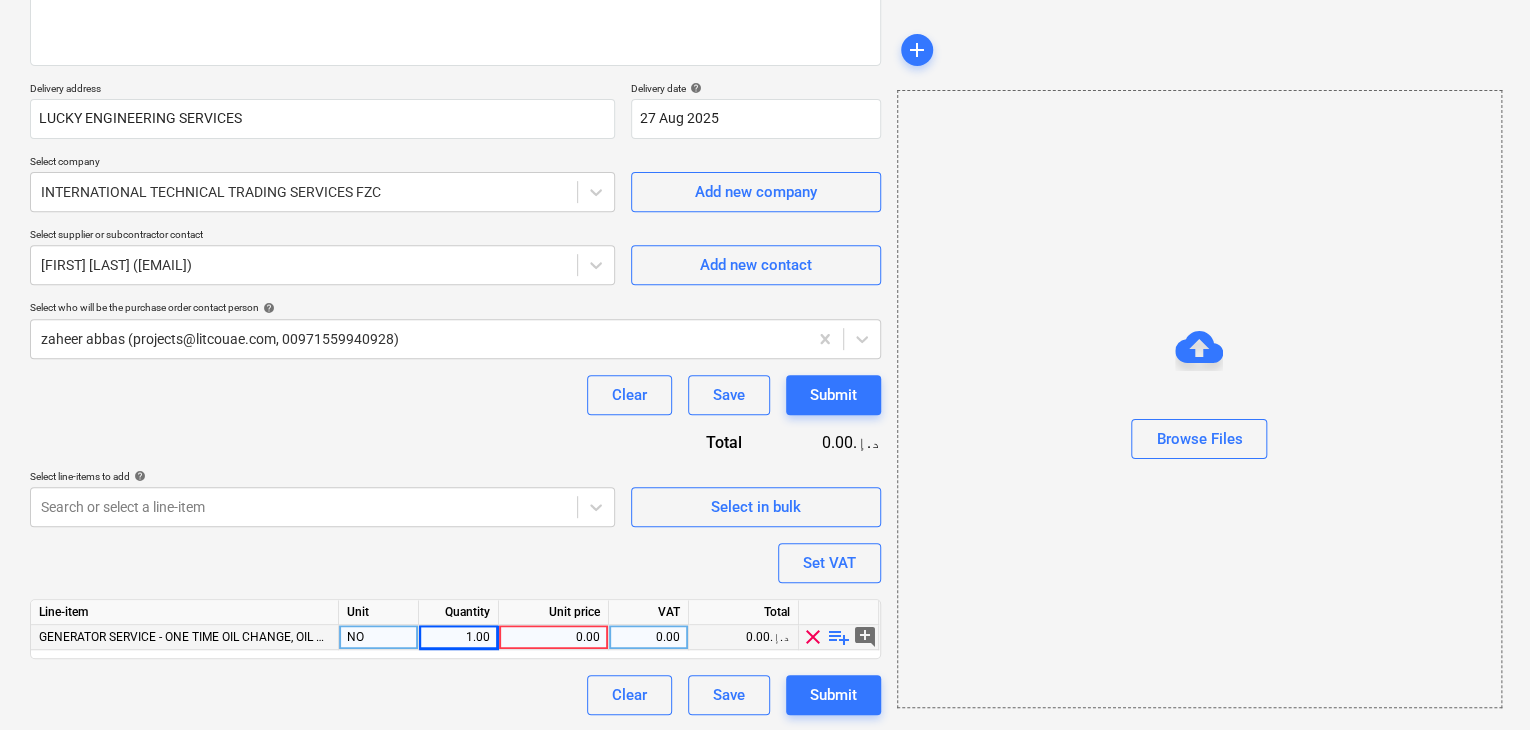 click on "0.00" at bounding box center (553, 637) 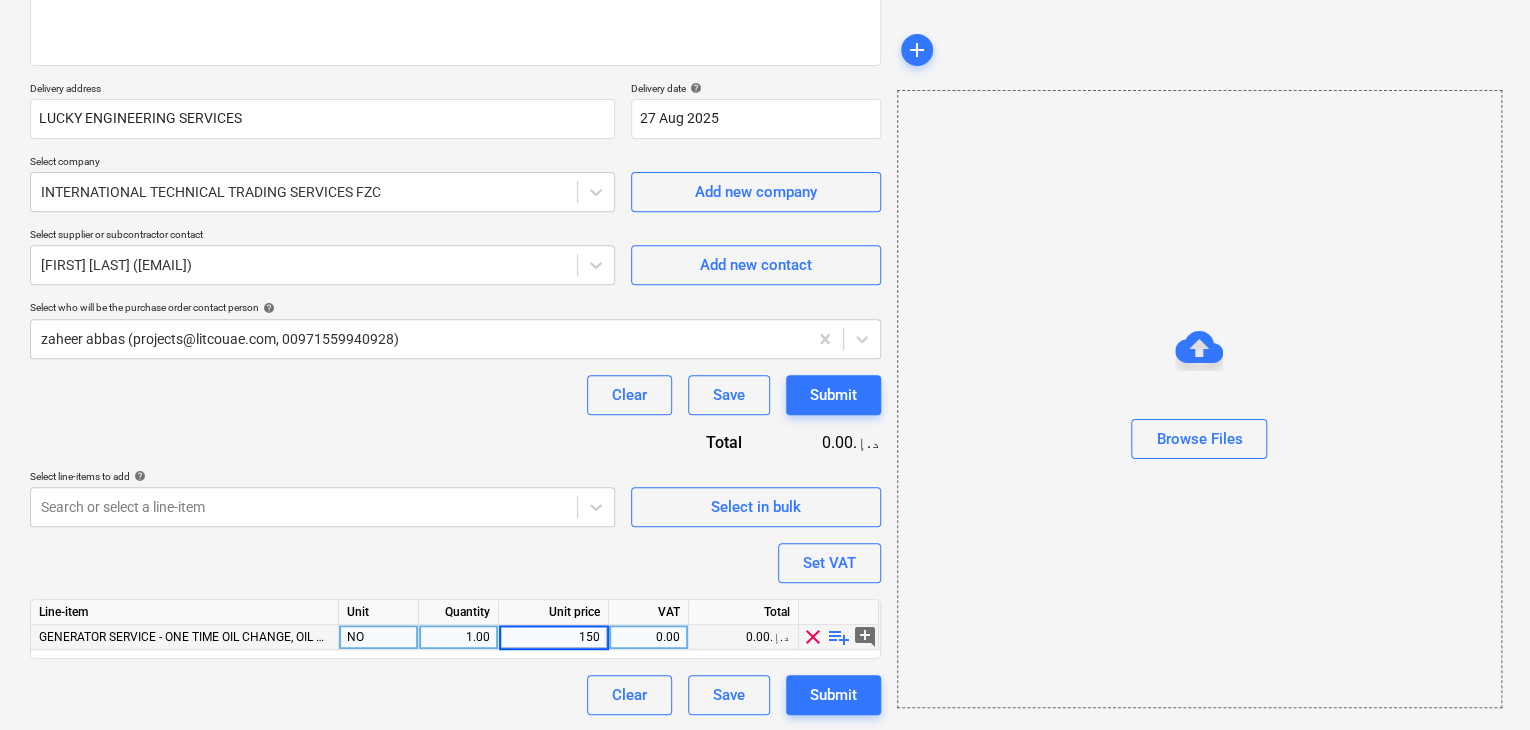 type on "1500" 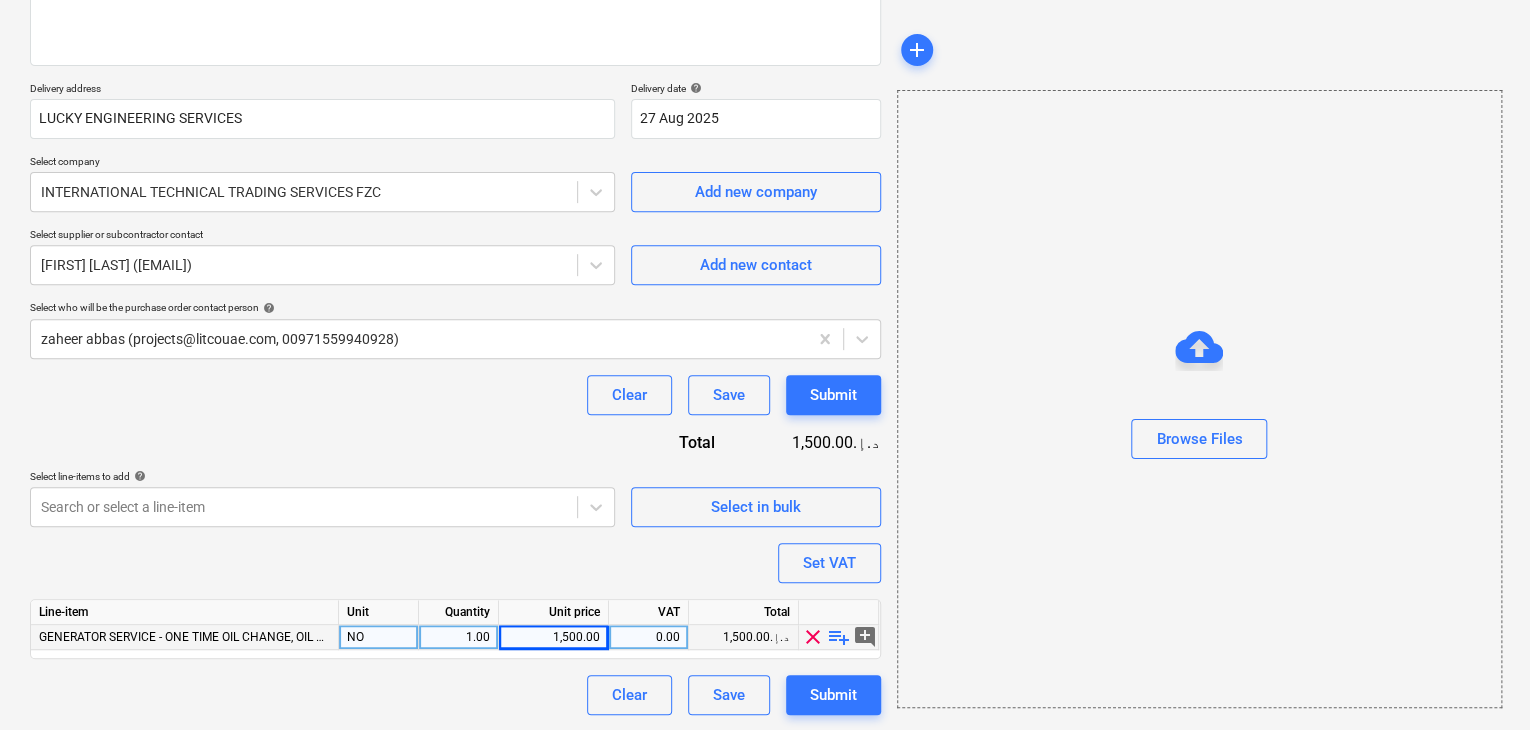 click on "Browse Files" at bounding box center [1199, 399] 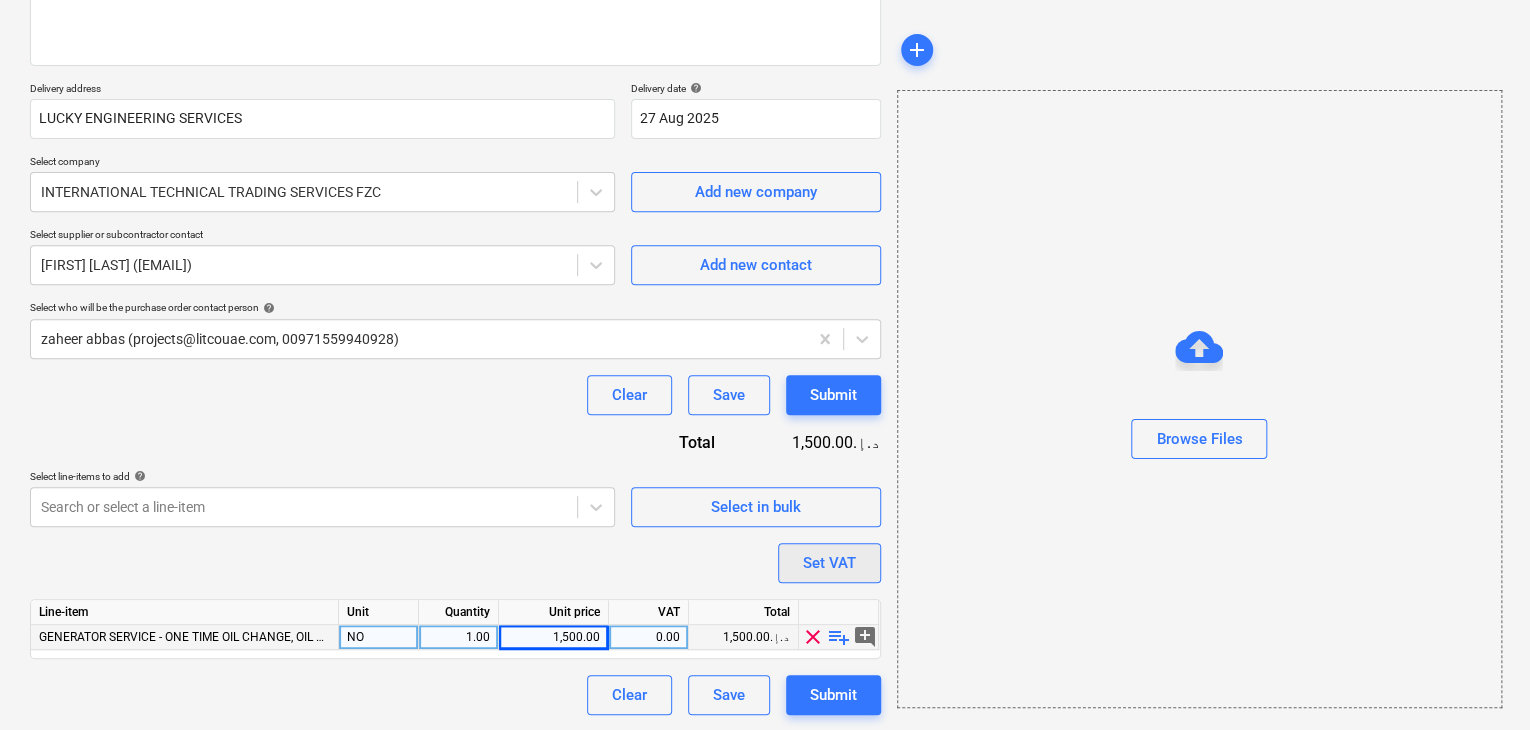click on "Set VAT" at bounding box center [829, 563] 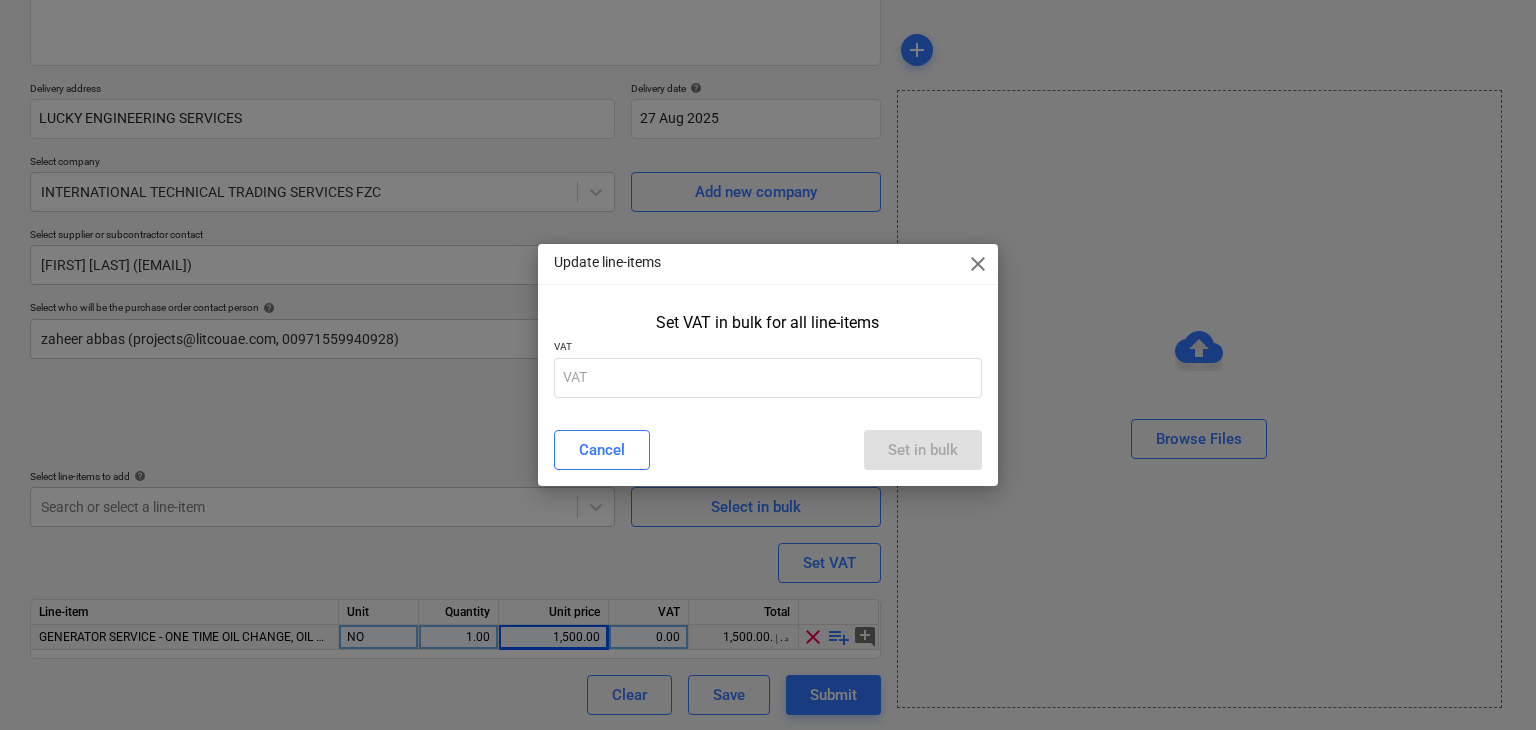 drag, startPoint x: 676, startPoint y: 341, endPoint x: 651, endPoint y: 390, distance: 55.00909 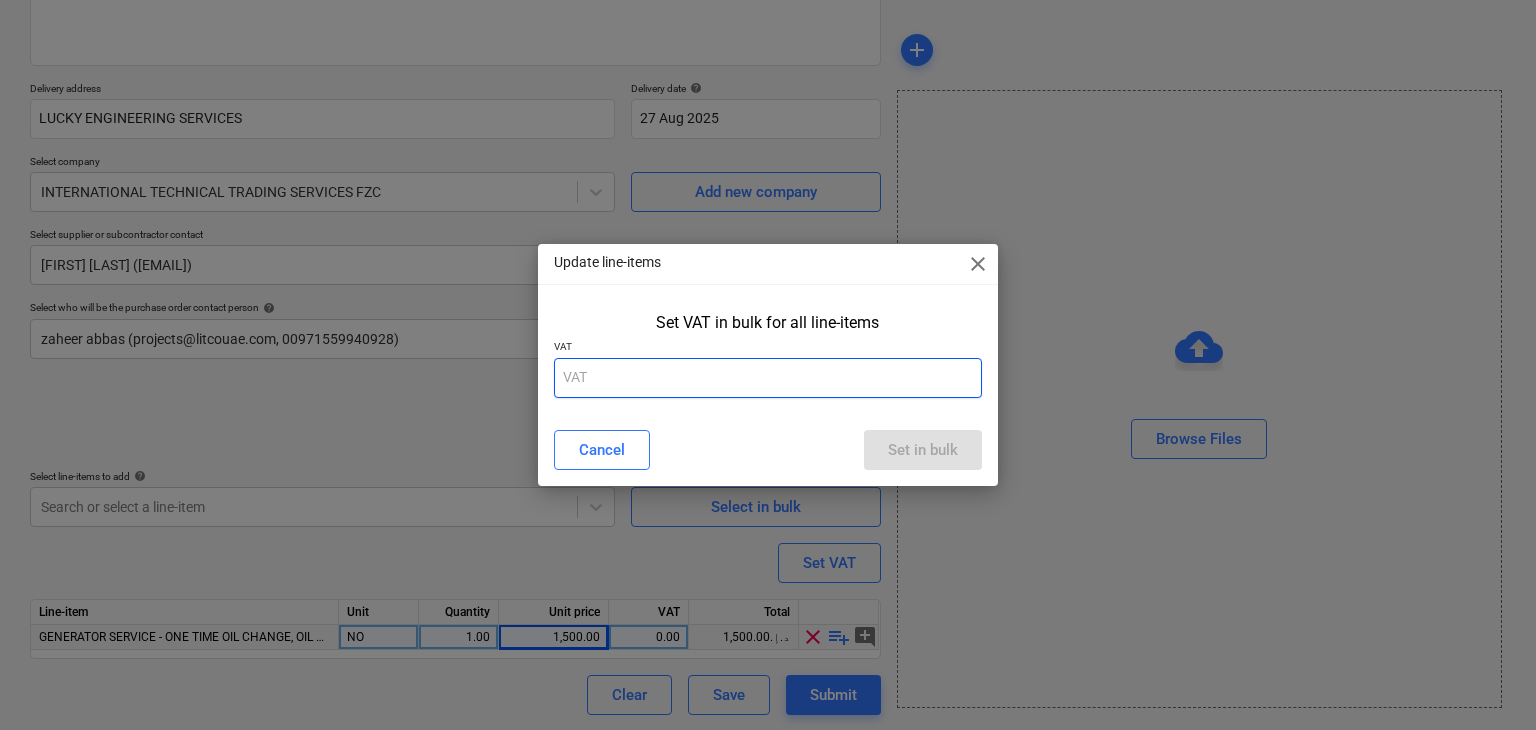click on "VAT" at bounding box center [768, 348] 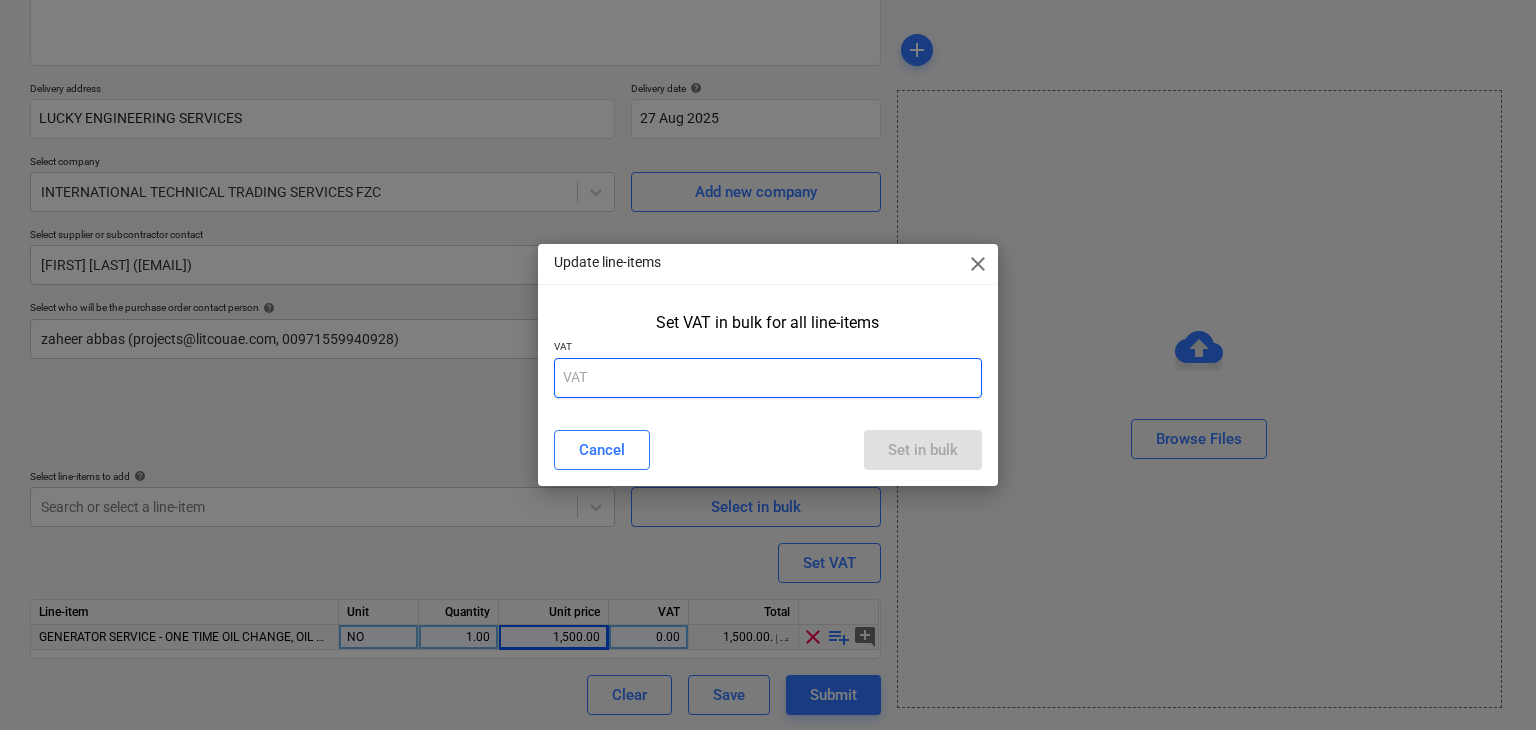 click at bounding box center (768, 378) 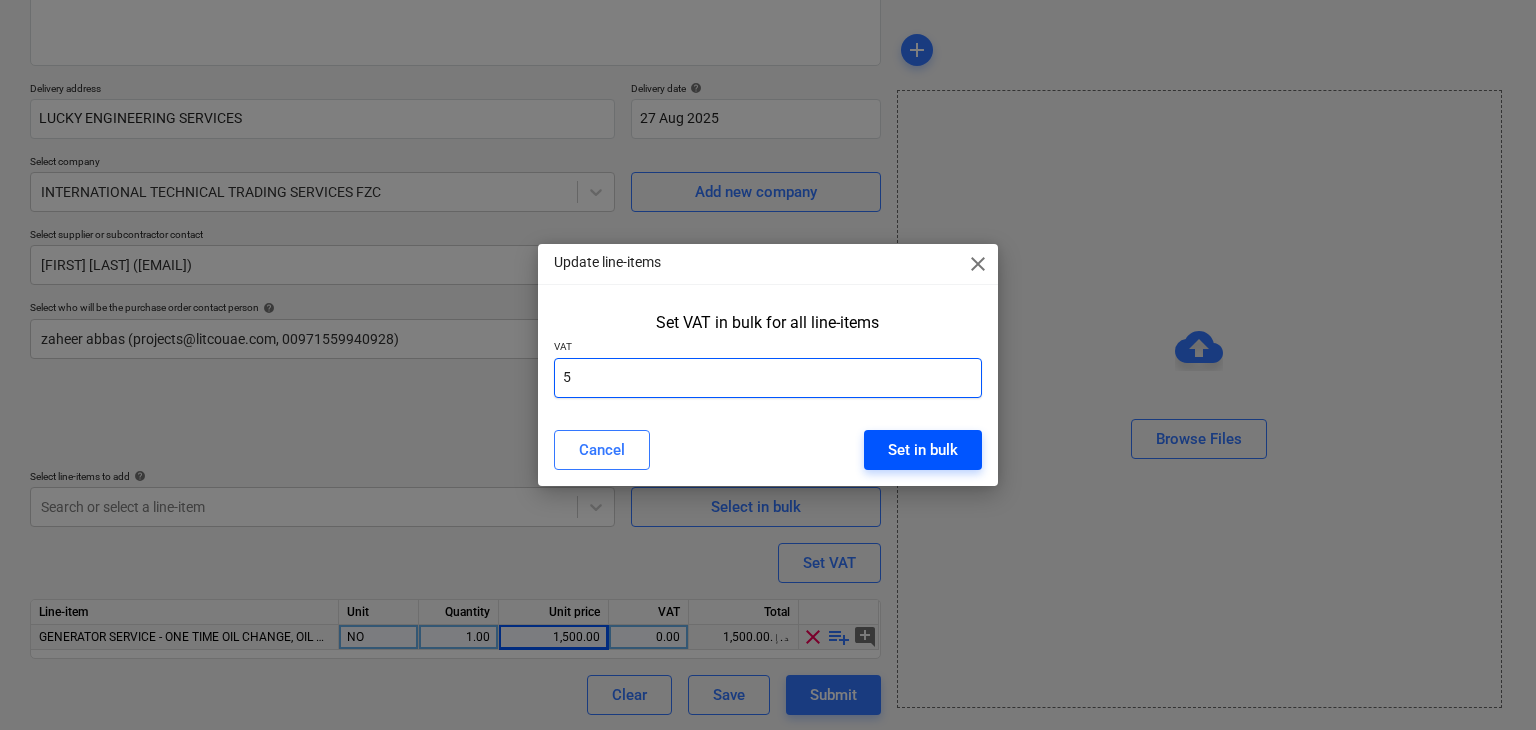 type on "5" 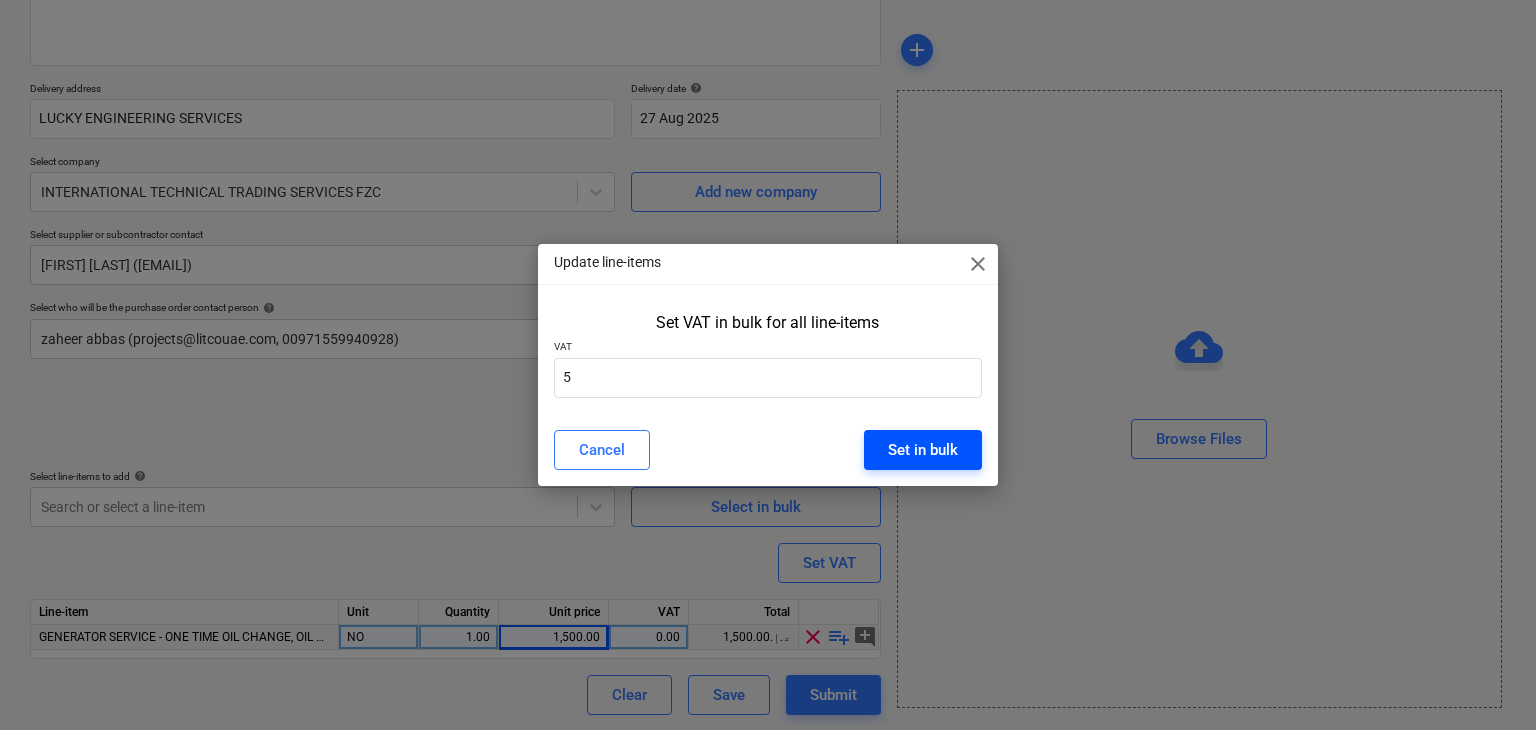 click on "Set in bulk" at bounding box center (923, 450) 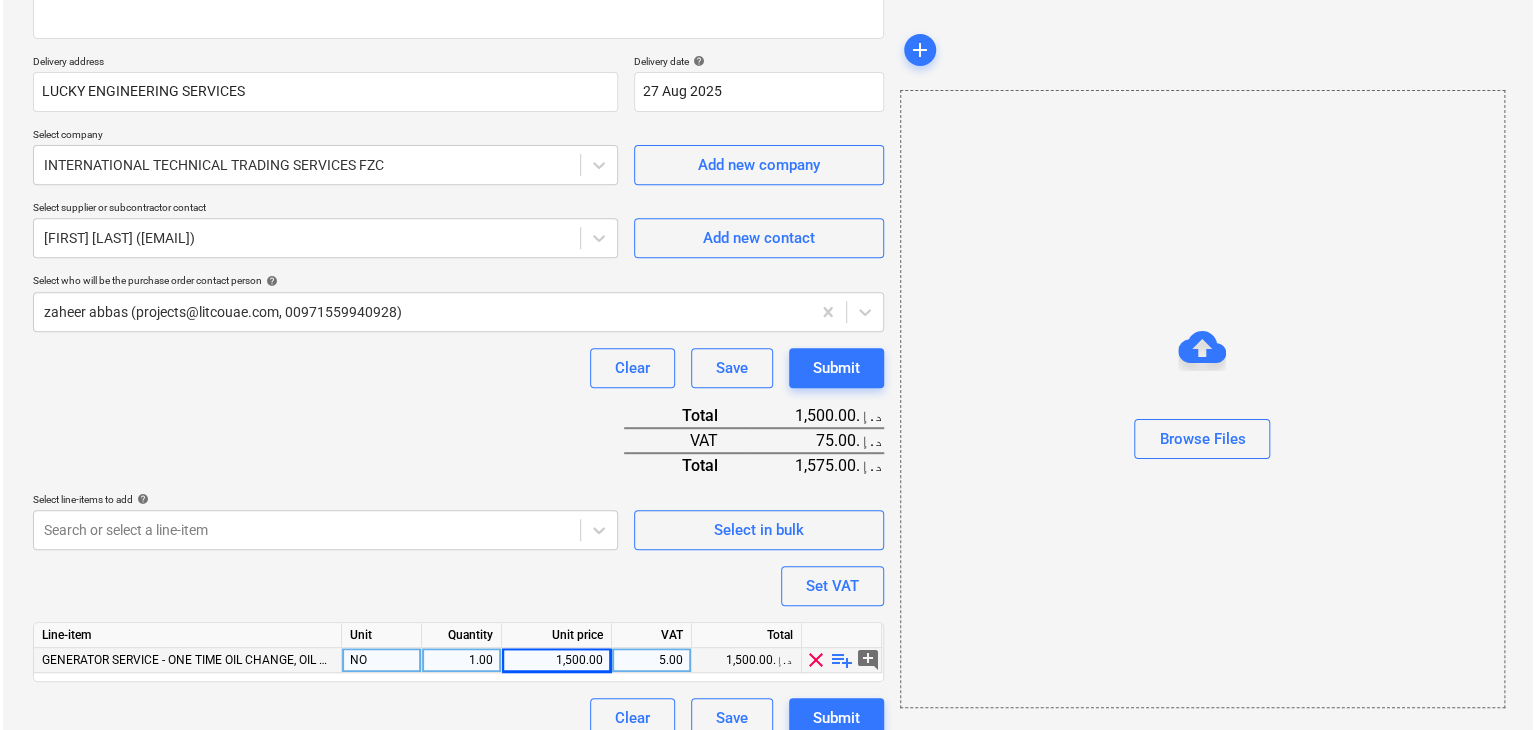 scroll, scrollTop: 342, scrollLeft: 0, axis: vertical 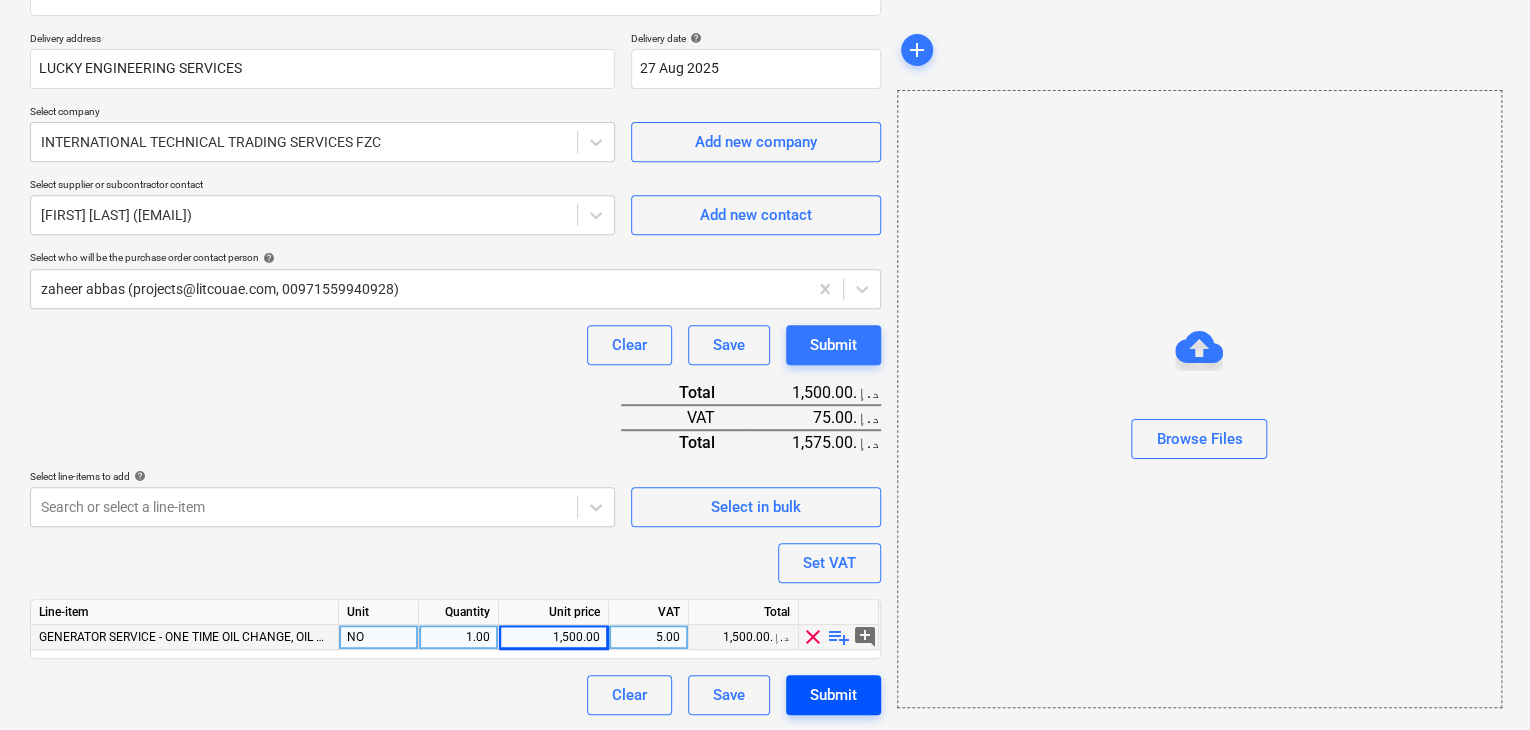 click on "Submit" at bounding box center [833, 695] 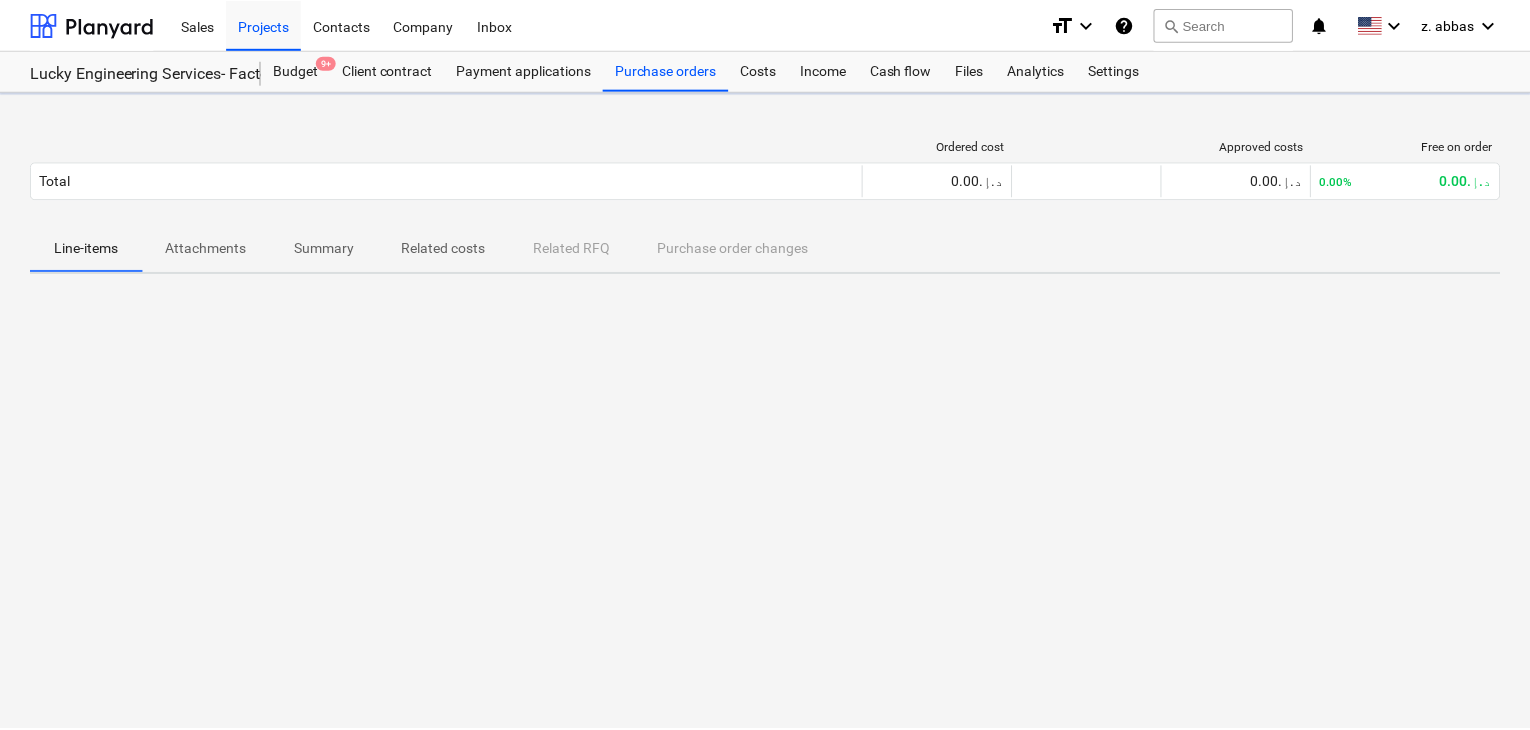 scroll, scrollTop: 0, scrollLeft: 0, axis: both 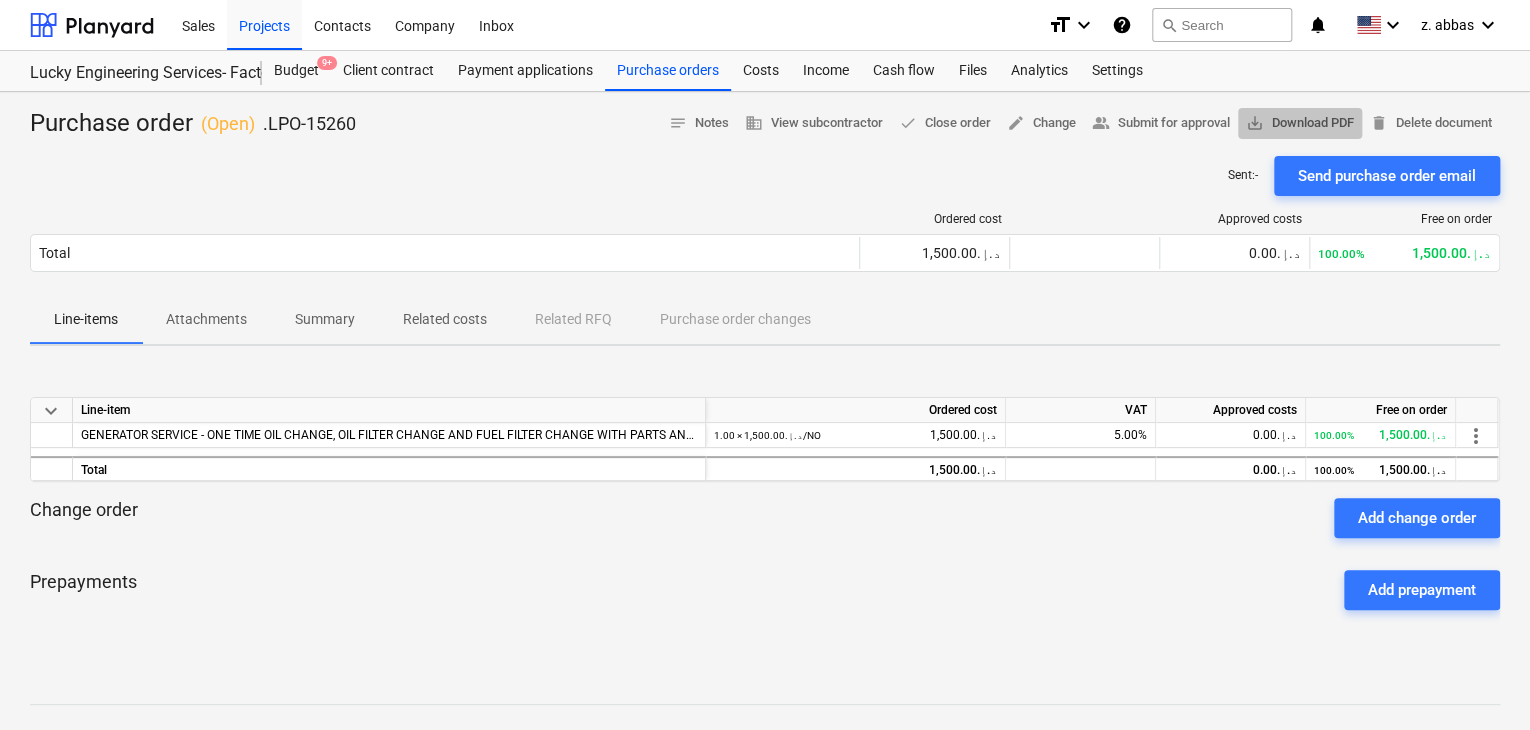 click on "save_alt Download PDF" at bounding box center (1300, 123) 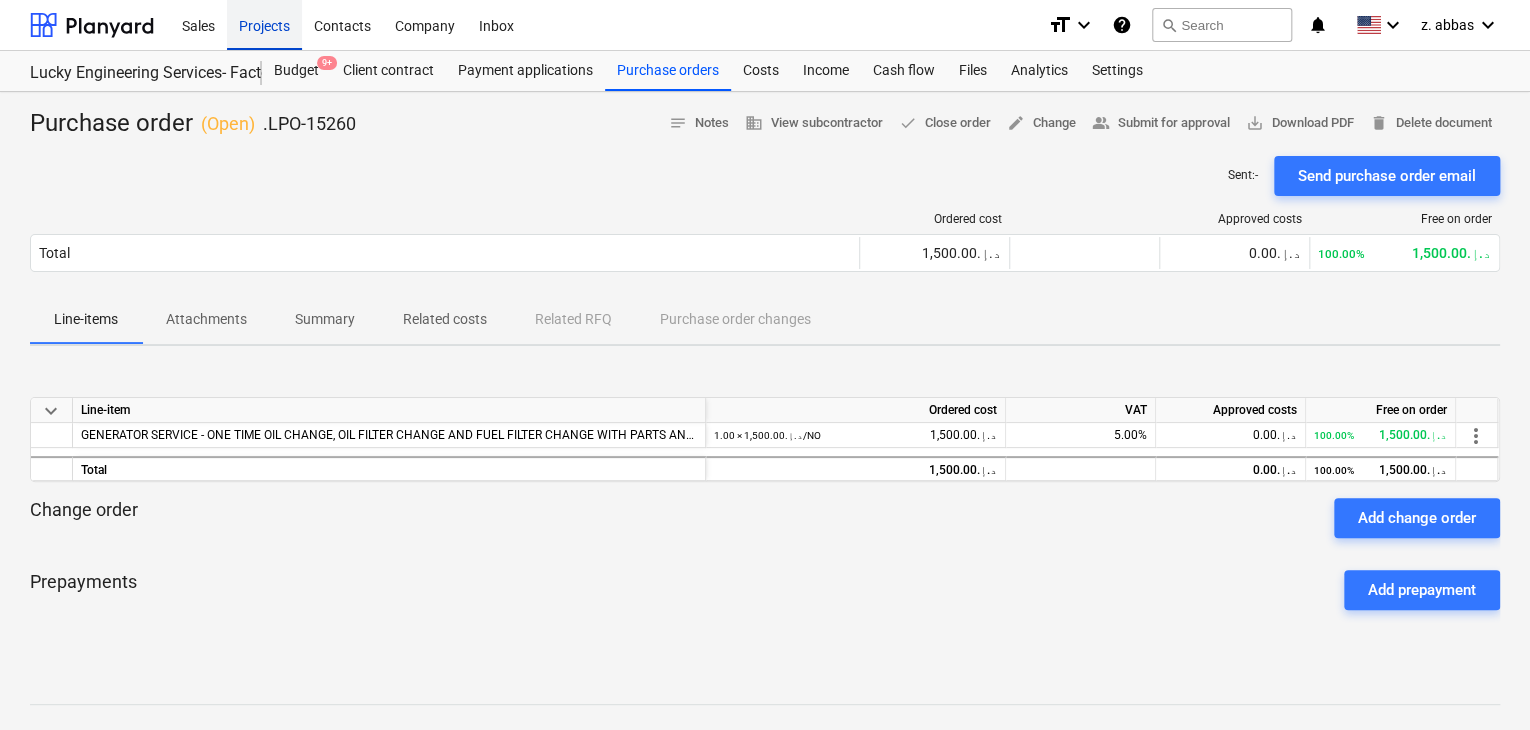 click on "Projects" at bounding box center (264, 24) 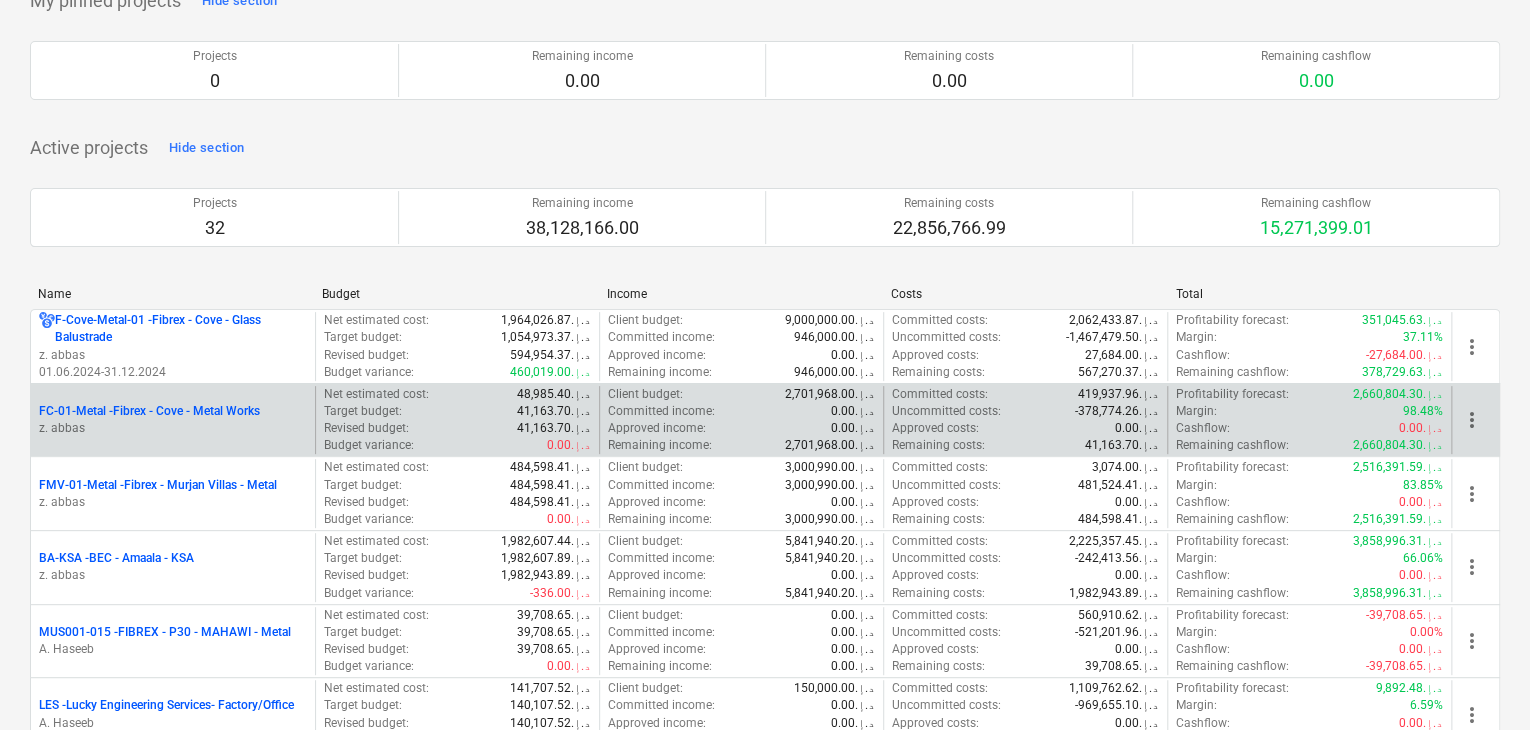 scroll, scrollTop: 300, scrollLeft: 0, axis: vertical 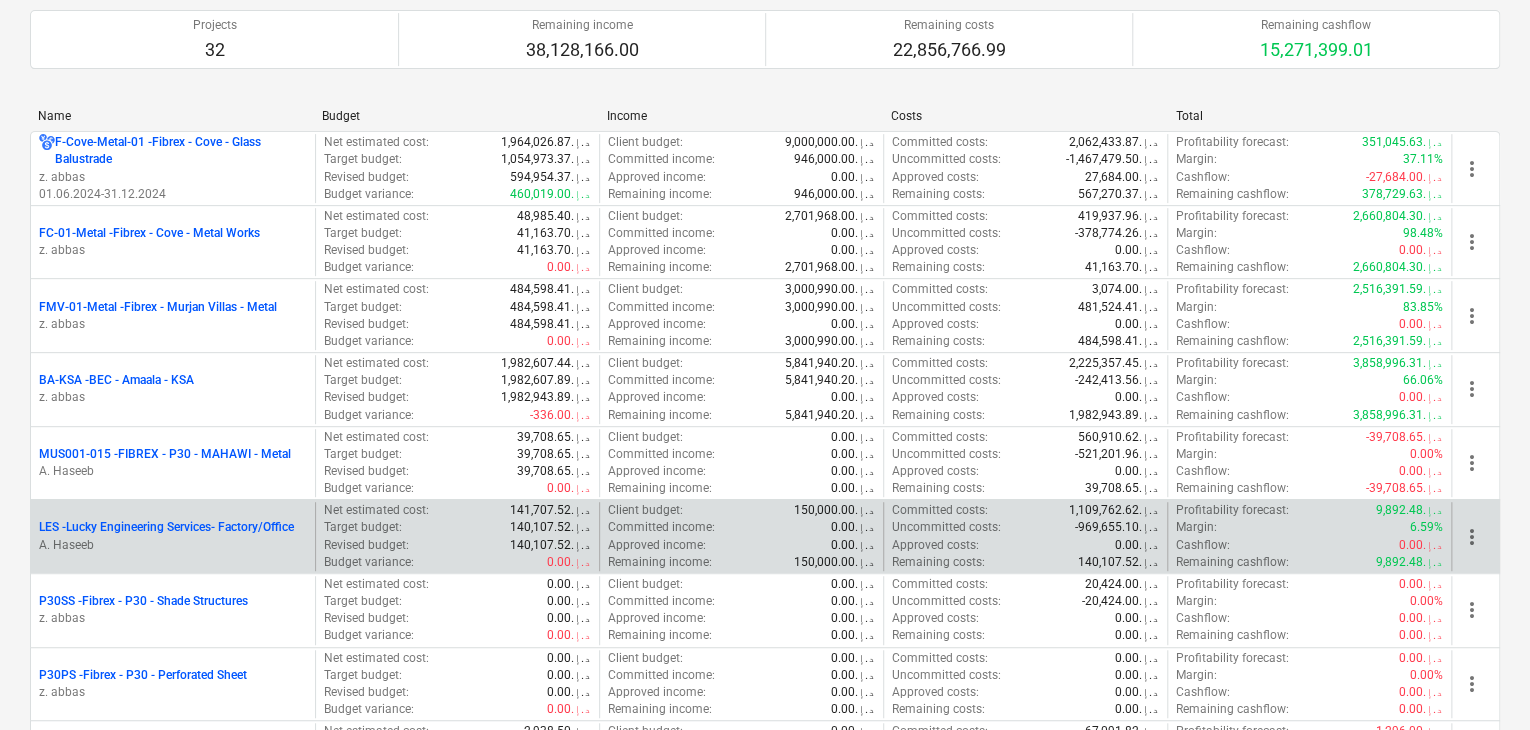 click on "A. Haseeb" at bounding box center [173, 545] 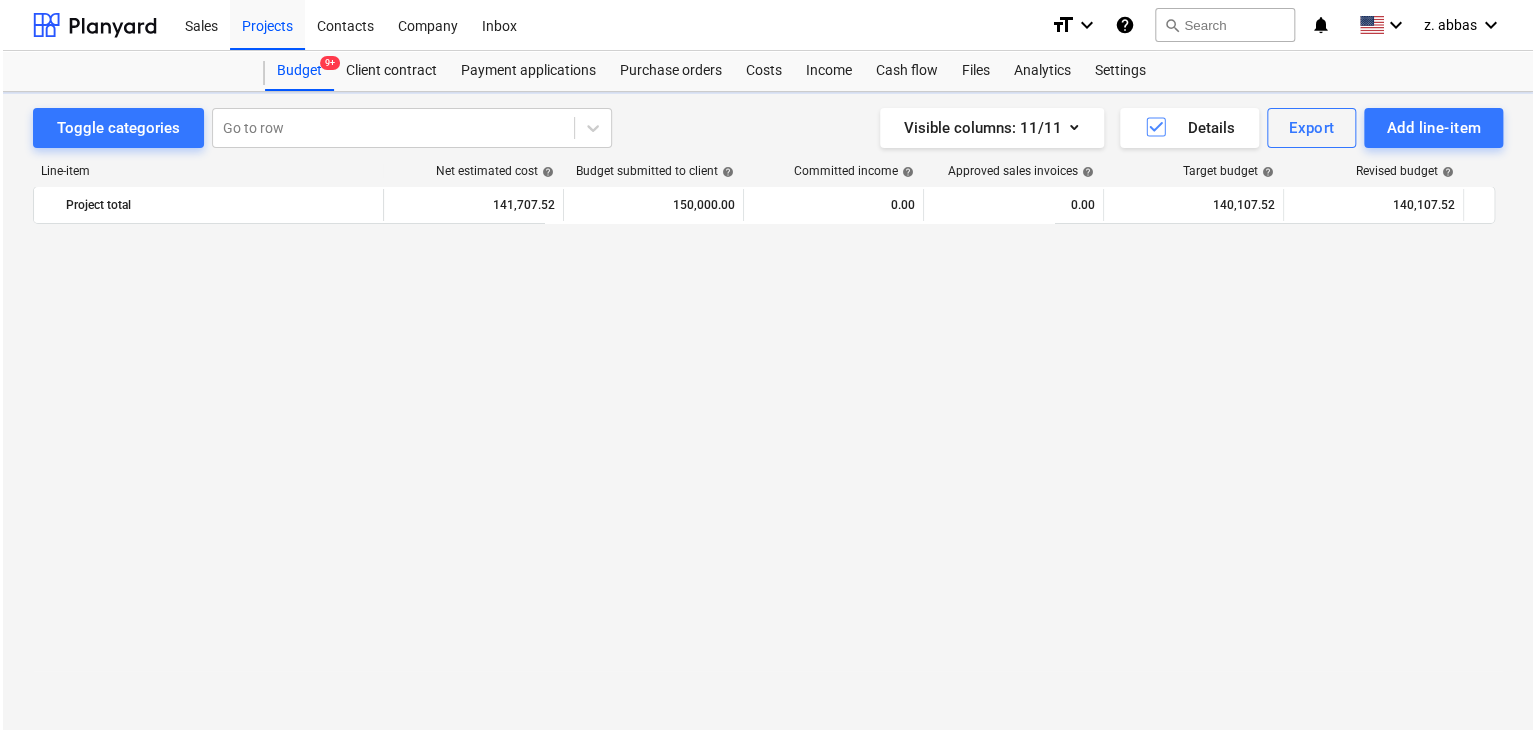 scroll, scrollTop: 0, scrollLeft: 0, axis: both 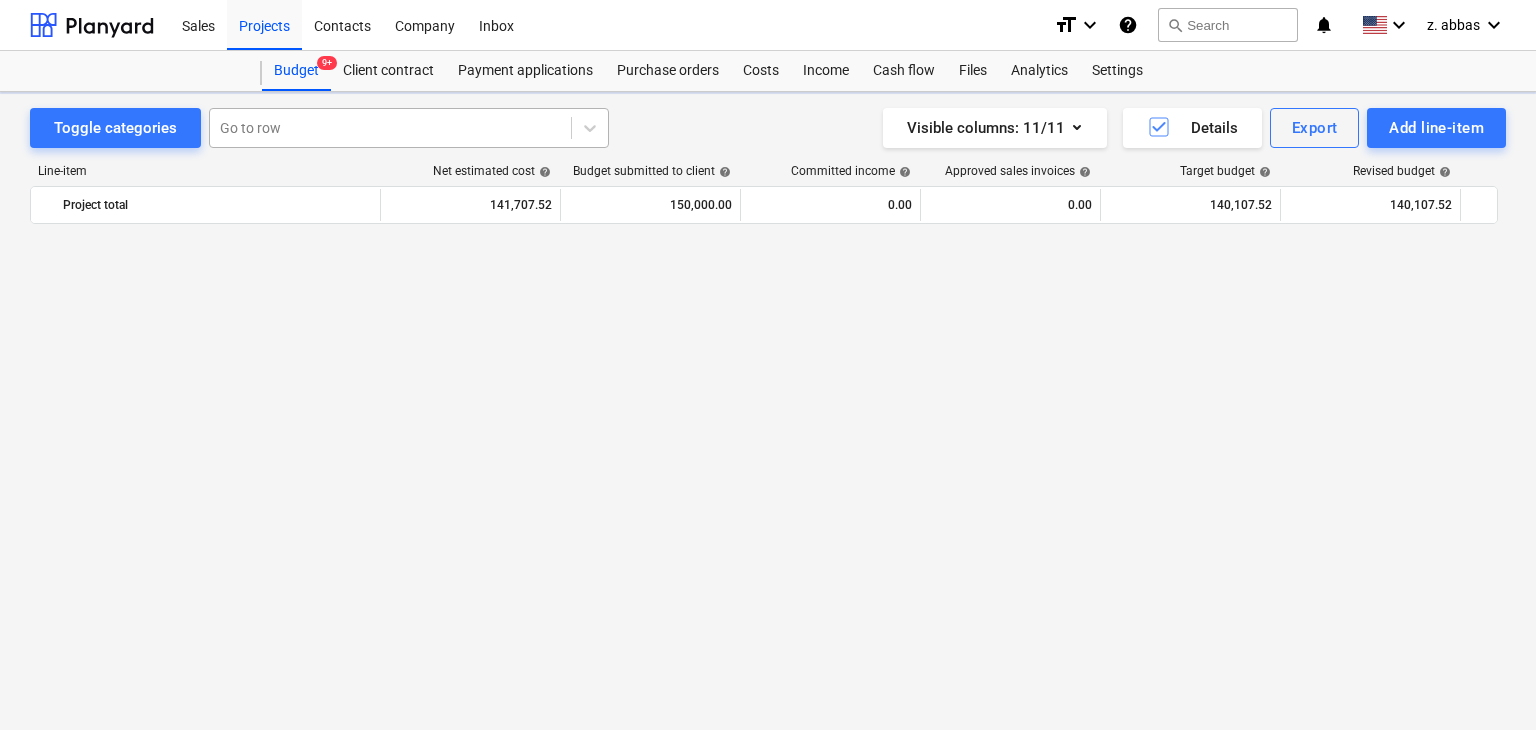 click on "Go to row" at bounding box center [390, 128] 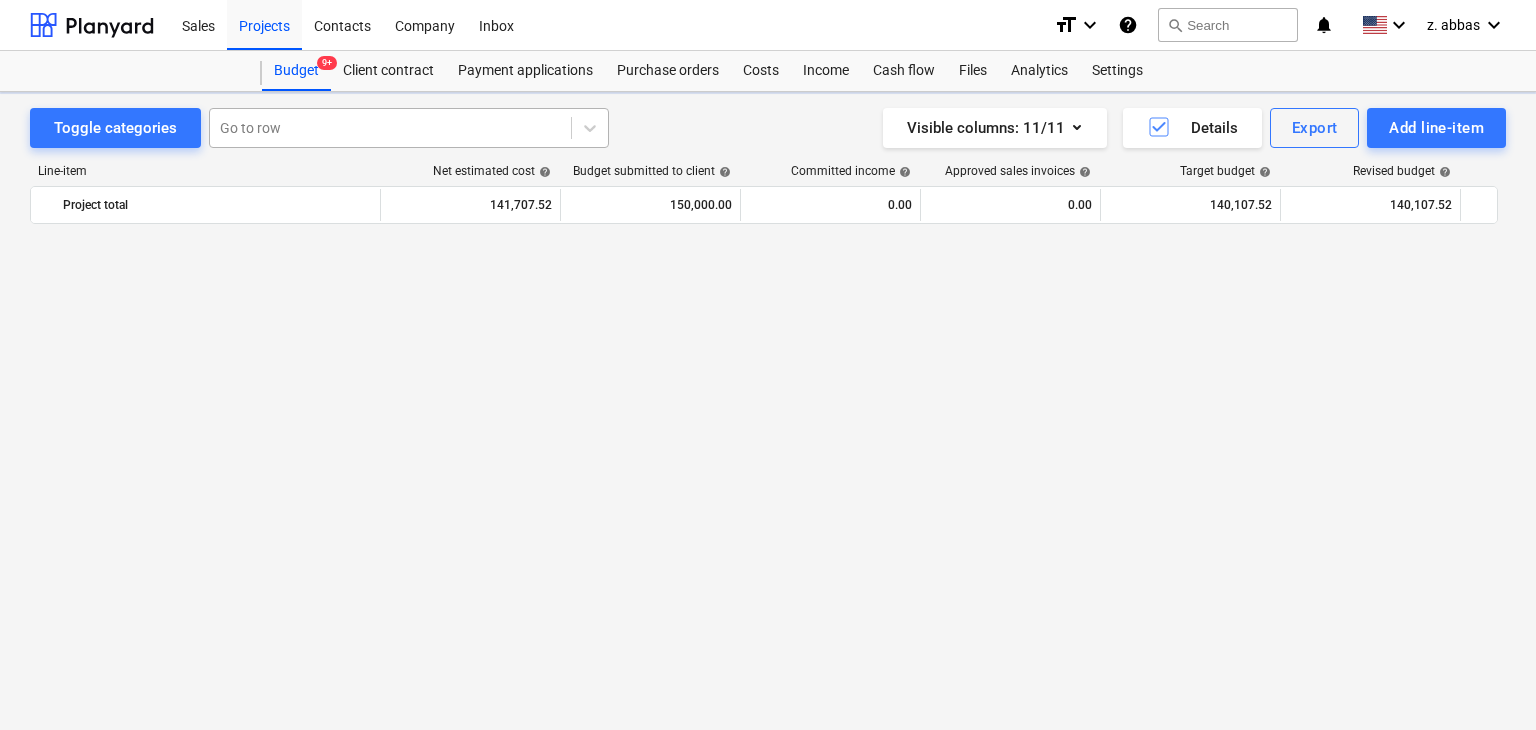 scroll, scrollTop: 45680, scrollLeft: 0, axis: vertical 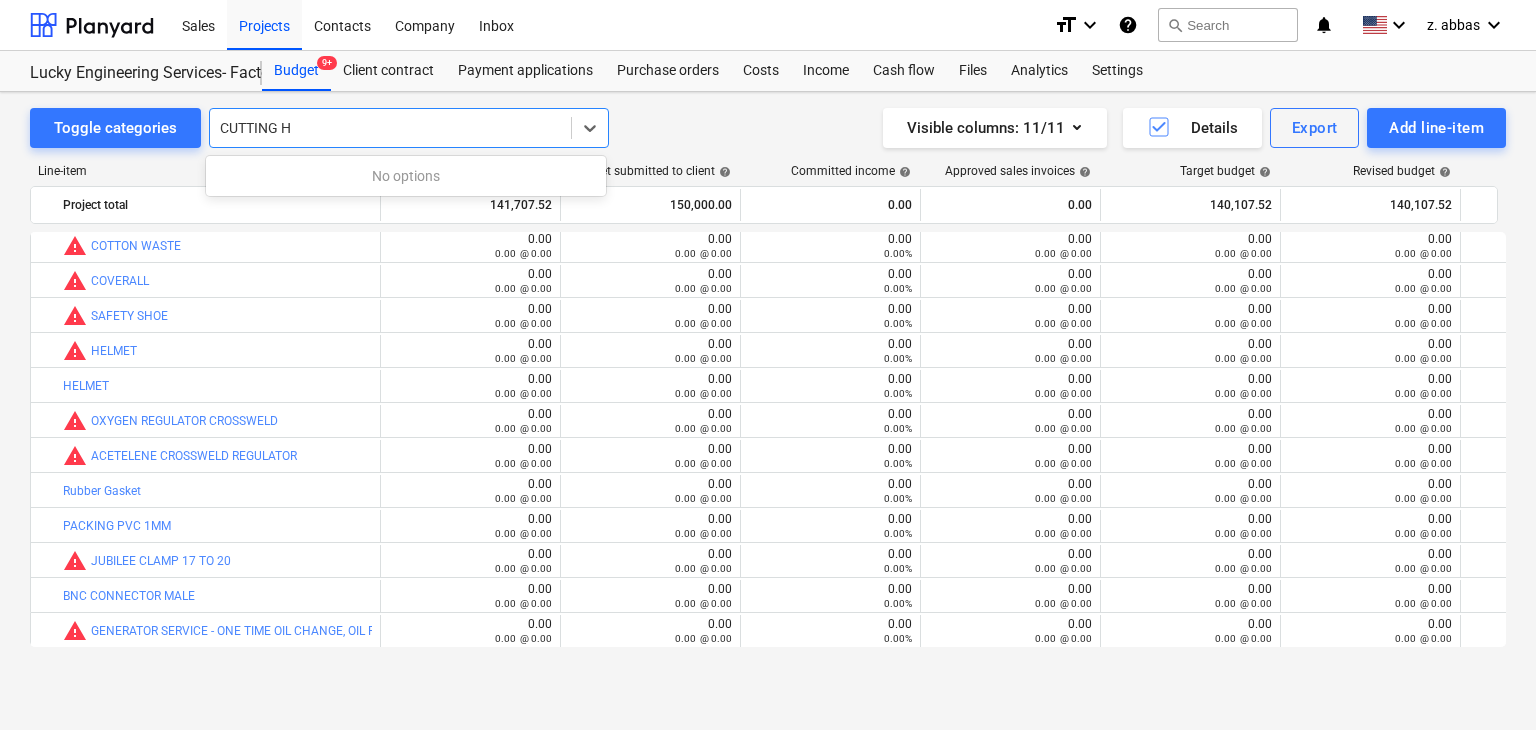 type on "CUTTING" 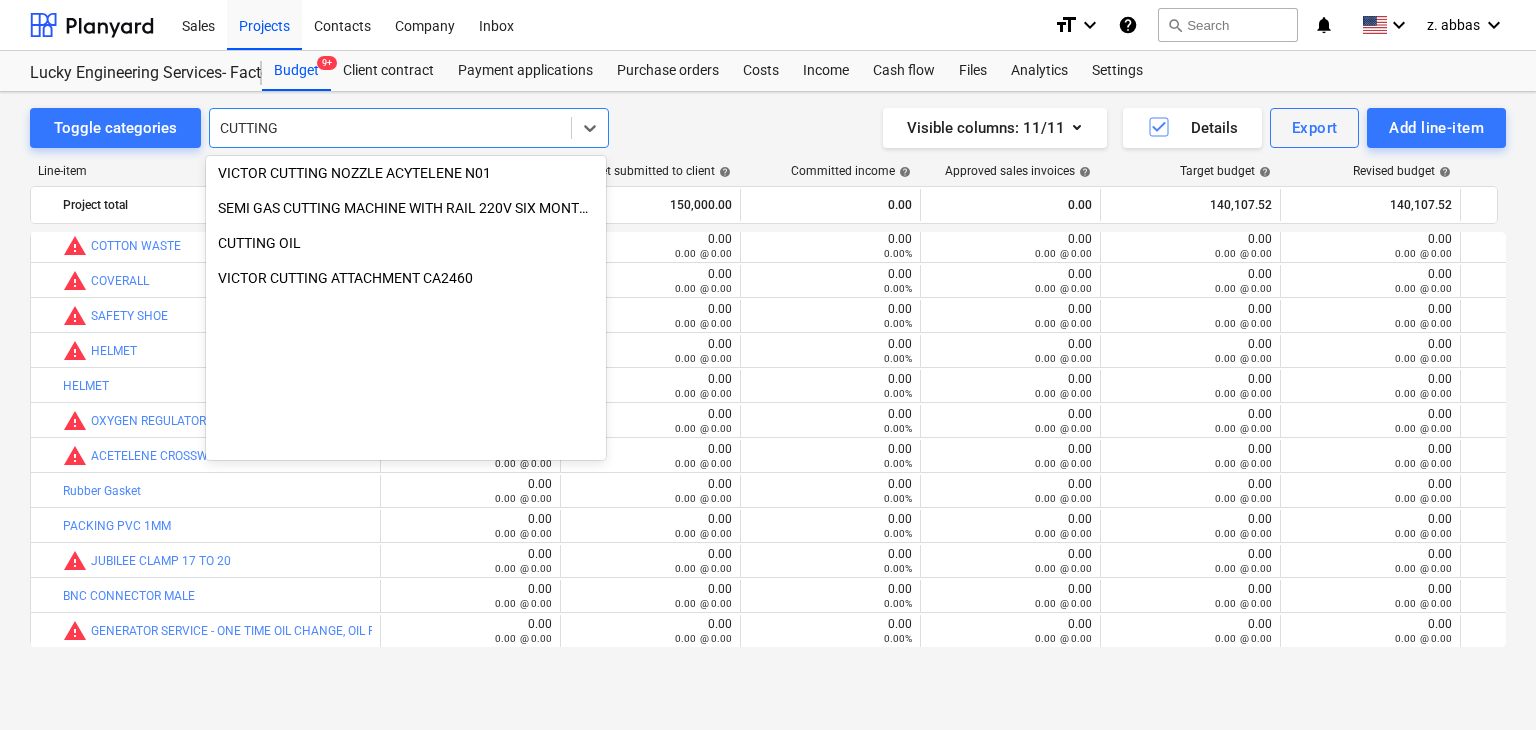 scroll, scrollTop: 790, scrollLeft: 0, axis: vertical 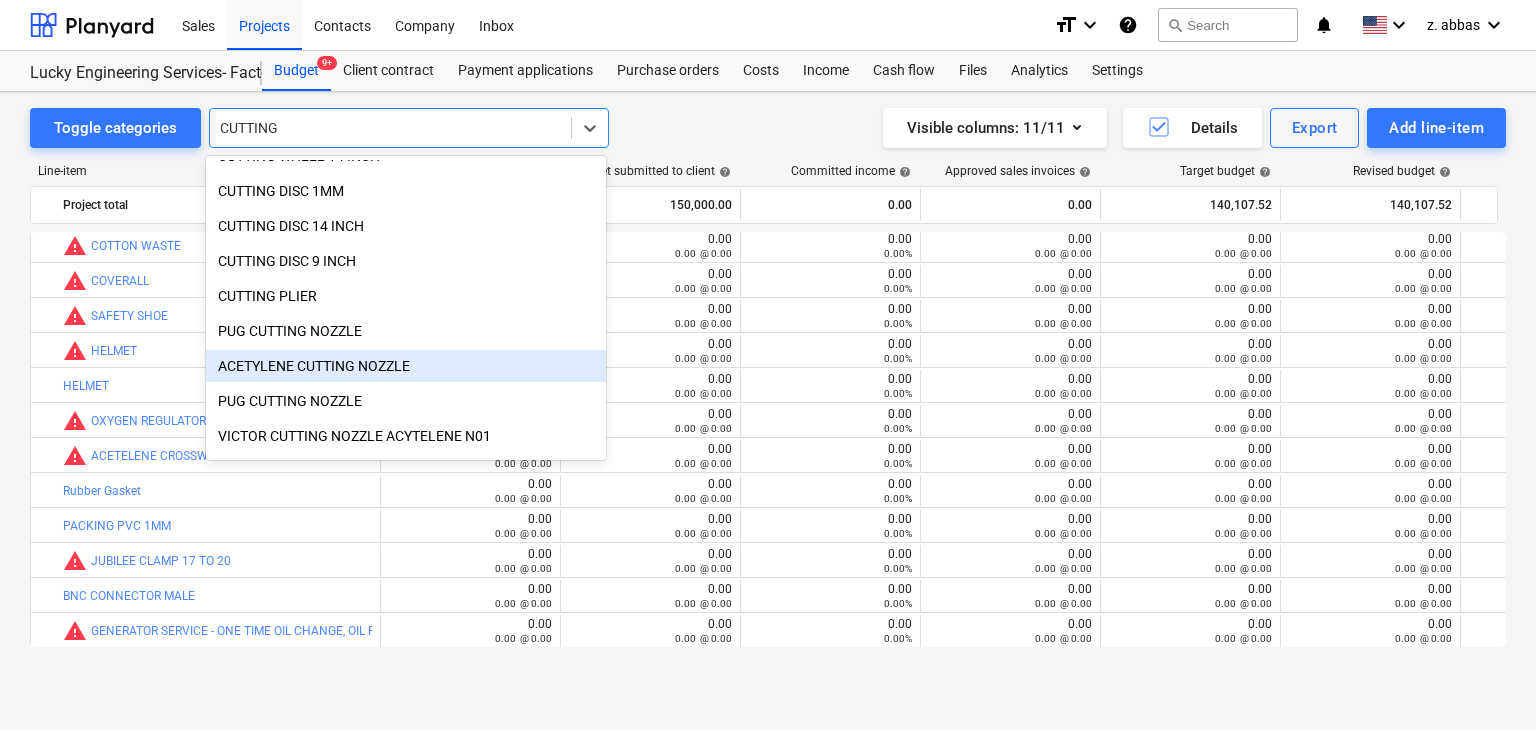 click on "ACETYLENE CUTTING NOZZLE" at bounding box center [406, 366] 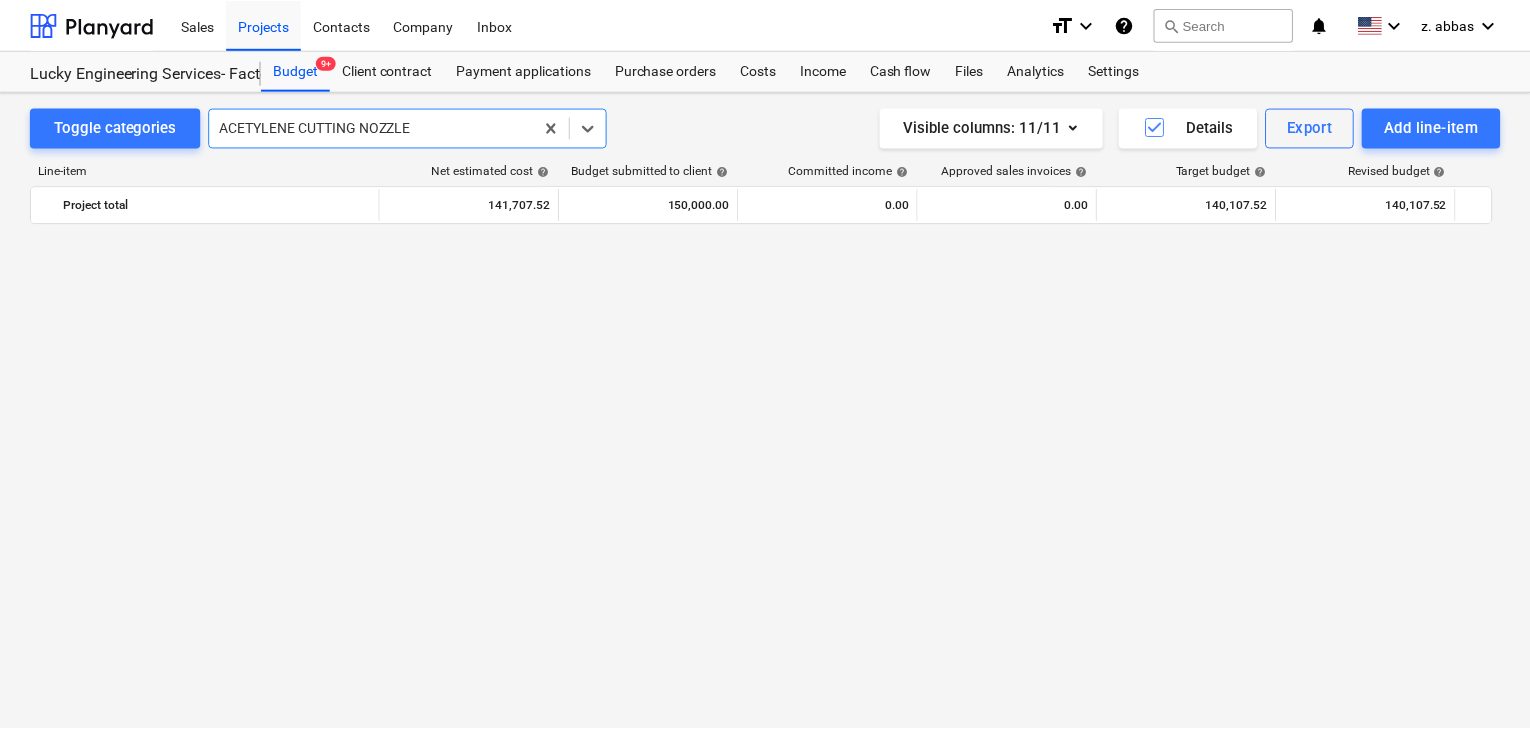scroll, scrollTop: 23484, scrollLeft: 0, axis: vertical 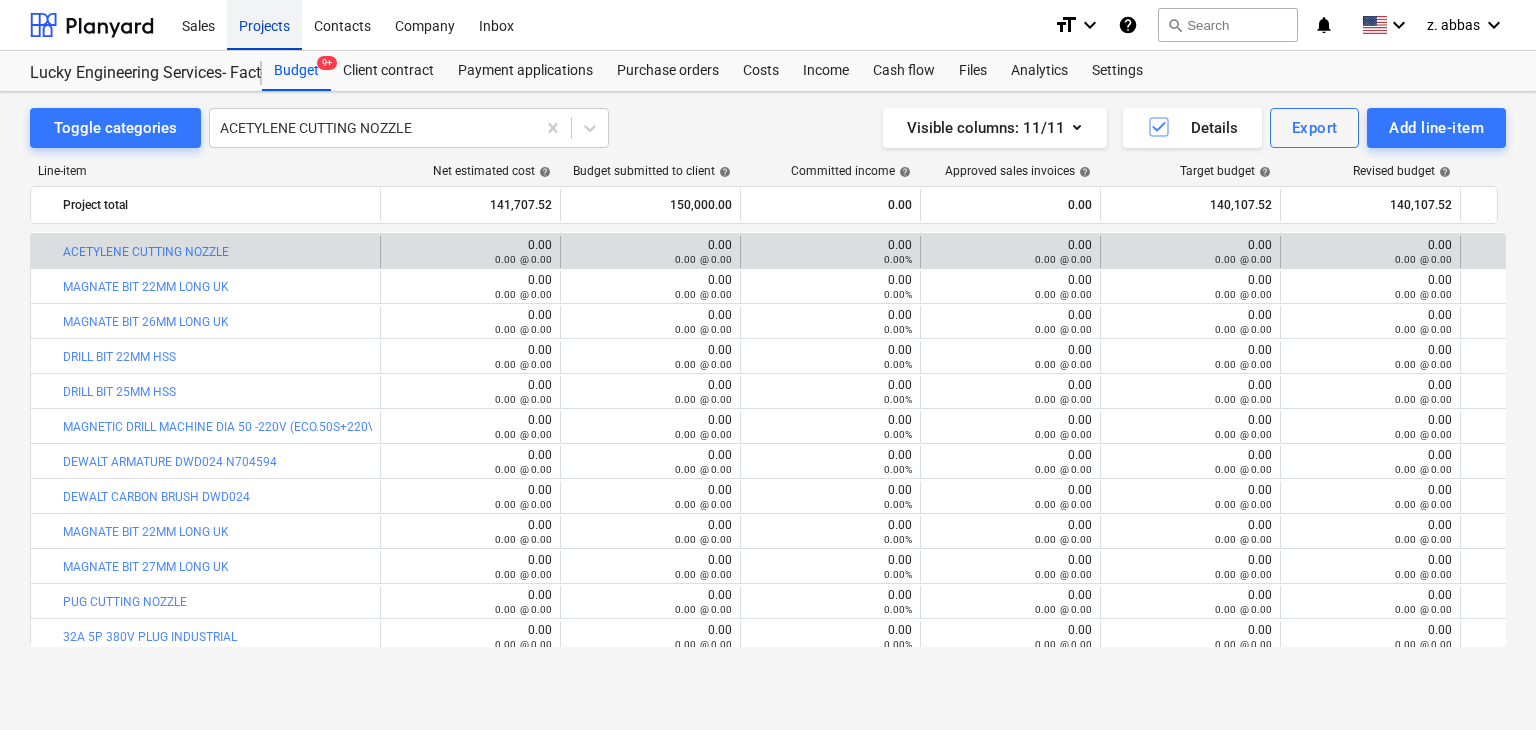 click on "Projects" at bounding box center (264, 24) 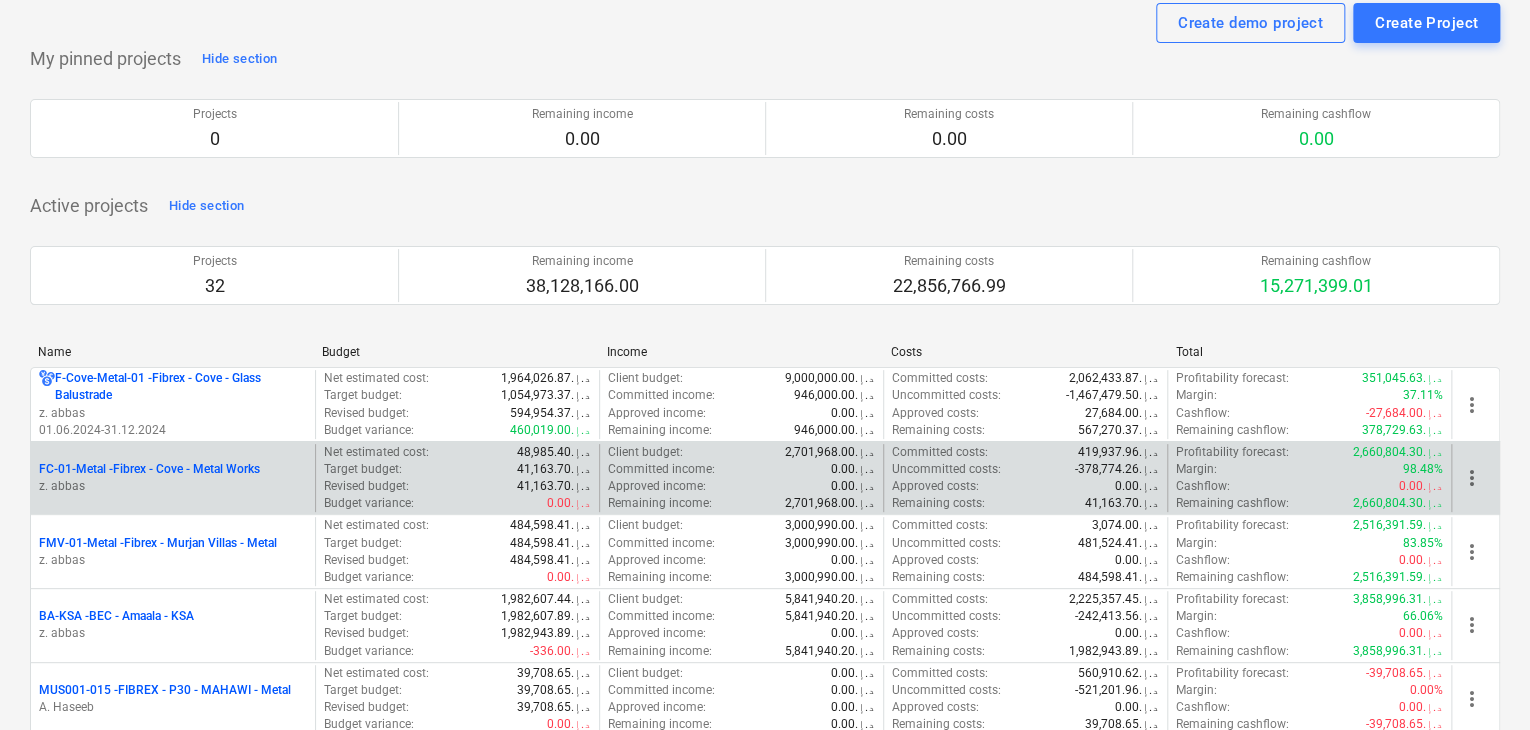 scroll, scrollTop: 200, scrollLeft: 0, axis: vertical 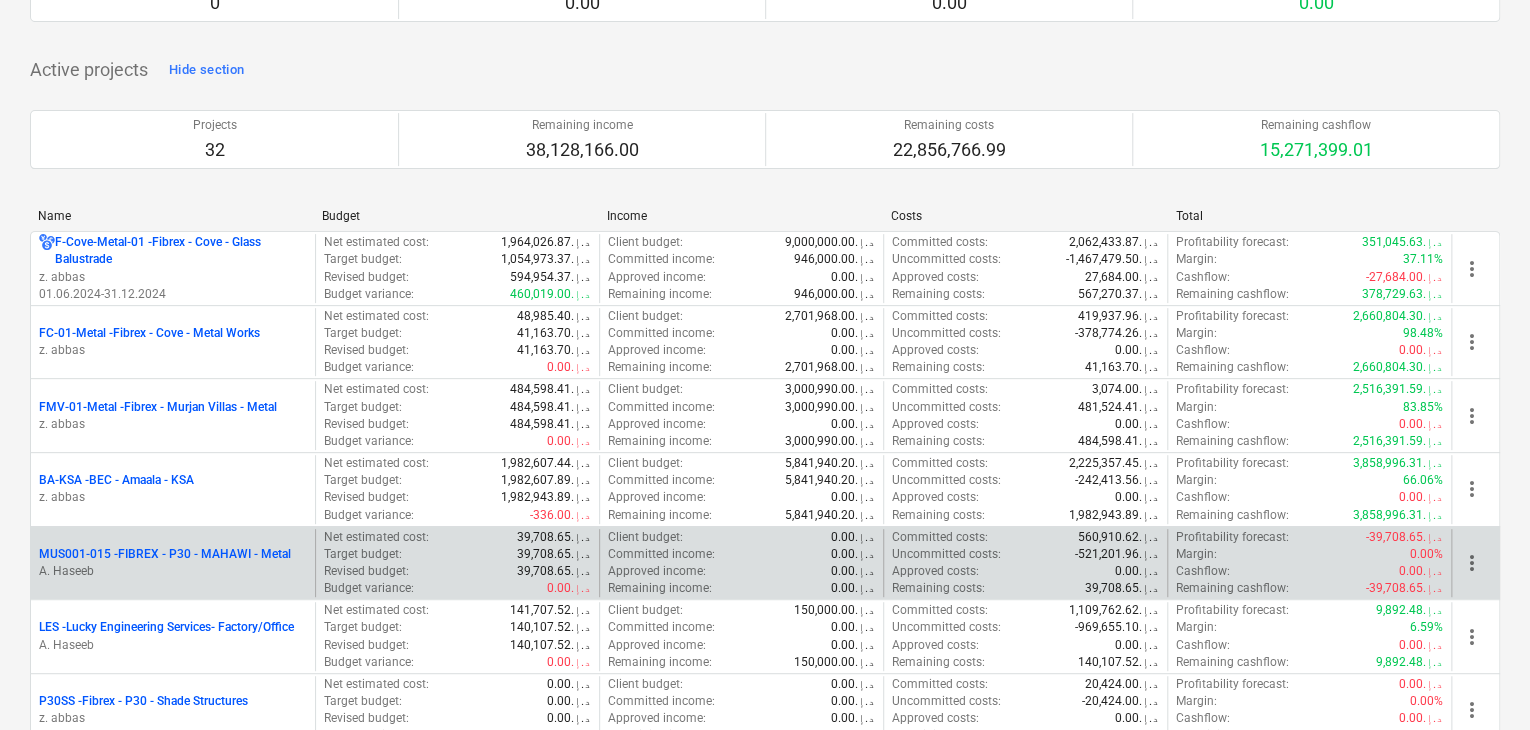click on "A. Haseeb" at bounding box center [173, 571] 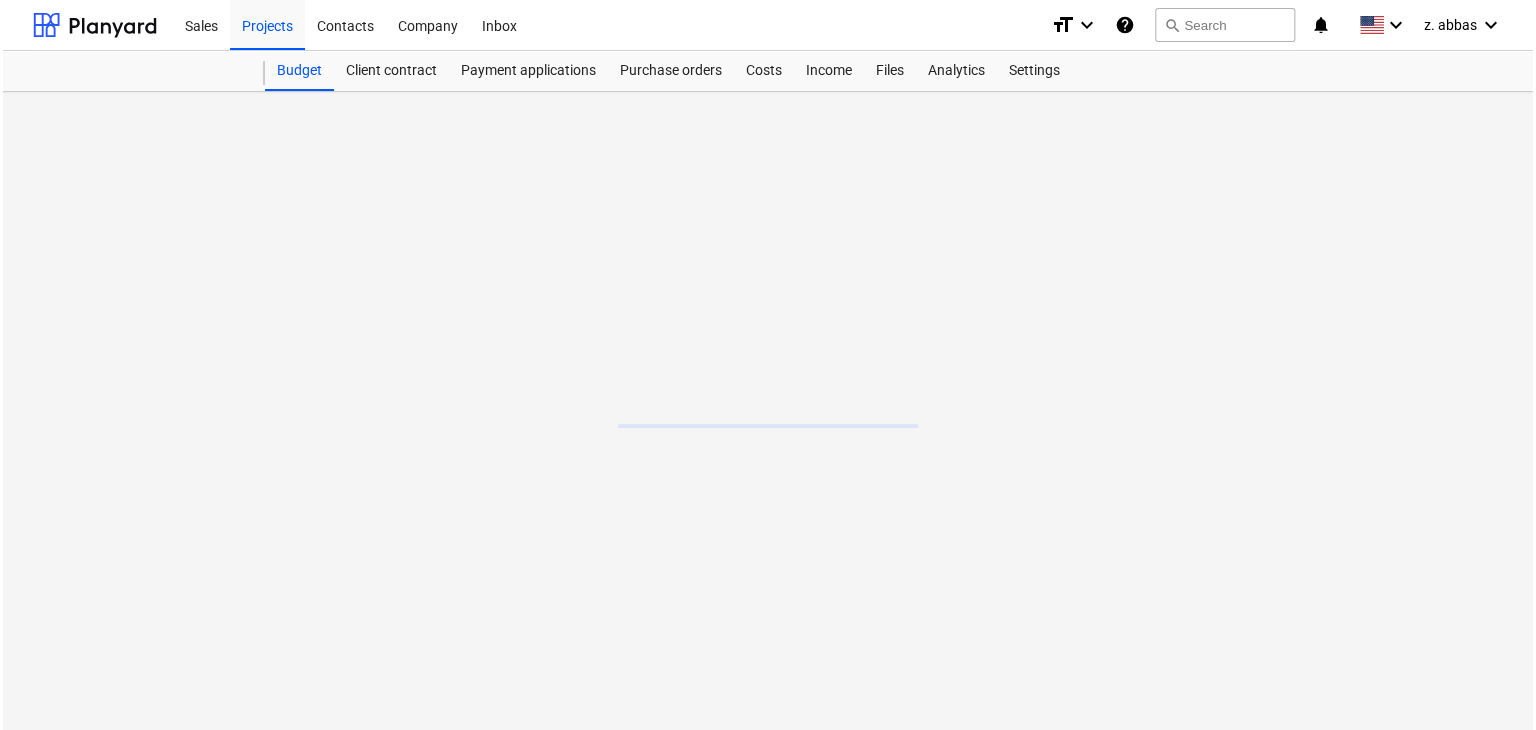 scroll, scrollTop: 0, scrollLeft: 0, axis: both 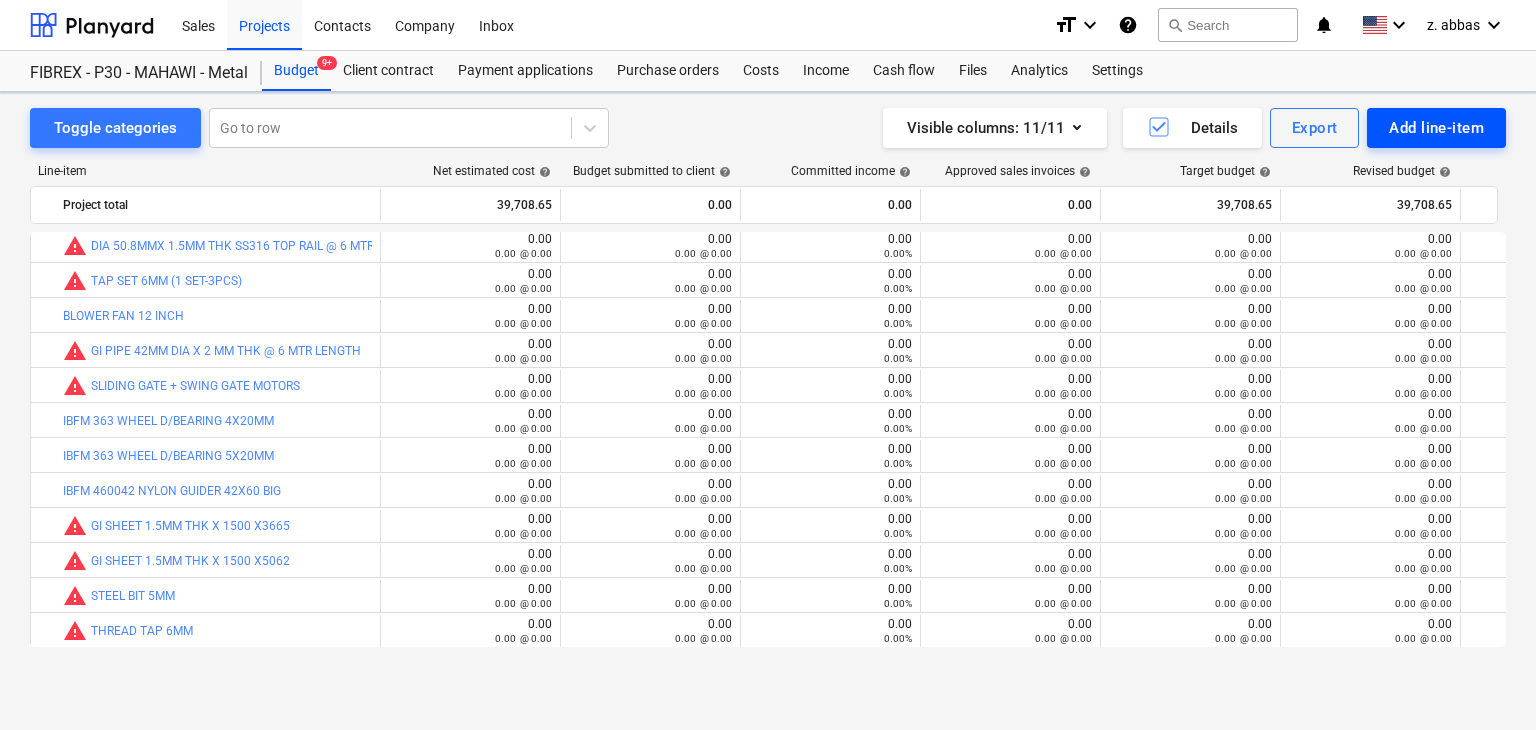 click on "Add line-item" at bounding box center (1436, 128) 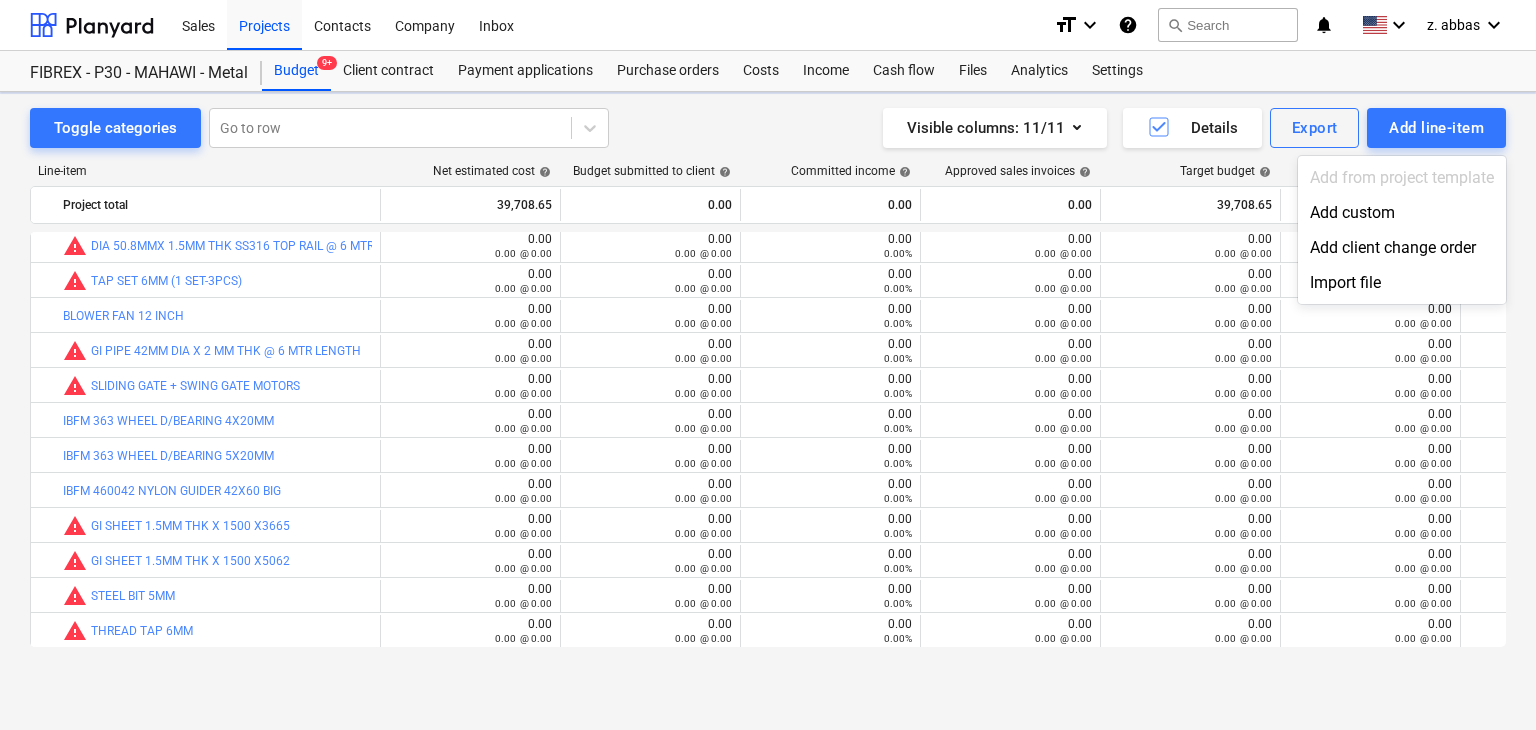 click on "Add custom" at bounding box center [1402, 212] 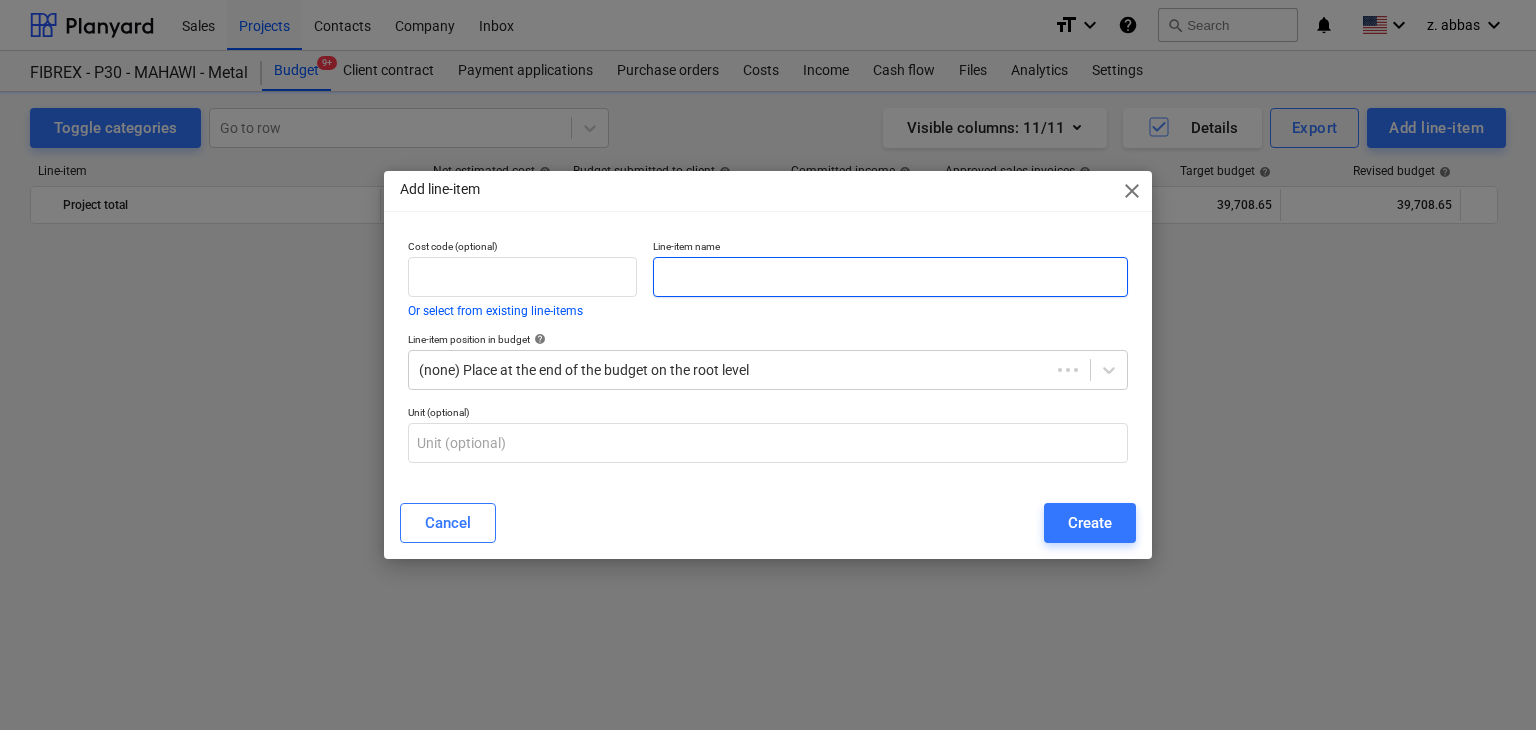 scroll, scrollTop: 11135, scrollLeft: 0, axis: vertical 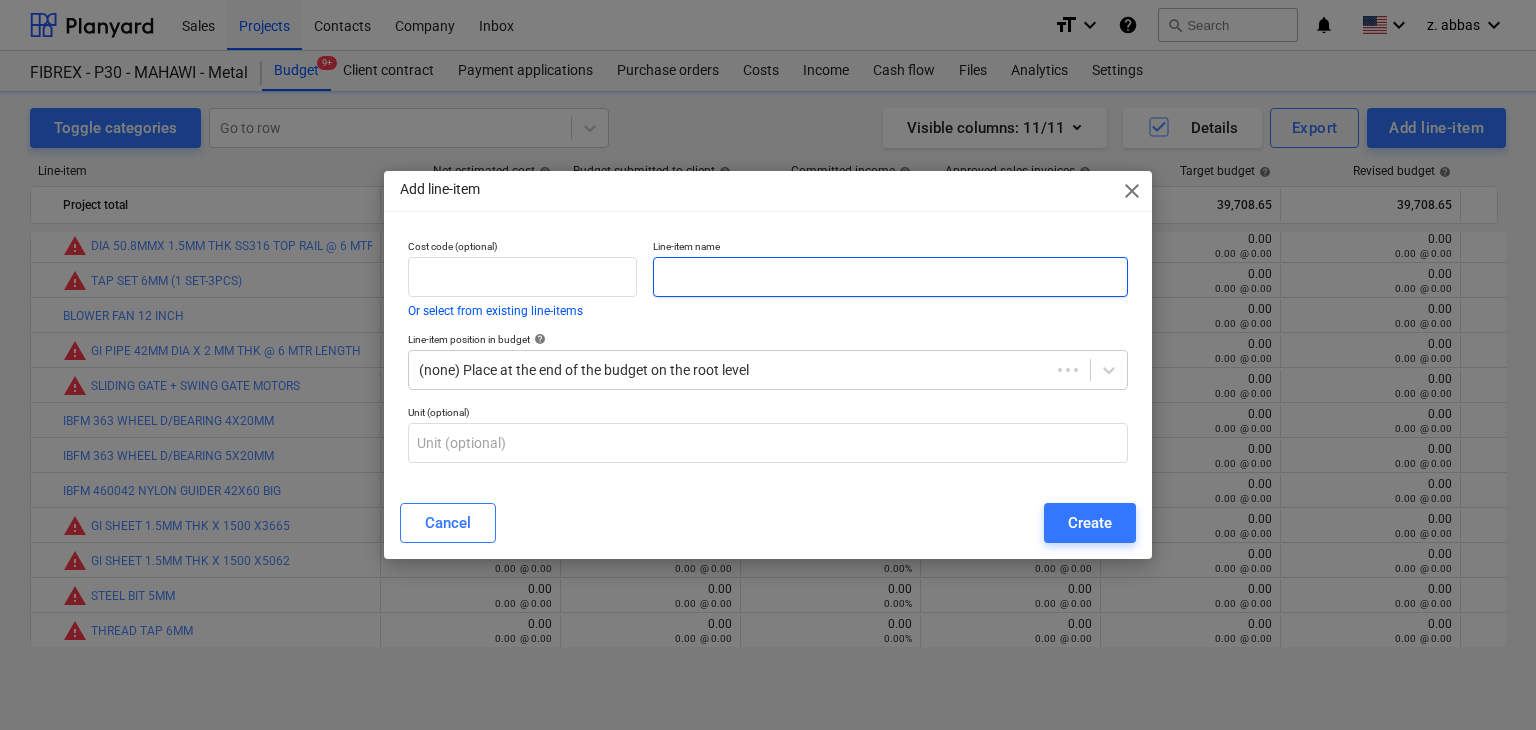 click at bounding box center [890, 277] 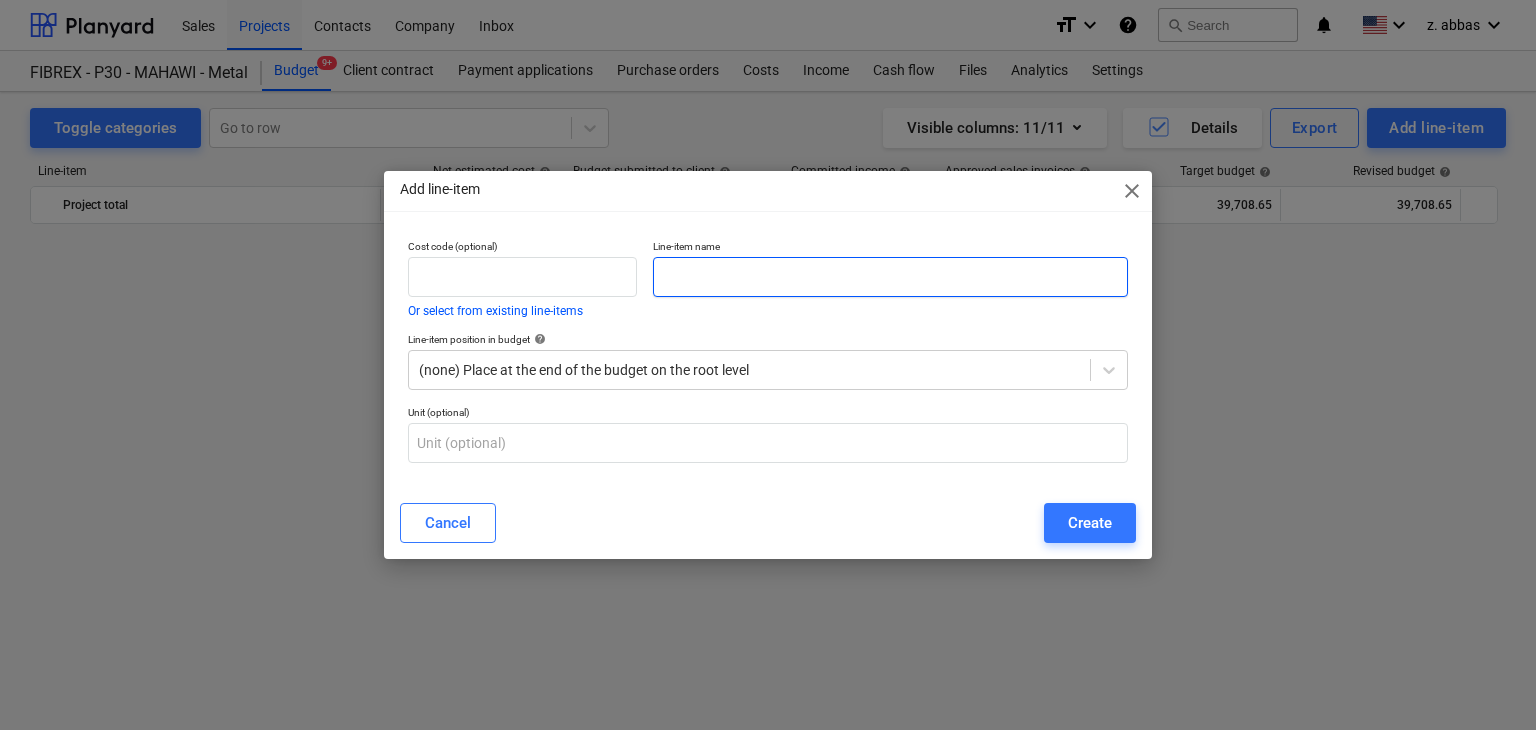 scroll, scrollTop: 11135, scrollLeft: 0, axis: vertical 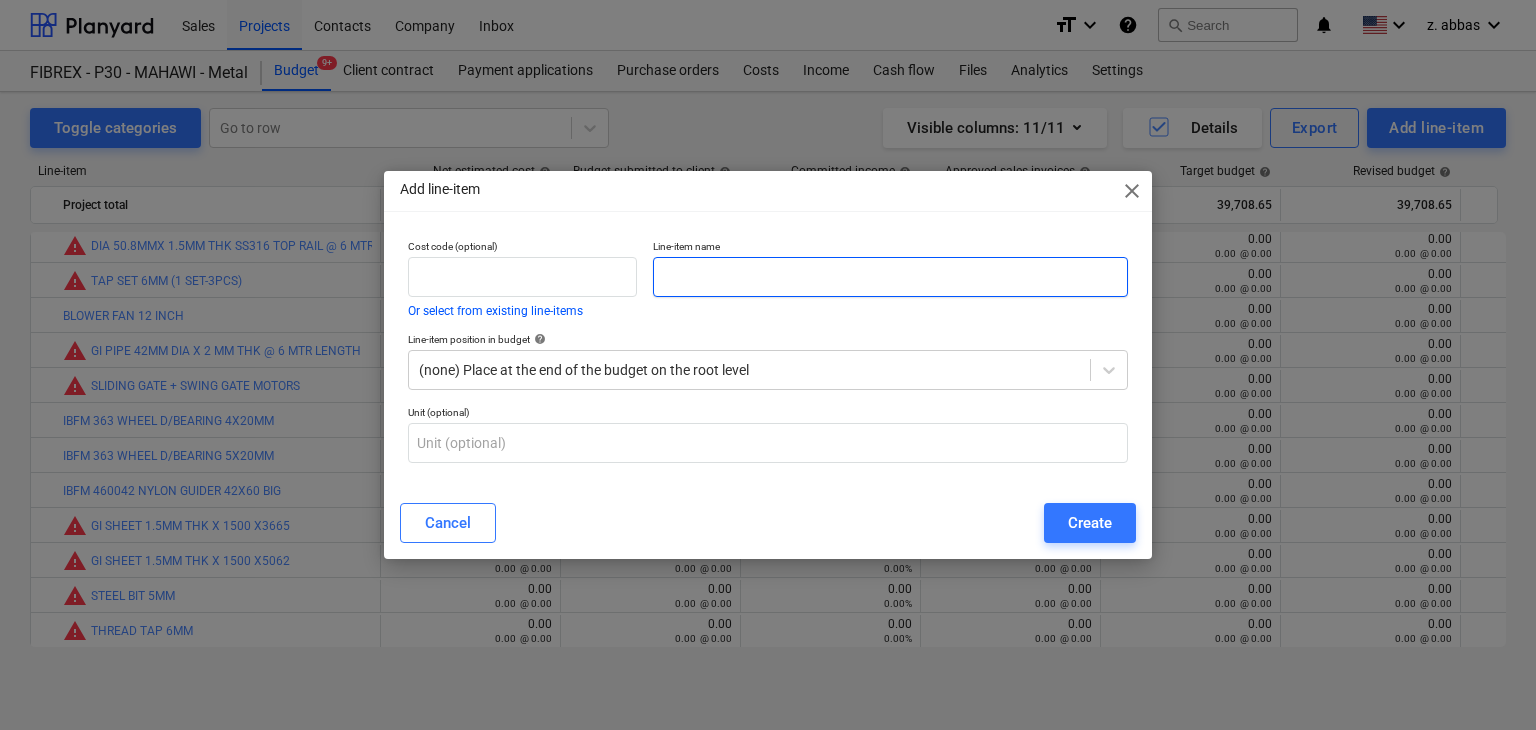 paste on "SF008261508 HANDRAIL FITTINGS SS304 D TYPE ROUND GLASS CLIP 12MM-15MM  MIRROR" 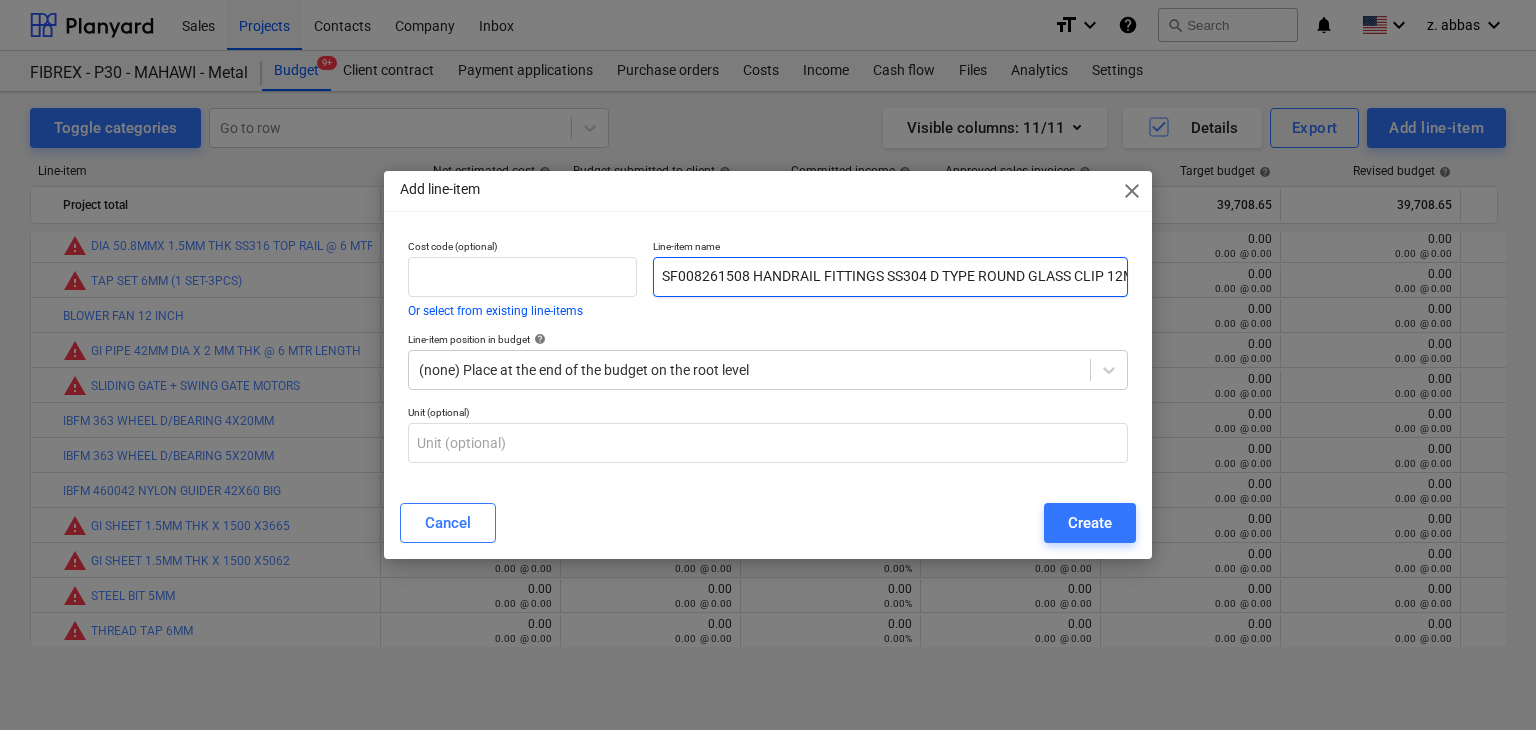 scroll, scrollTop: 0, scrollLeft: 124, axis: horizontal 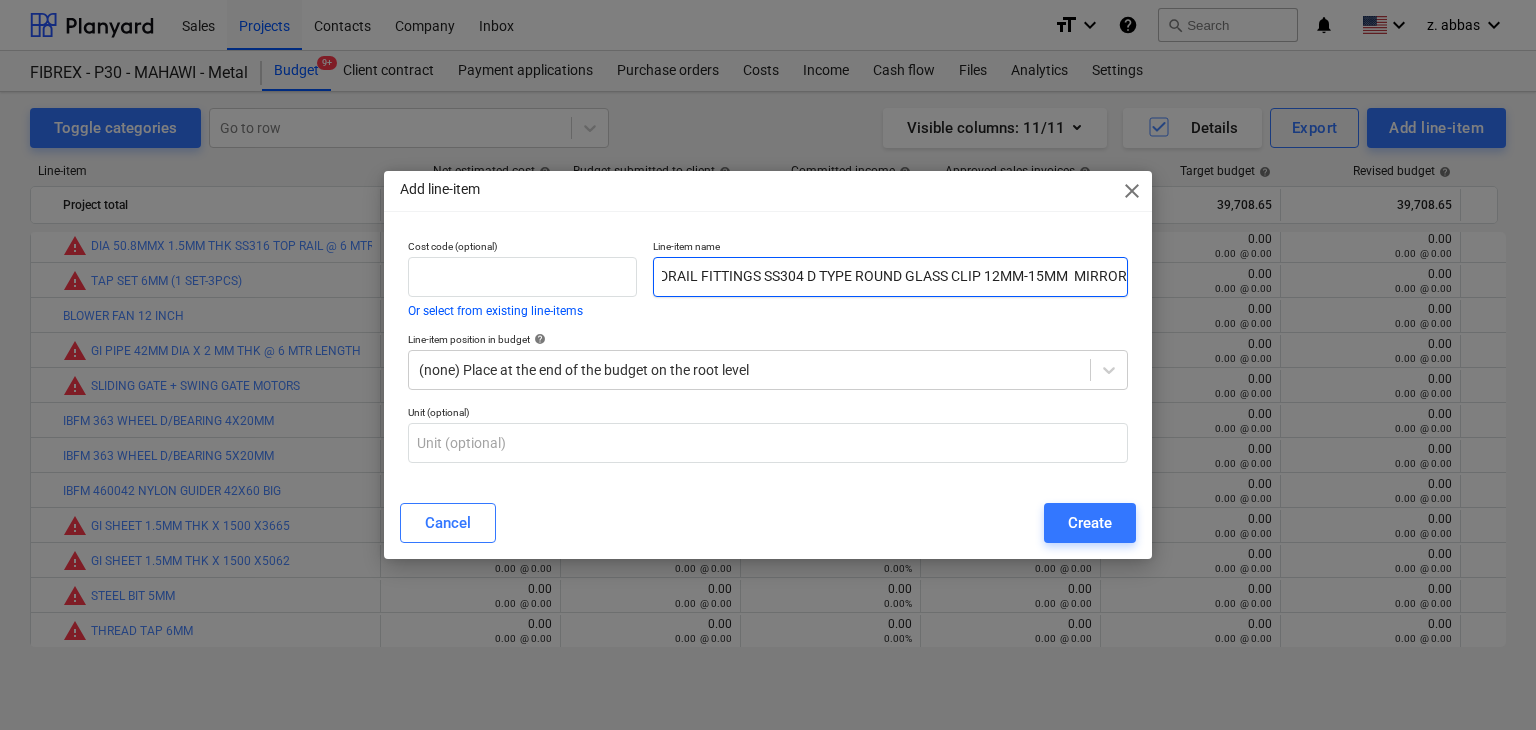 type on "SF008261508 HANDRAIL FITTINGS SS304 D TYPE ROUND GLASS CLIP 12MM-15MM  MIRROR" 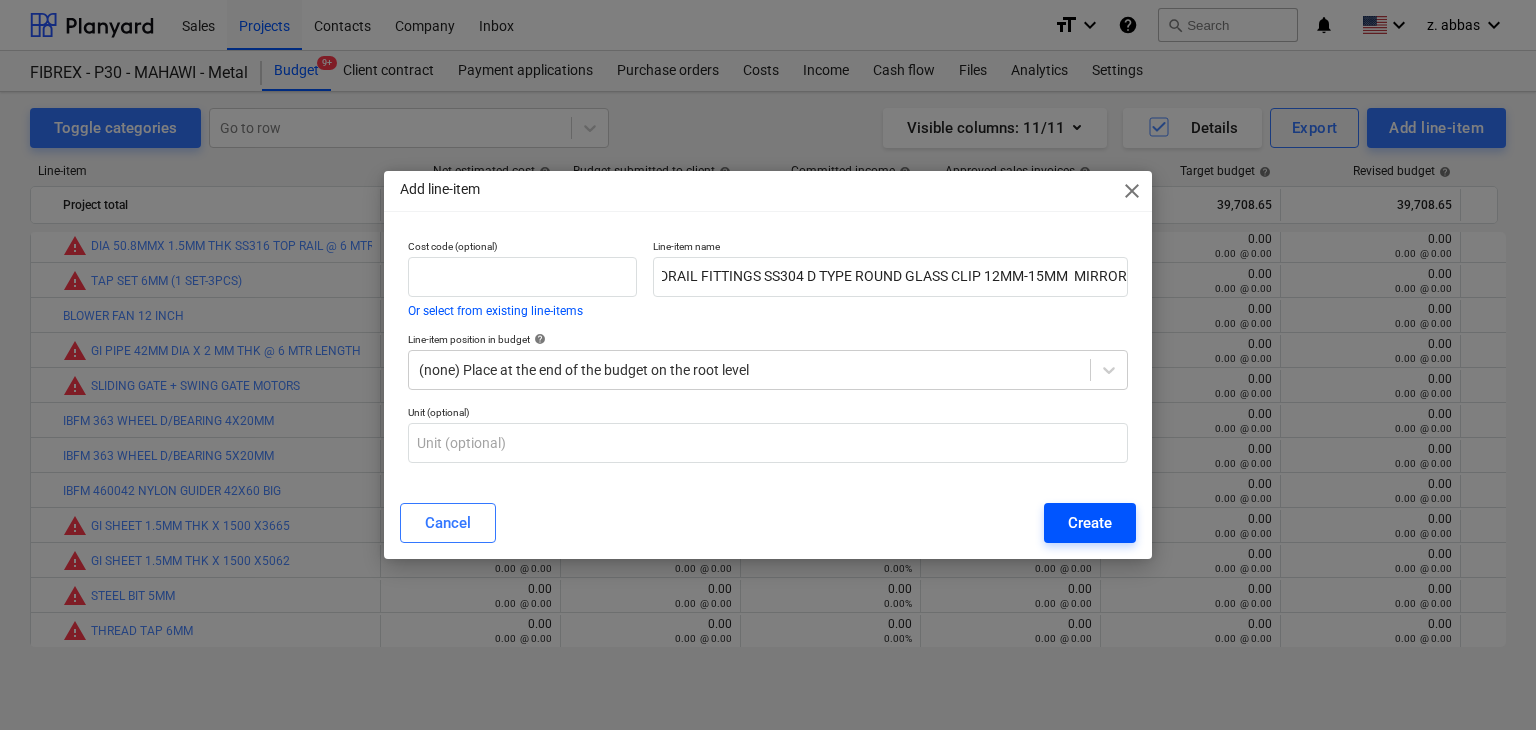 click on "Cancel Create" at bounding box center [768, 523] 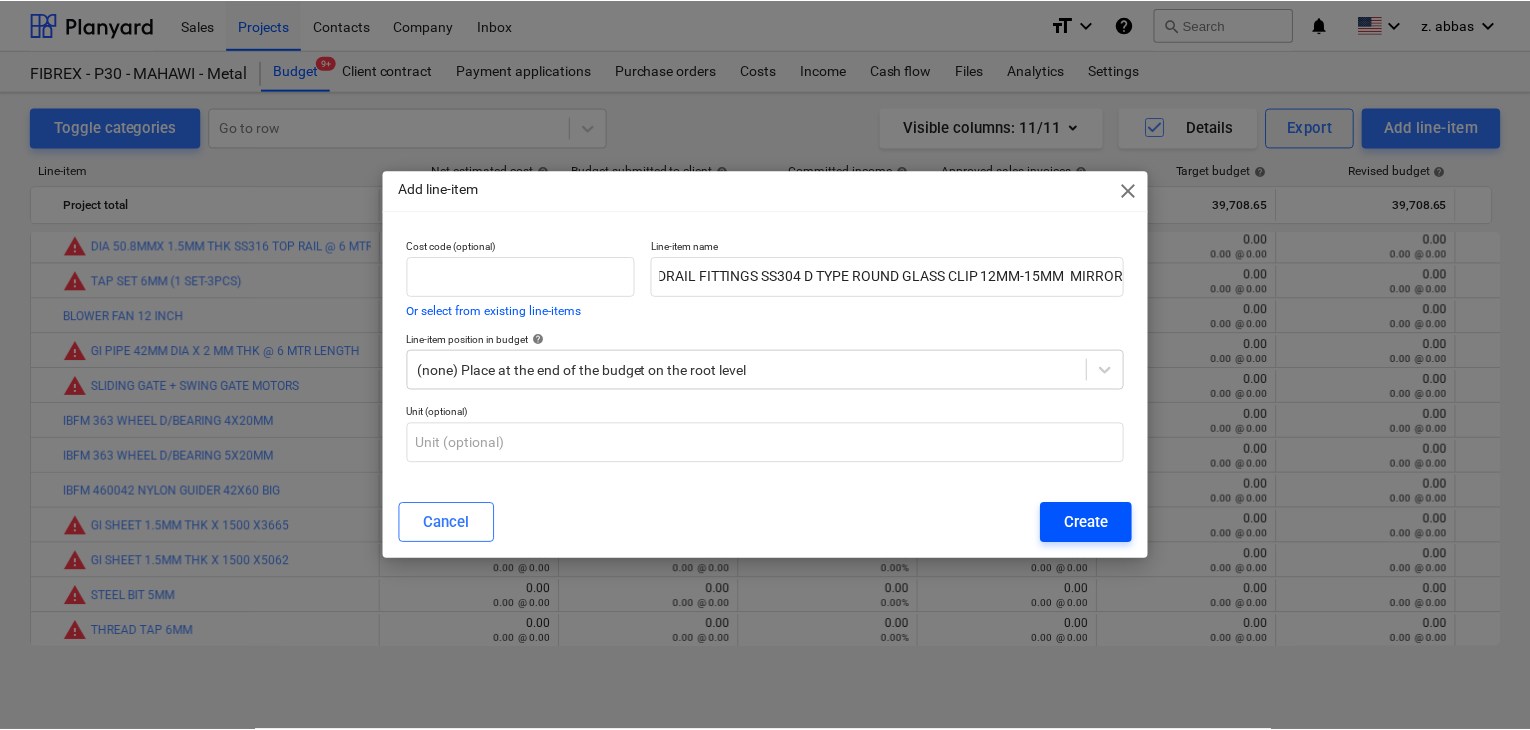 scroll, scrollTop: 0, scrollLeft: 0, axis: both 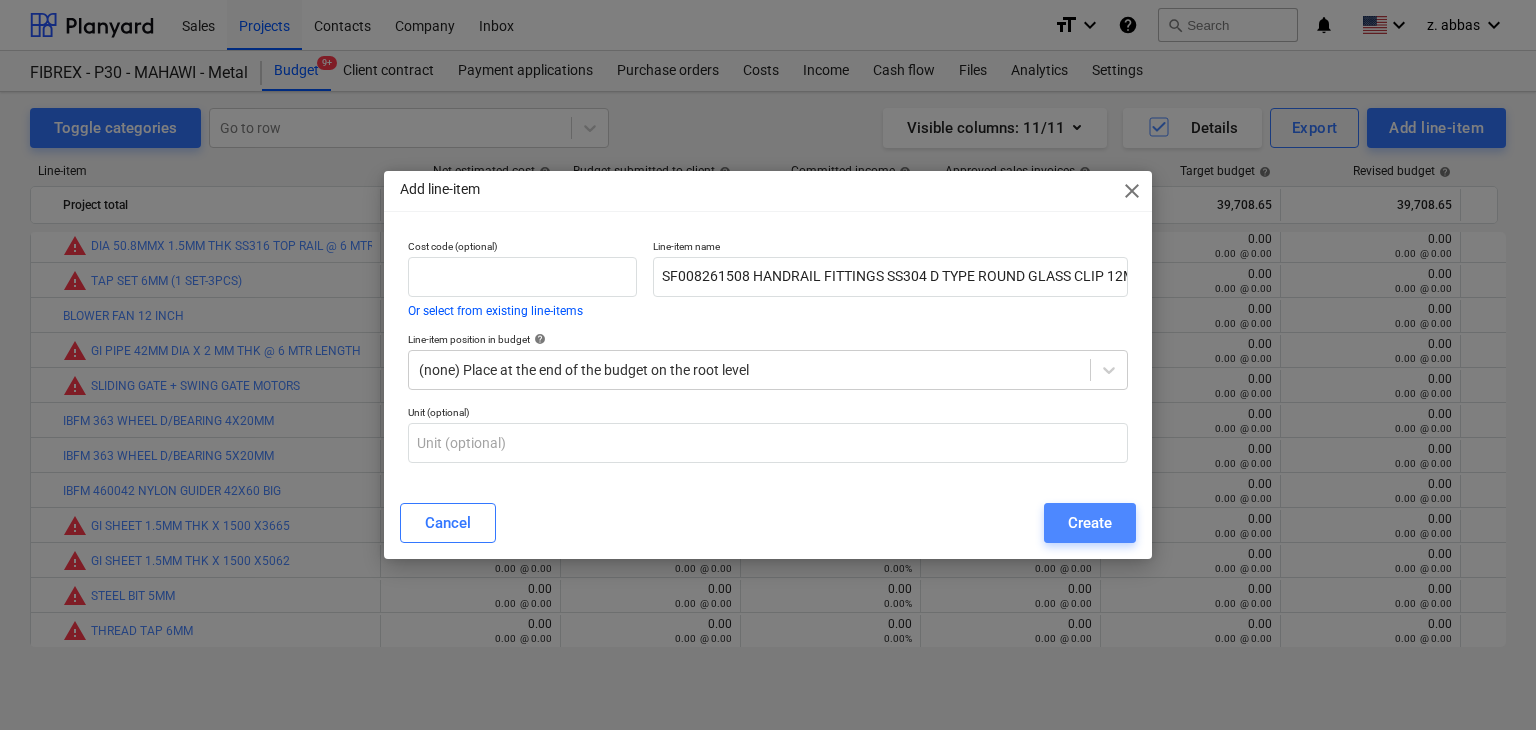 click on "Create" at bounding box center (1090, 523) 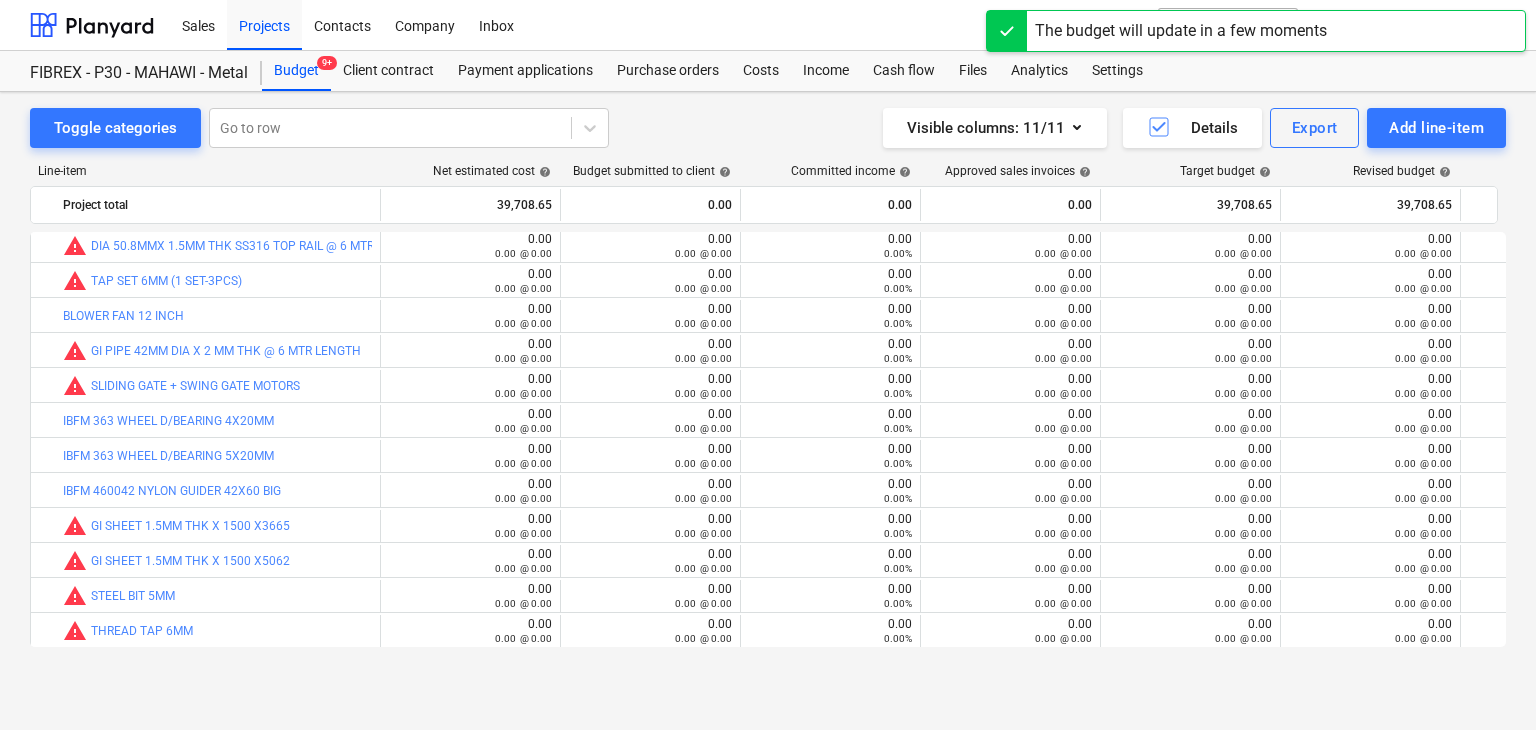 click on "Toggle categories Go to row Visible columns :   11/11 Details Export Add line-item Line-item Net estimated cost help Budget submitted to client help Committed income help Approved sales invoices help Target budget help Revised budget help Committed costs help Committed change orders help Approved costs help Remaining budget help Budget variance help Project total 39,708.65 0.00 0.00 0.00 39,708.65 39,708.65 205,713.33 0.00 0.00 -166,004.68 0.00 more_vert bar_chart  MS SHS 200X100X4MM THK @ 12000 MM LONG S275 edit 0.00 0.00  @ 0.00 edit 0.00 0.00  @ 0.00 0.00 0.00% 0.00 0.00  @ 0.00 edit 0.00 0.00  @ 0.00 edit 0.00 0.00  @ 0.00 0.00 0.00% 0.00 0.00 0.00  @ 0.00 0.00 0.00% 0.00 0.00% more_vert bar_chart  MS L ANGLE 25X25X3MM THK @ 6000MM LONG S275 edit 0.00 0.00  @ 0.00 edit 0.00 0.00  @ 0.00 0.00 0.00% 0.00 0.00  @ 0.00 edit 0.00 0.00  @ 0.00 edit 0.00 0.00  @ 0.00 0.00 0.00% 0.00 0.00 0.00  @ 0.00 0.00 0.00% 0.00 0.00% more_vert bar_chart  MS SHS 200X200X10MM THK @ 12000 MM LONG S275 edit 0.00 0.00  @ 0.00" at bounding box center (768, 389) 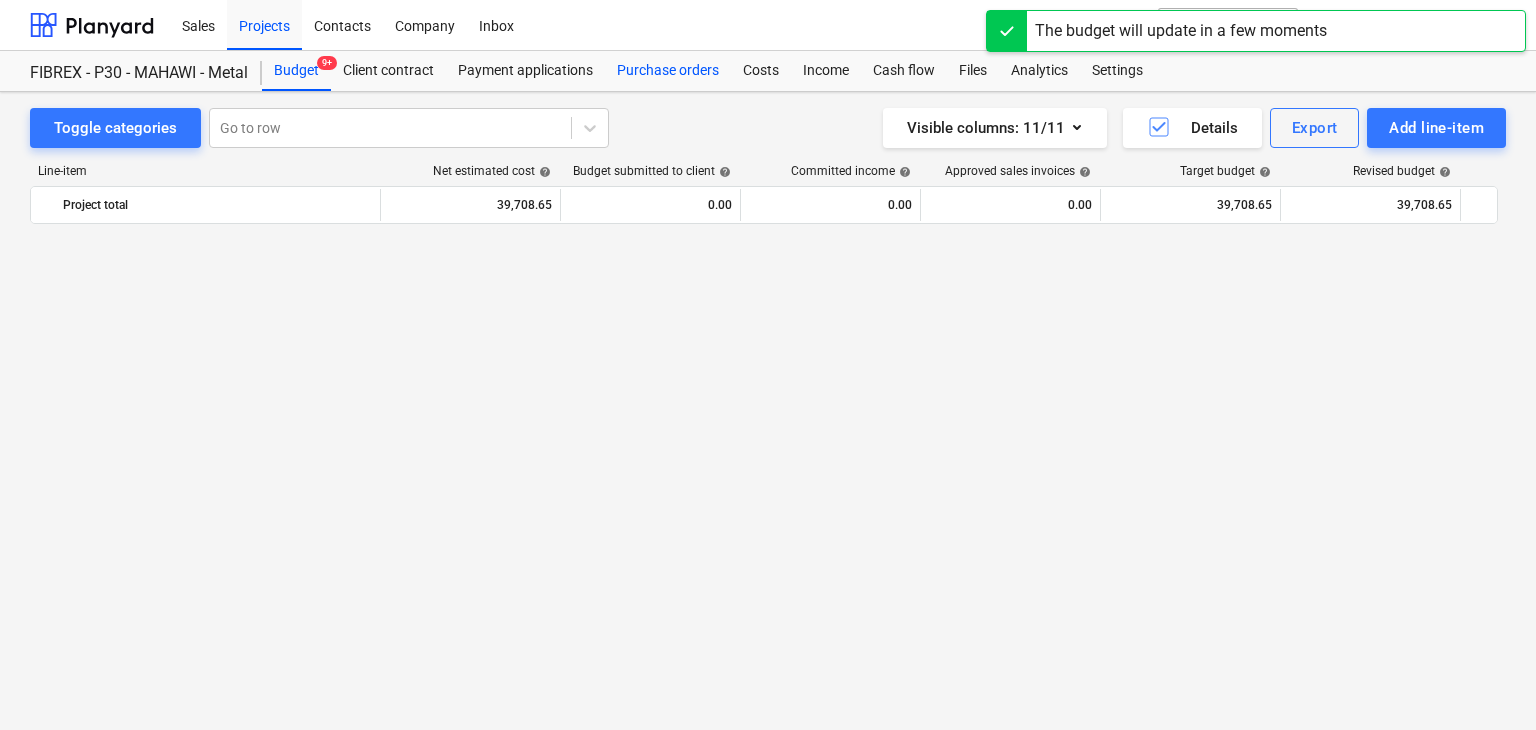 click on "Purchase orders" at bounding box center [668, 71] 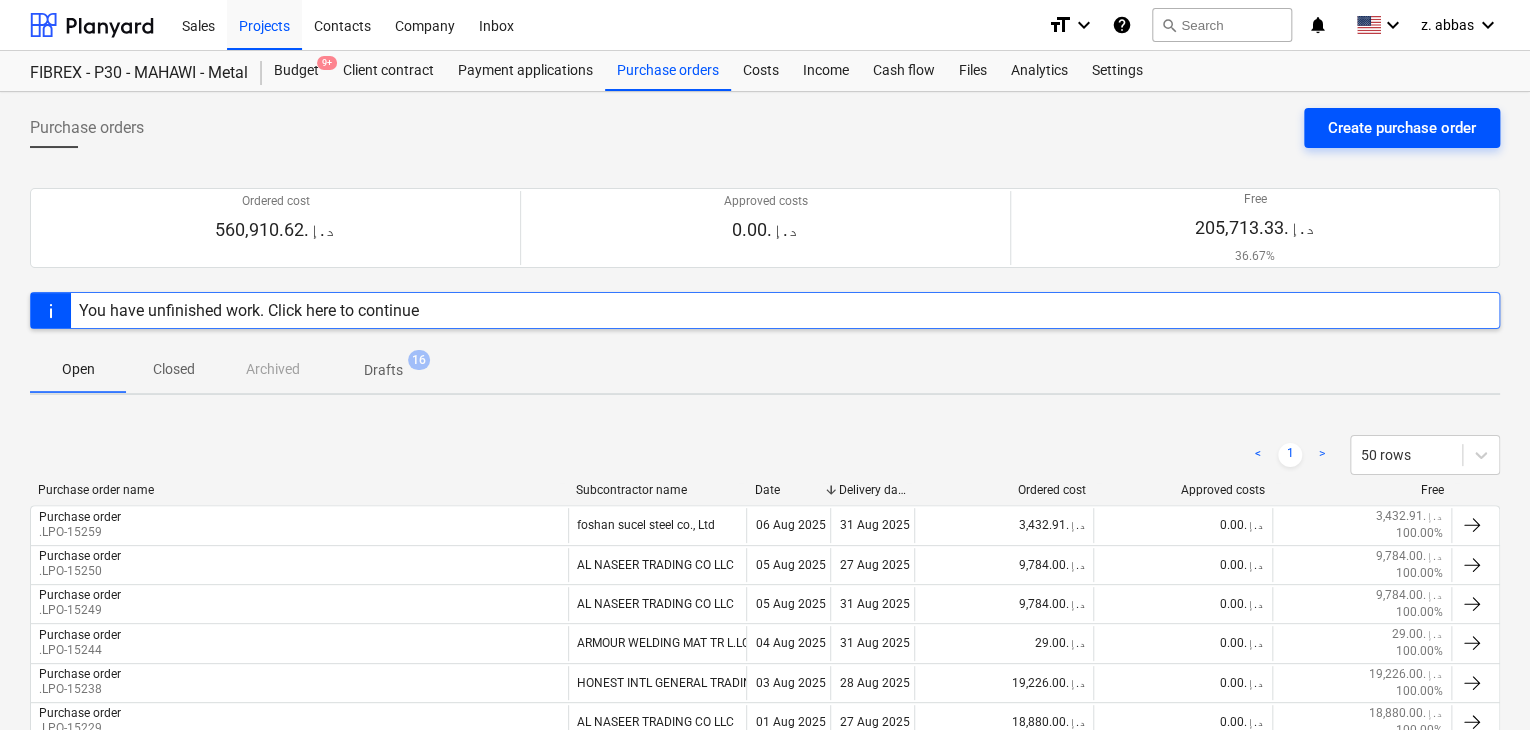click on "Create purchase order" at bounding box center [1402, 128] 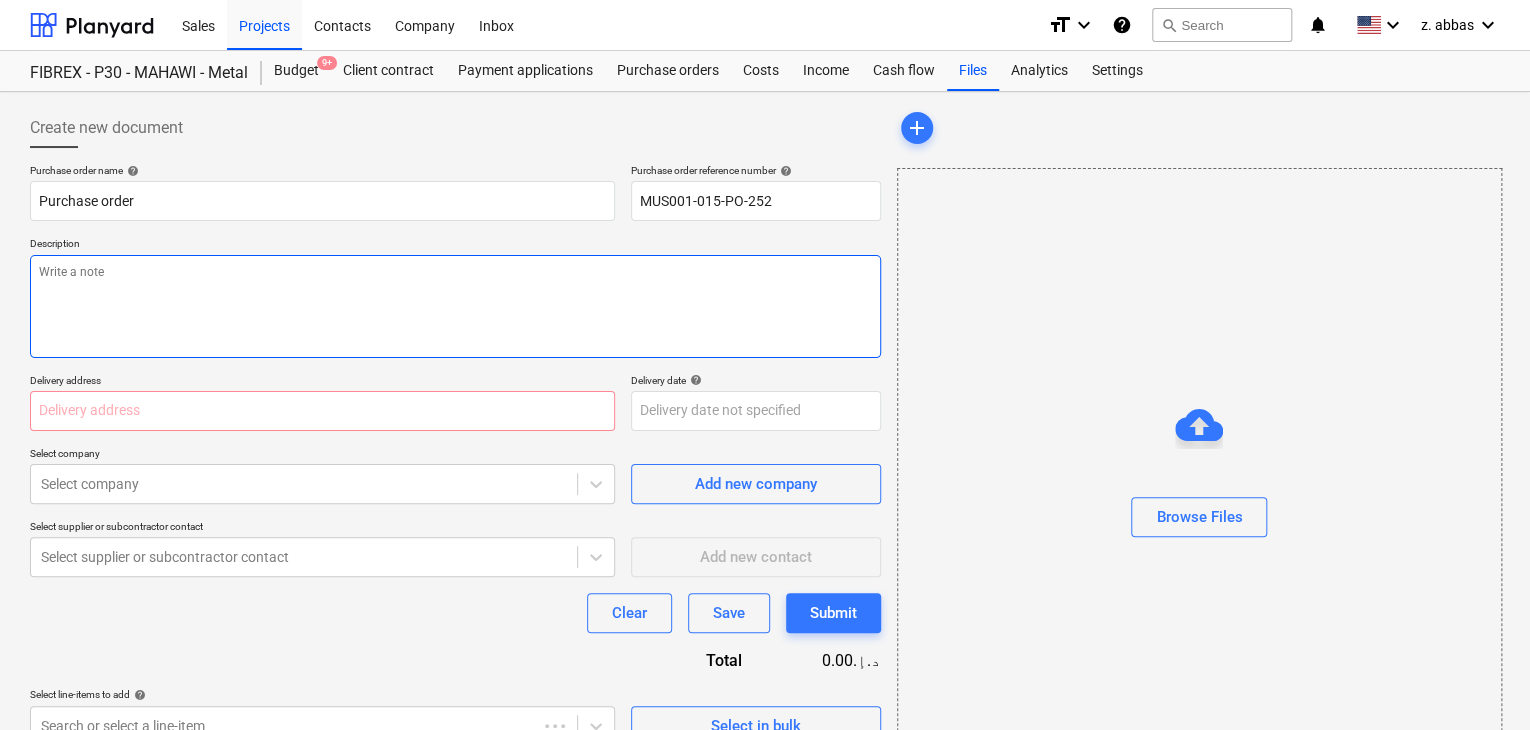 click at bounding box center (455, 306) 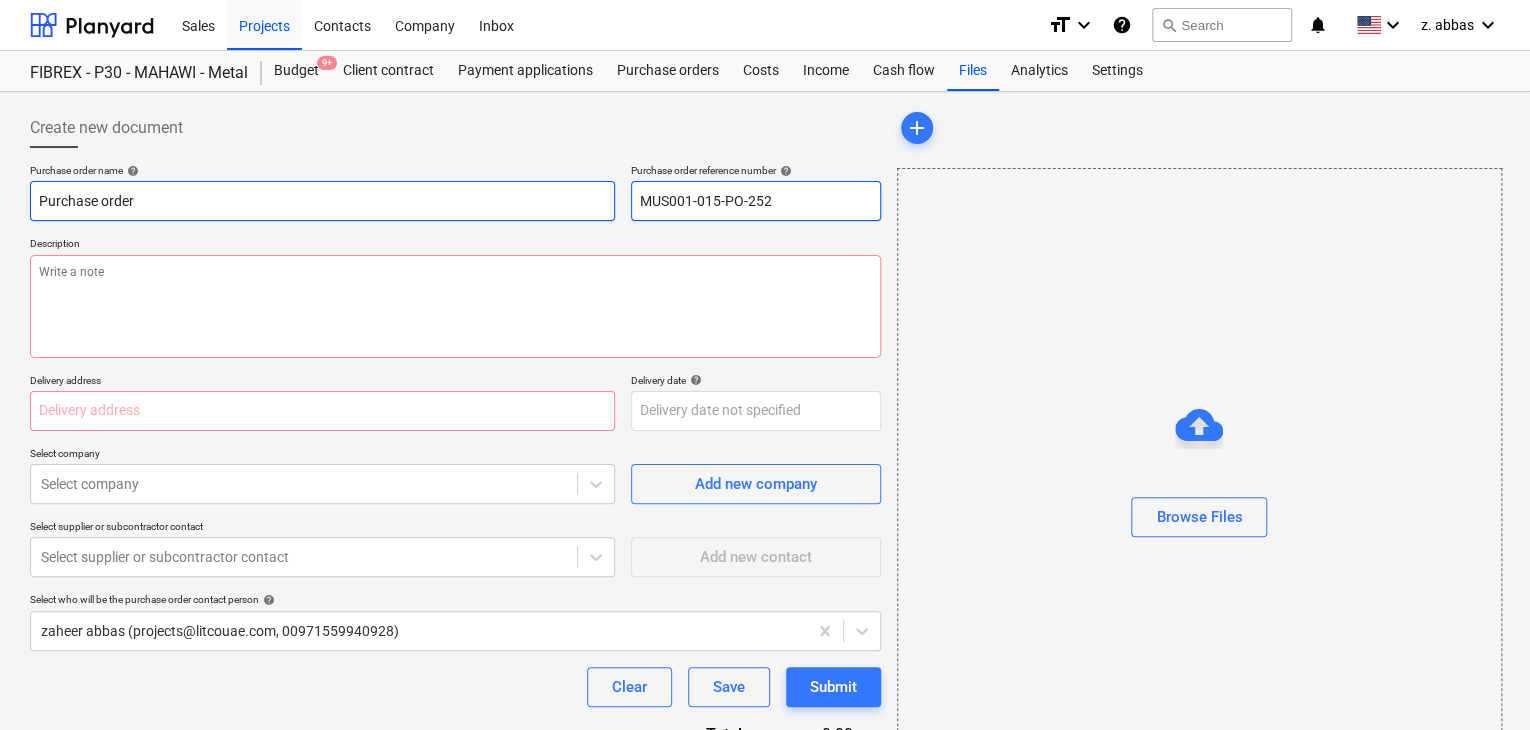 drag, startPoint x: 781, startPoint y: 207, endPoint x: 544, endPoint y: 186, distance: 237.92856 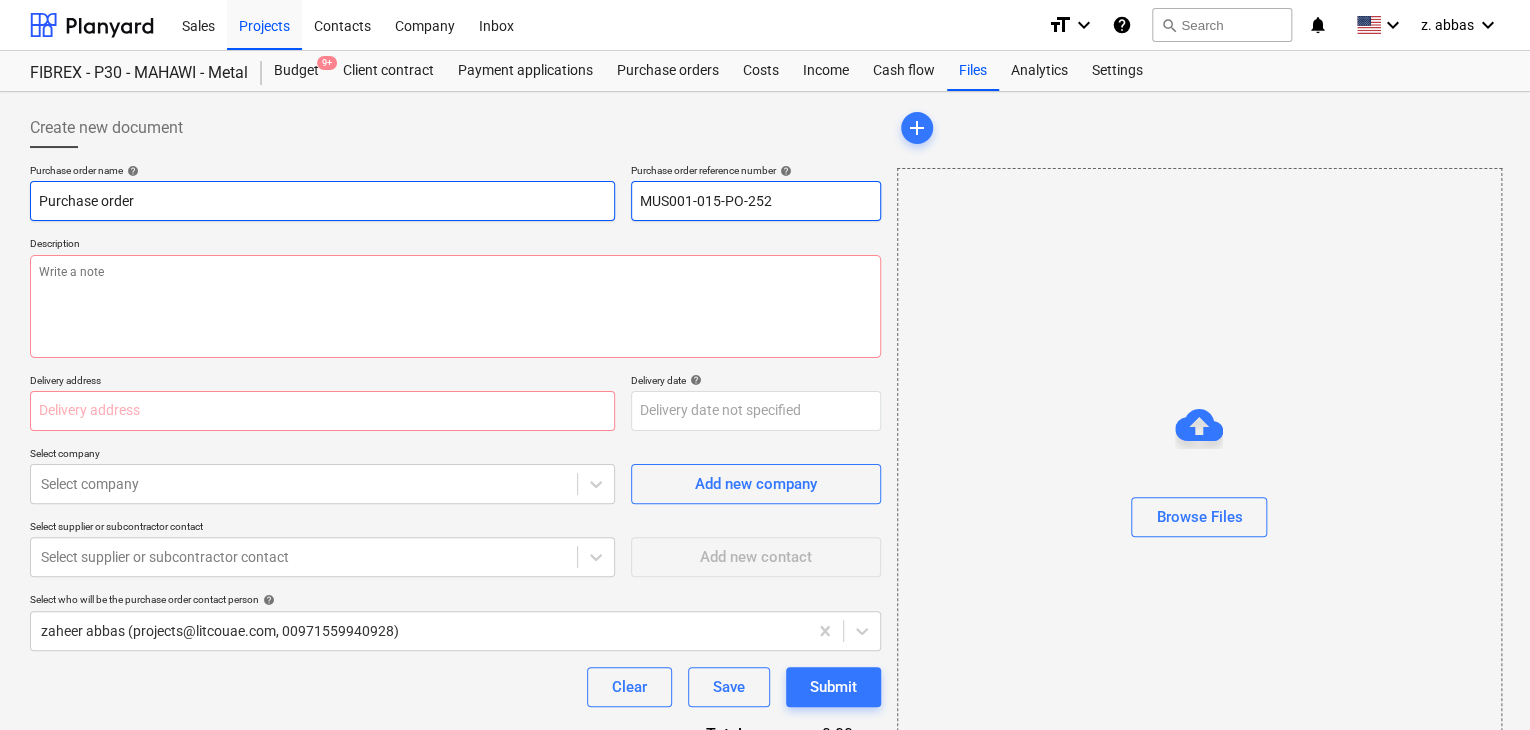 click on "Purchase order name help Purchase order Purchase order reference number help MUS001-015-PO-252" at bounding box center (455, 192) 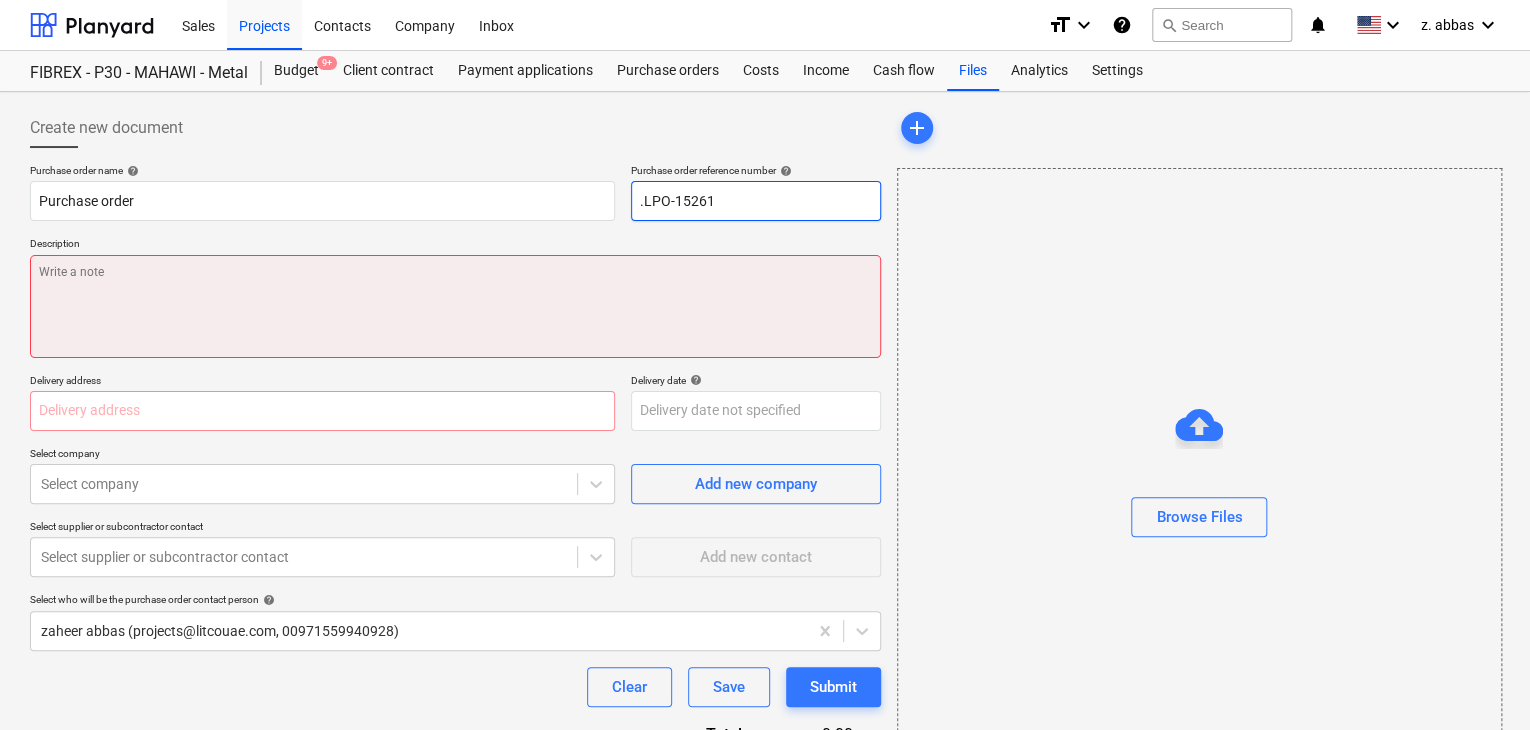 type on ".LPO-15261" 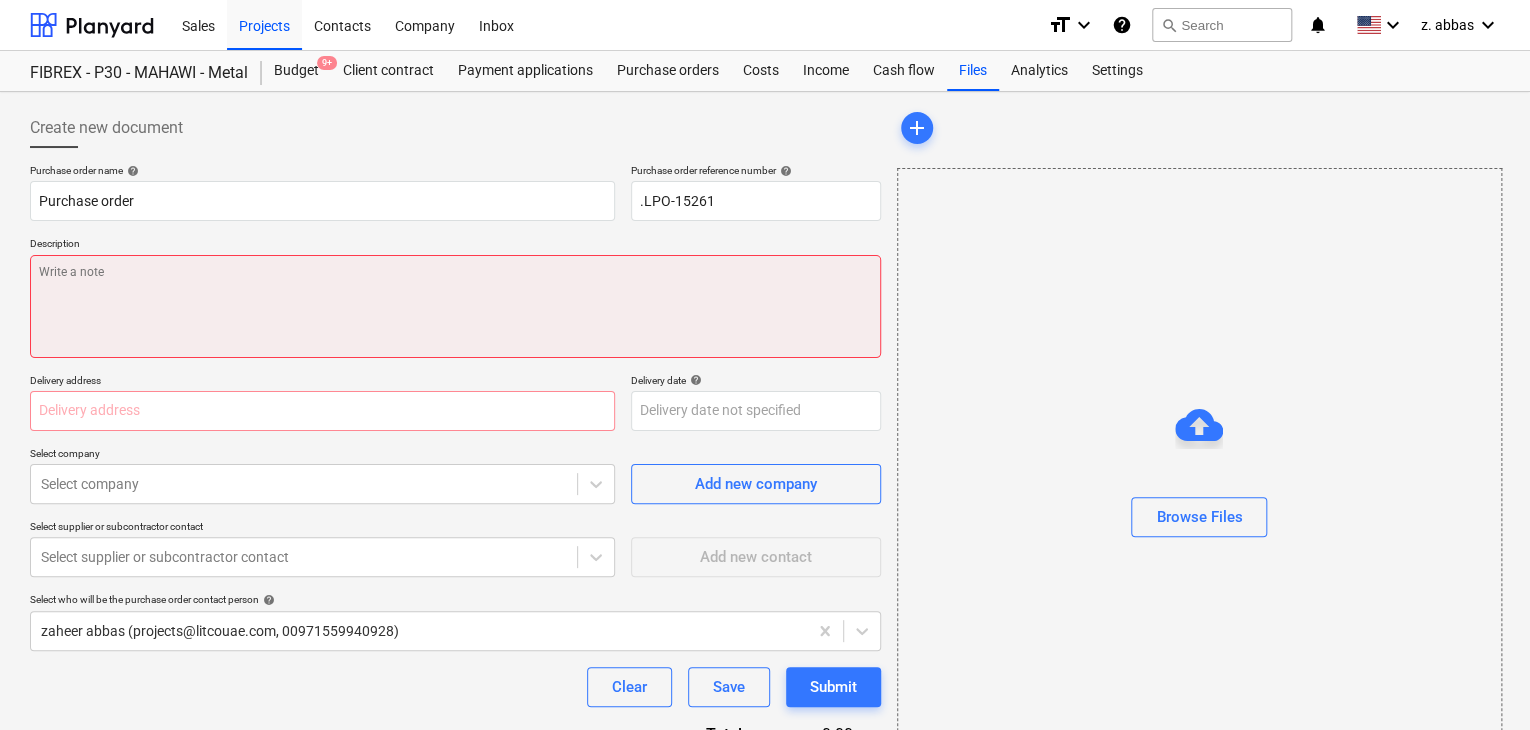 click at bounding box center (455, 306) 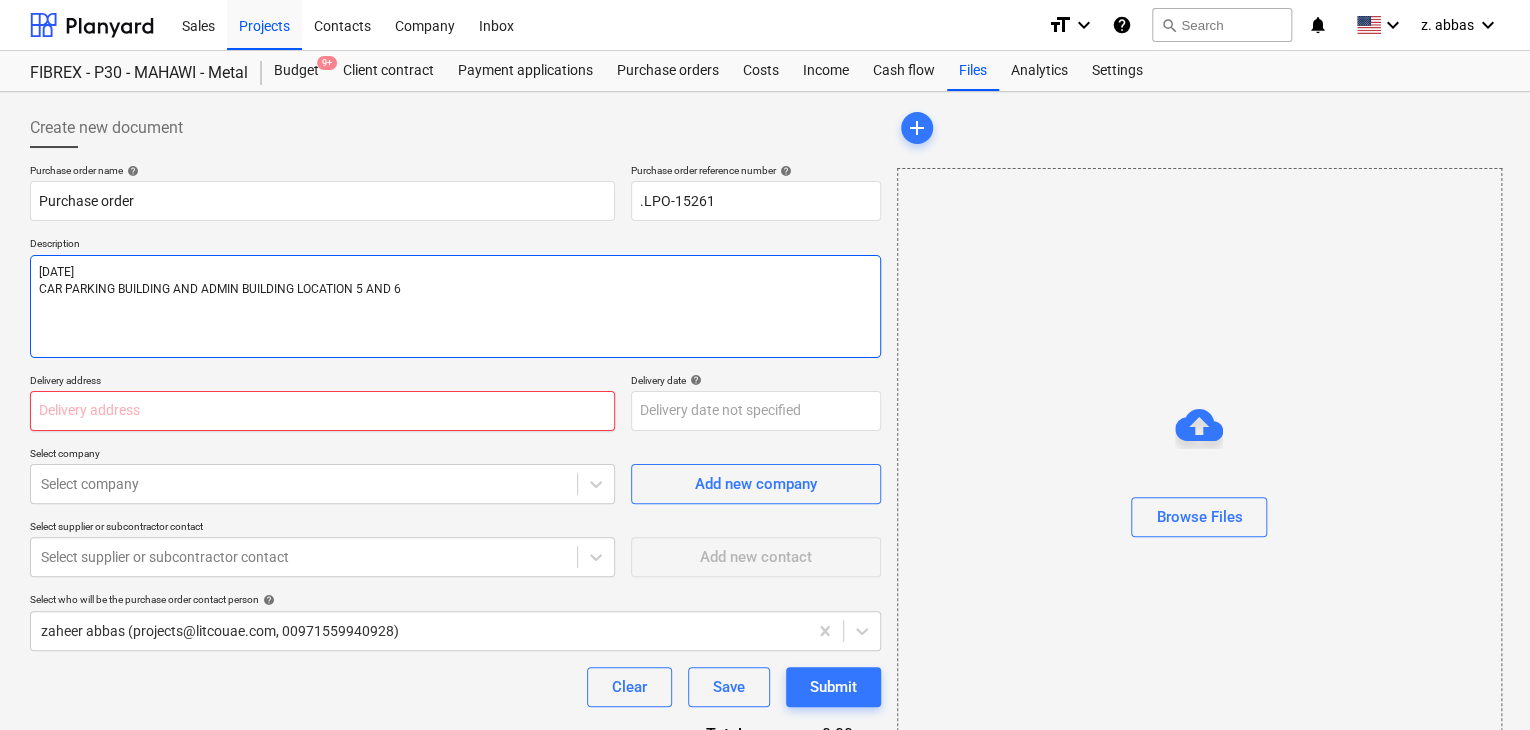 type on "[DATE]
CAR PARKING BUILDING AND ADMIN BUILDING LOCATION 5 AND 6" 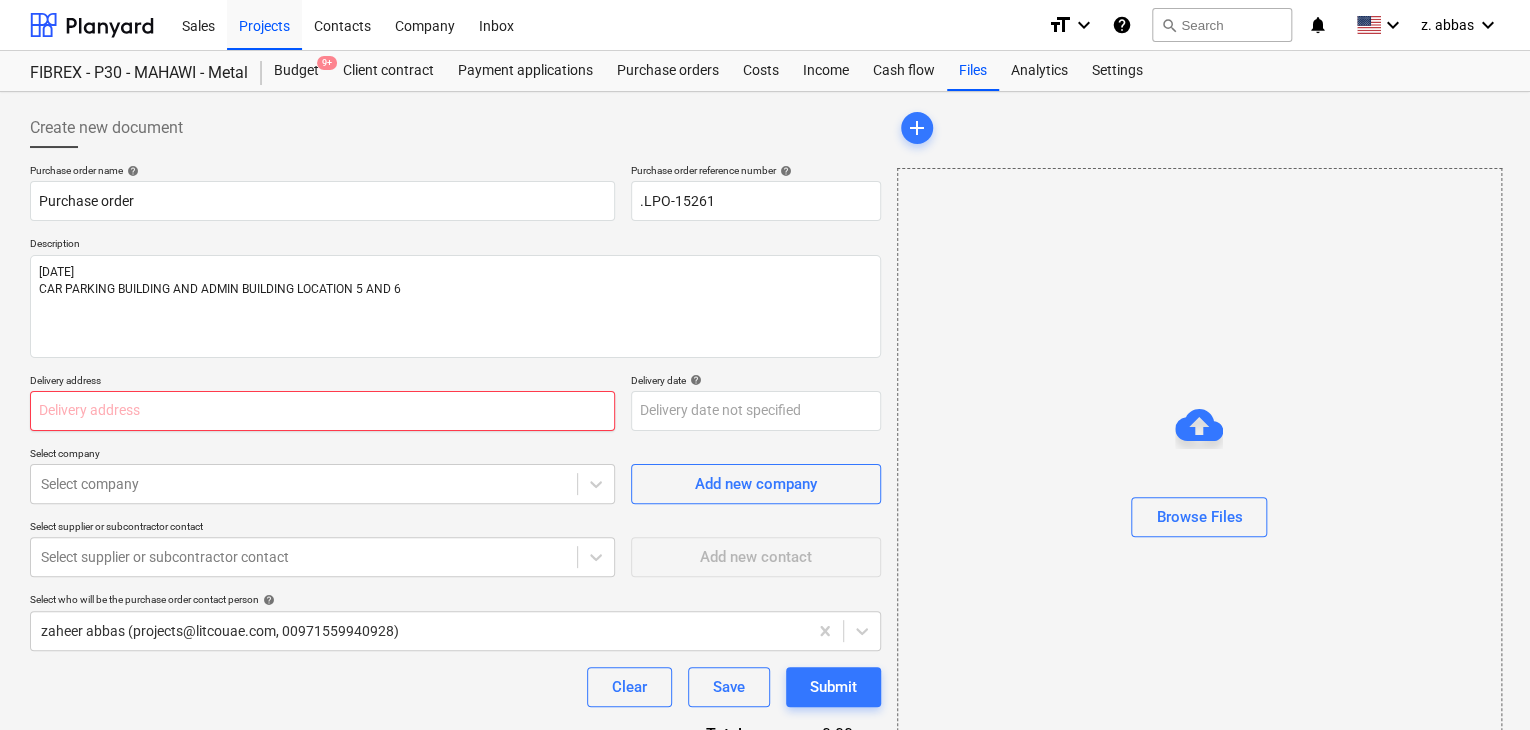 click at bounding box center (322, 411) 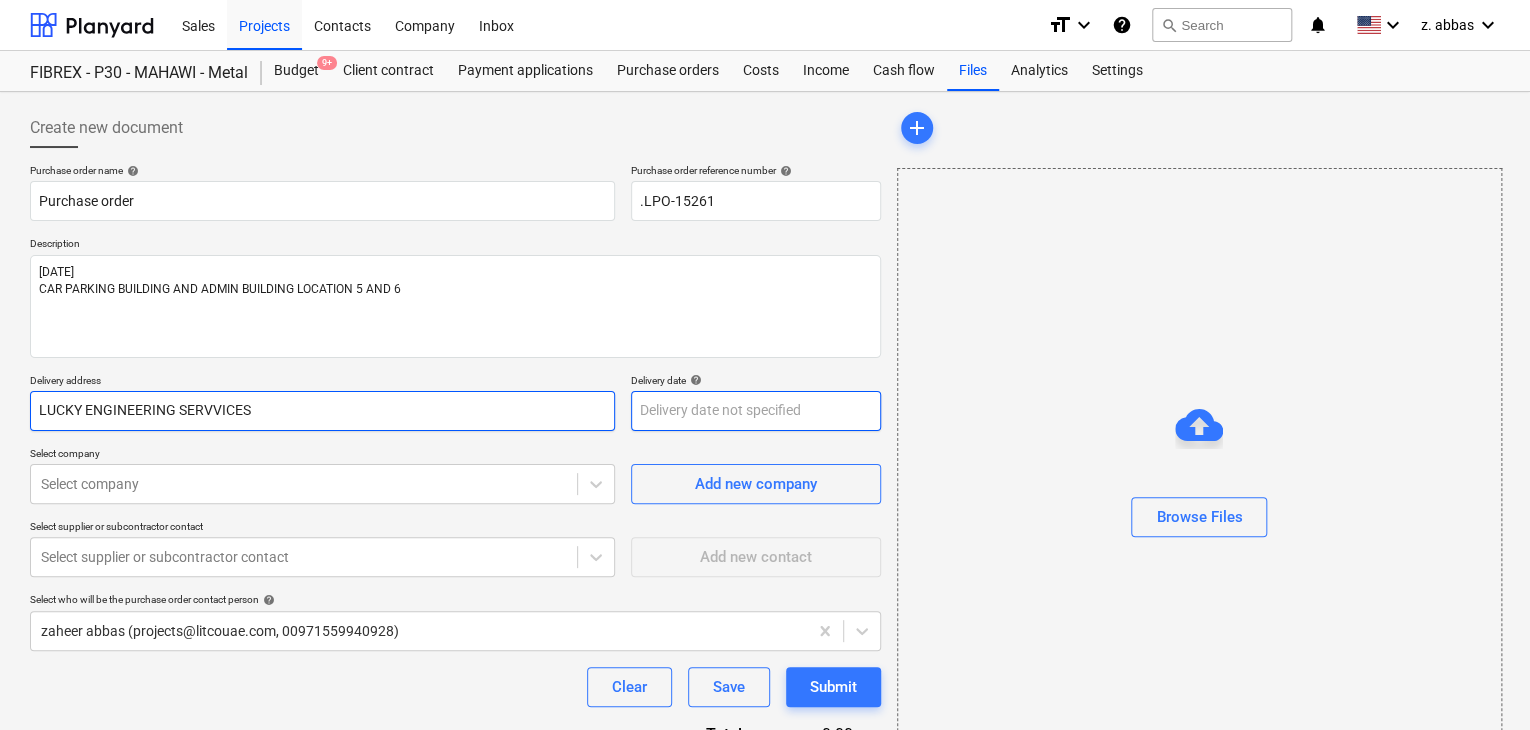 type on "LUCKY ENGINEERING SERVVICES" 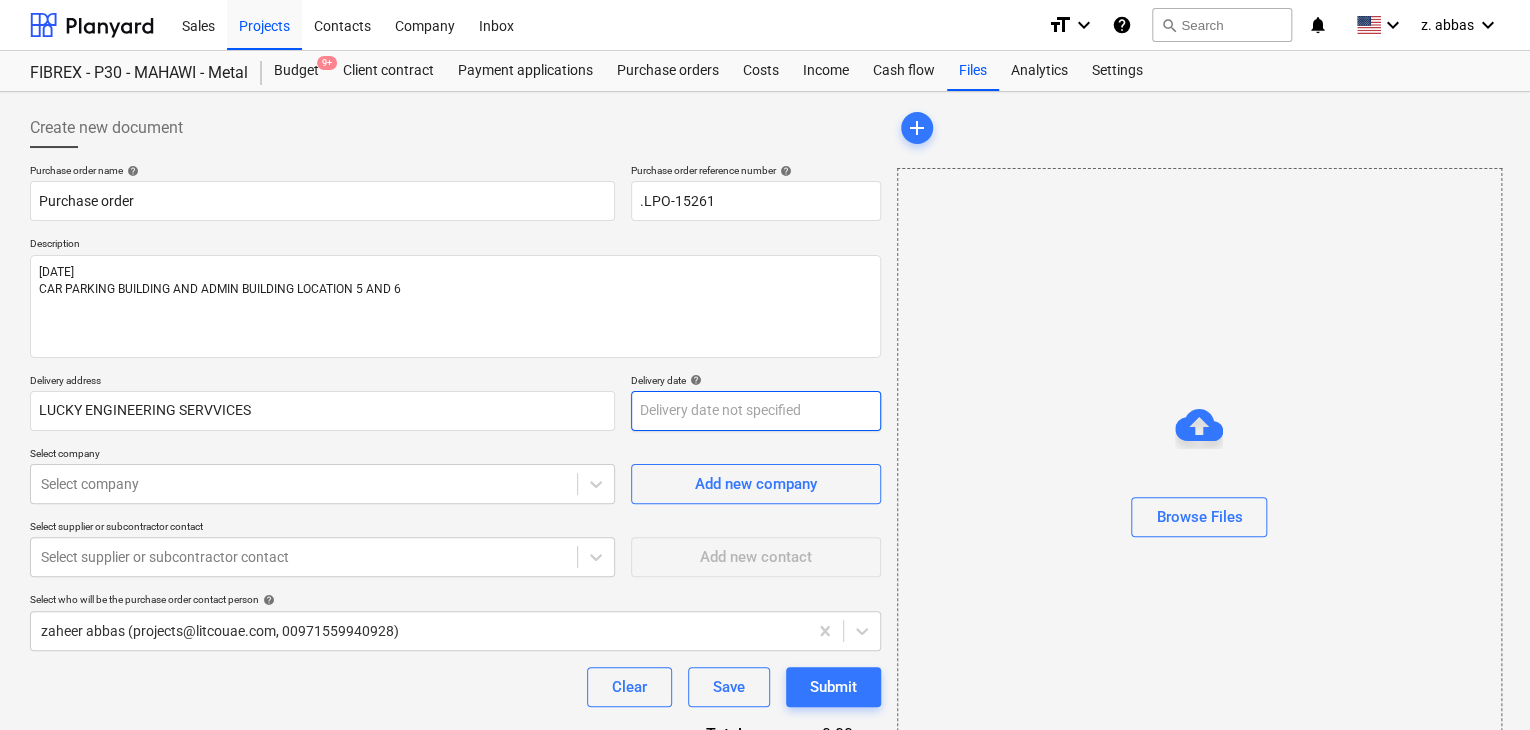 click on "Sales Projects Contacts Company Inbox format_size keyboard_arrow_down help search Search notifications 0 keyboard_arrow_down z. abbas keyboard_arrow_down FIBREX - P30 - MAHAWI - Metal Budget 9+ Client contract Payment applications Purchase orders Costs Income Cash flow Files Analytics Settings Create new document Purchase order name help Purchase order Purchase order reference number help .LPO-15261 Description [DATE]
CAR PARKING BUILDING AND ADMIN BUILDING LOCATION 5 AND 6 Delivery address LUCKY ENGINEERING SERVVICES Delivery date help Press the down arrow key to interact with the calendar and
select a date. Press the question mark key to get the keyboard shortcuts for changing dates. Select company Select company Add new company Select supplier or subcontractor contact Select supplier or subcontractor contact Add new contact Select who will be the purchase order contact person help zaheer abbas ([EMAIL], [PHONE]) Clear Save Submit Total 0.00د.إ.‏ Select line-items to add help Search or select a line-item Select in bulk add" at bounding box center (765, 365) 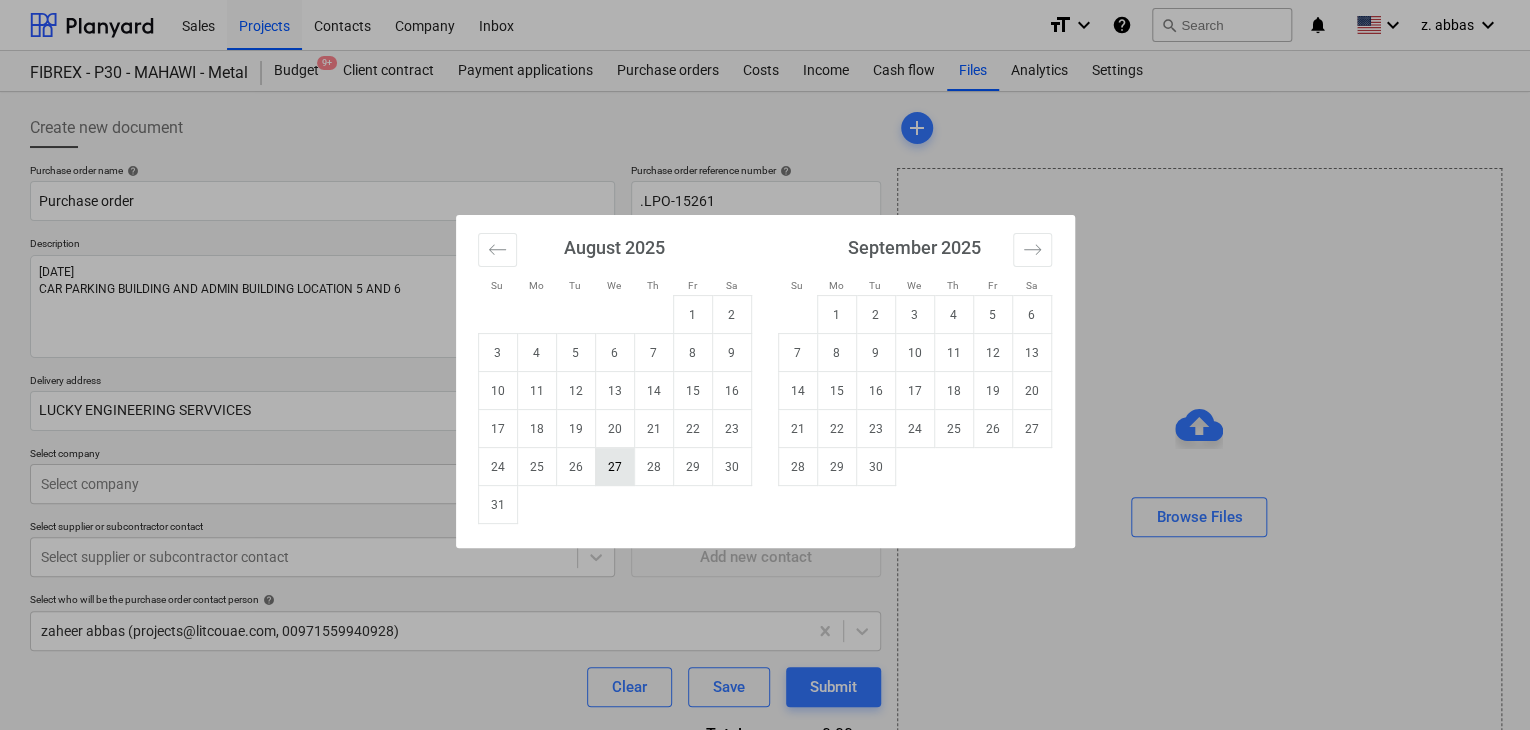 click on "27" at bounding box center [614, 467] 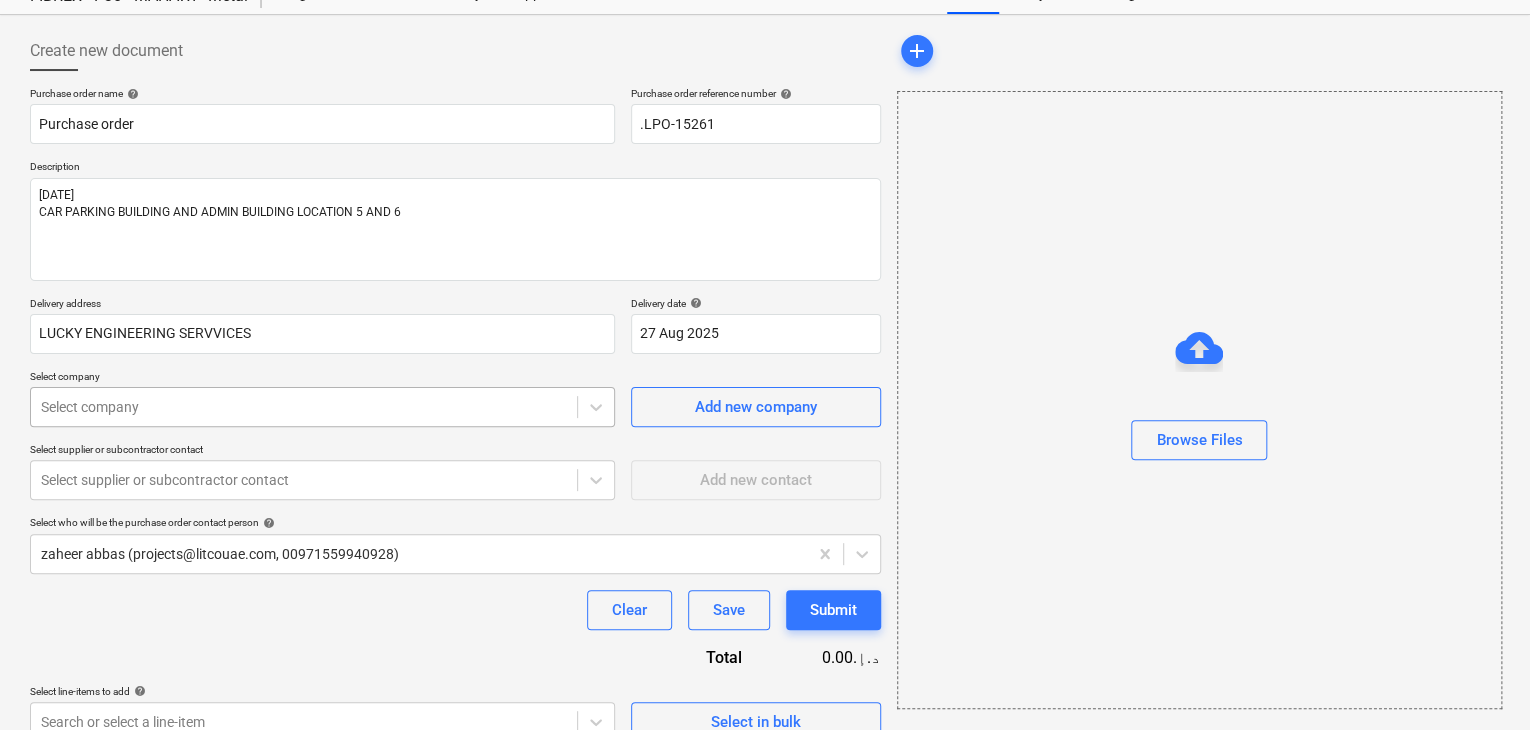 click on "Sales Projects Contacts Company Inbox format_size keyboard_arrow_down help search Search notifications 0 keyboard_arrow_down z. abbas keyboard_arrow_down FIBREX - P30 - MAHAWI - Metal Budget 9+ Client contract Payment applications Purchase orders Costs Income Cash flow Files Analytics Settings Create new document Purchase order name help Purchase order Purchase order reference number help .LPO-15261 Description [DATE]
CAR PARKING BUILDING AND ADMIN BUILDING LOCATION 5 AND 6 Delivery address LUCKY ENGINEERING SERVVICES Delivery date help [DATE] [DATE] Press the down arrow key to interact with the calendar and
select a date. Press the question mark key to get the keyboard shortcuts for changing dates. Select company Select company Add new company Select supplier or subcontractor contact Select supplier or subcontractor contact Add new contact Select who will be the purchase order contact person help zaheer abbas ([EMAIL], [PHONE]) Clear Save Submit Total 0.00د.إ.‏" at bounding box center (765, 288) 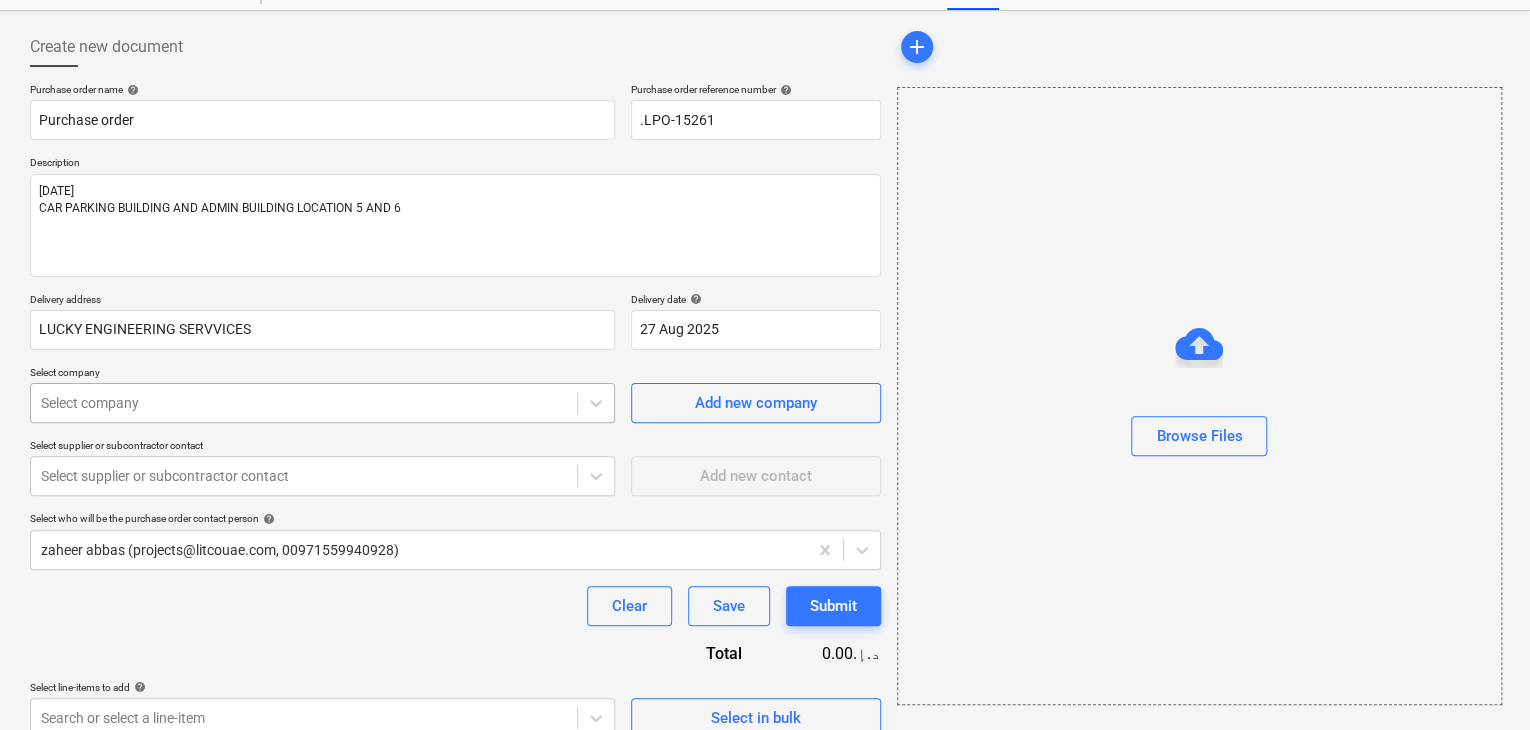 scroll, scrollTop: 93, scrollLeft: 0, axis: vertical 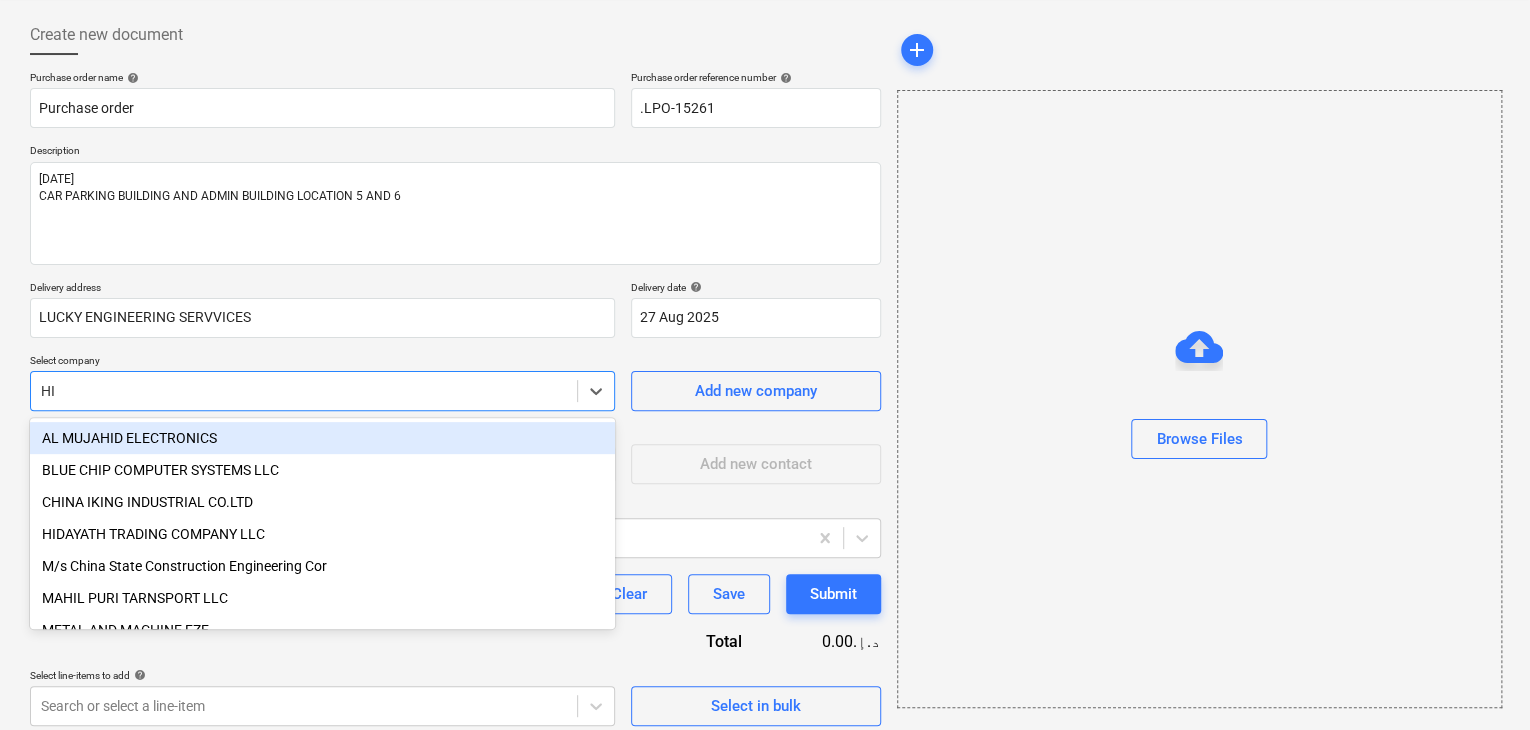 type on "HID" 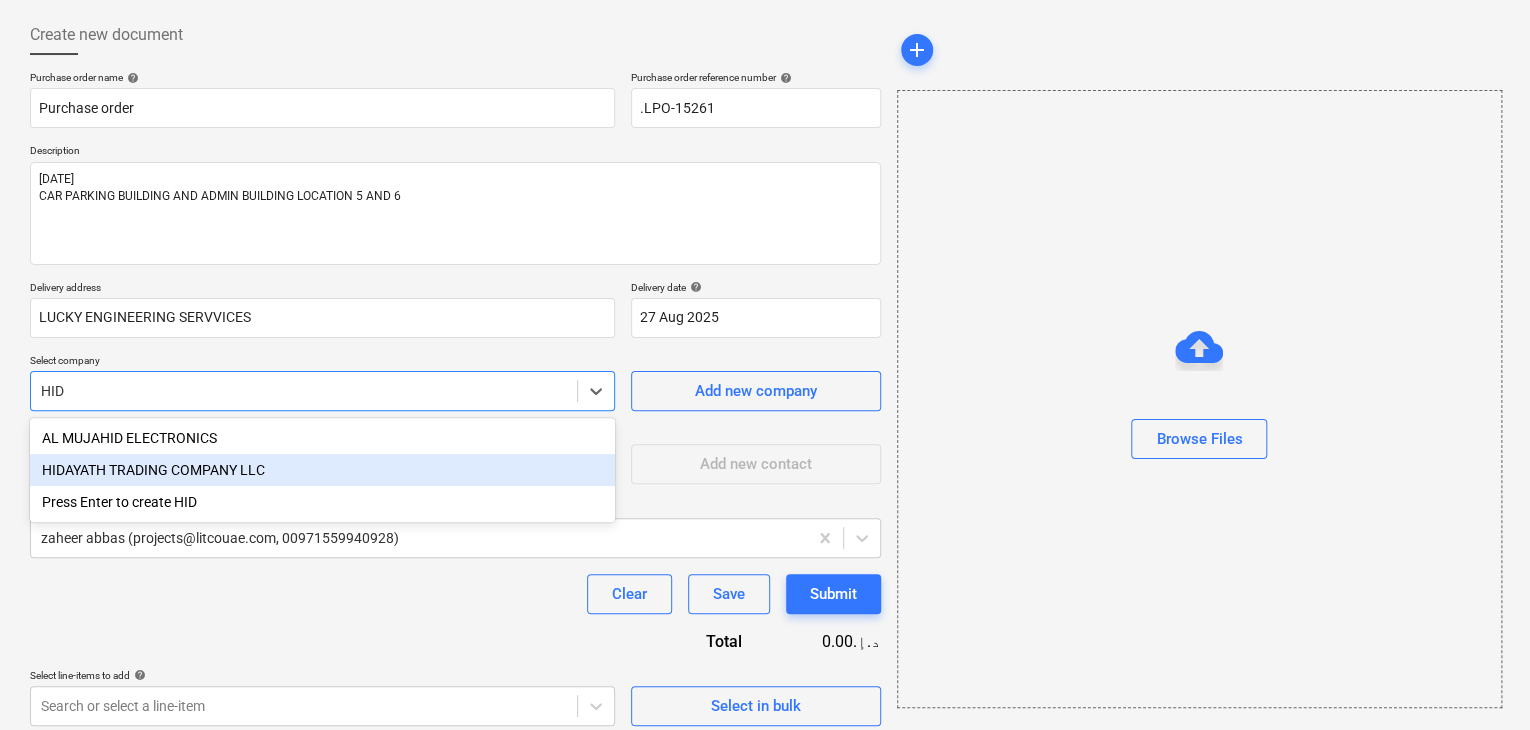 click on "HIDAYATH TRADING COMPANY LLC" at bounding box center (322, 470) 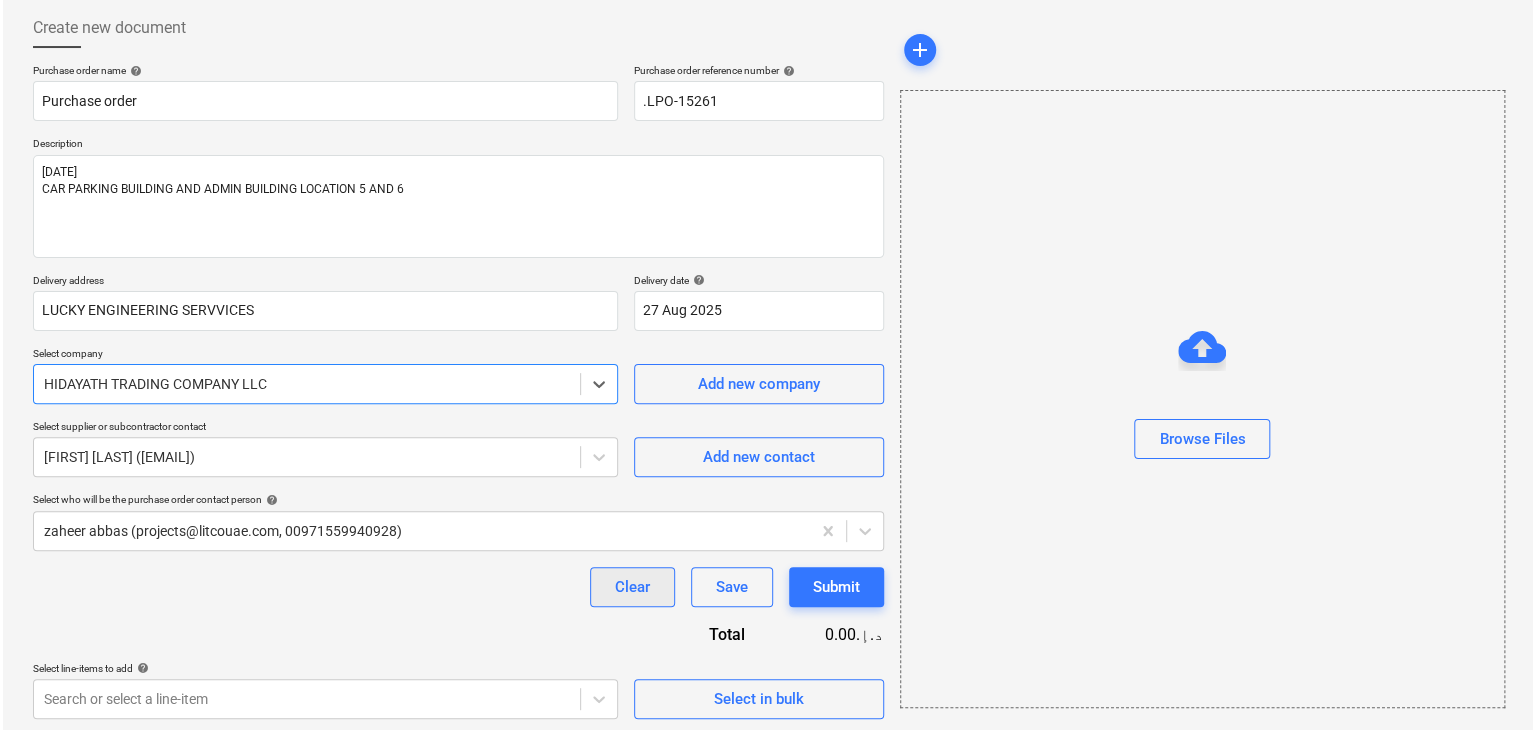 scroll, scrollTop: 104, scrollLeft: 0, axis: vertical 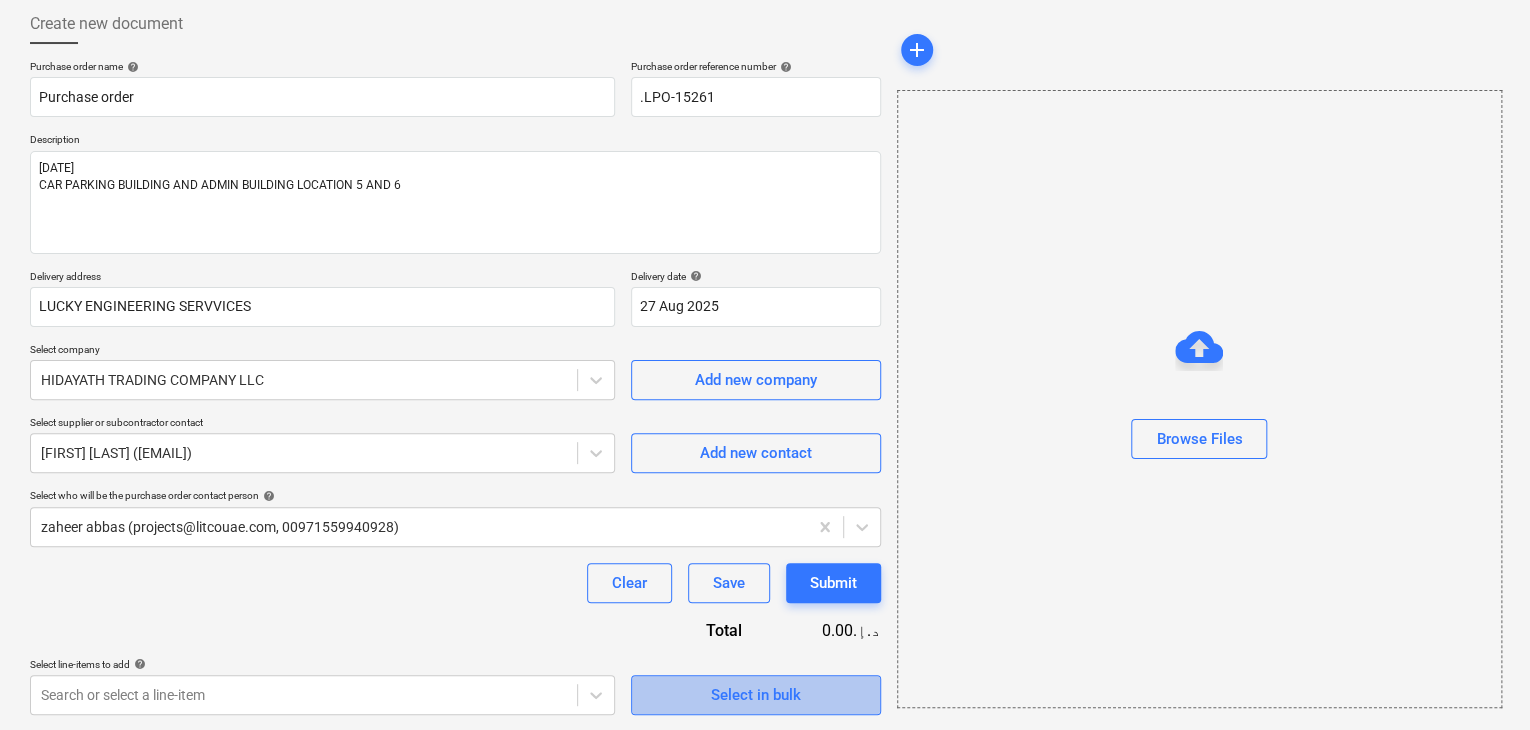 click on "Select in bulk" at bounding box center [756, 695] 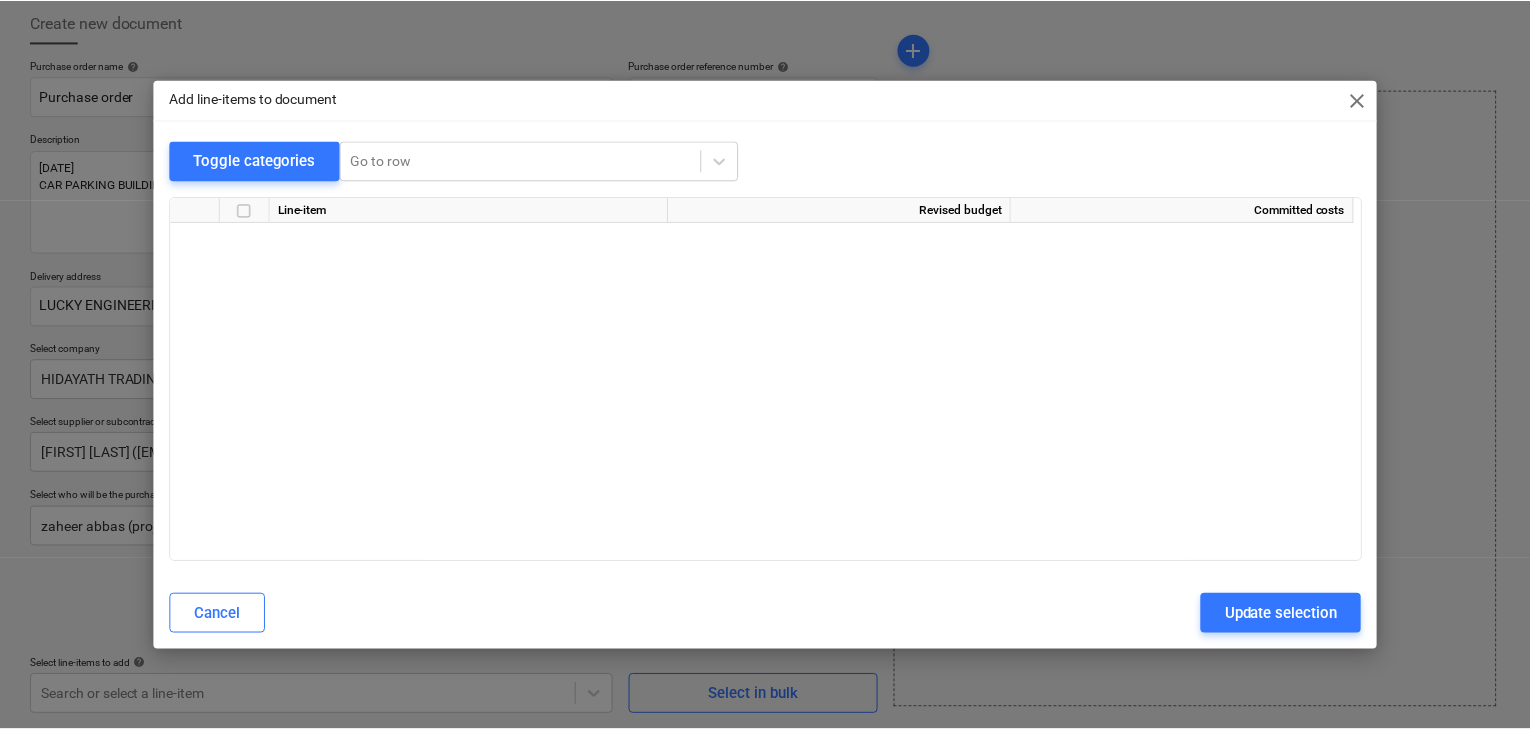 scroll, scrollTop: 7961, scrollLeft: 0, axis: vertical 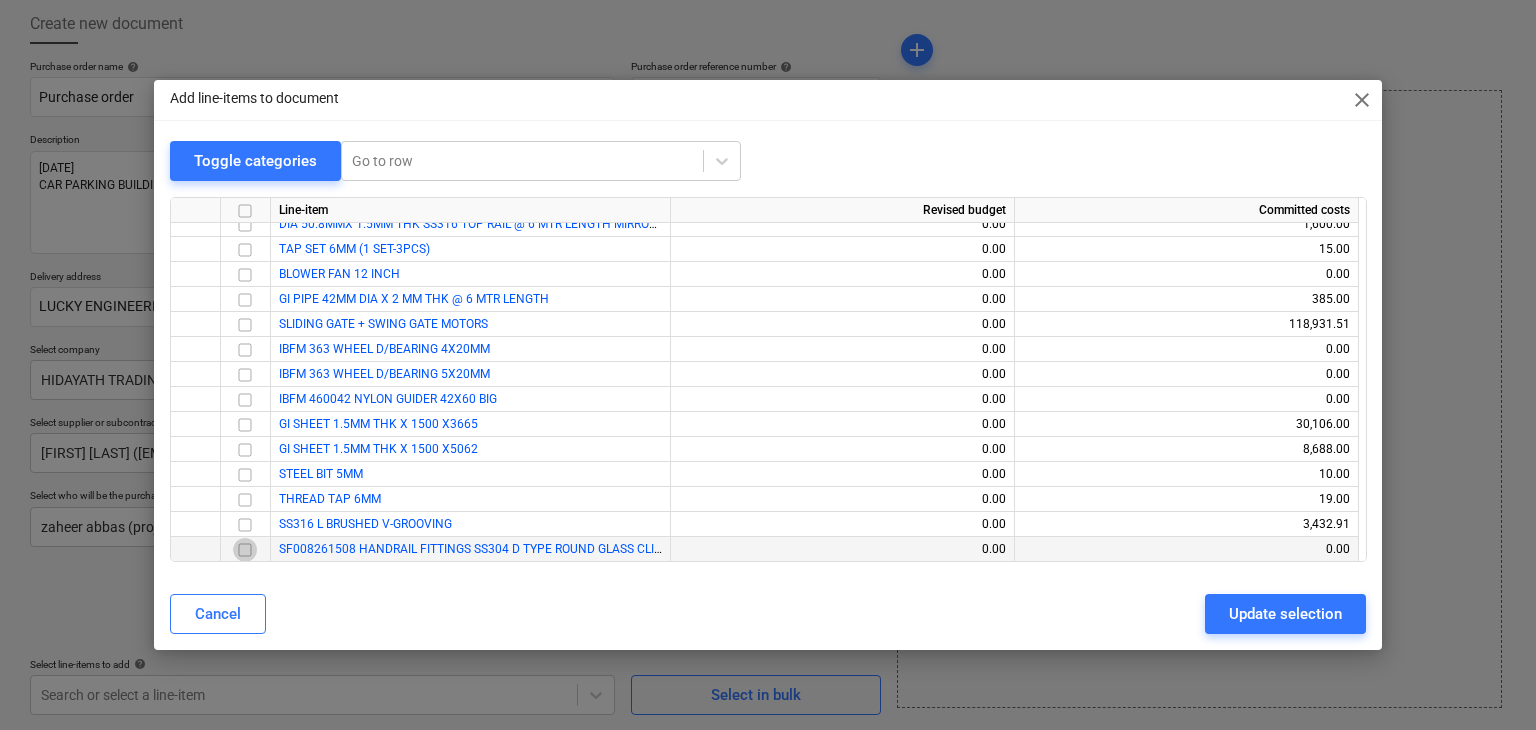 click at bounding box center [245, 550] 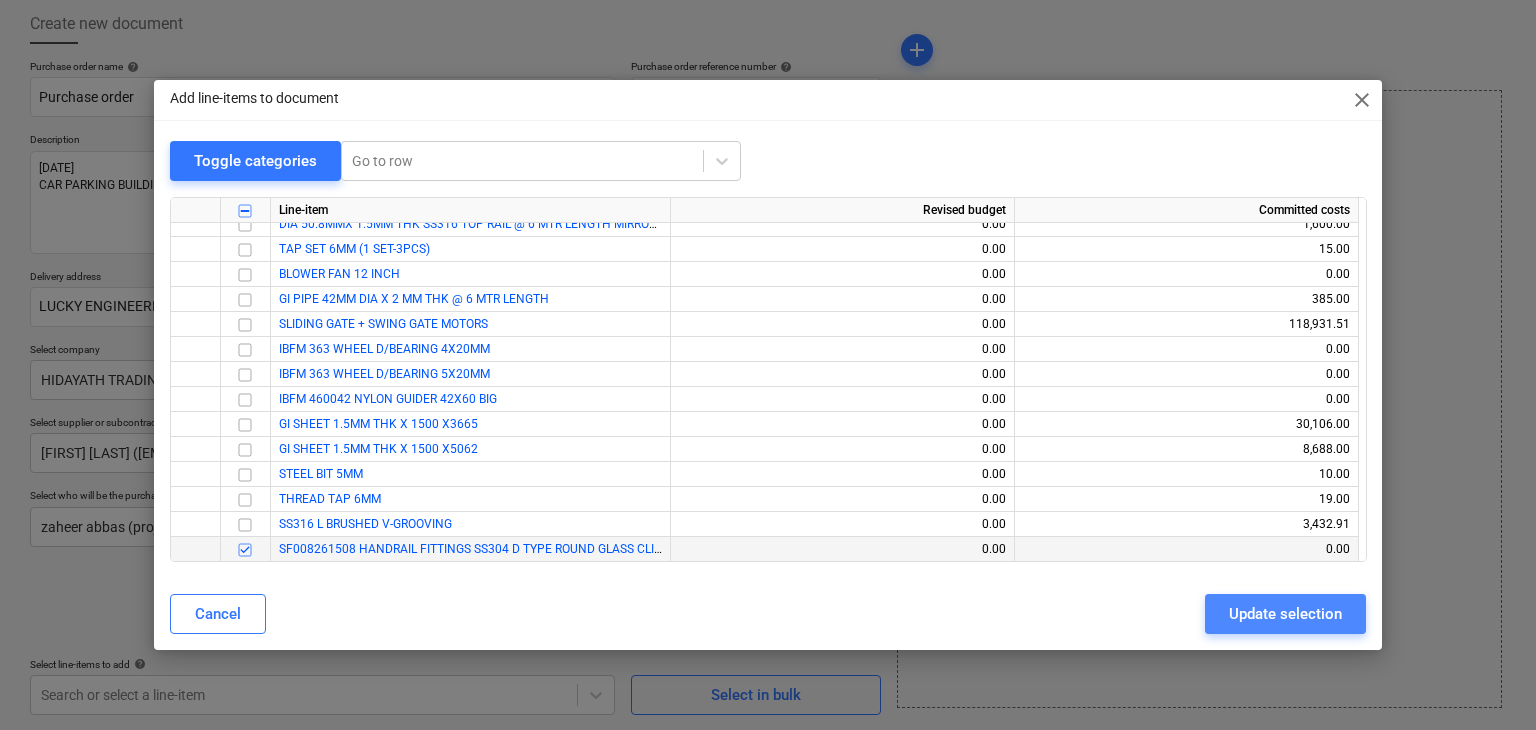 click on "Update selection" at bounding box center (1285, 614) 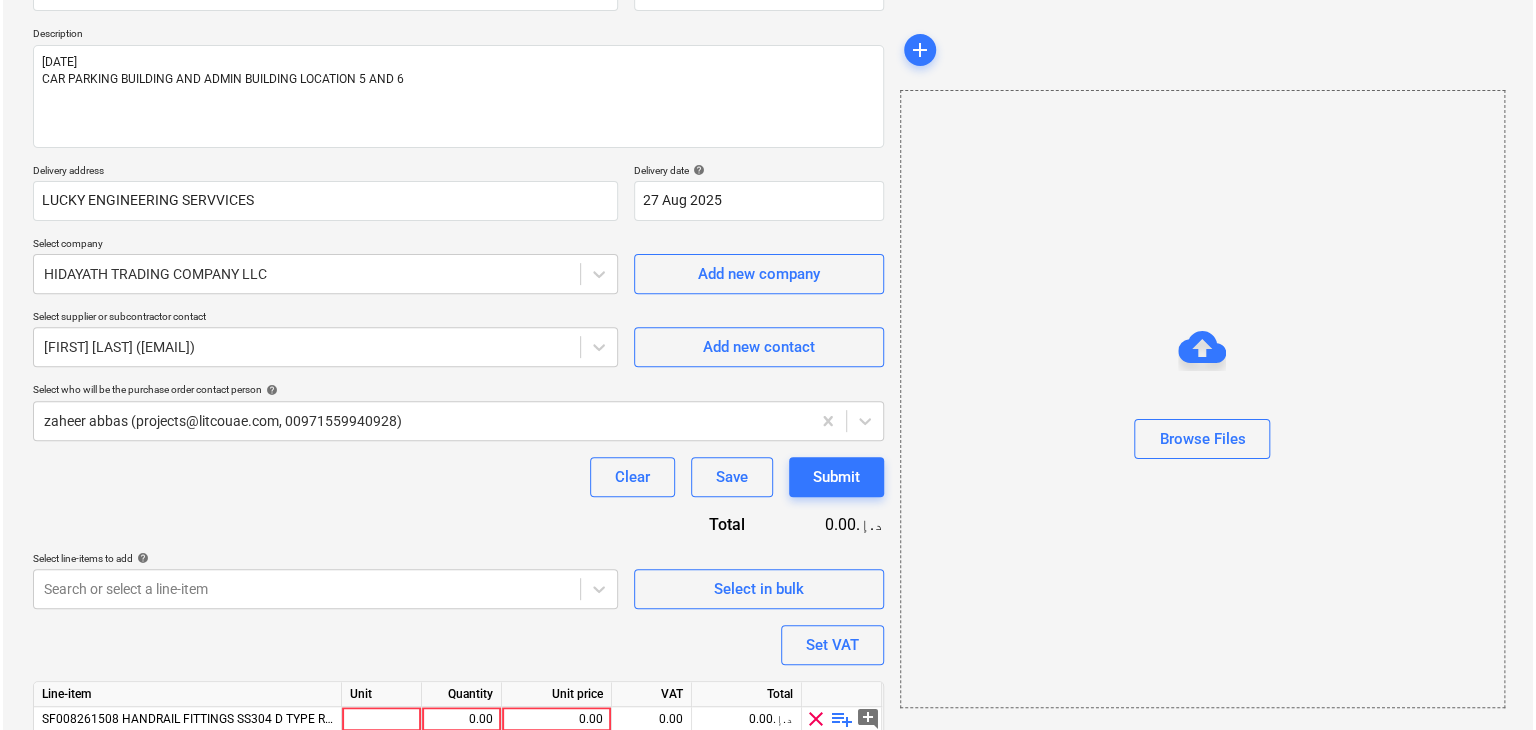 scroll, scrollTop: 292, scrollLeft: 0, axis: vertical 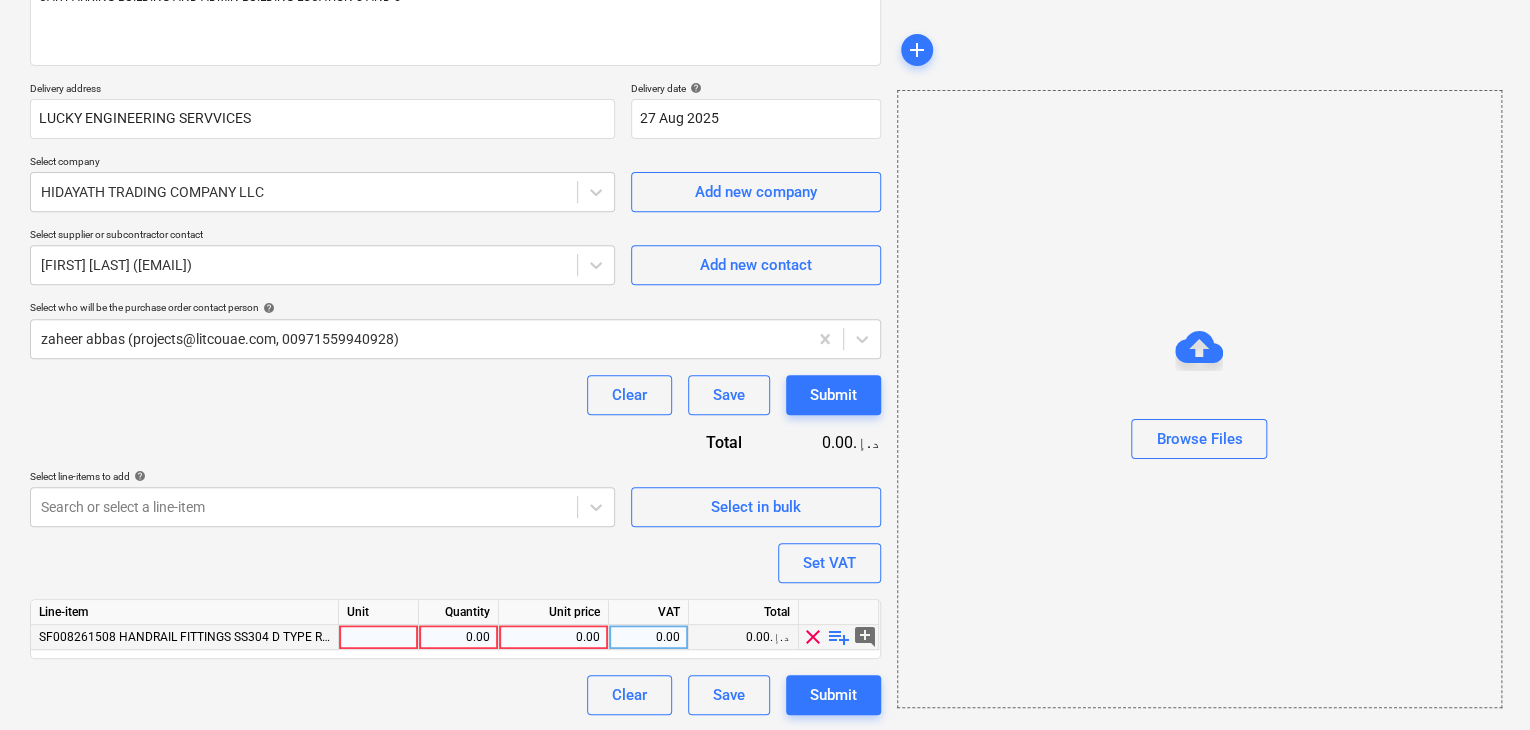 click at bounding box center [379, 637] 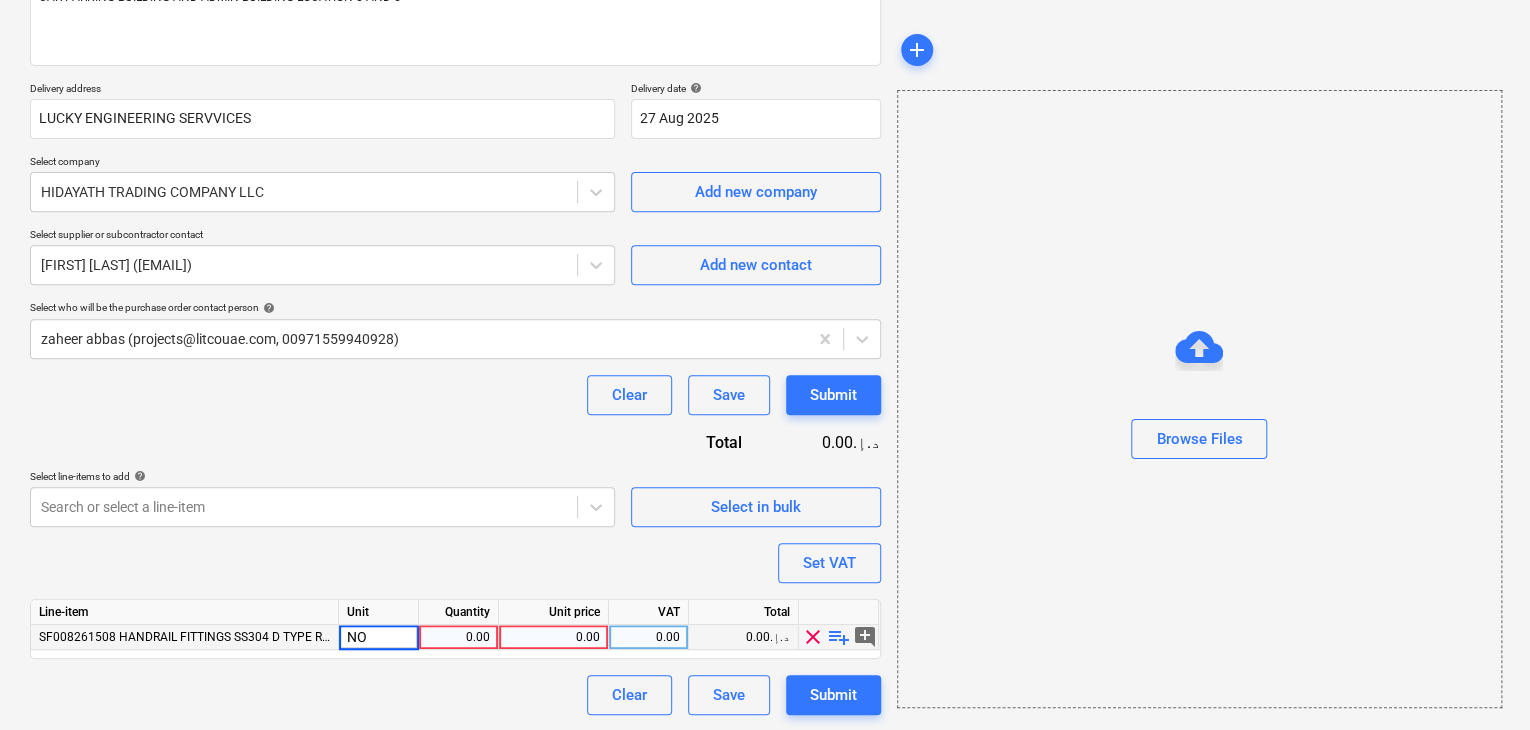 type on "NOS" 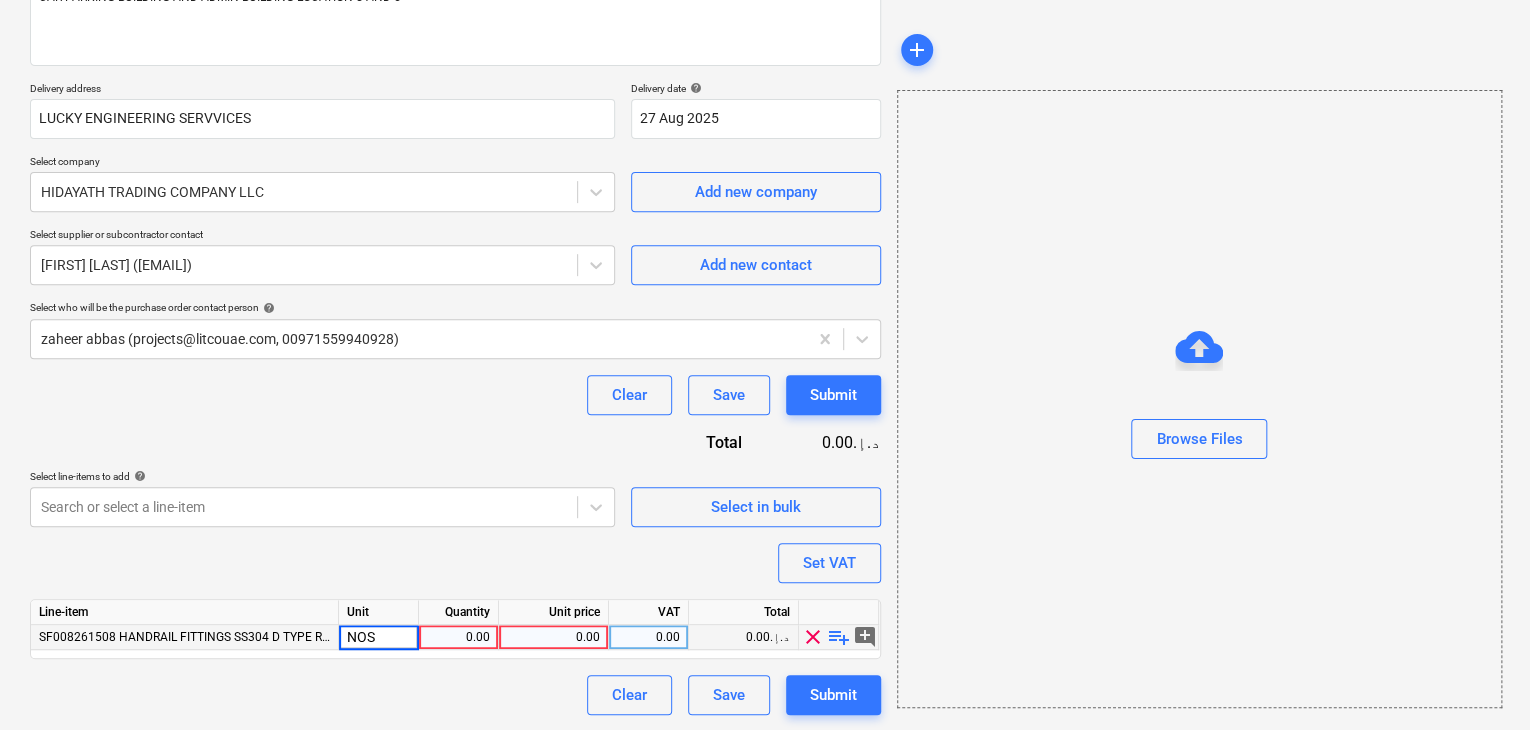 click on "0.00" at bounding box center (458, 637) 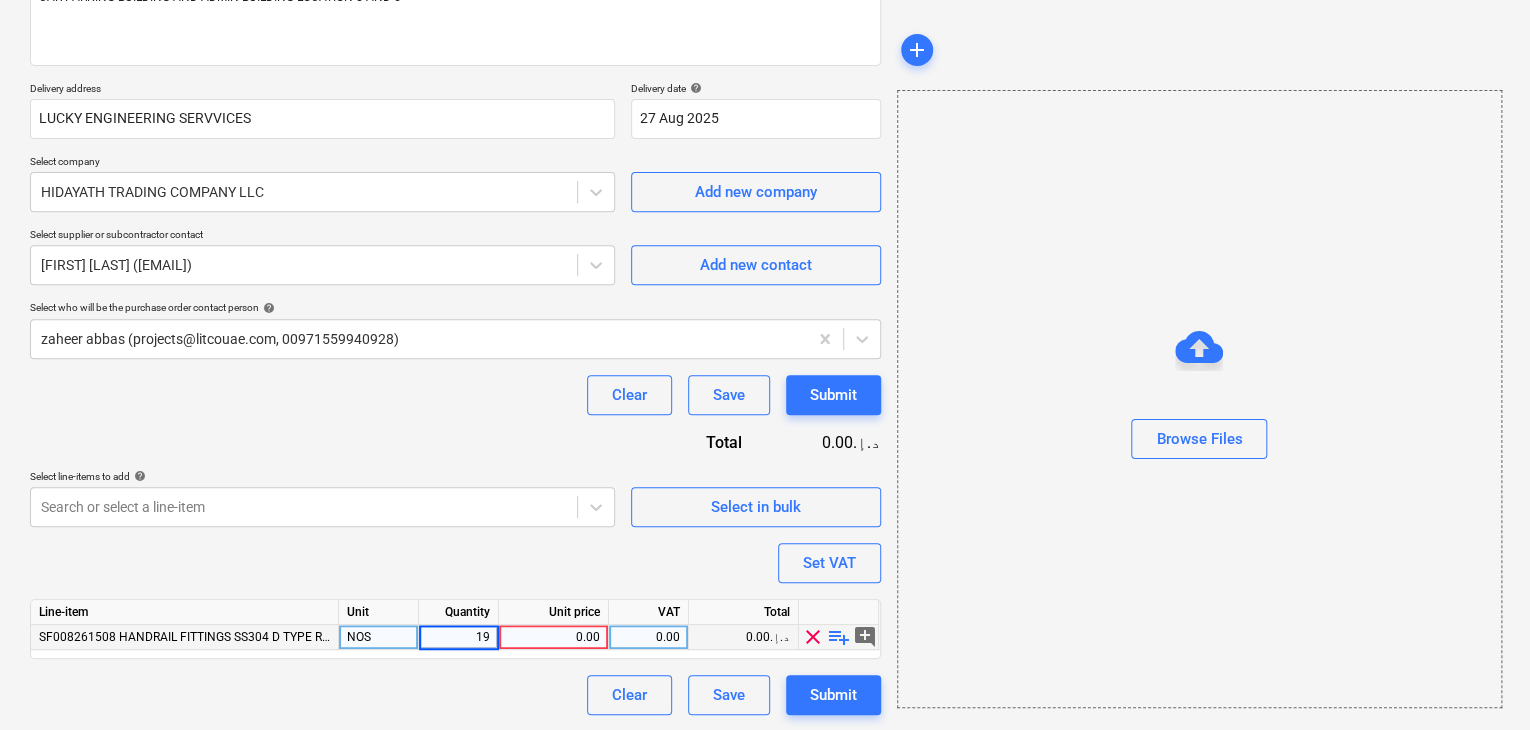 type on "192" 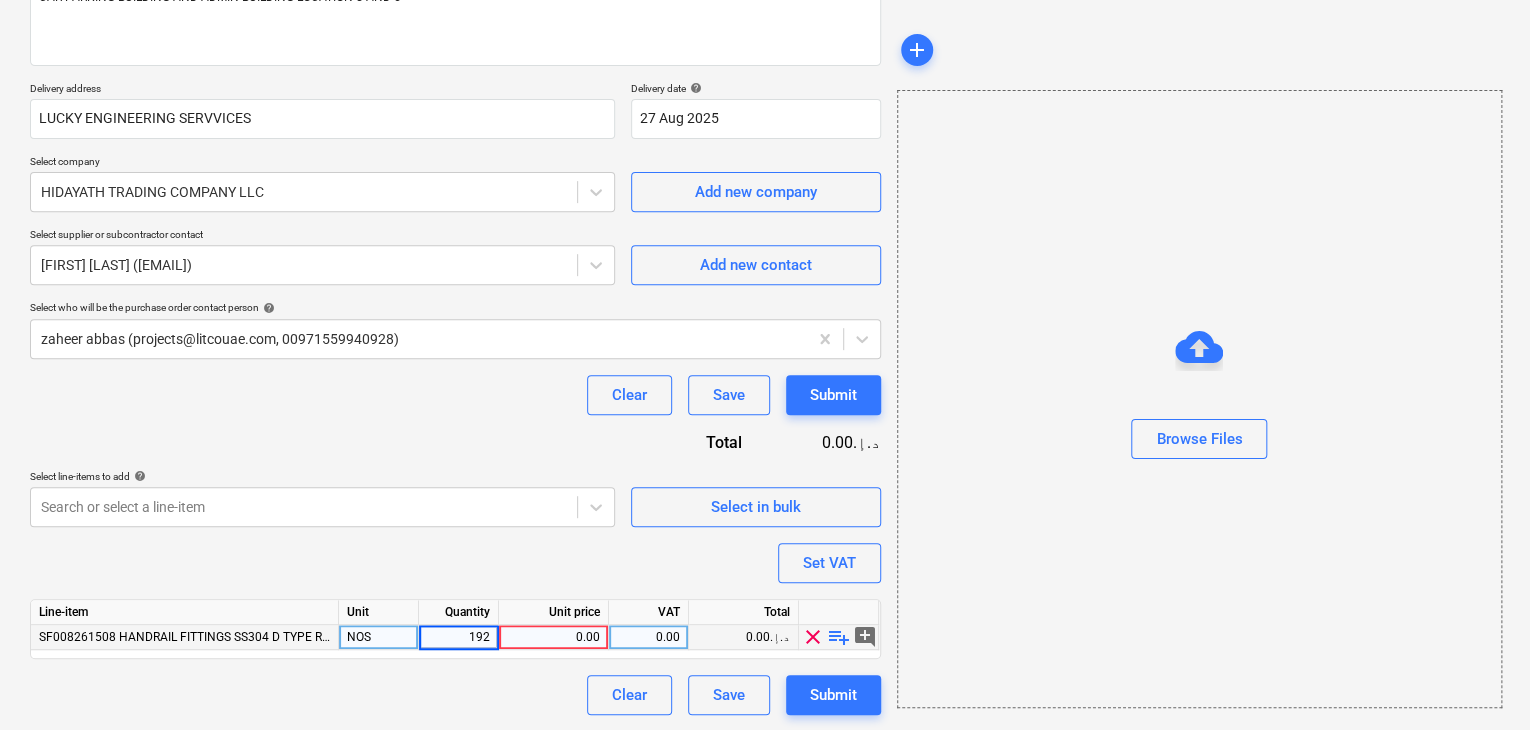 click on "0.00" at bounding box center [553, 637] 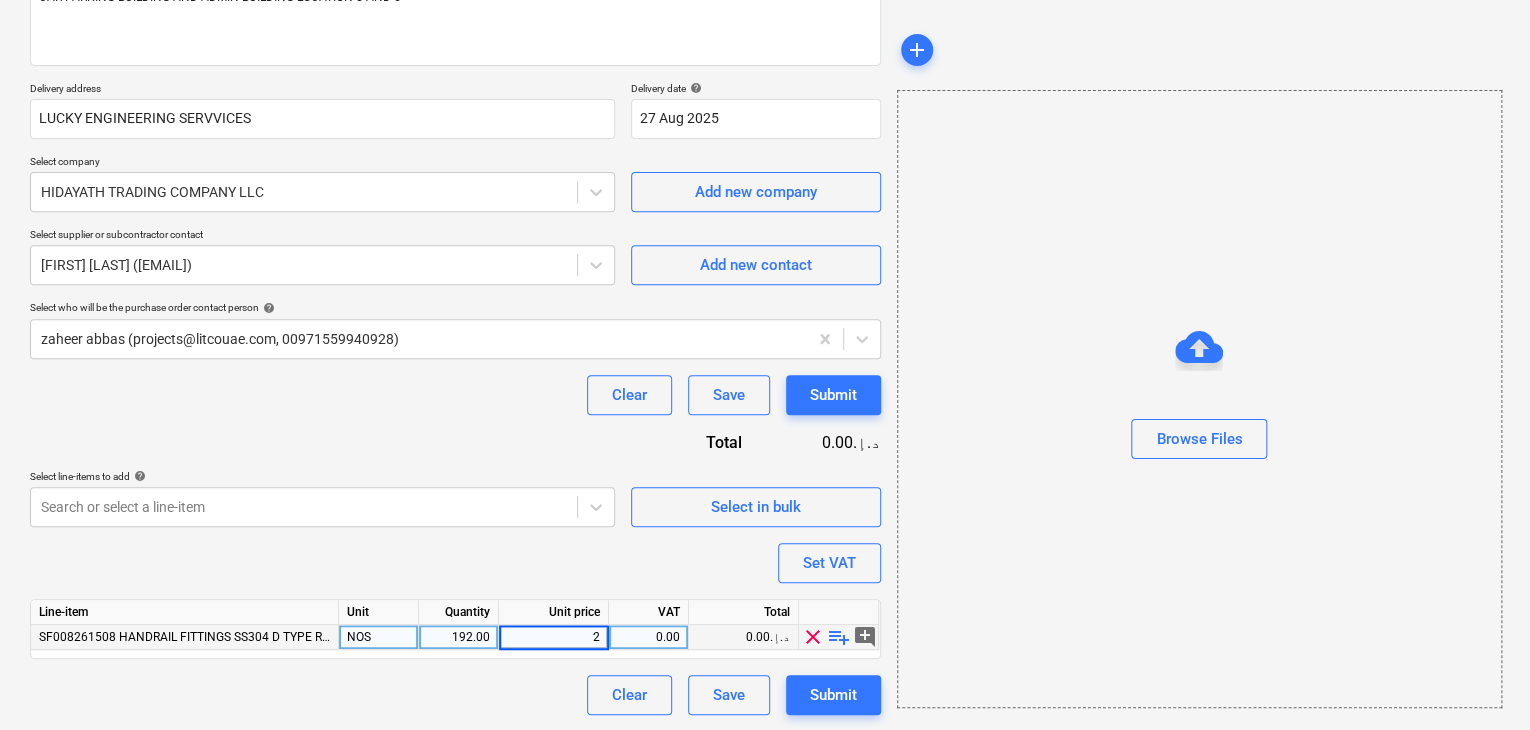 type on "25" 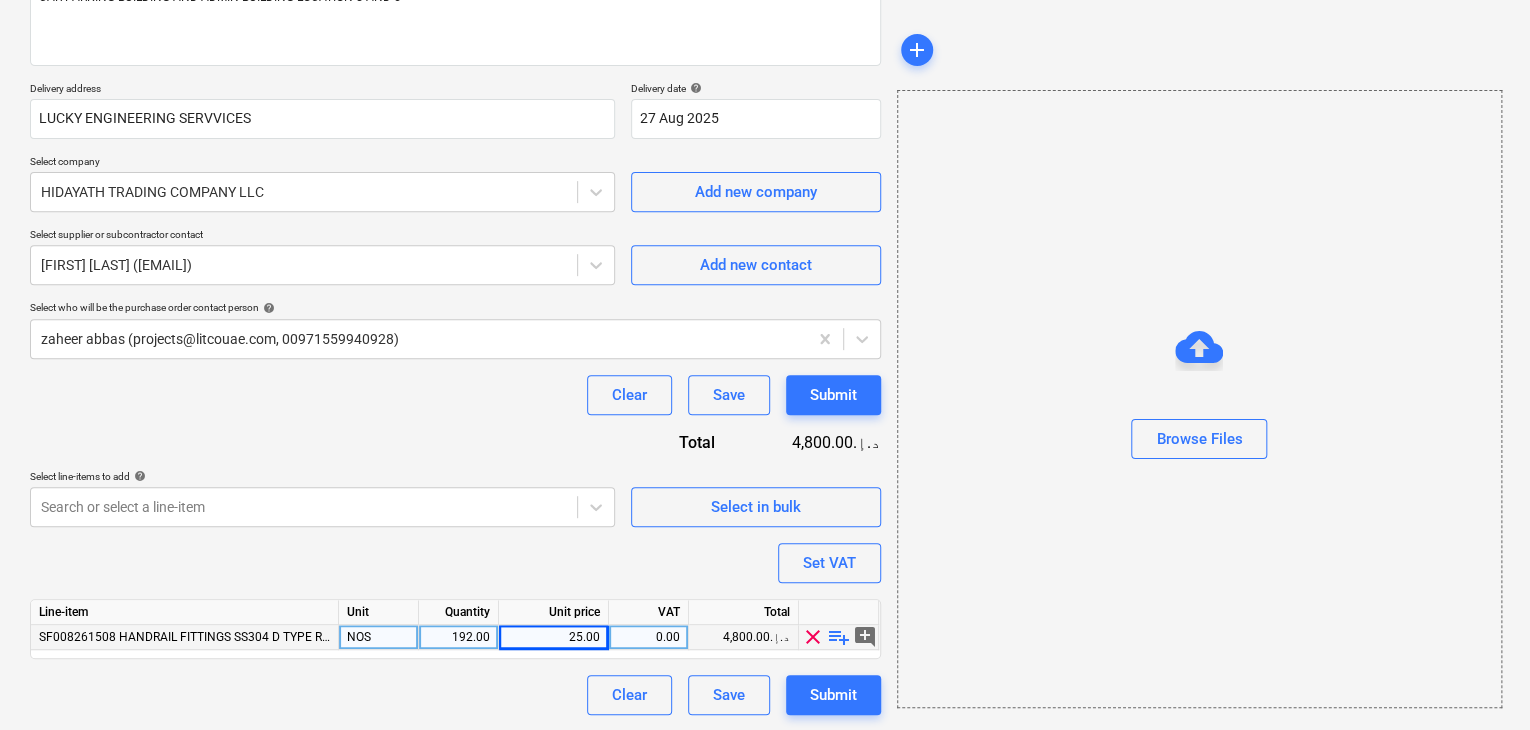 click on "Browse Files" at bounding box center (1199, 399) 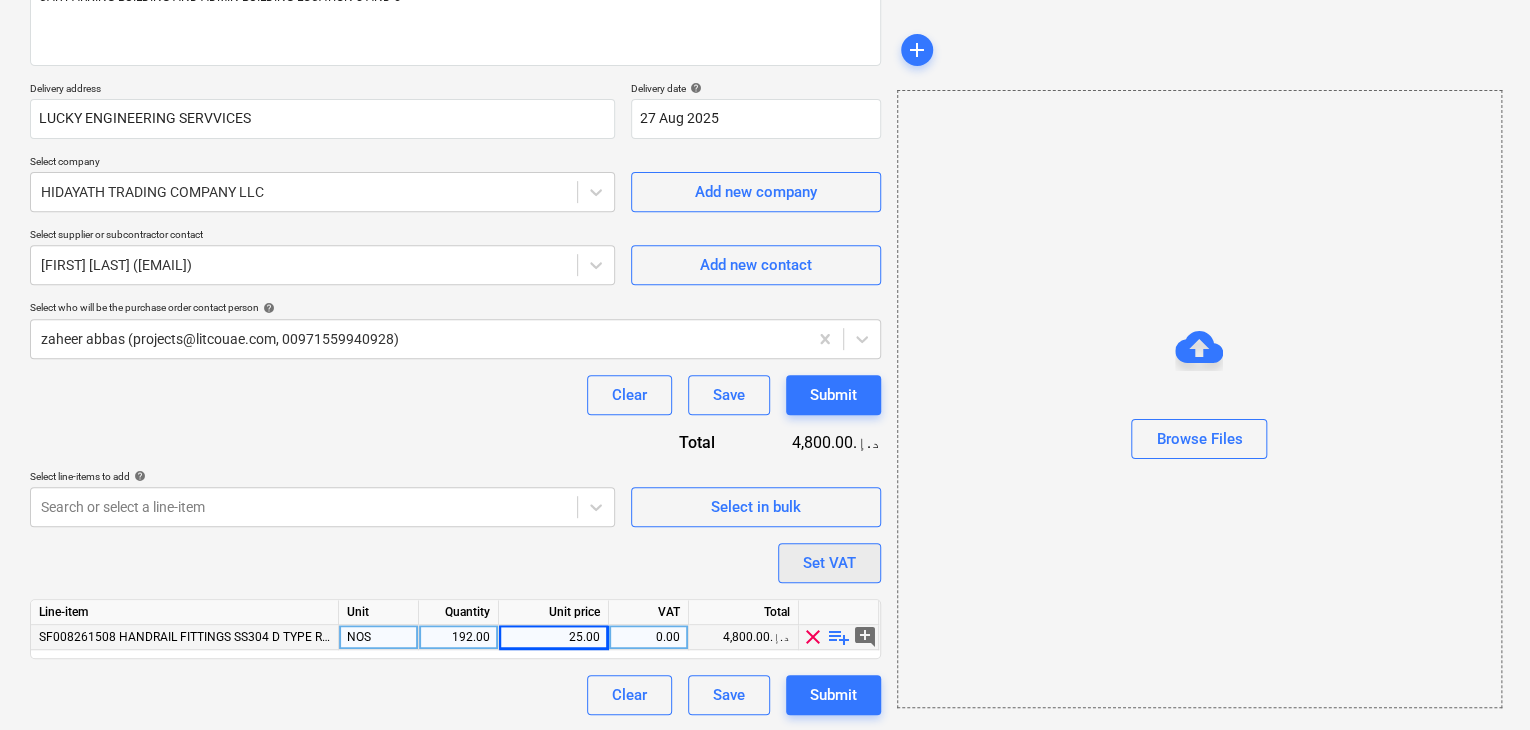 click on "Set VAT" at bounding box center (829, 563) 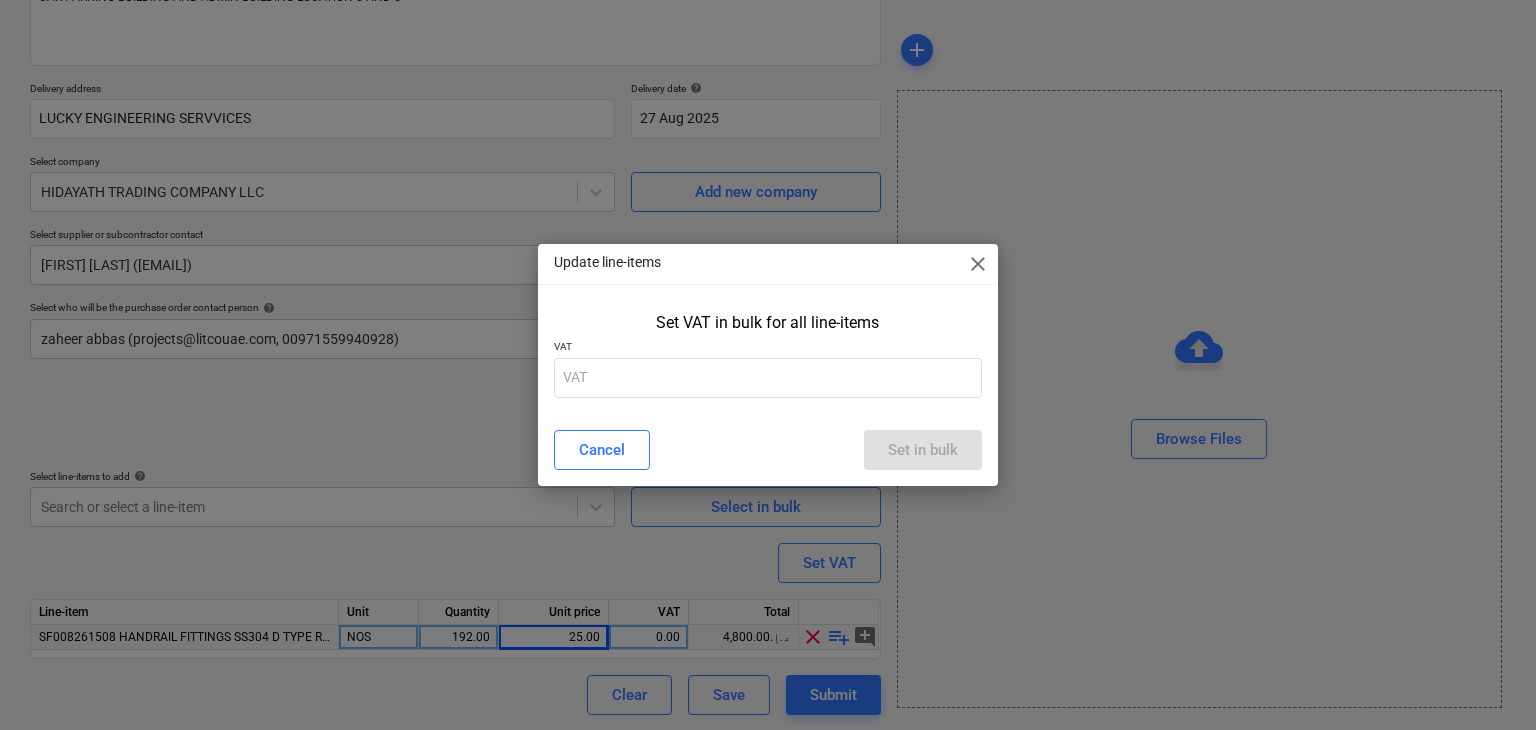 click on "VAT" at bounding box center [768, 348] 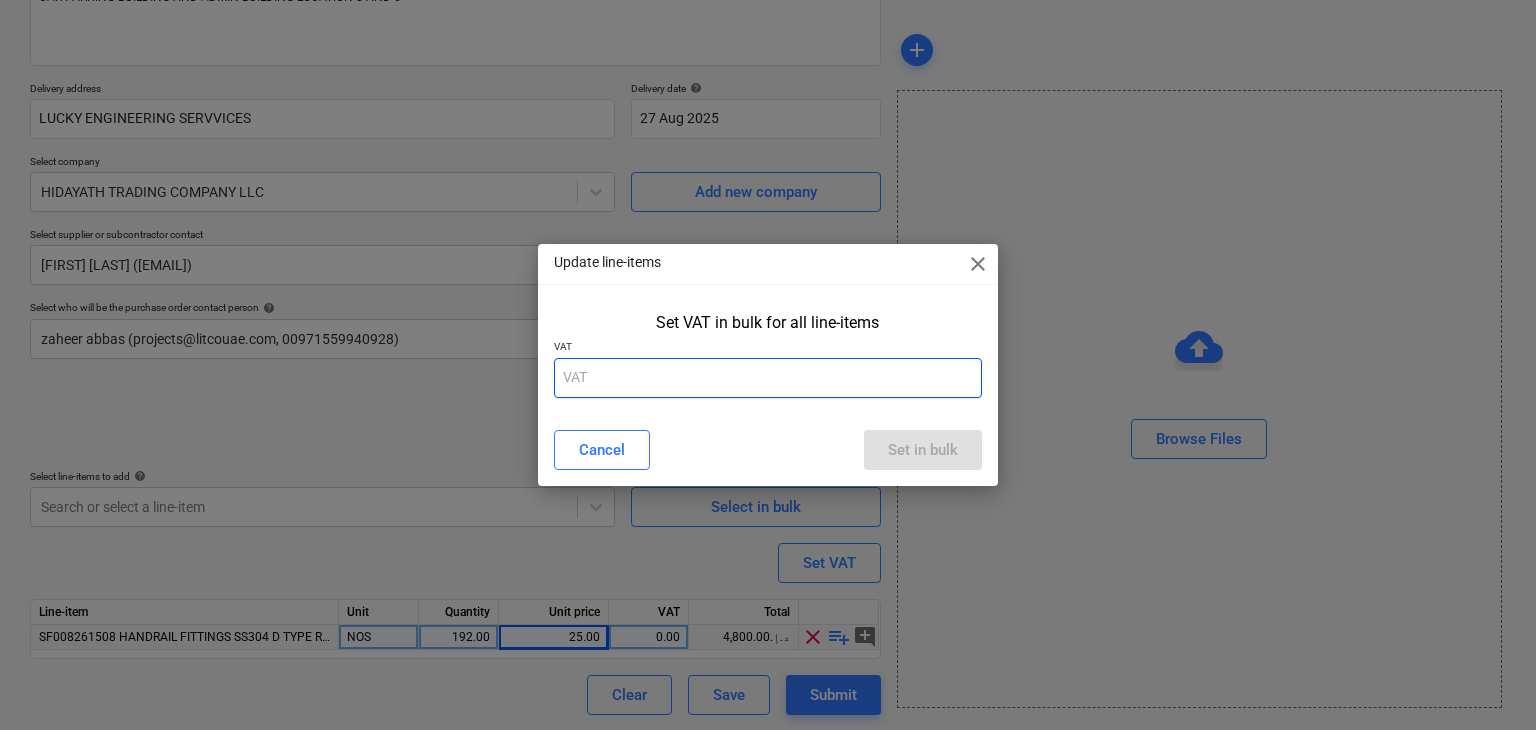 click at bounding box center (768, 378) 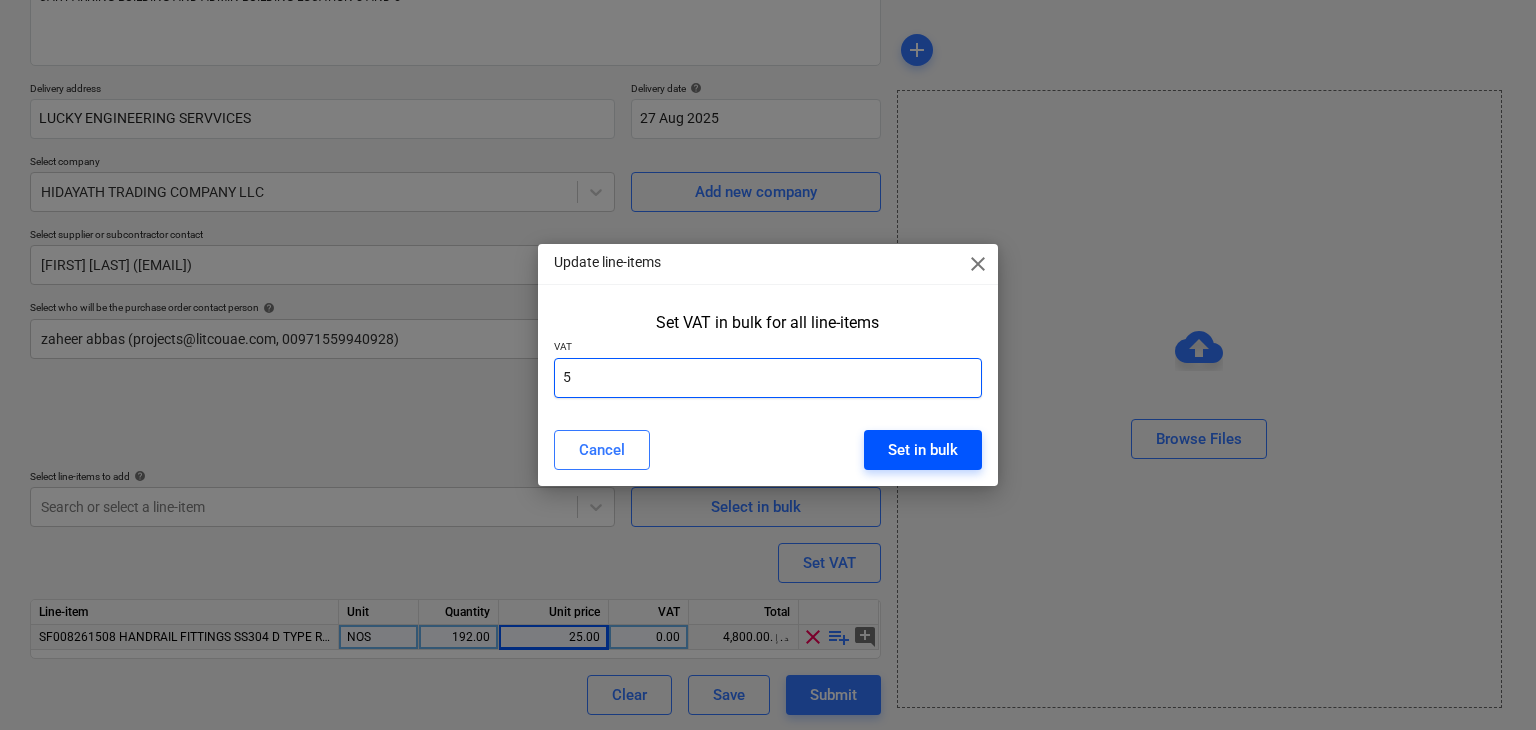 type on "5" 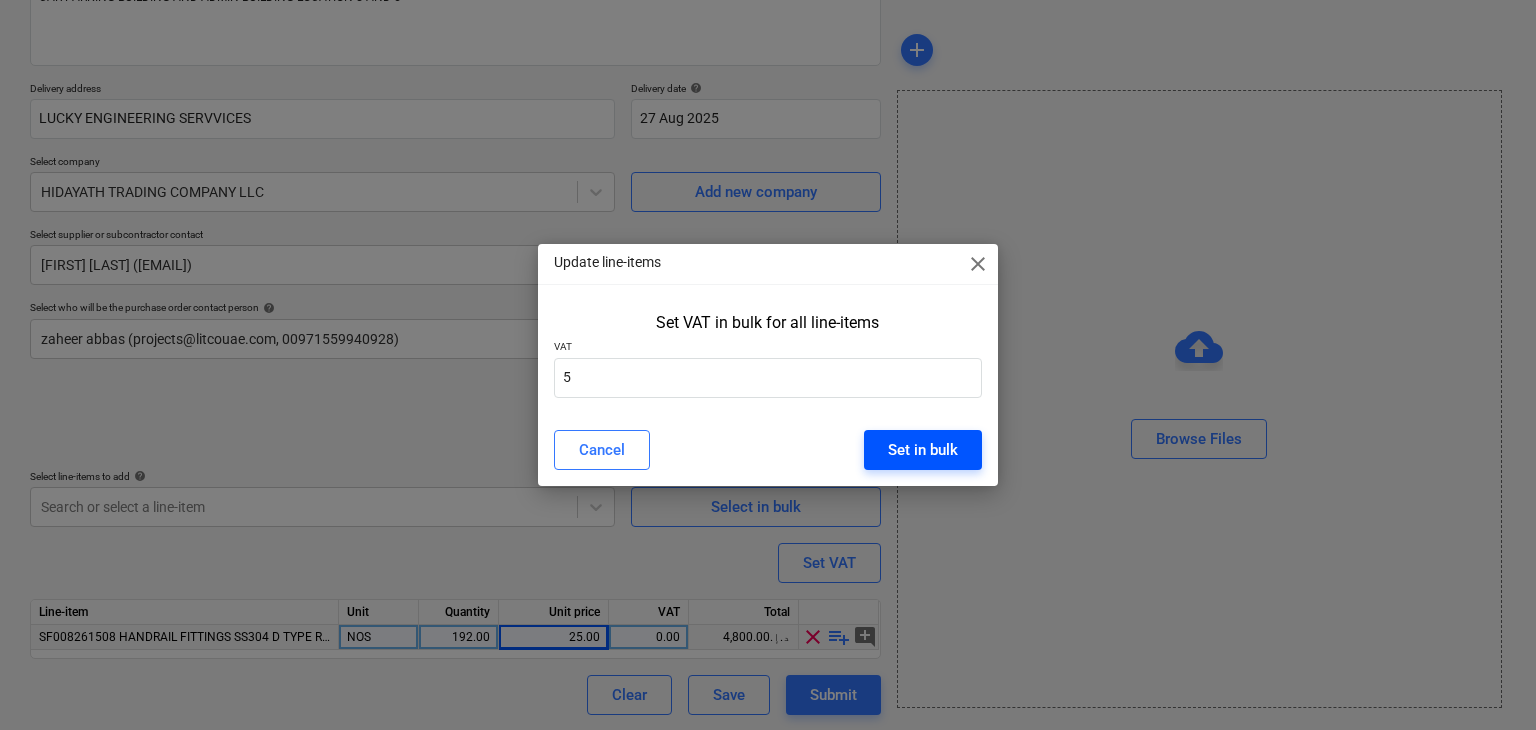 click on "Set in bulk" at bounding box center (923, 450) 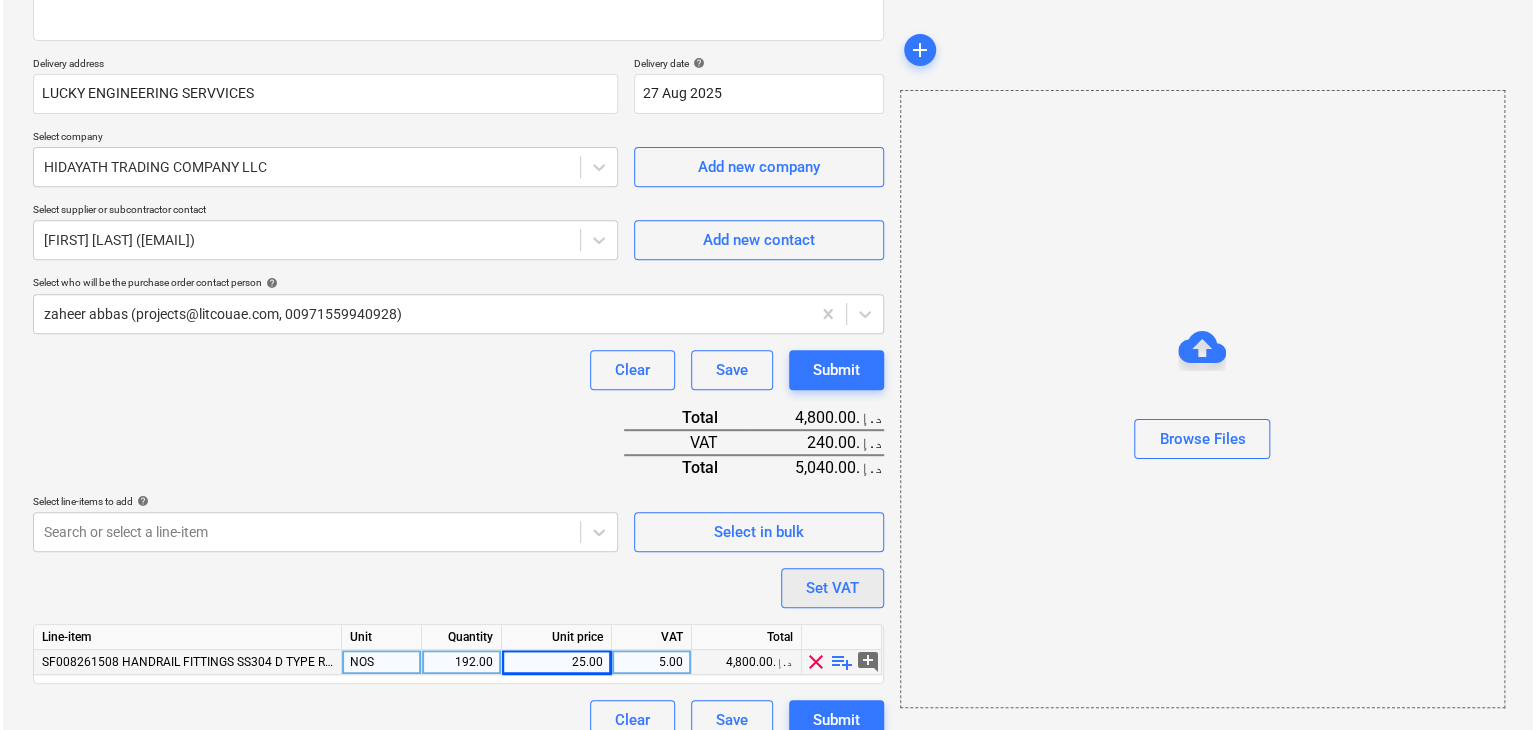 scroll, scrollTop: 342, scrollLeft: 0, axis: vertical 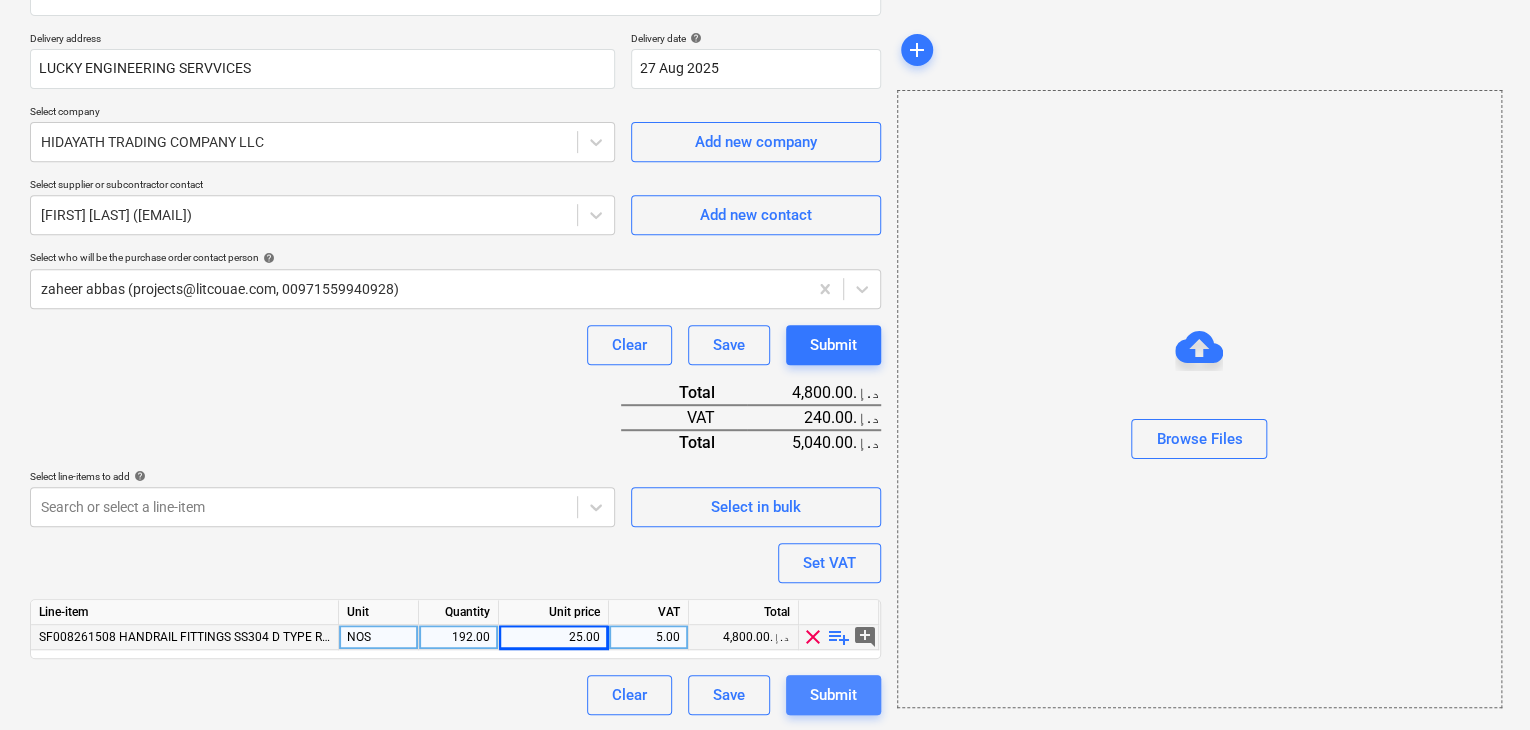 click on "Submit" at bounding box center (833, 695) 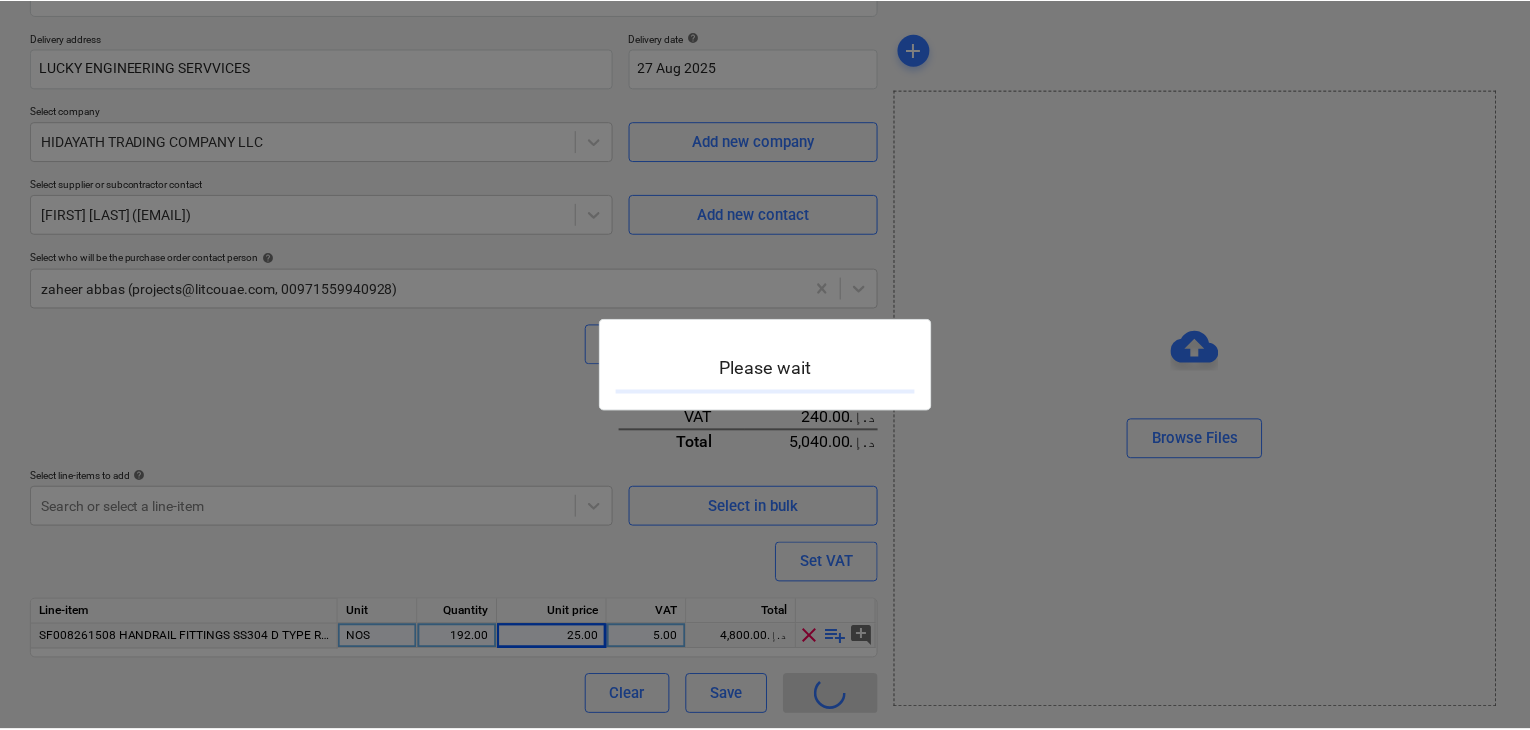 scroll, scrollTop: 0, scrollLeft: 0, axis: both 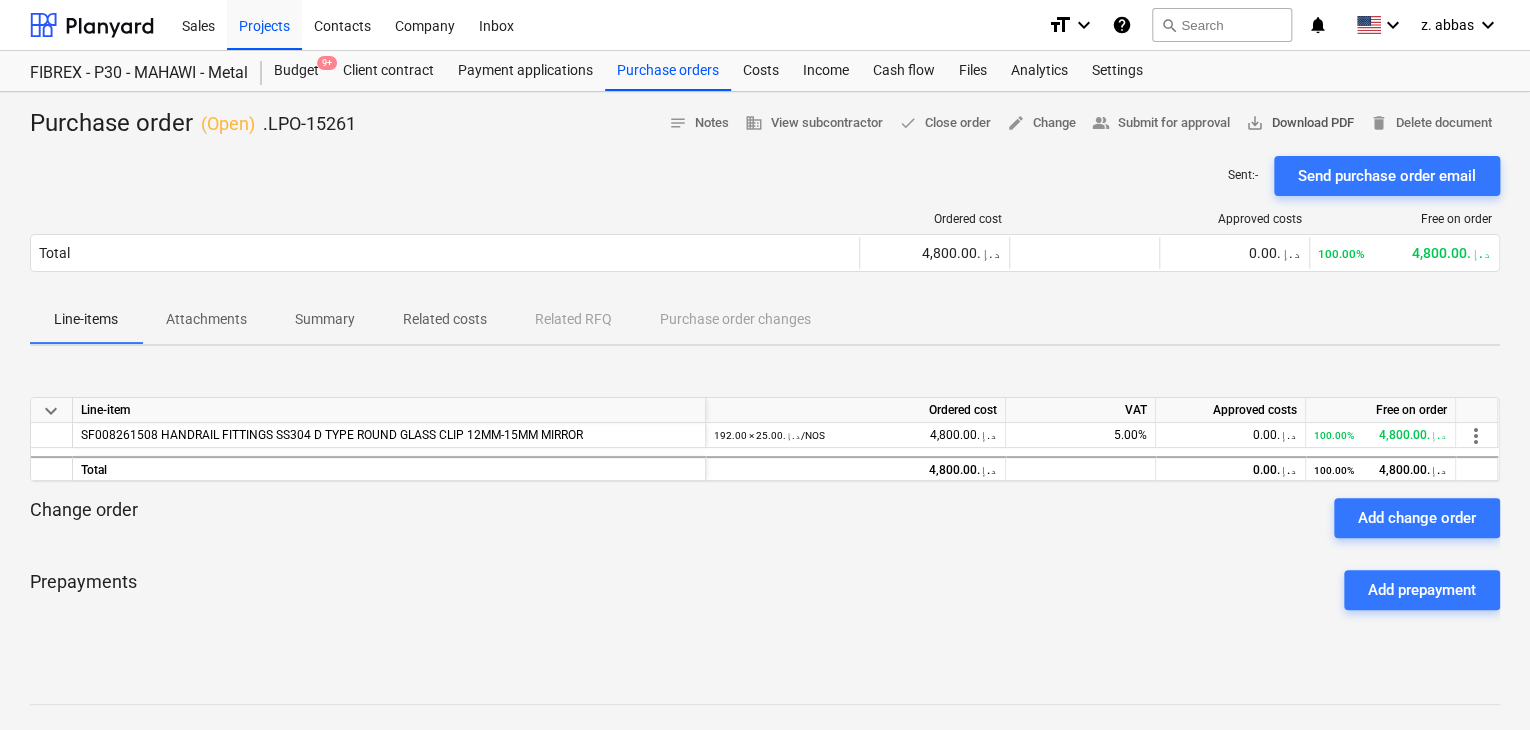 click on "save_alt Download PDF" at bounding box center (1300, 123) 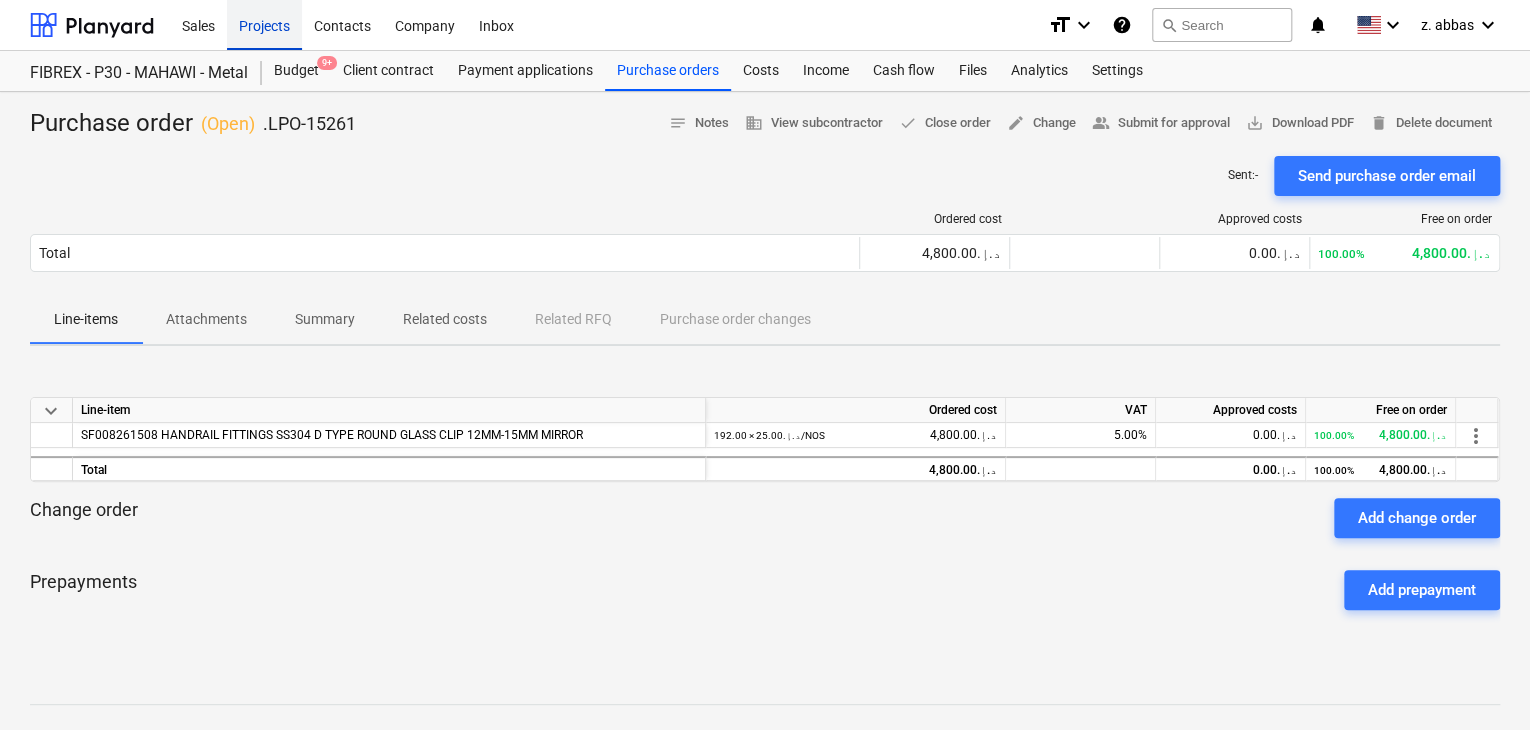 click on "Projects" at bounding box center (264, 24) 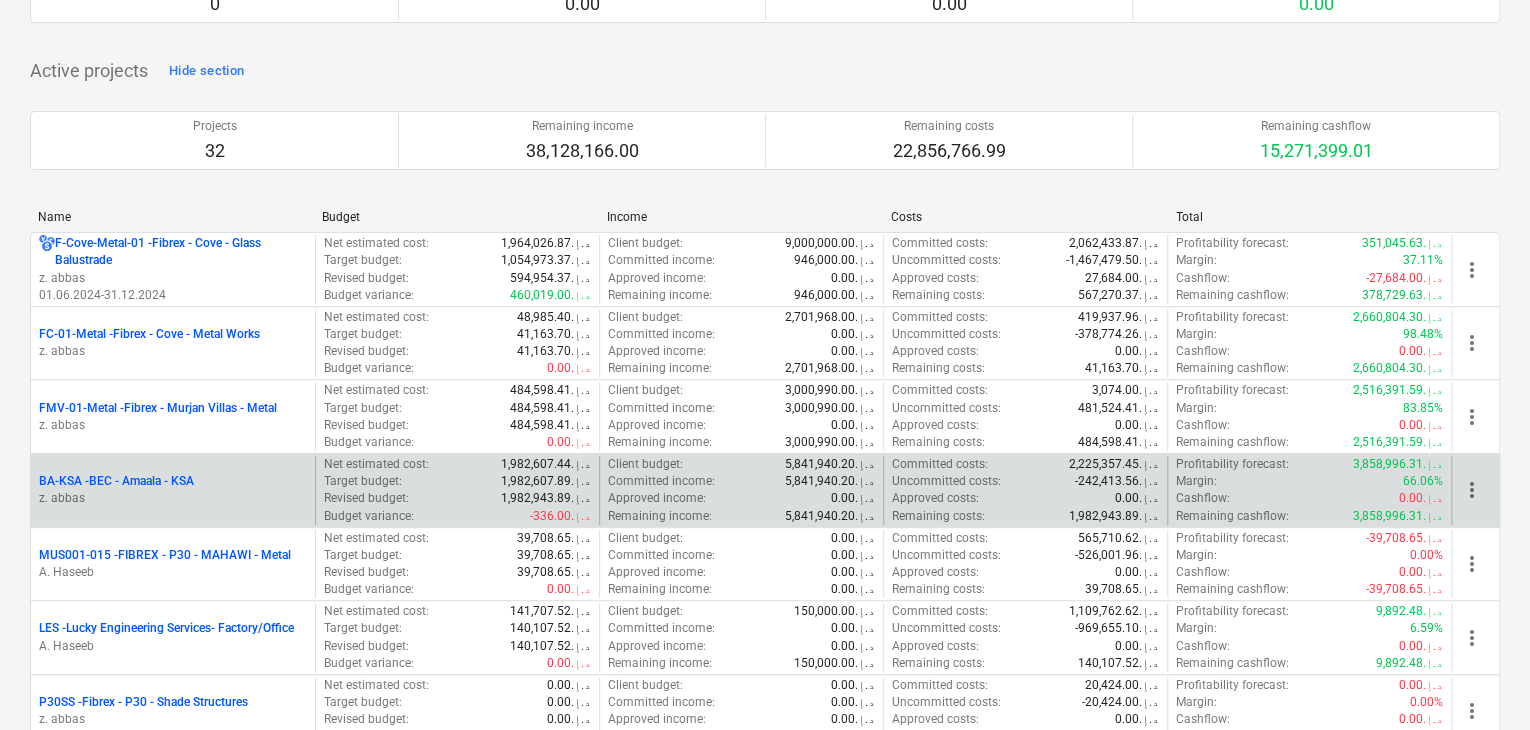 scroll, scrollTop: 200, scrollLeft: 0, axis: vertical 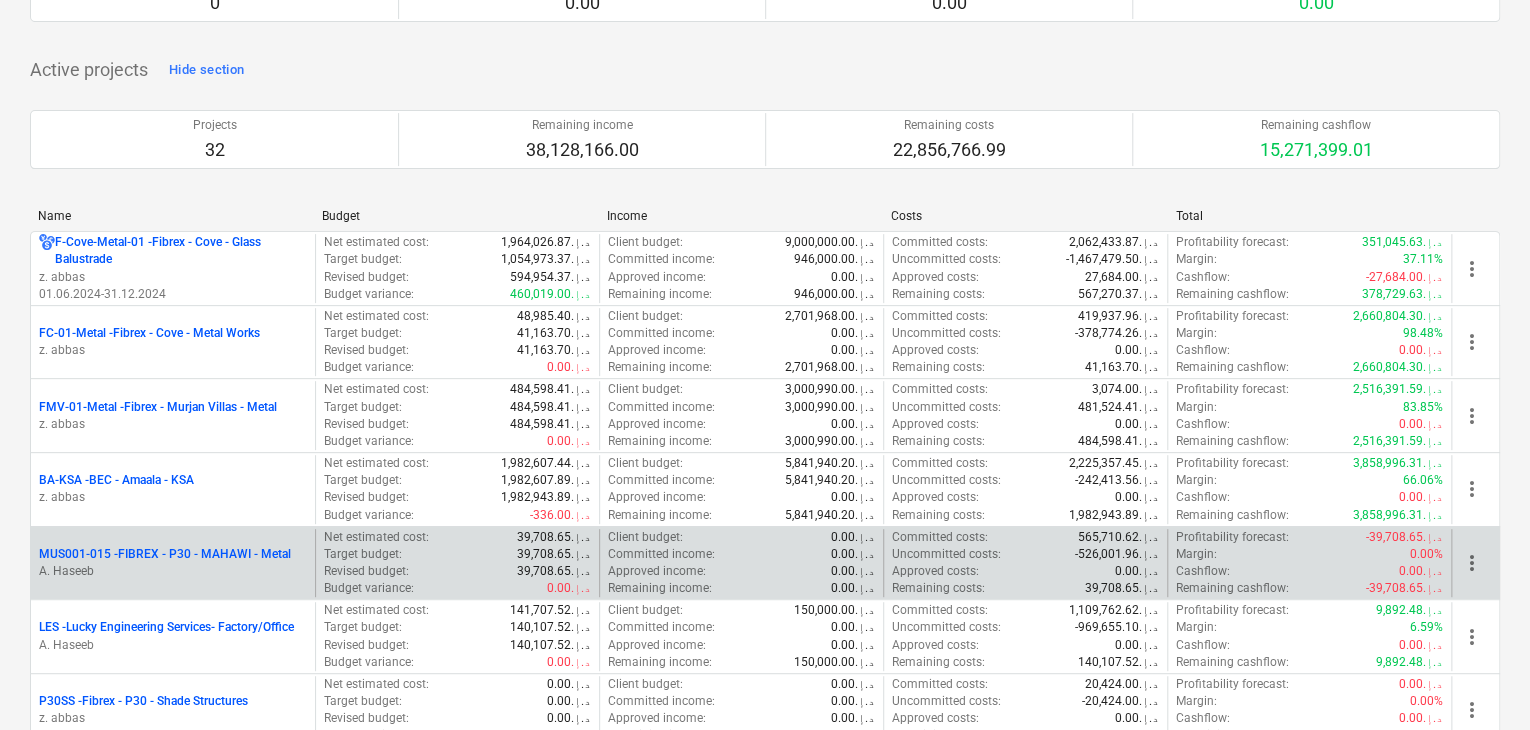 click on "A. Haseeb" at bounding box center (173, 571) 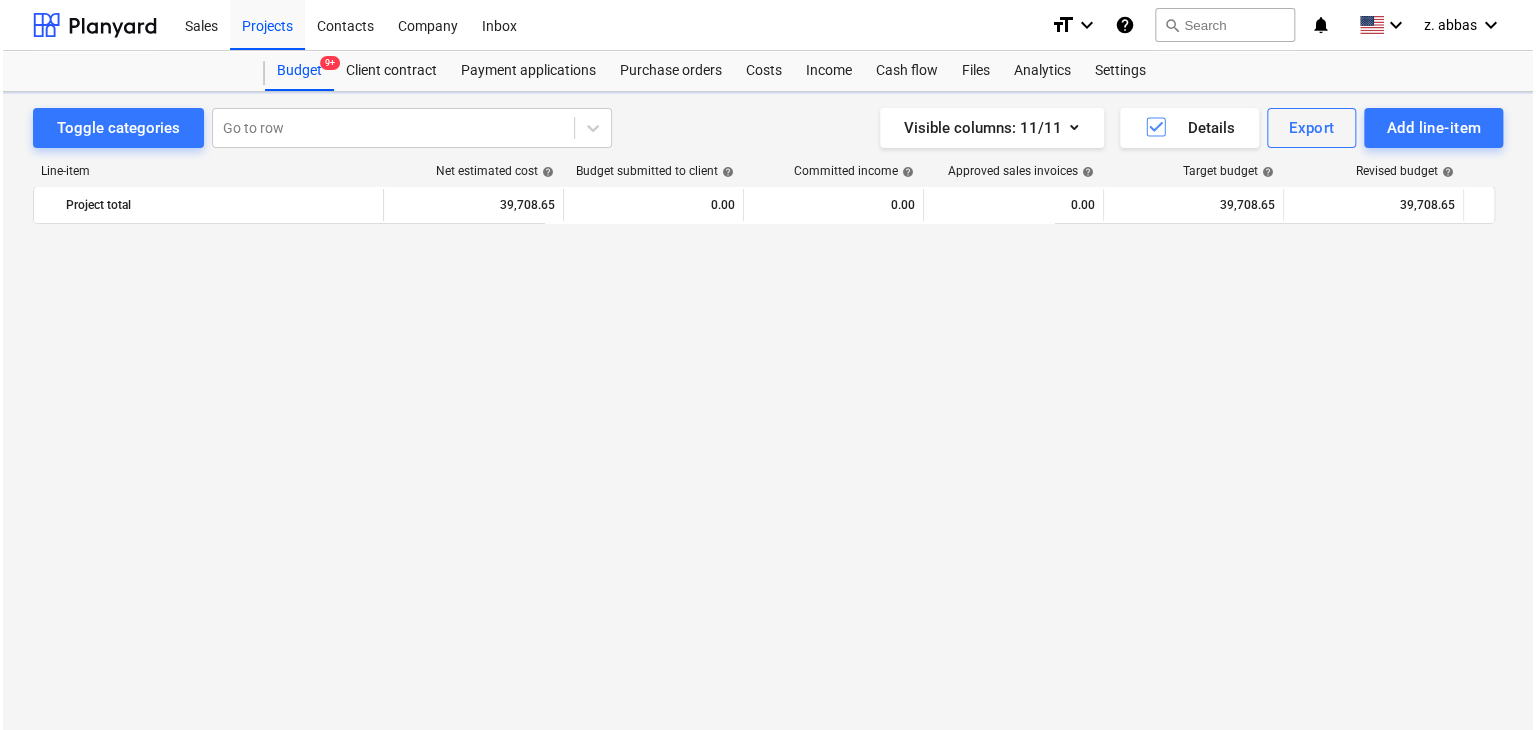 scroll, scrollTop: 0, scrollLeft: 0, axis: both 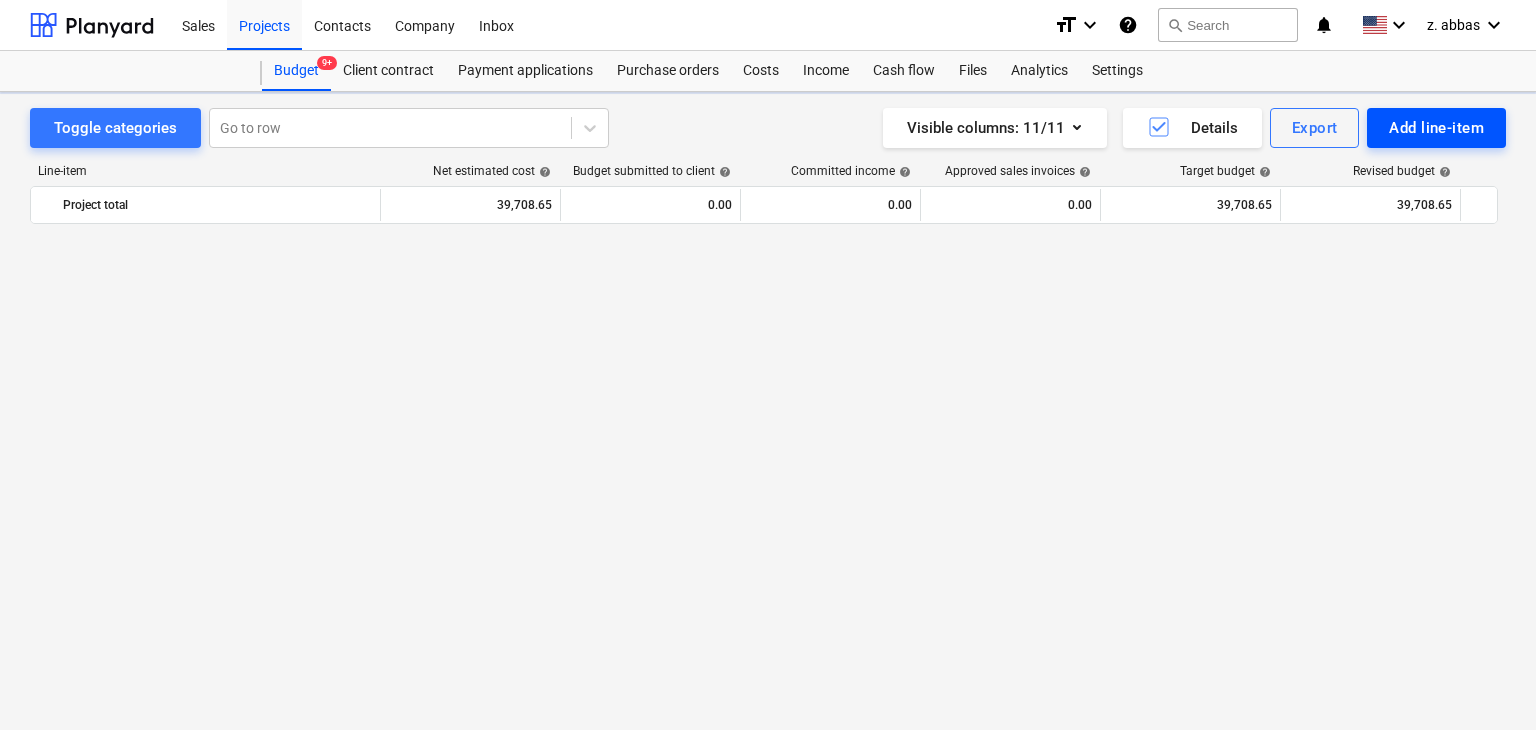 click on "Add line-item" at bounding box center [1436, 128] 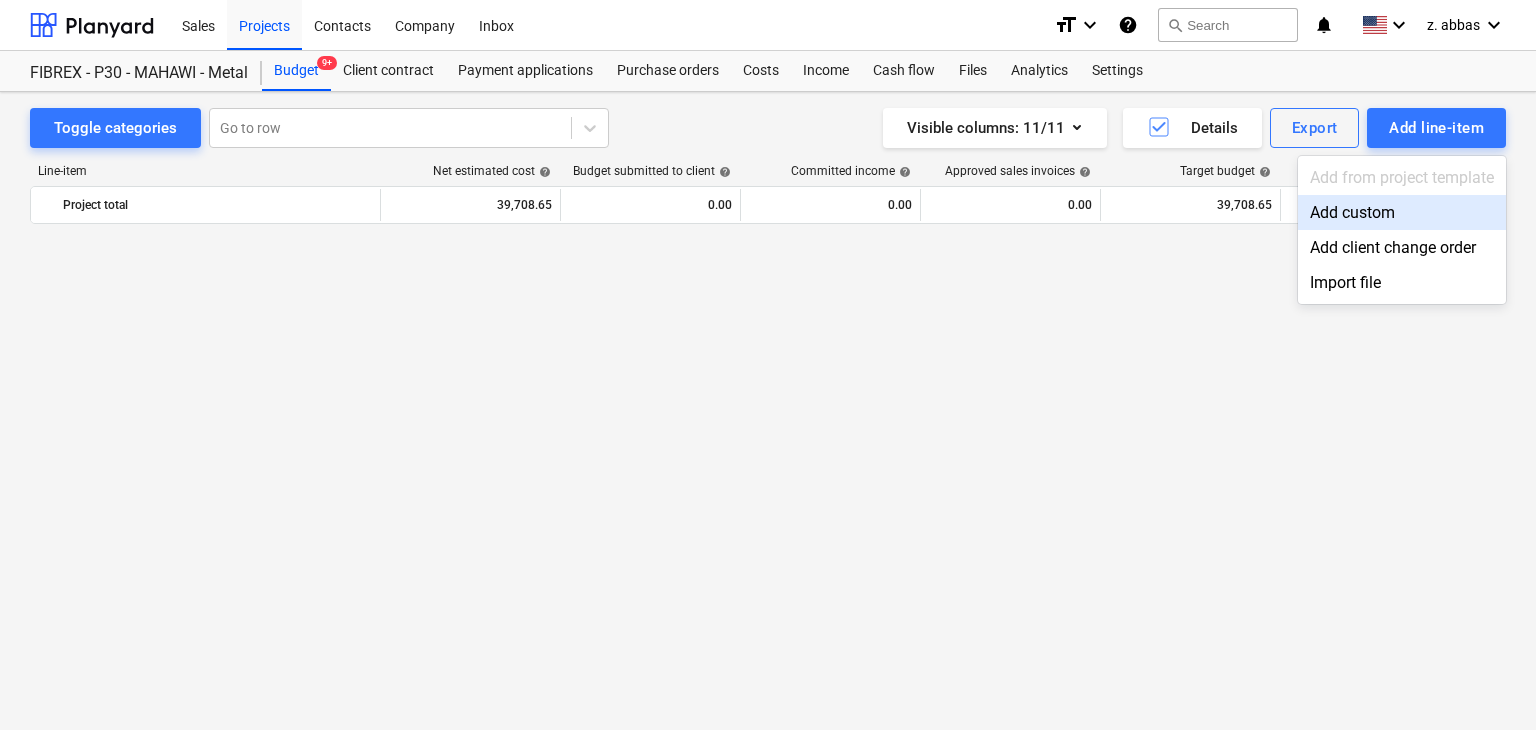 scroll, scrollTop: 11135, scrollLeft: 0, axis: vertical 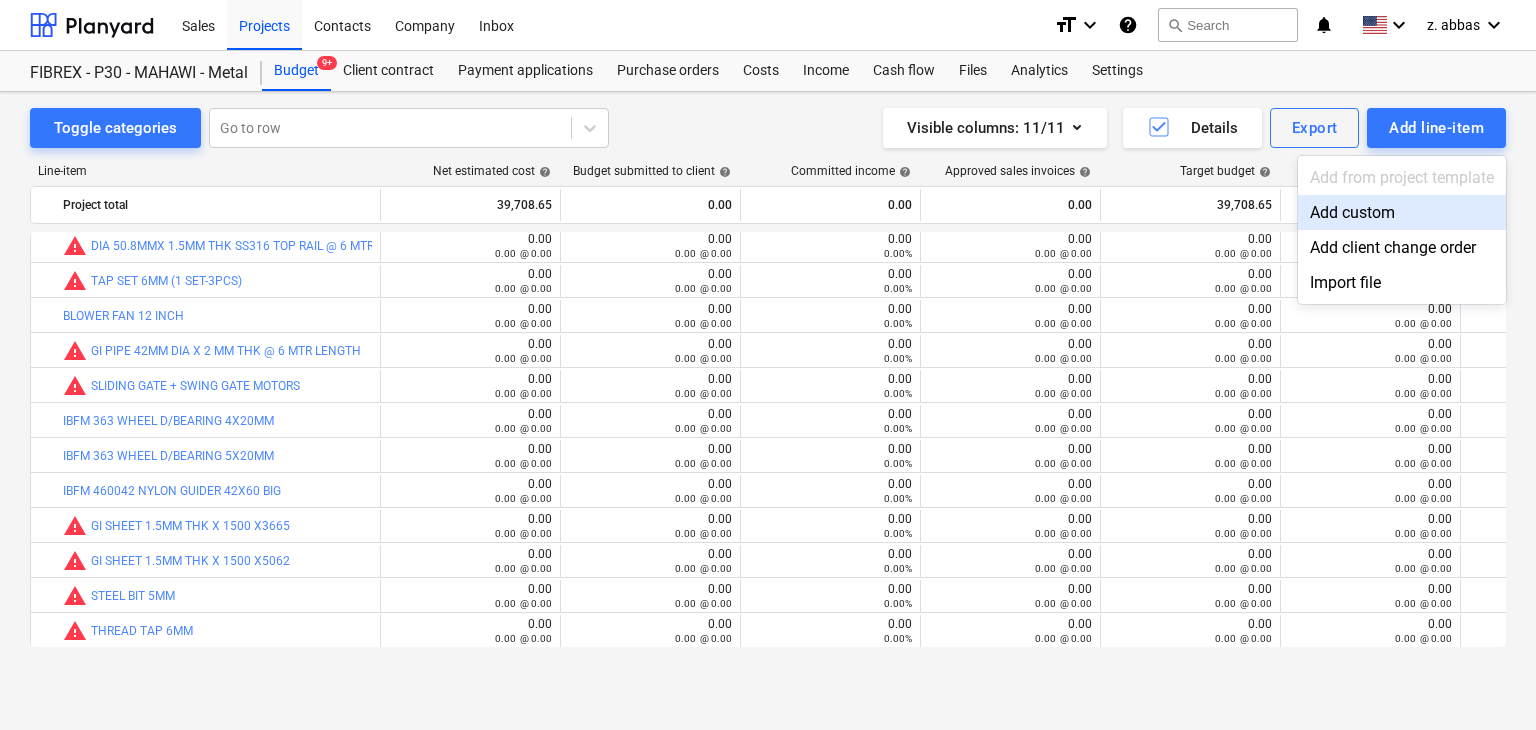 click on "Add custom" at bounding box center [1402, 212] 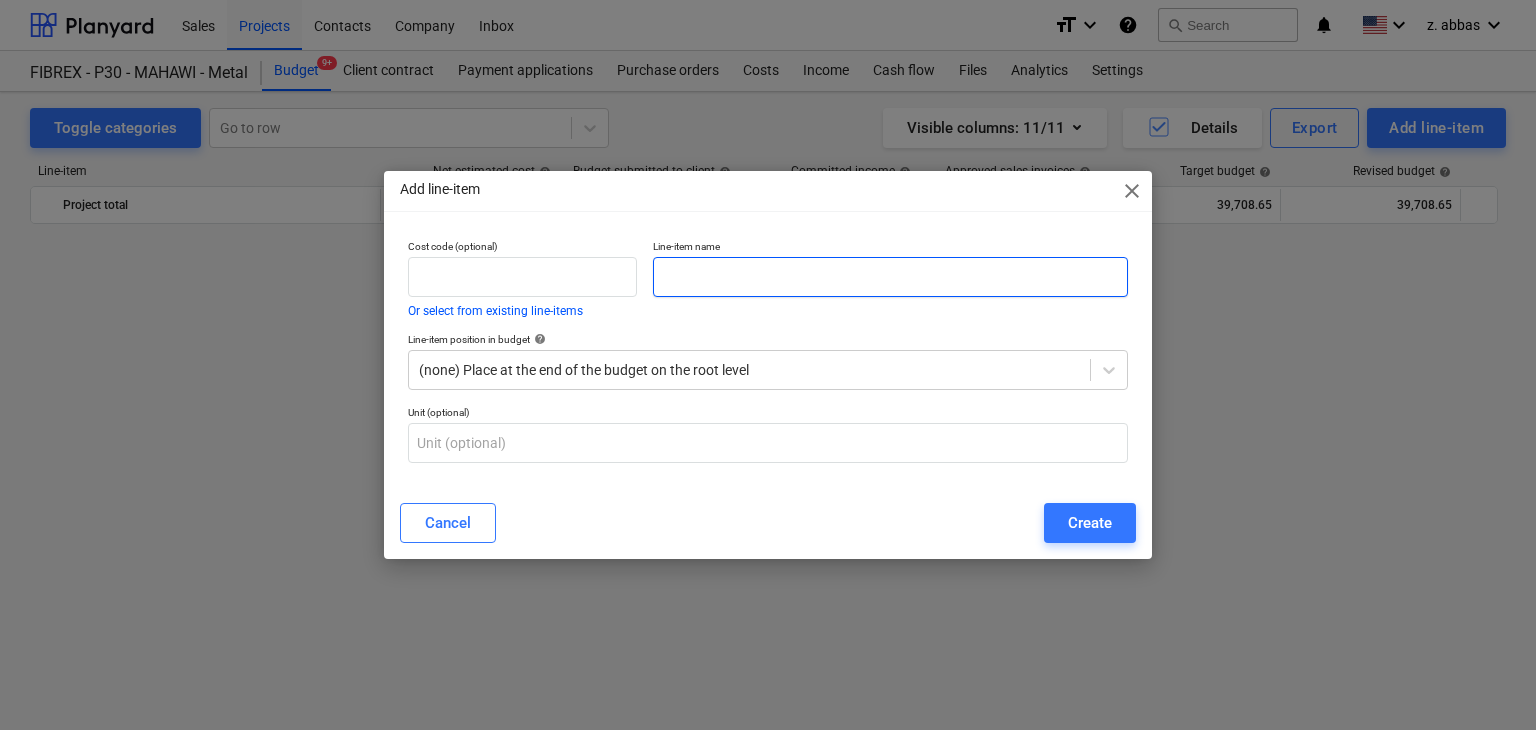 scroll, scrollTop: 11135, scrollLeft: 0, axis: vertical 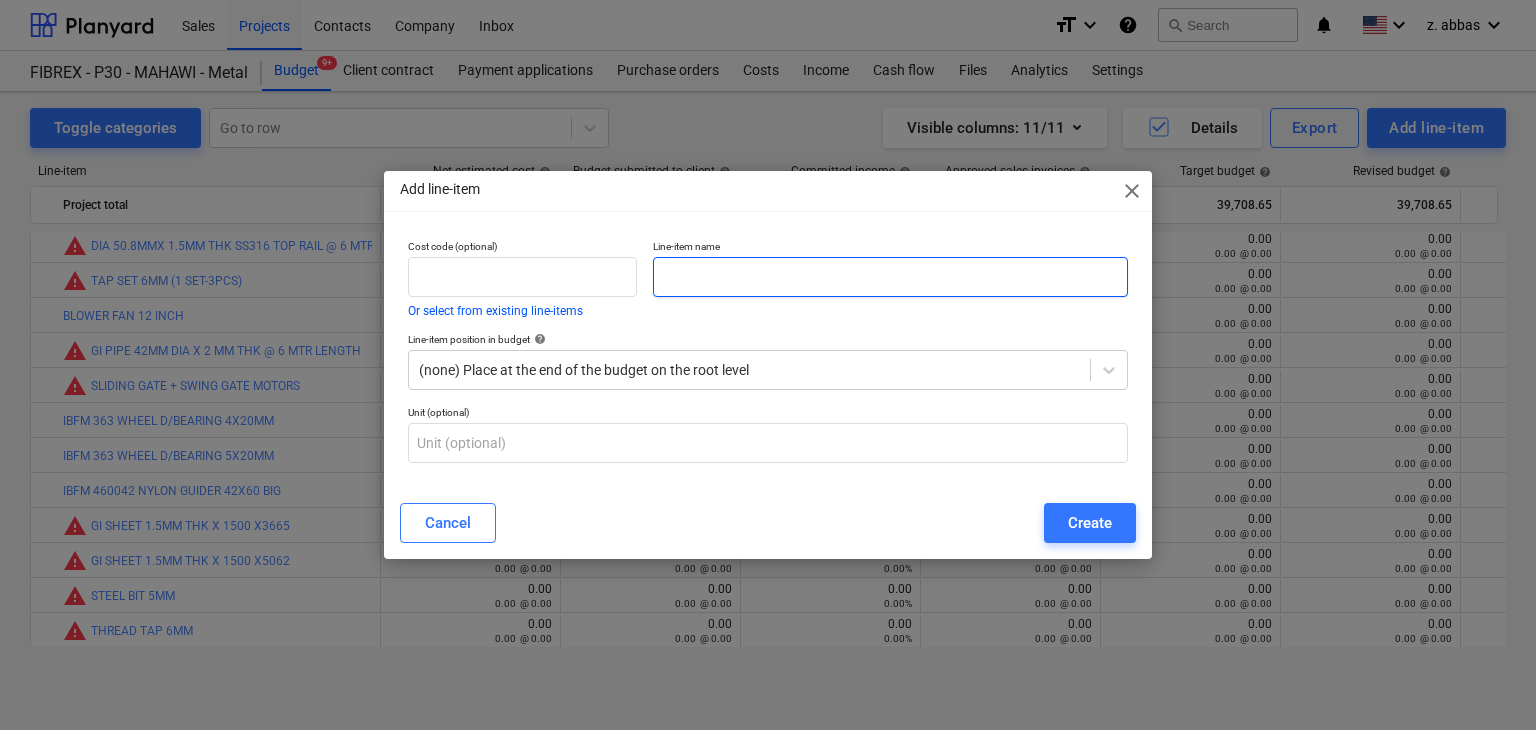 click at bounding box center [890, 277] 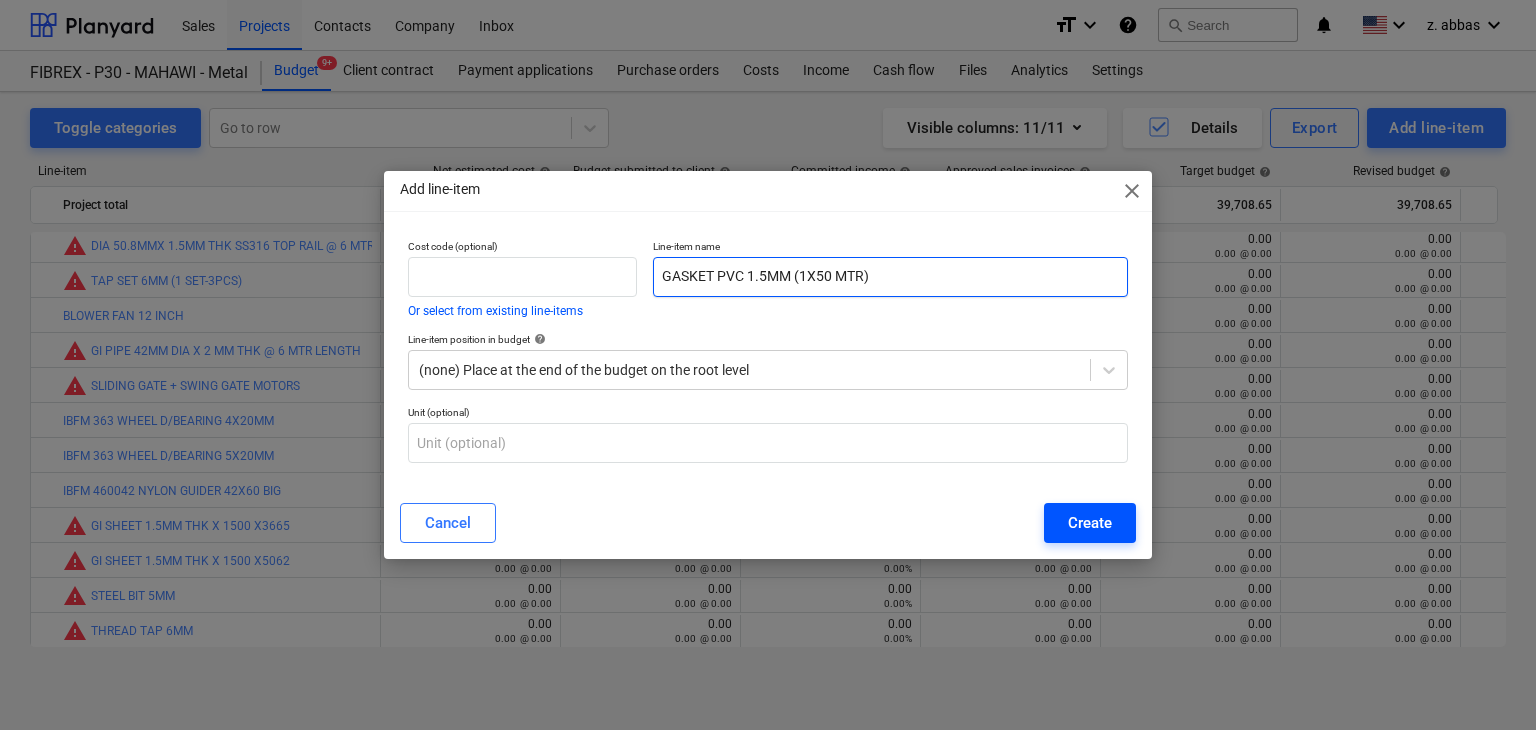 type on "GASKET PVC 1.5MM (1X50 MTR)" 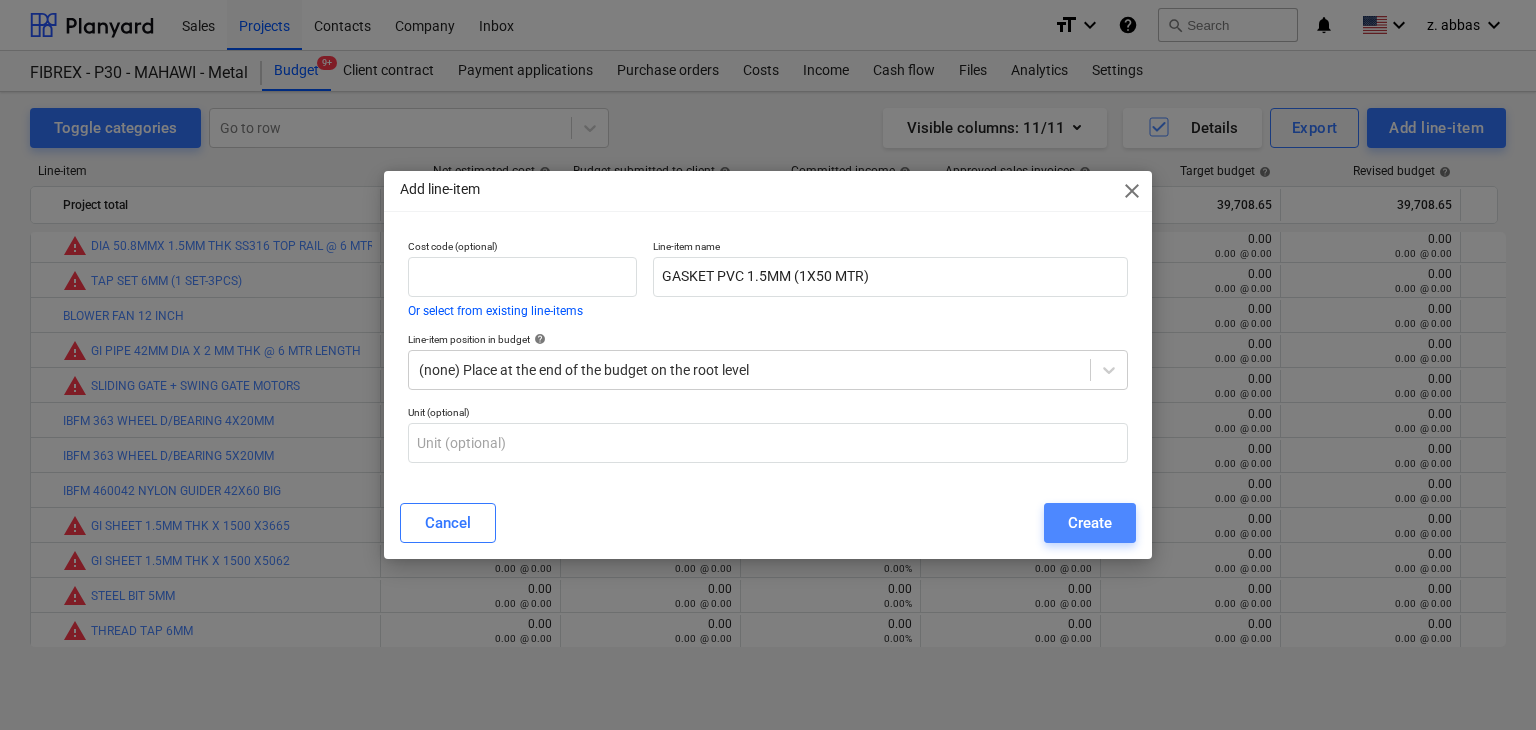 click on "Create" at bounding box center [1090, 523] 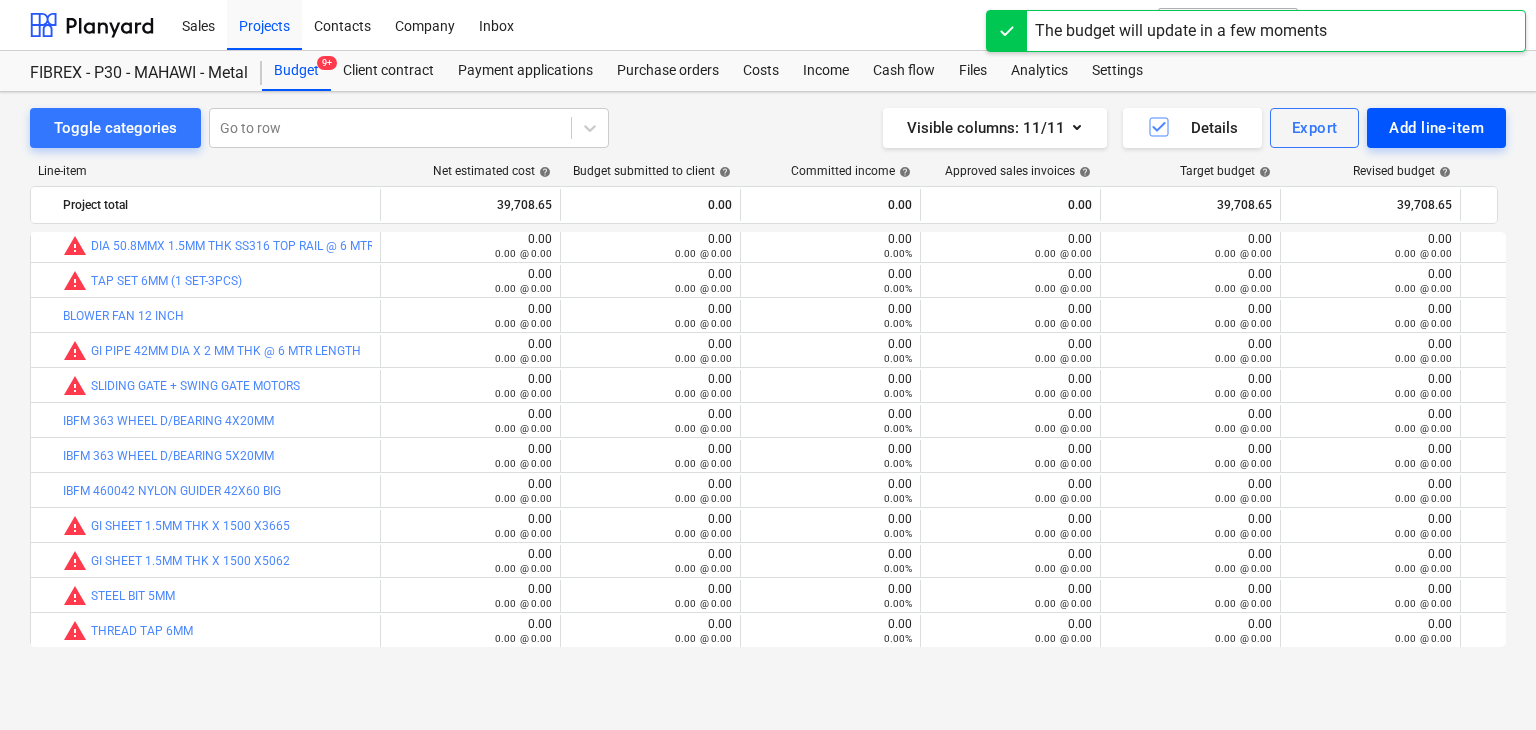 click on "Add line-item" at bounding box center [1436, 128] 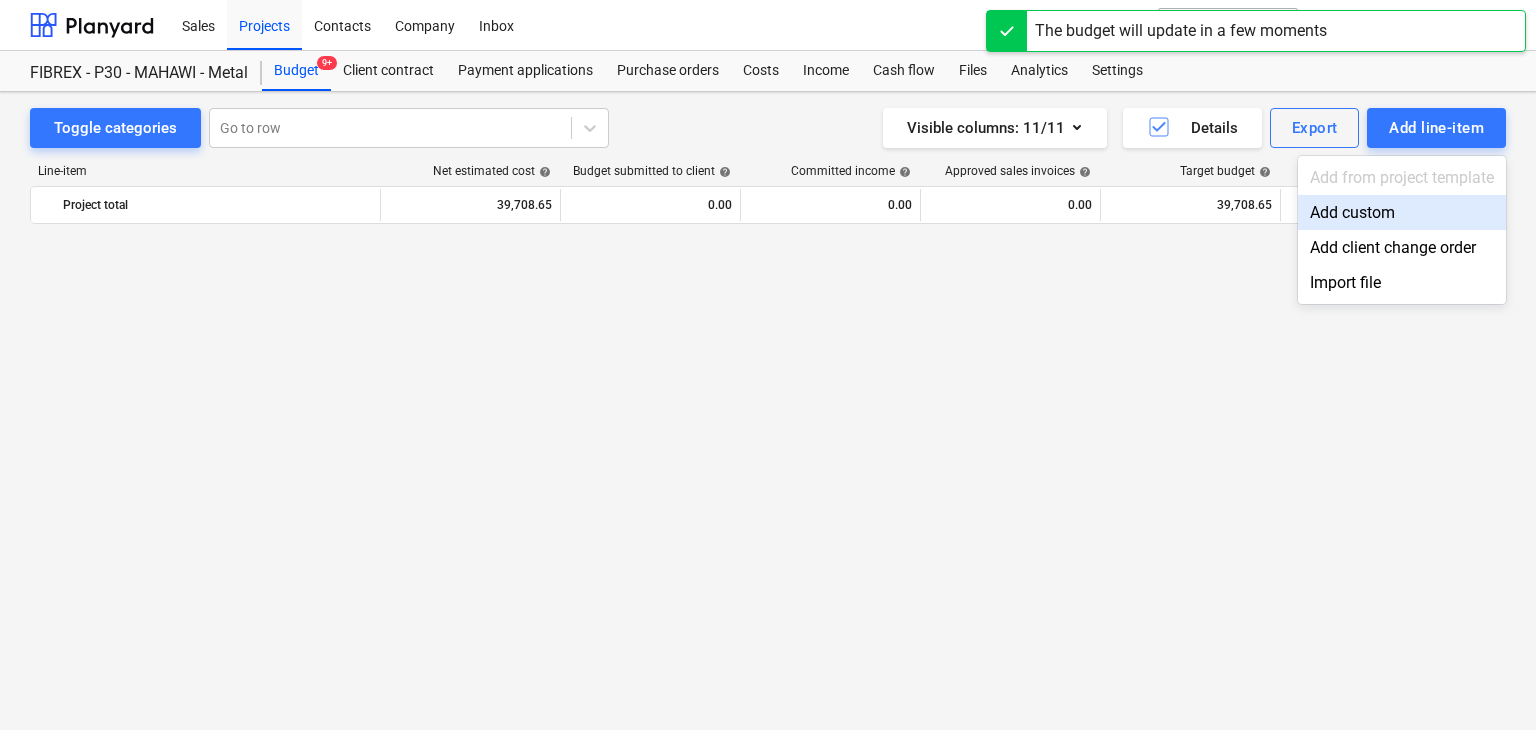 scroll, scrollTop: 11135, scrollLeft: 0, axis: vertical 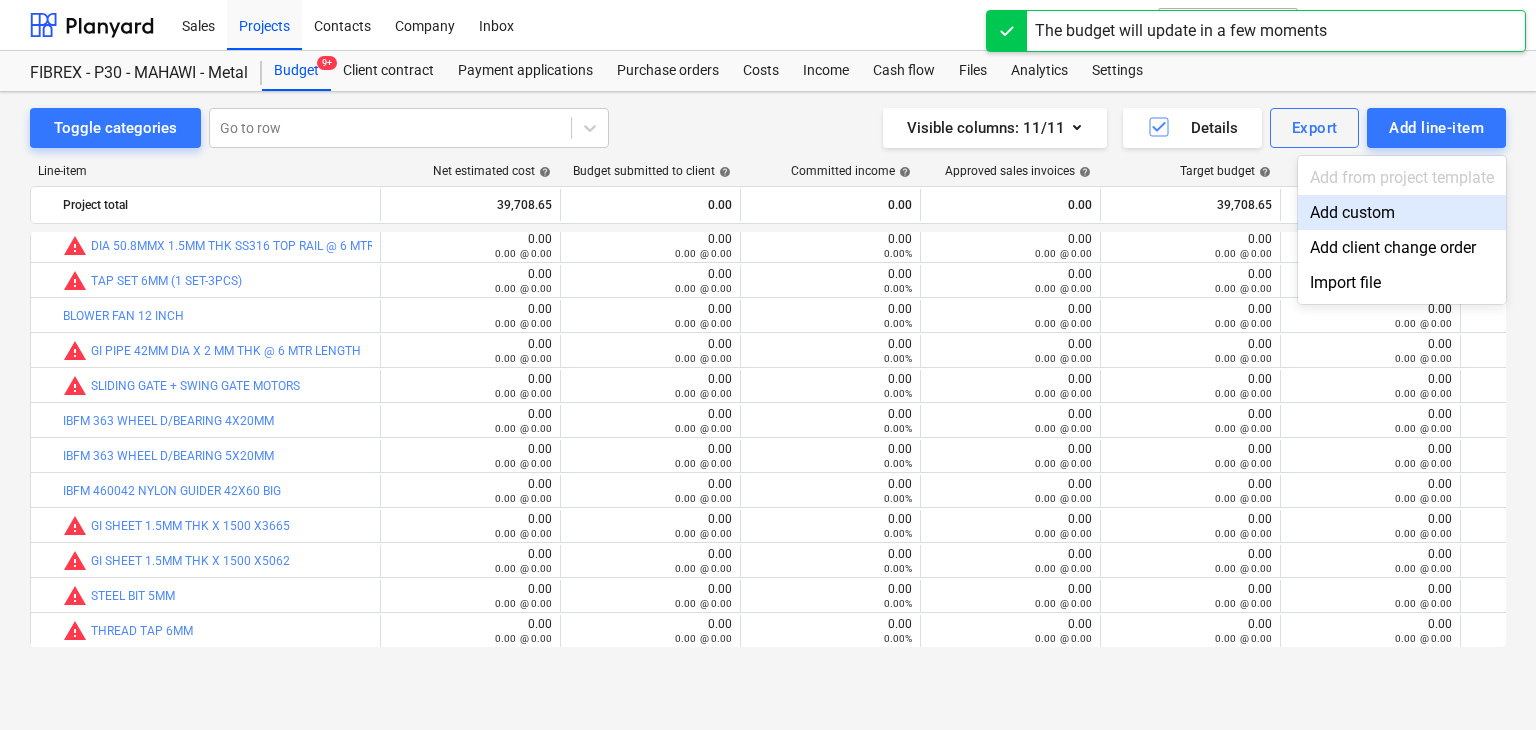 click on "Add custom" at bounding box center [1402, 212] 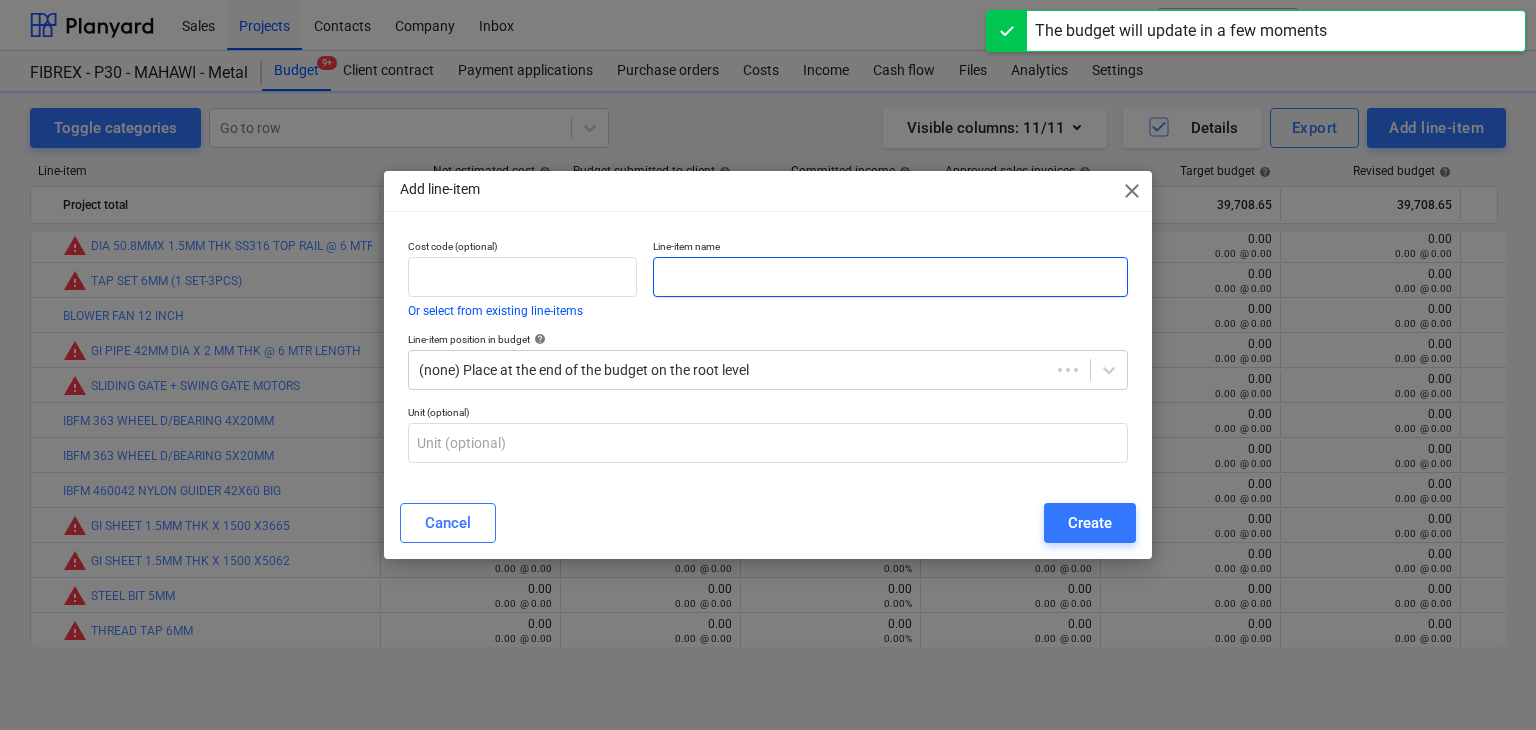 click on "Add line-item close Cost code (optional) Or select from existing line-items Line-item name Line-item position in budget help   (none) Place at the end of the budget on the root level Unit (optional) Cancel Create" at bounding box center (768, 365) 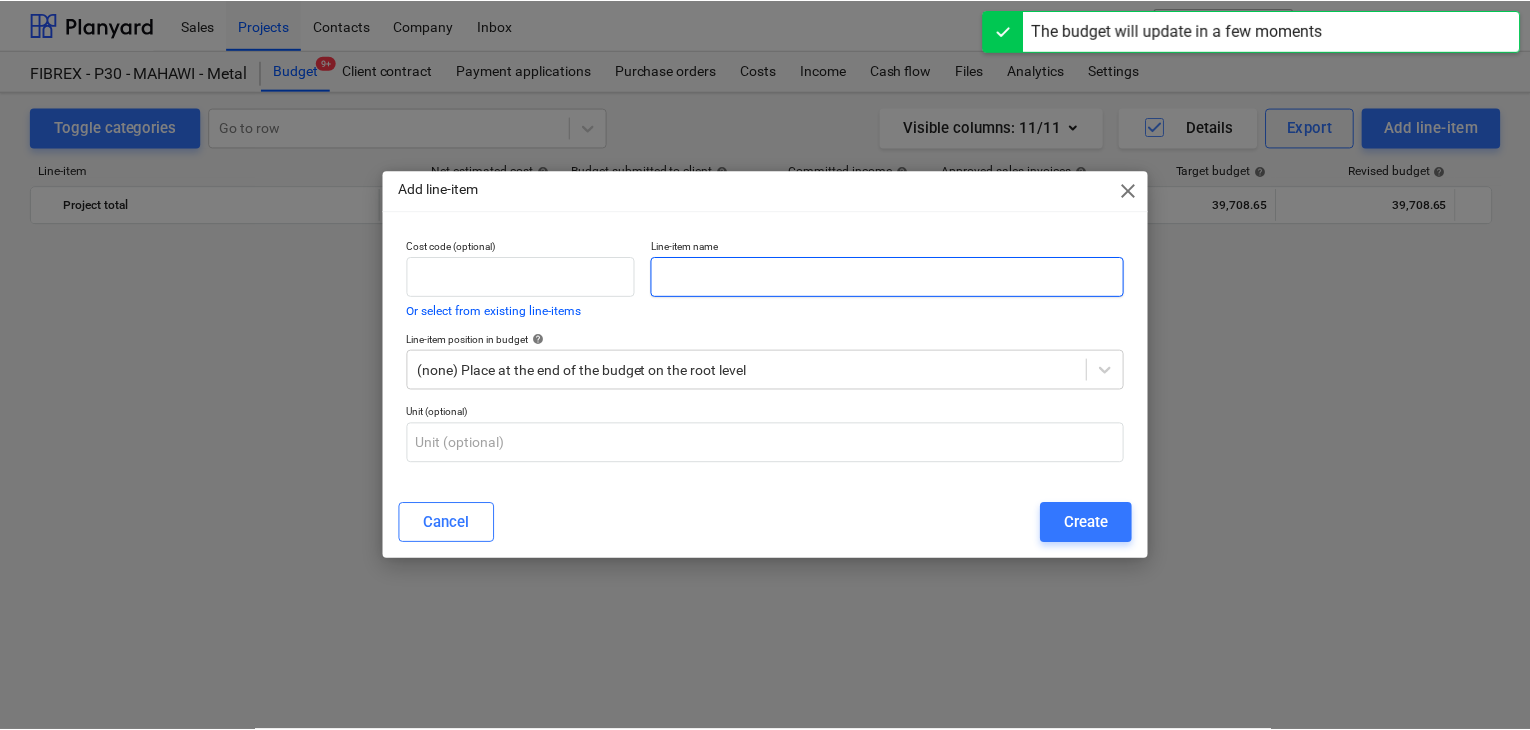 scroll, scrollTop: 11135, scrollLeft: 0, axis: vertical 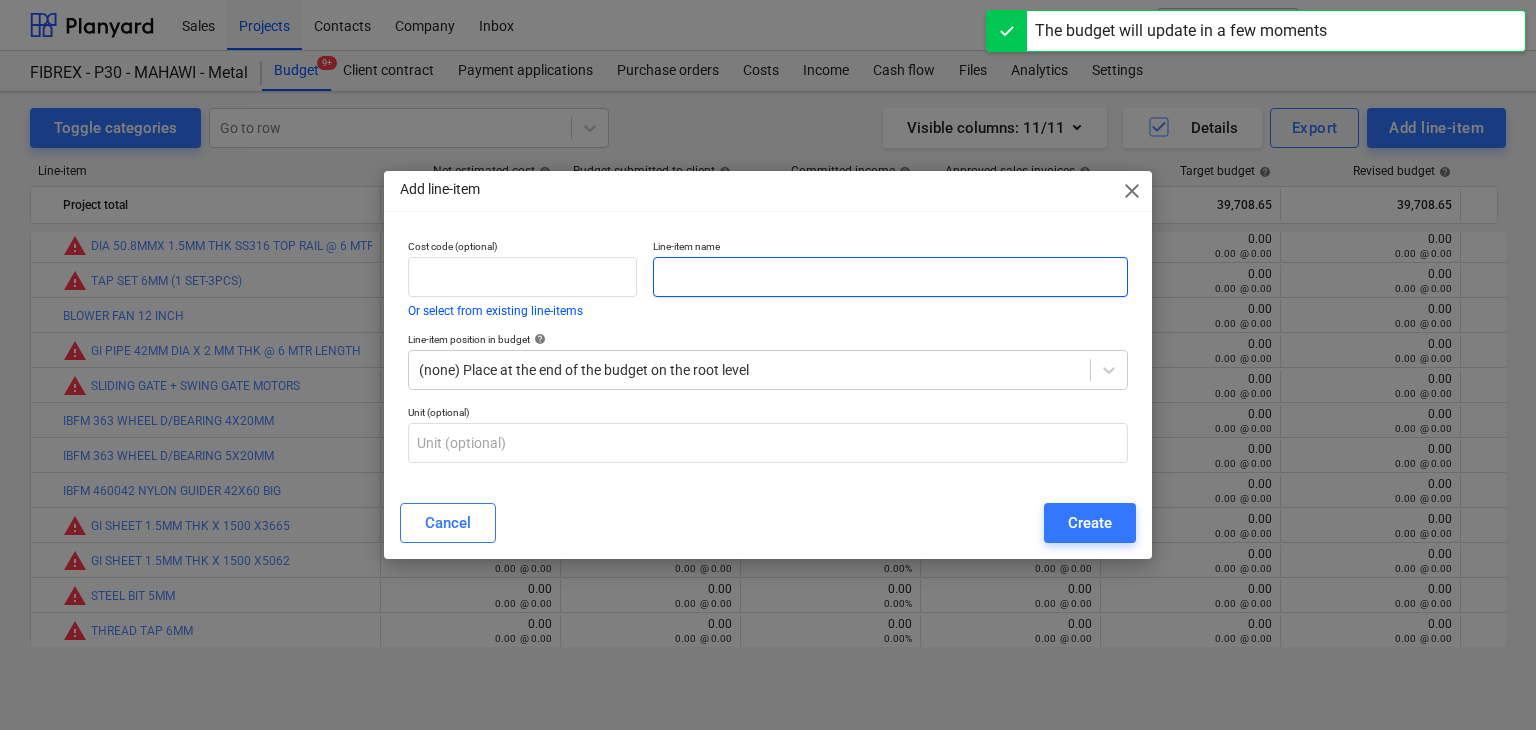click at bounding box center [890, 277] 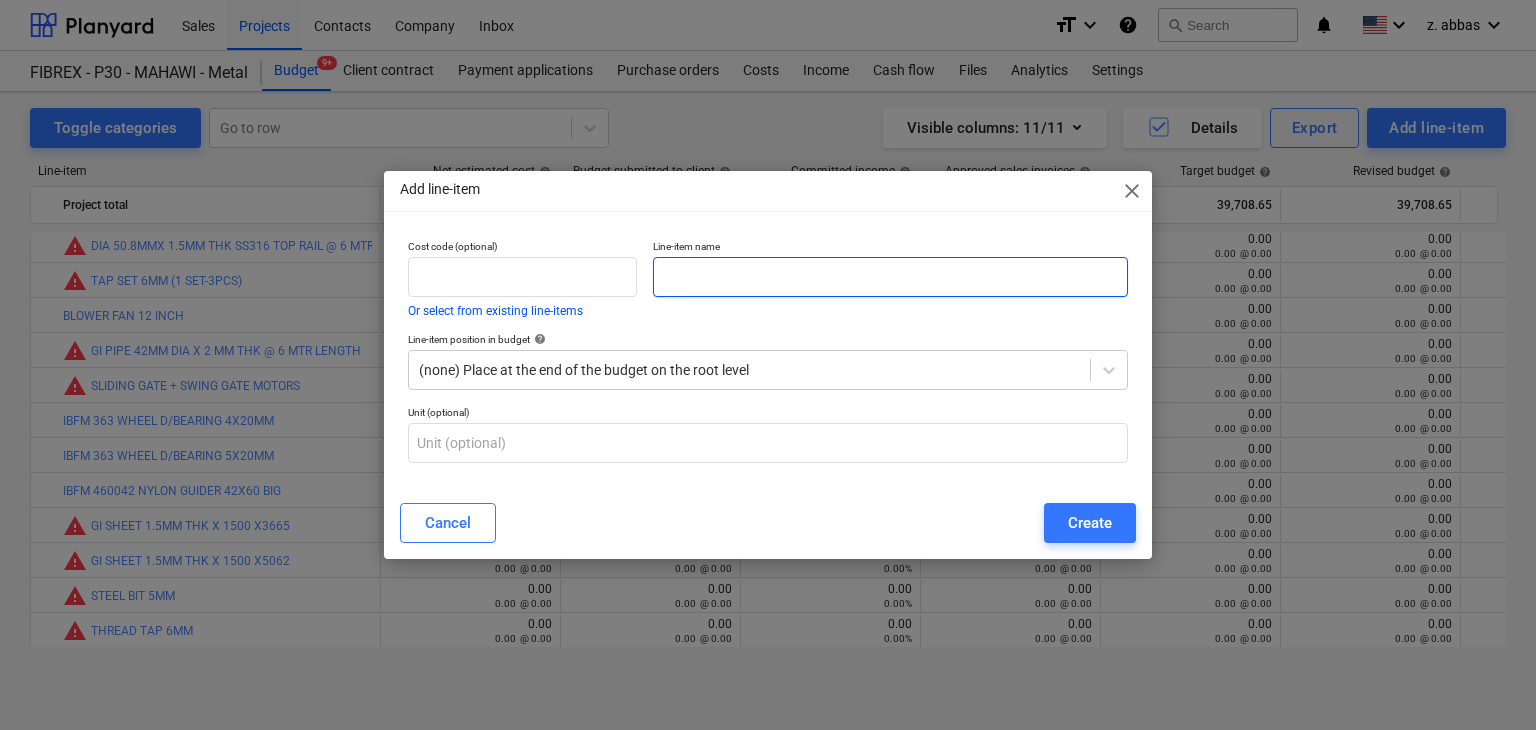 paste on "PVC PACKING 1MM WHITE (1X1000 PC)" 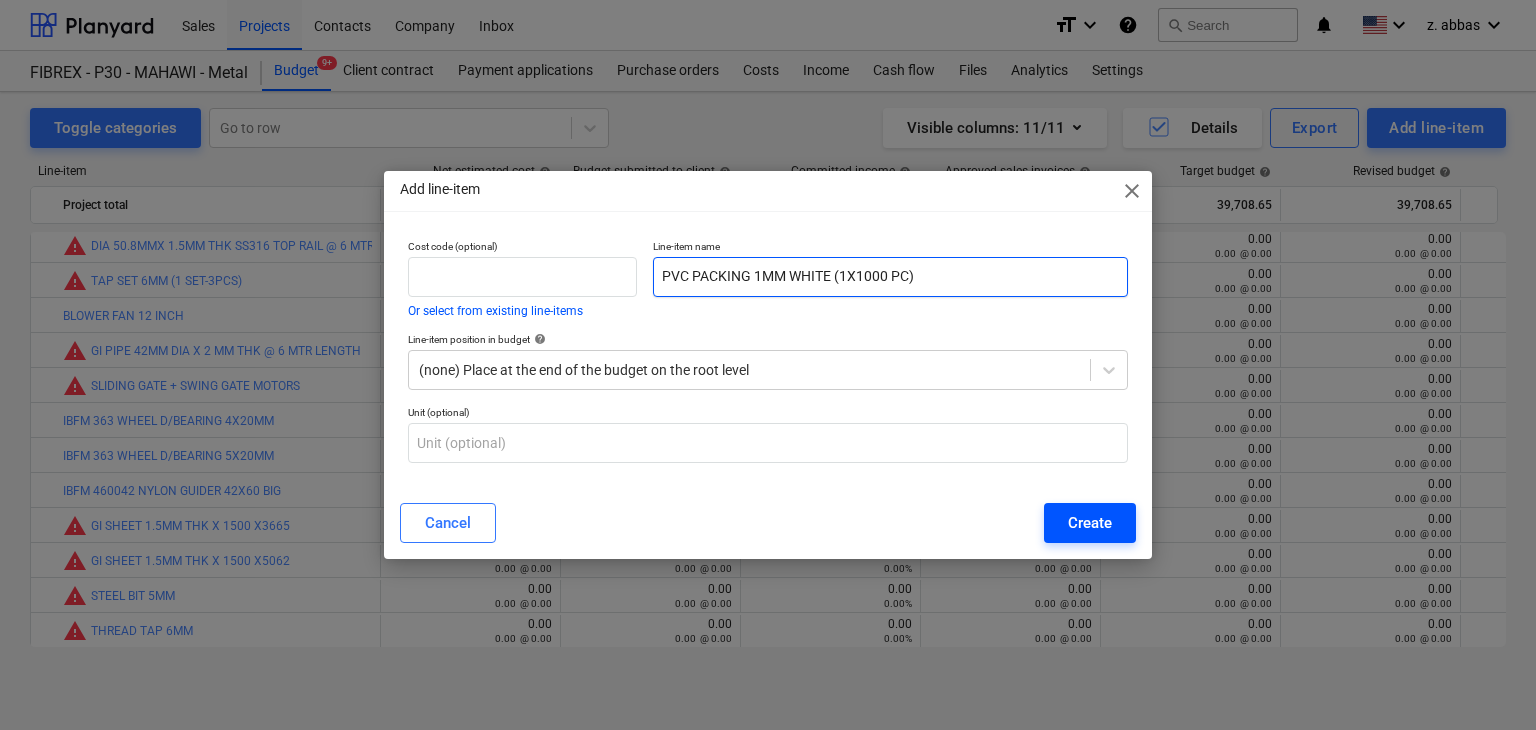 type on "PVC PACKING 1MM WHITE (1X1000 PC)" 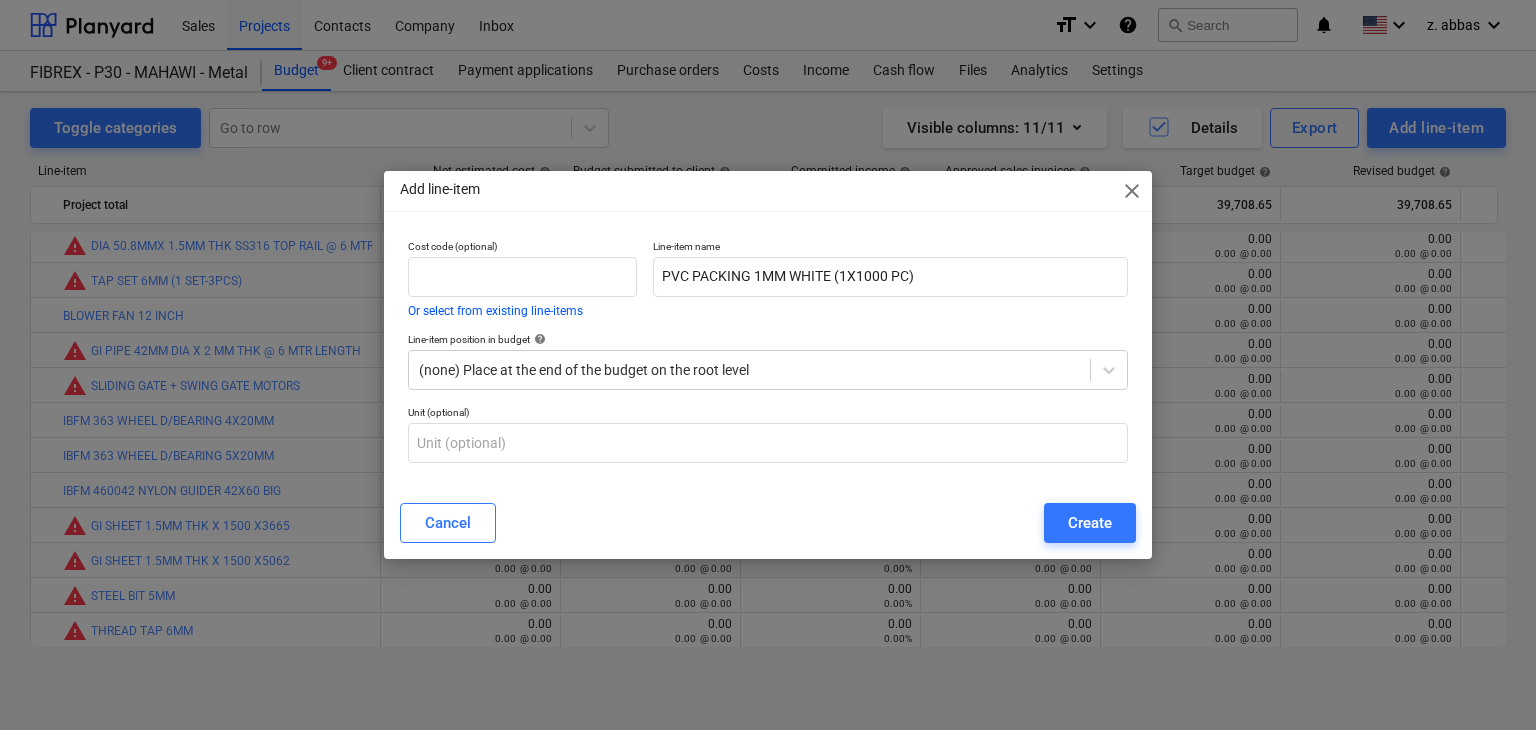 click on "Create" at bounding box center (1090, 523) 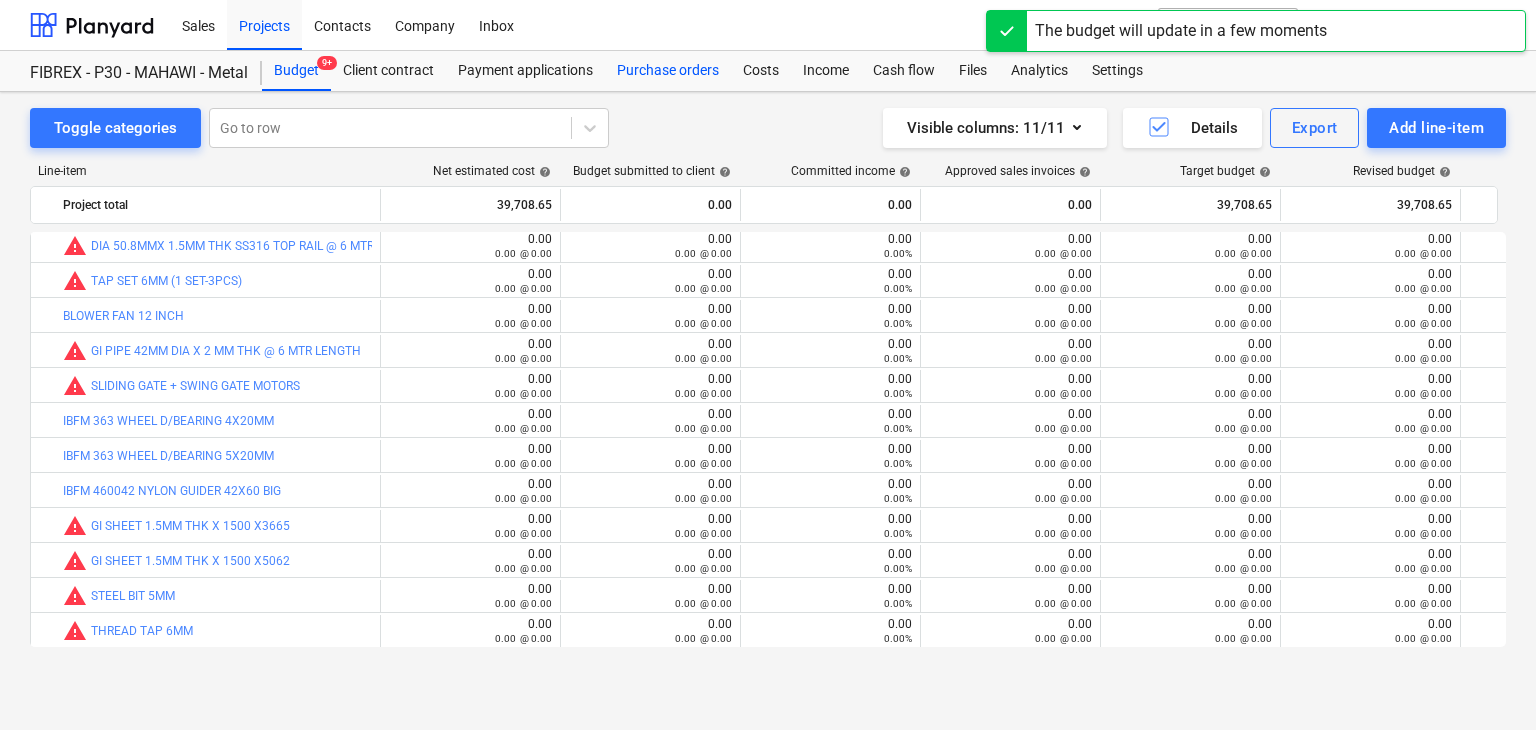click on "Purchase orders" at bounding box center (668, 71) 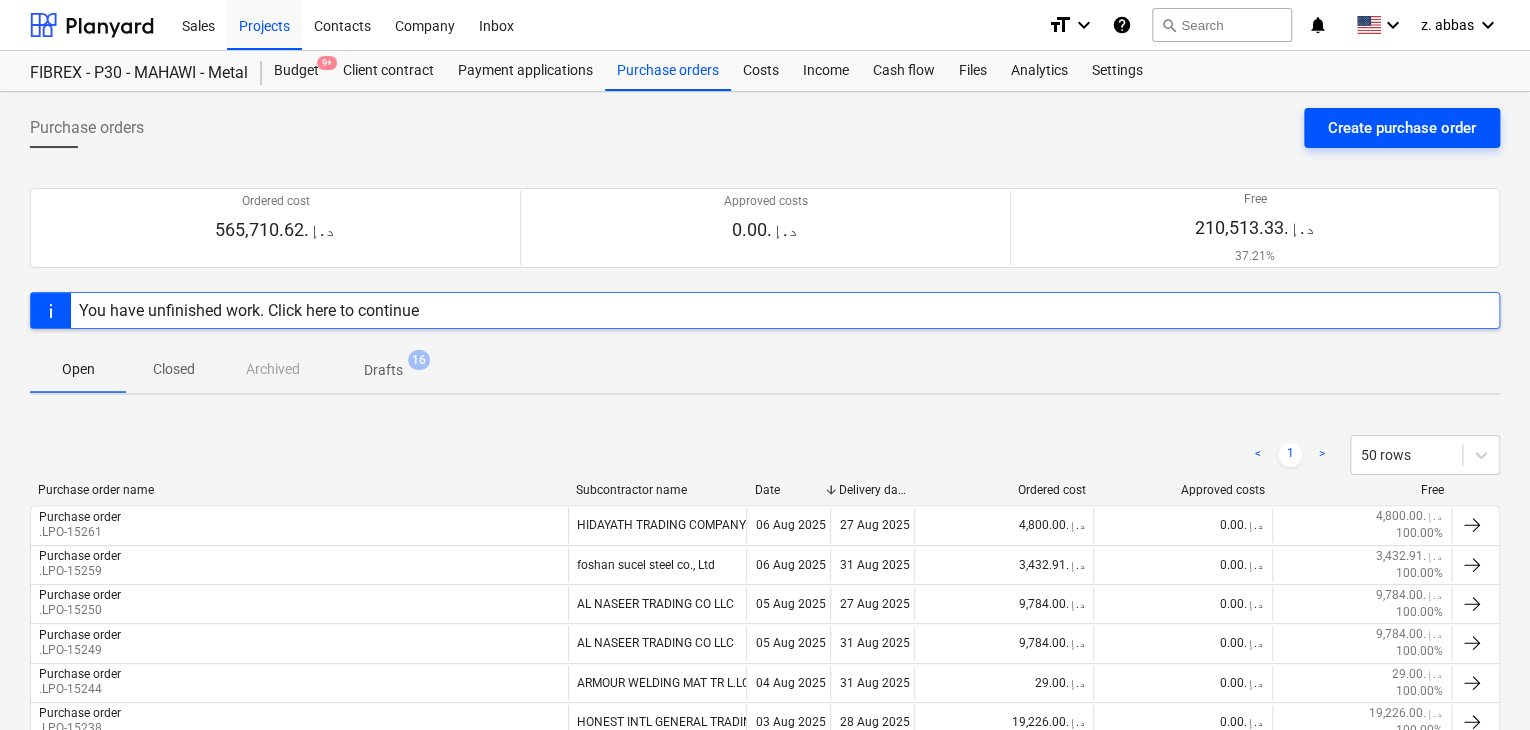 click on "Create purchase order" at bounding box center [1402, 128] 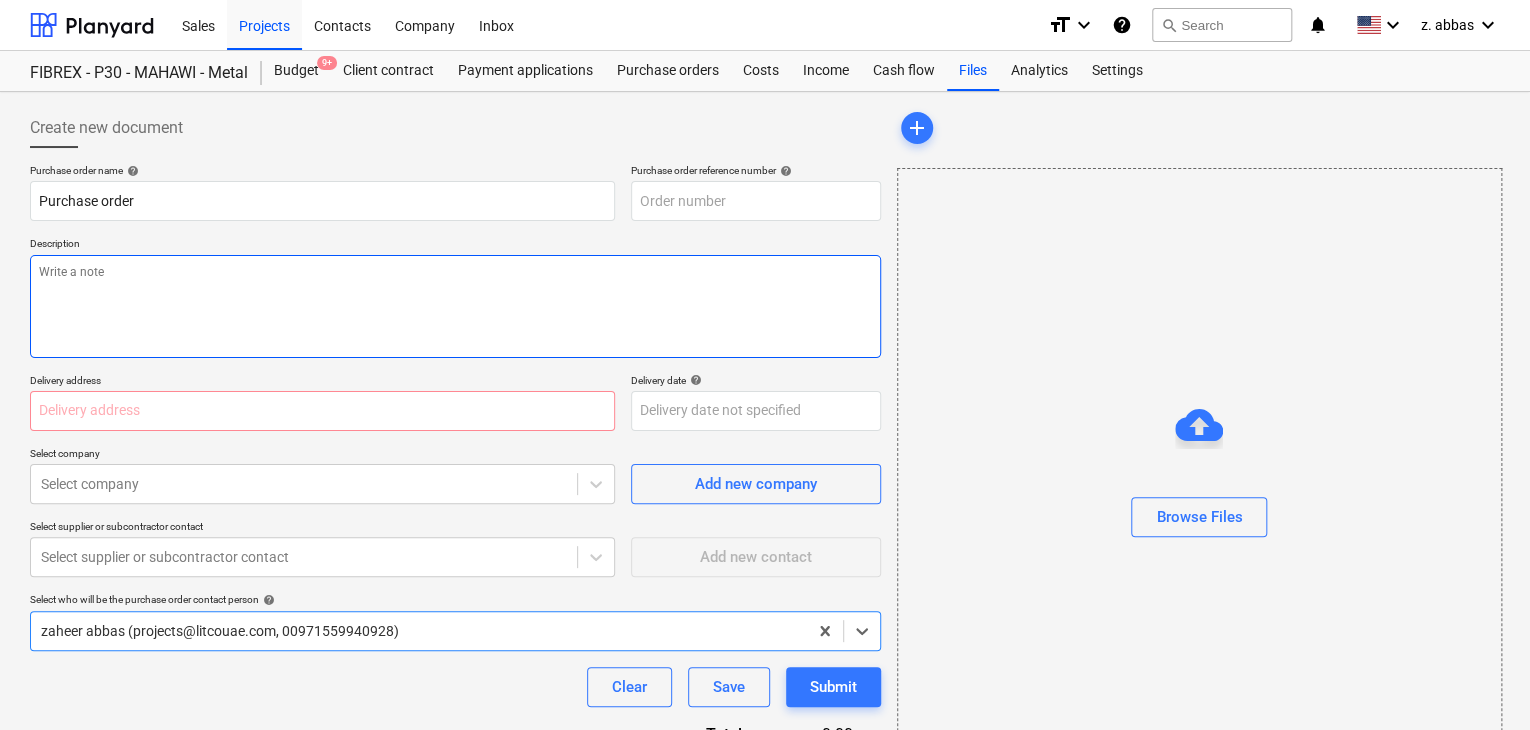 click at bounding box center [455, 306] 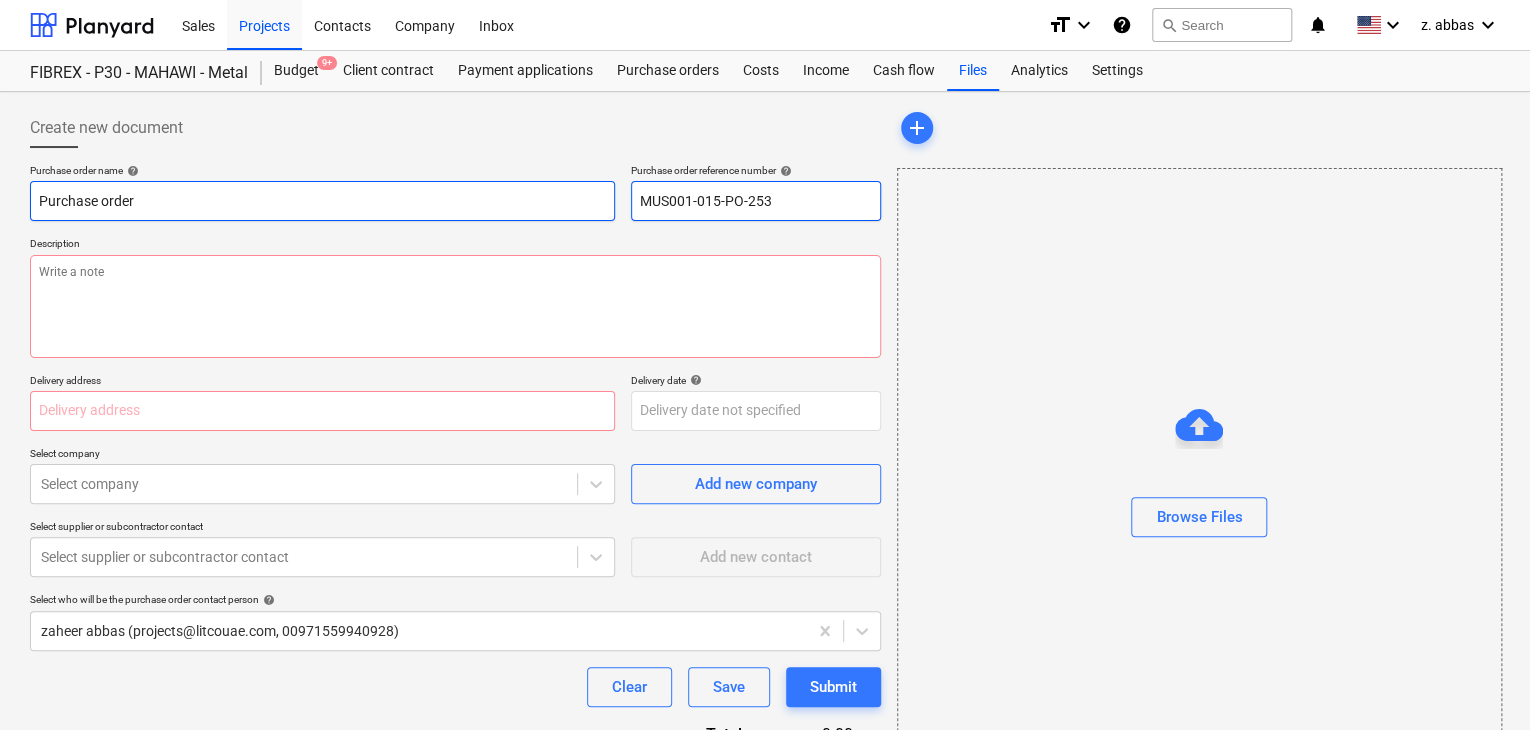 drag, startPoint x: 792, startPoint y: 200, endPoint x: 543, endPoint y: 206, distance: 249.07228 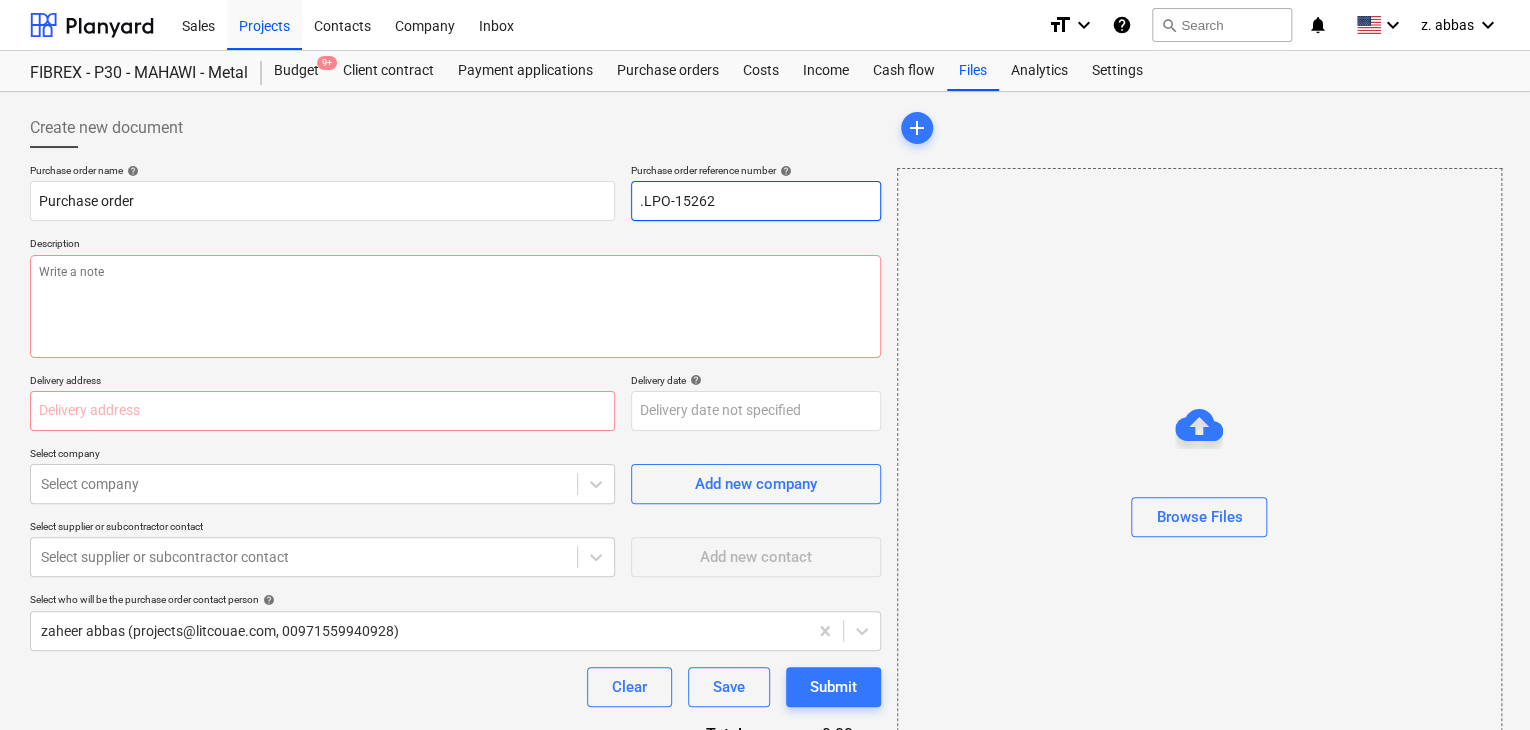 type on ".LPO-15262" 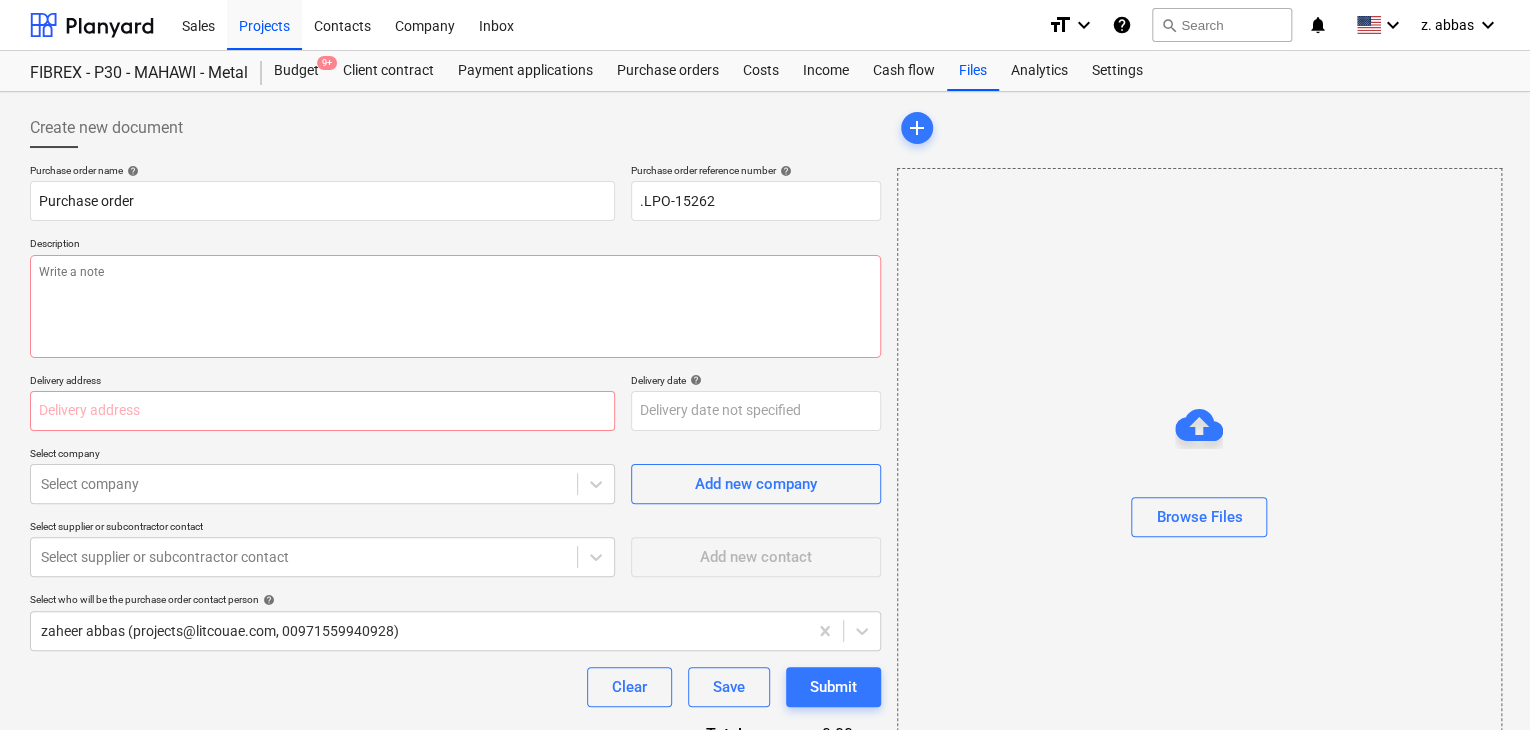 click on "Description" at bounding box center (455, 245) 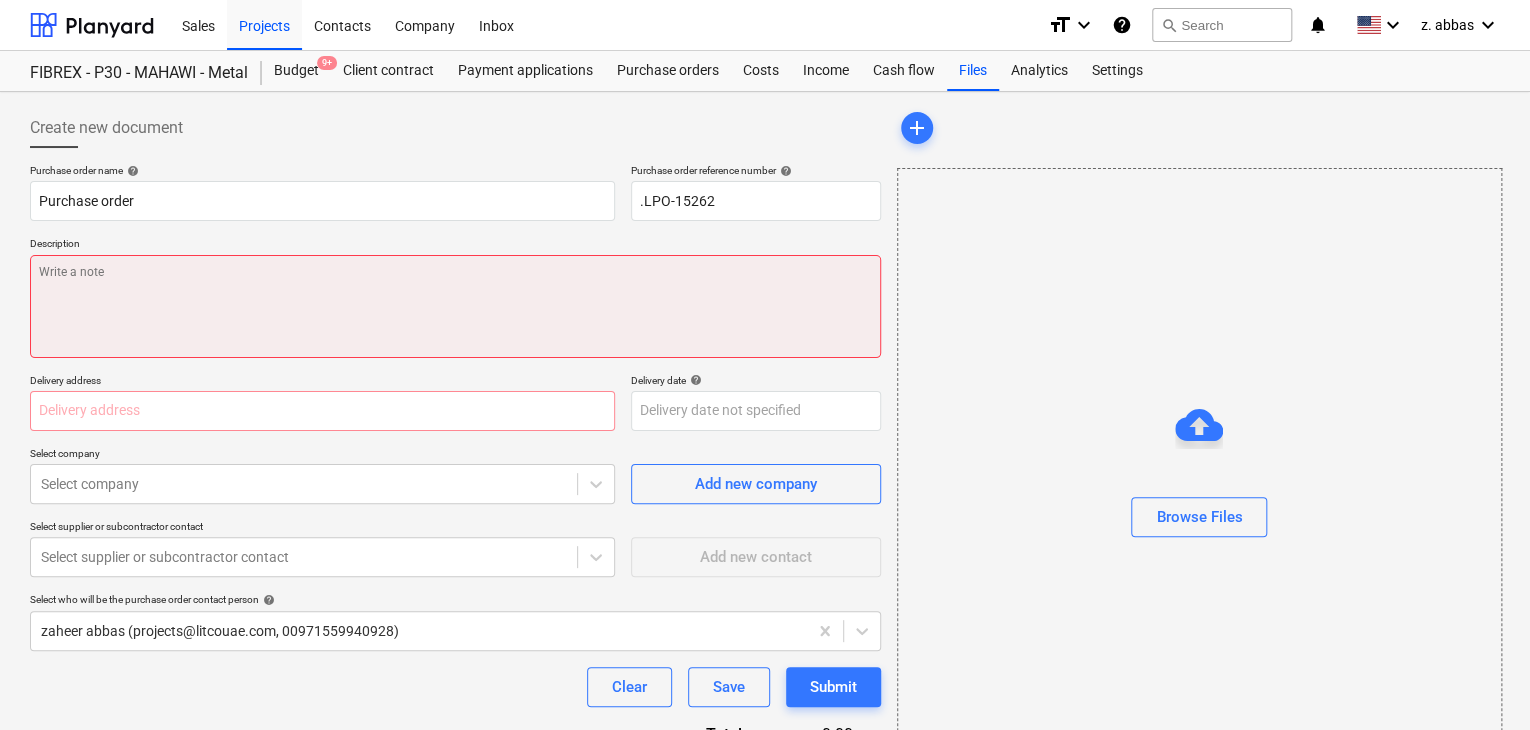 click at bounding box center (455, 306) 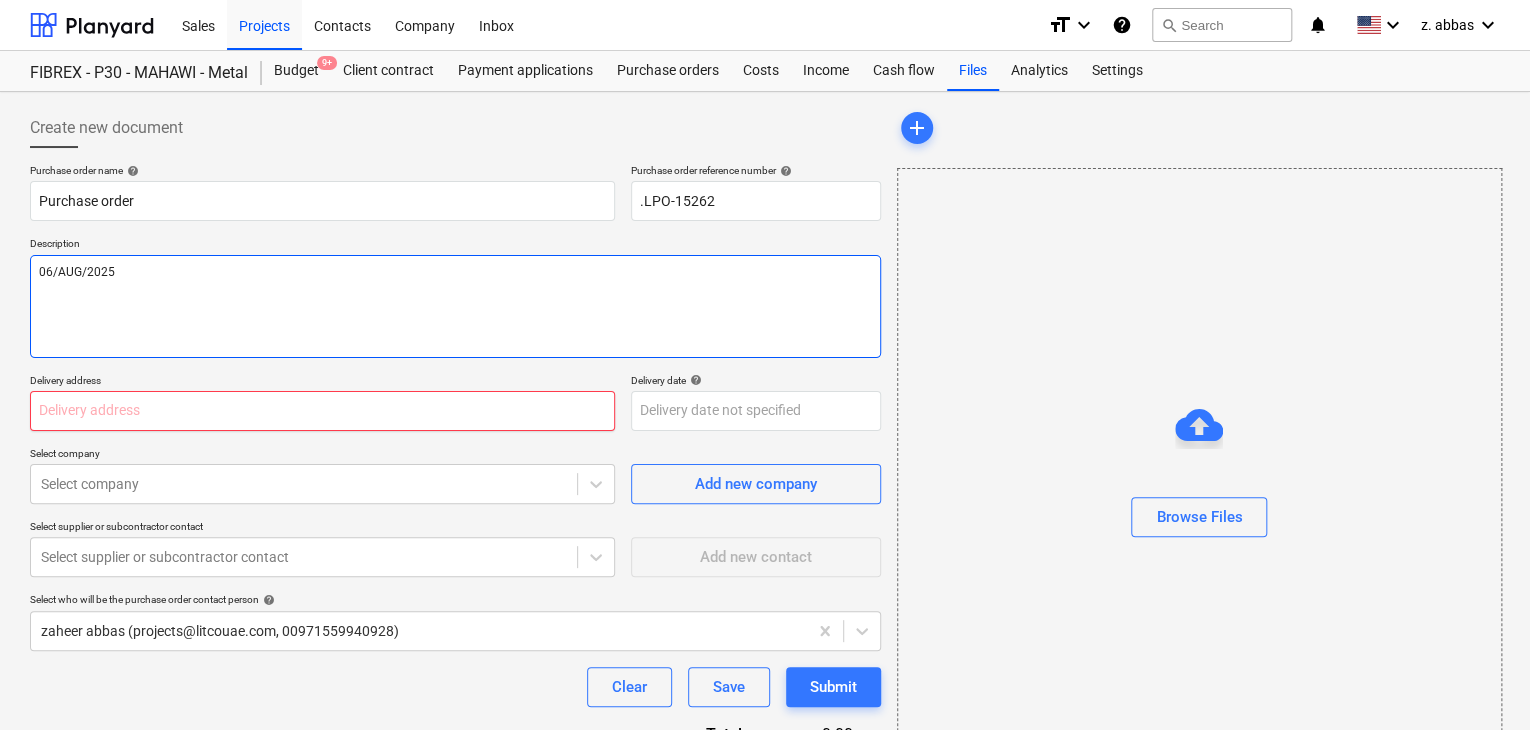 type on "06/AUG/2025" 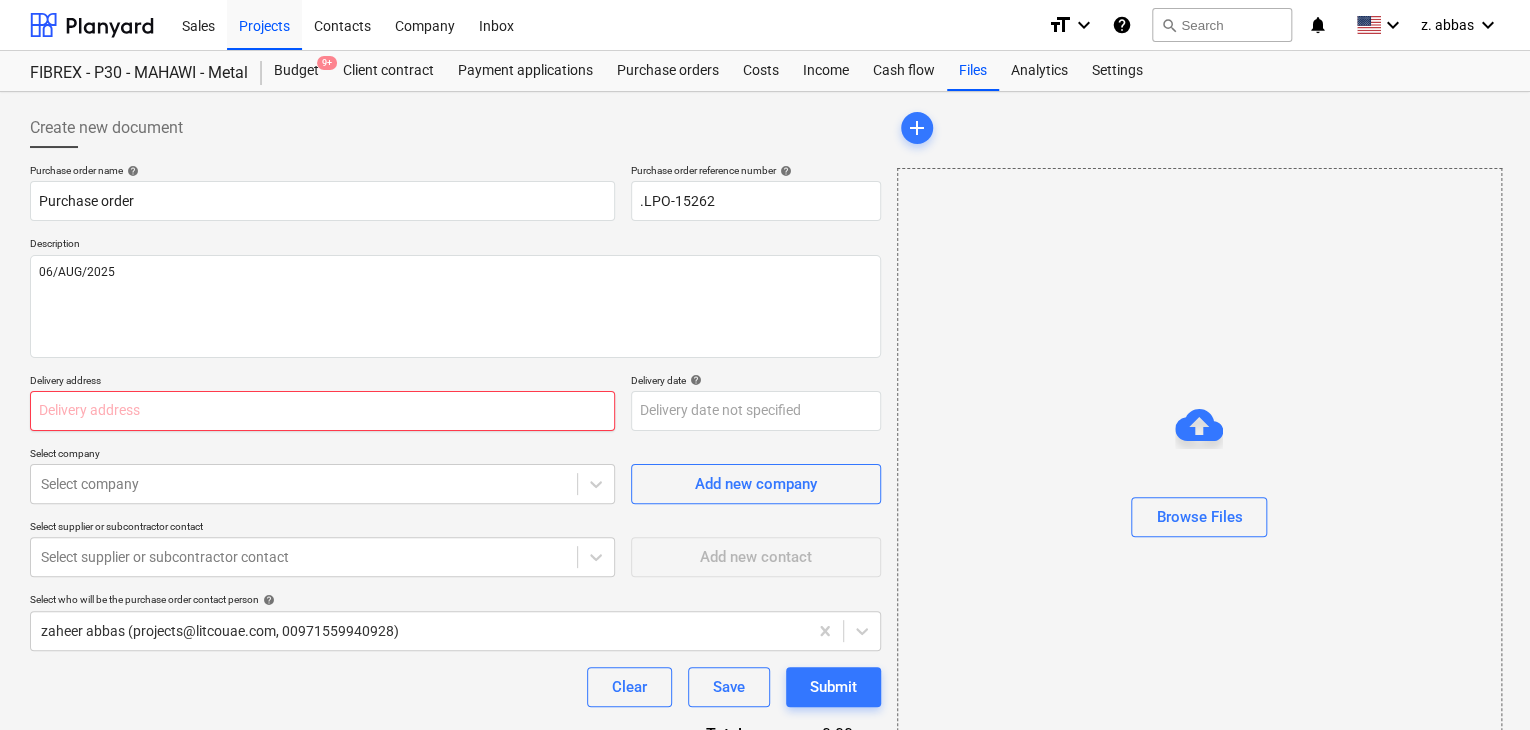 click at bounding box center [322, 411] 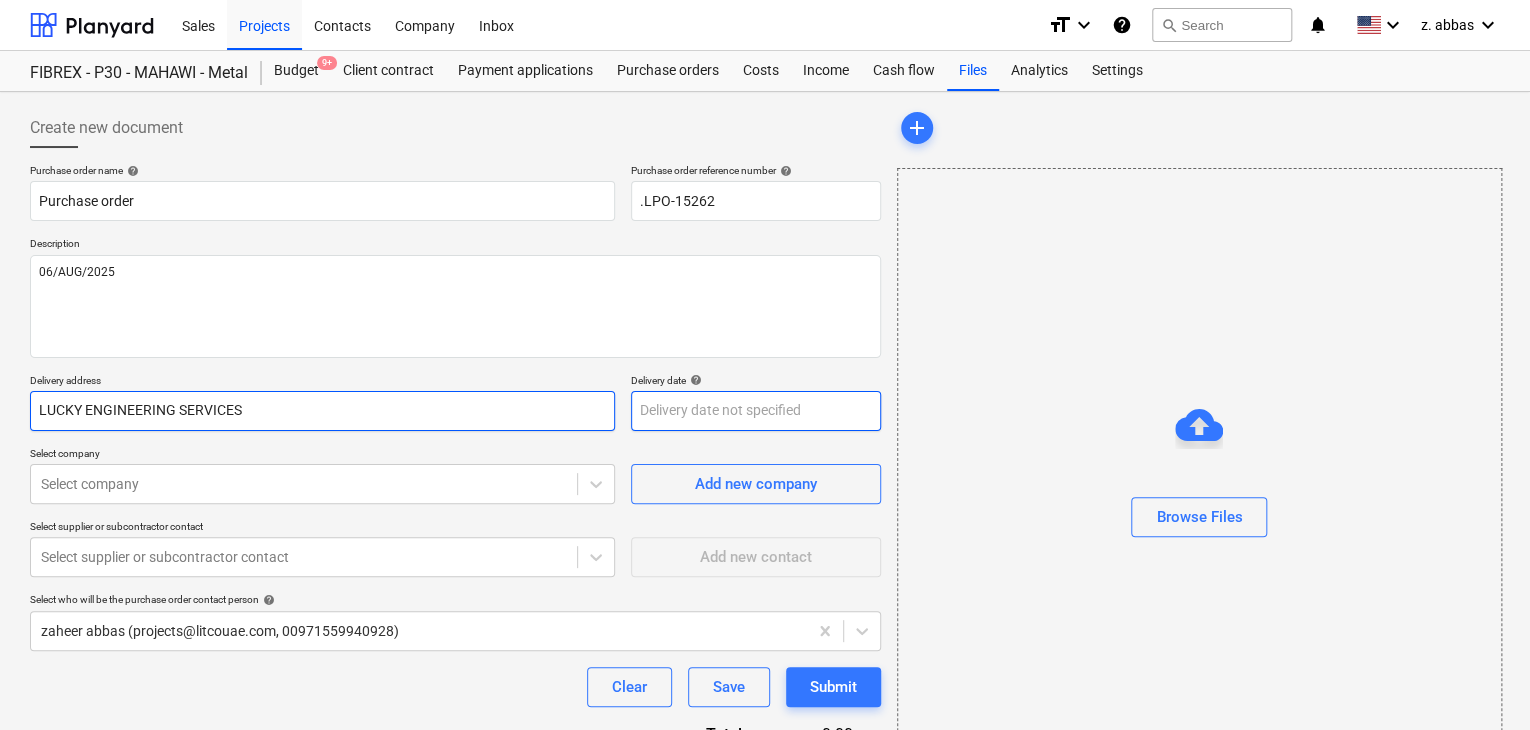 type on "LUCKY ENGINEERING SERVICES" 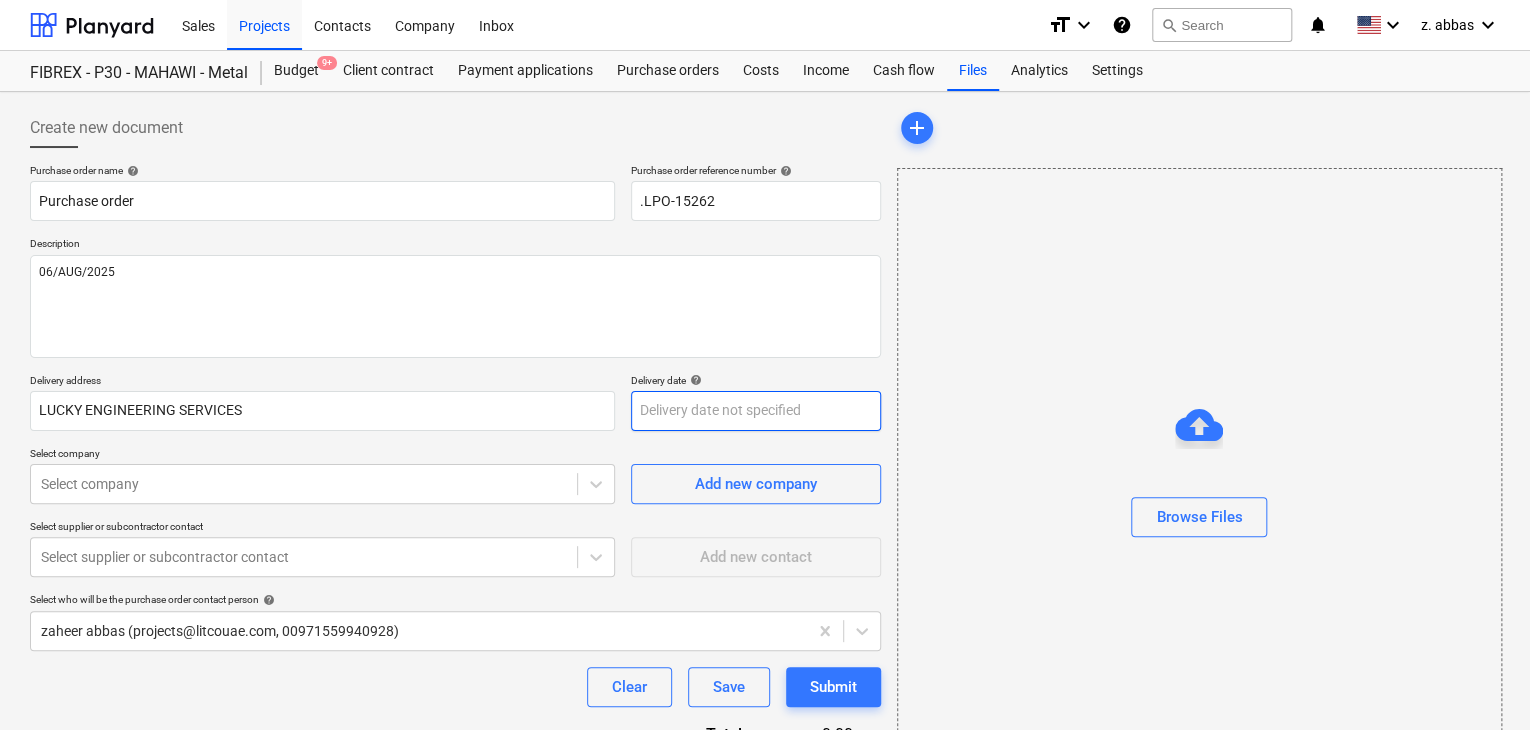 click on "Sales Projects Contacts Company Inbox format_size keyboard_arrow_down help search Search notifications 0 keyboard_arrow_down z. abbas keyboard_arrow_down FIBREX - P30 - MAHAWI - Metal Budget 9+ Client contract Payment applications Purchase orders Costs Income Cash flow Files Analytics Settings Create new document Purchase order name help Purchase order Purchase order reference number help .LPO-15262 Description [DATE] Delivery address LUCKY ENGINEERING SERVICES Delivery date help Press the down arrow key to interact with the calendar and
select a date. Press the question mark key to get the keyboard shortcuts for changing dates. Select company Select company Add new company Select supplier or subcontractor contact Select supplier or subcontractor contact Add new contact Select who will be the purchase order contact person help zaheer abbas ([EMAIL], [PHONE]) Clear Save Submit Total 0.00د.إ.‏ Select line-items to add help Search or select a line-item Select in bulk add" at bounding box center [765, 365] 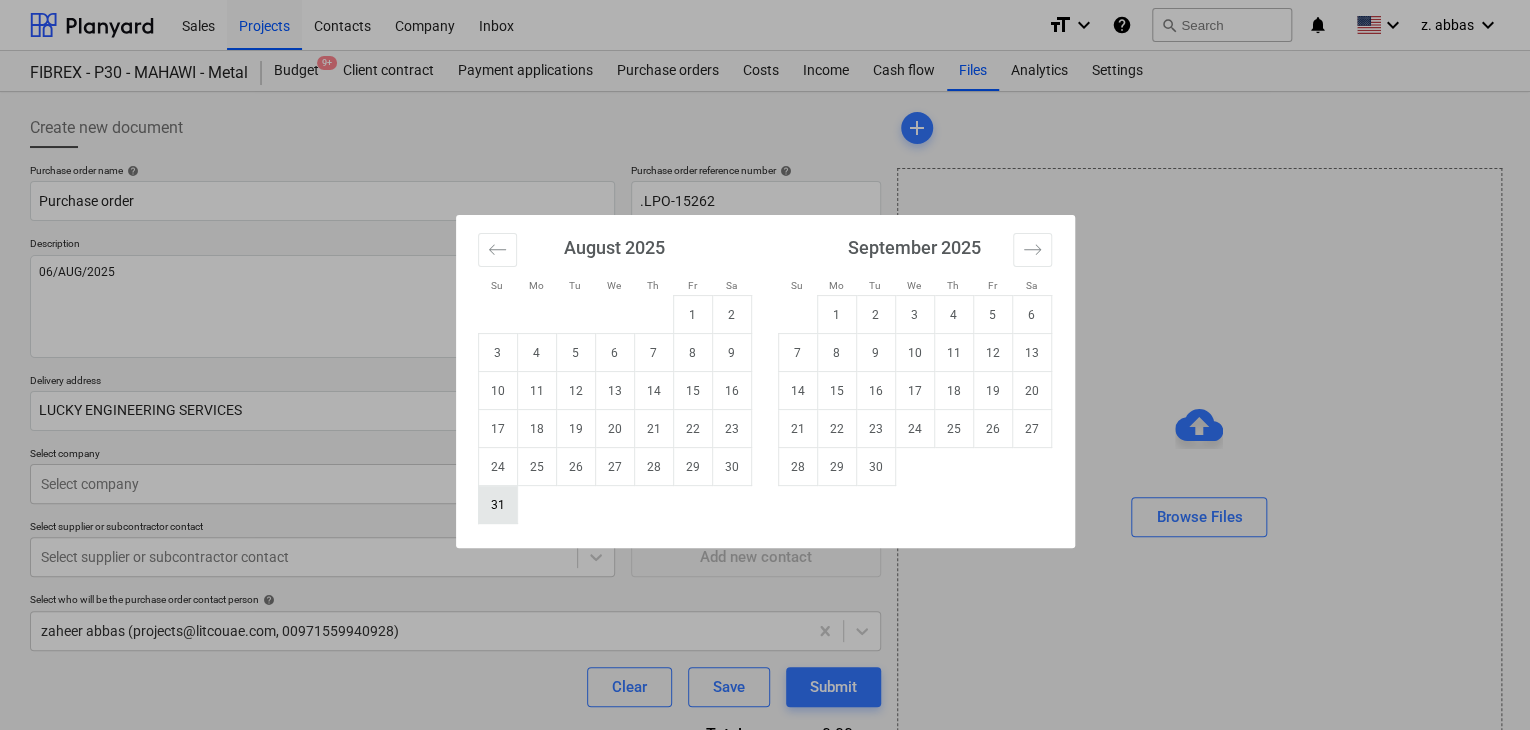 click on "31" at bounding box center [497, 505] 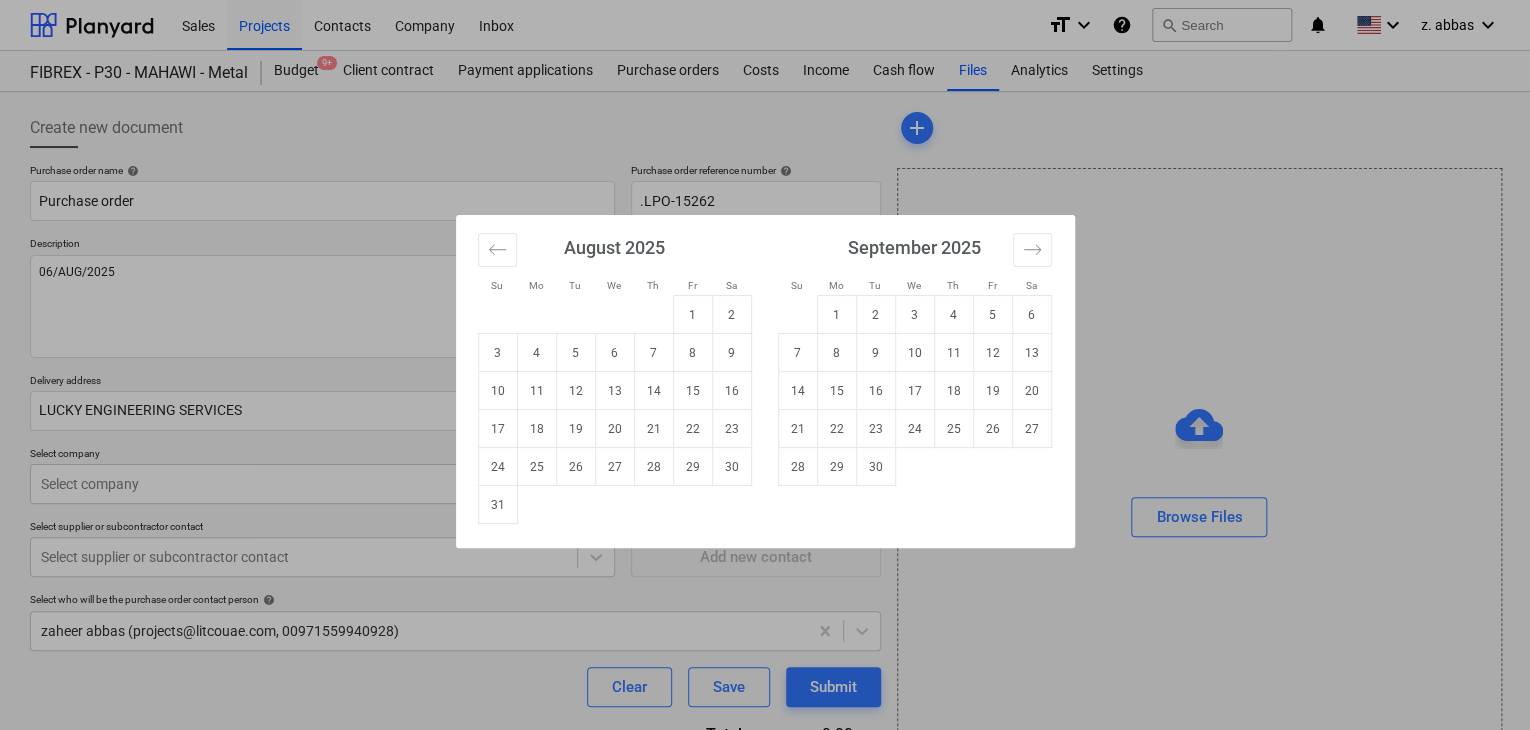 type on "31 Aug 2025" 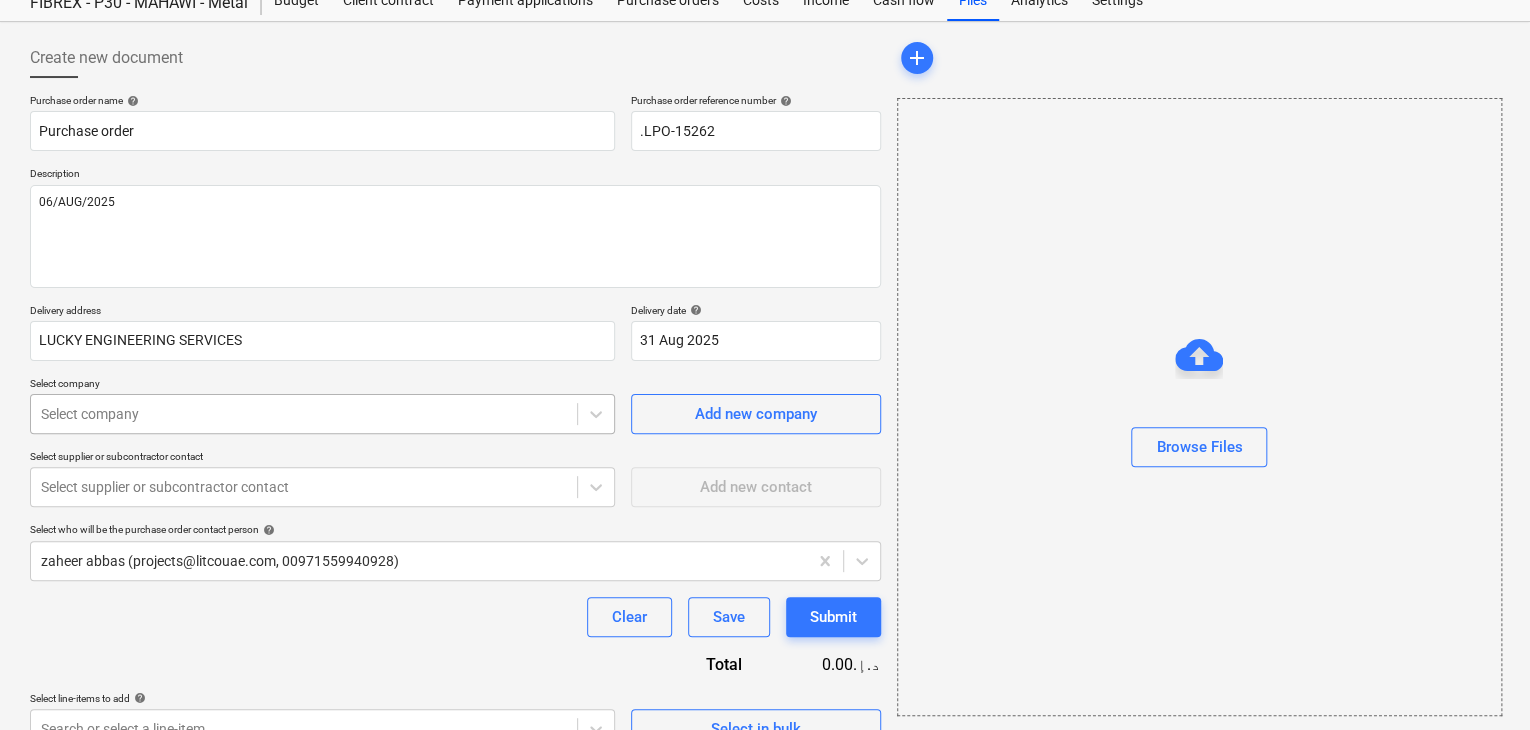 click on "Sales Projects Contacts Company Inbox format_size keyboard_arrow_down help search Search notifications 0 keyboard_arrow_down z. abbas keyboard_arrow_down FIBREX - P30 - MAHAWI - Metal Budget 9+ Client contract Payment applications Purchase orders Costs Income Cash flow Files Analytics Settings Create new document Purchase order name help Purchase order Purchase order reference number help .LPO-15262 Description [DATE] Delivery address LUCKY ENGINEERING SERVICES Delivery date help [DATE] [DATE] Press the down arrow key to interact with the calendar and
select a date. Press the question mark key to get the keyboard shortcuts for changing dates. Select company Select company Add new company Select supplier or subcontractor contact Select supplier or subcontractor contact Add new contact Select who will be the purchase order contact person help zaheer abbas ([EMAIL], [PHONE]) Clear Save Submit Total 0.00د.إ.‏ Select line-items to add help Search or select a line-item" at bounding box center [765, 295] 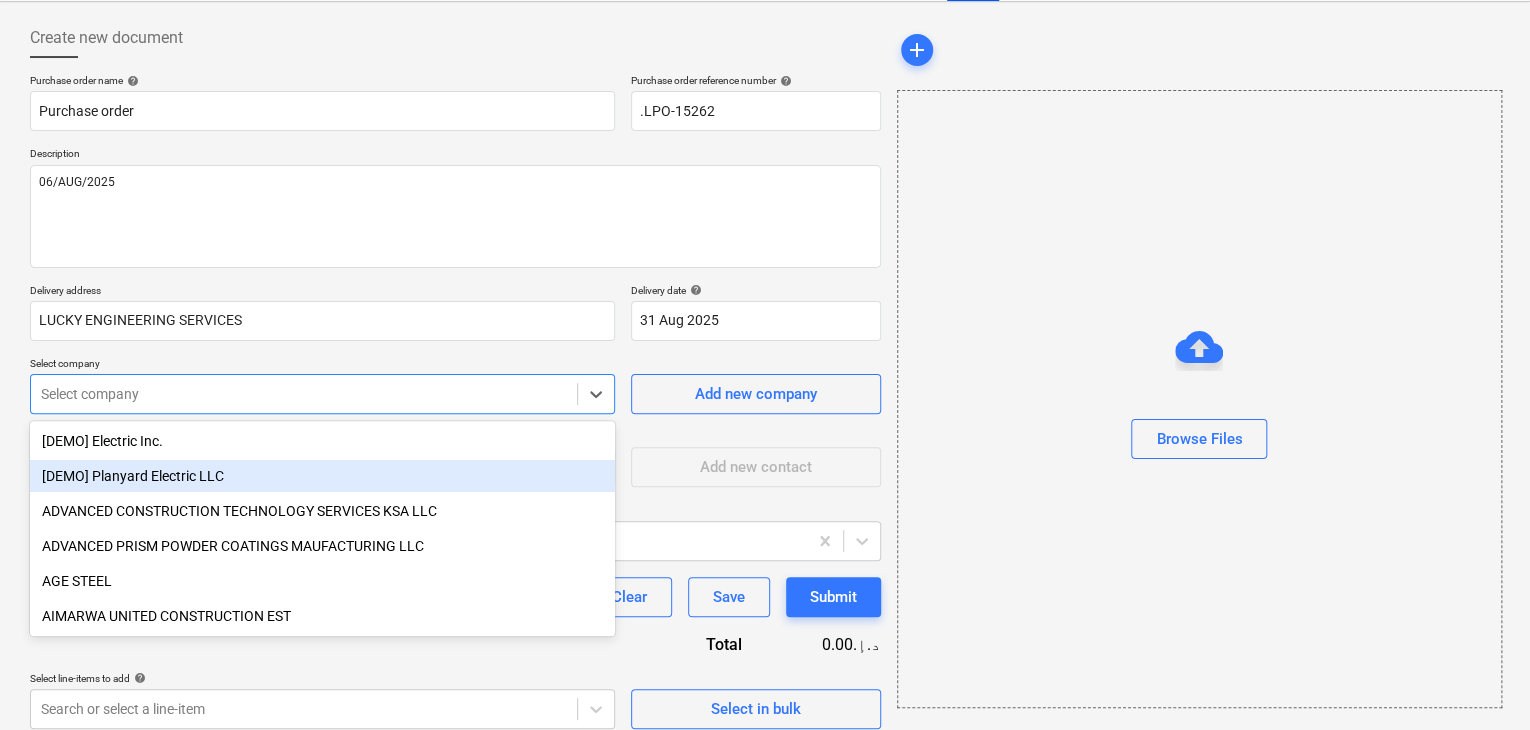 scroll, scrollTop: 93, scrollLeft: 0, axis: vertical 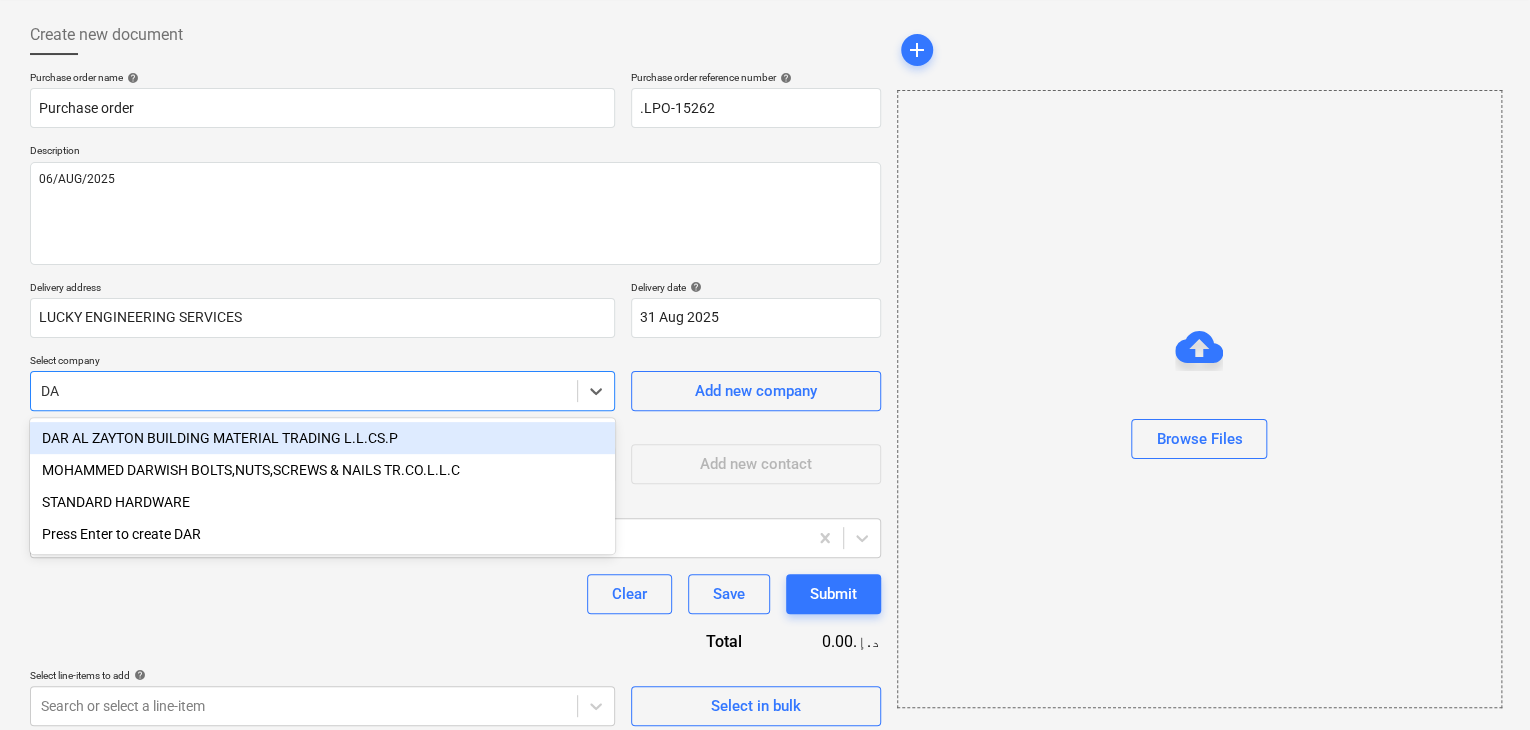 type on "DAR" 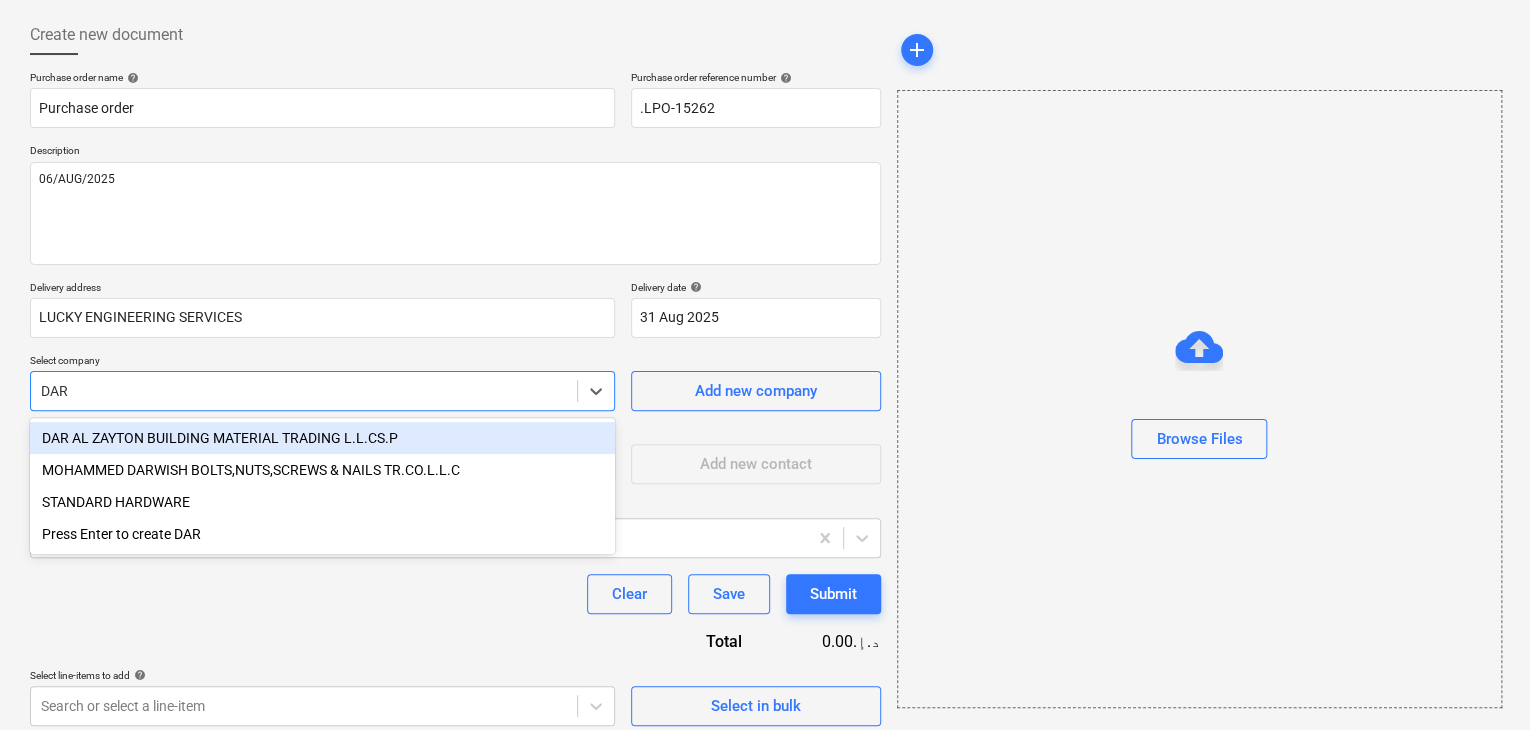 click on "DAR AL ZAYTON BUILDING MATERIAL TRADING L.L.CS.P" at bounding box center (322, 438) 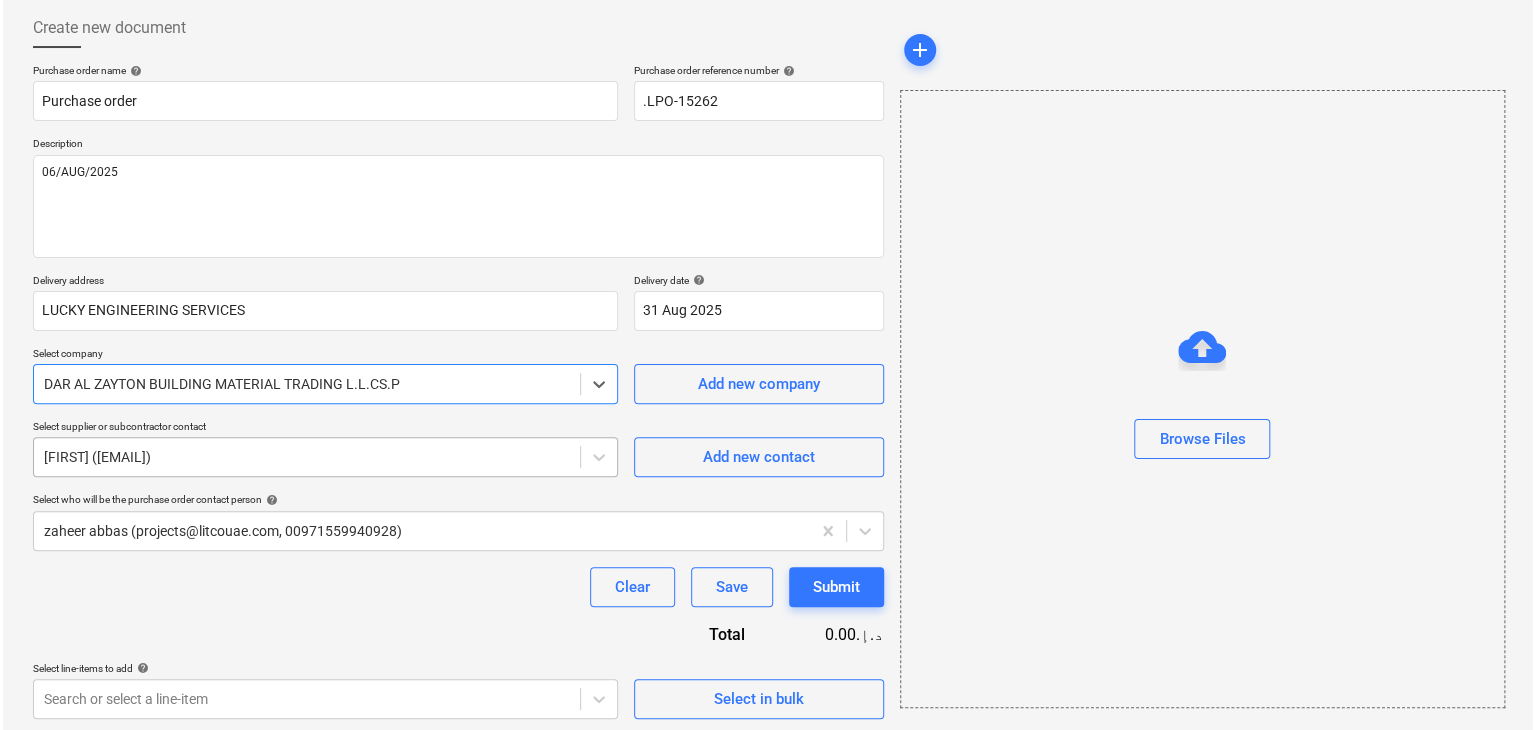 scroll, scrollTop: 104, scrollLeft: 0, axis: vertical 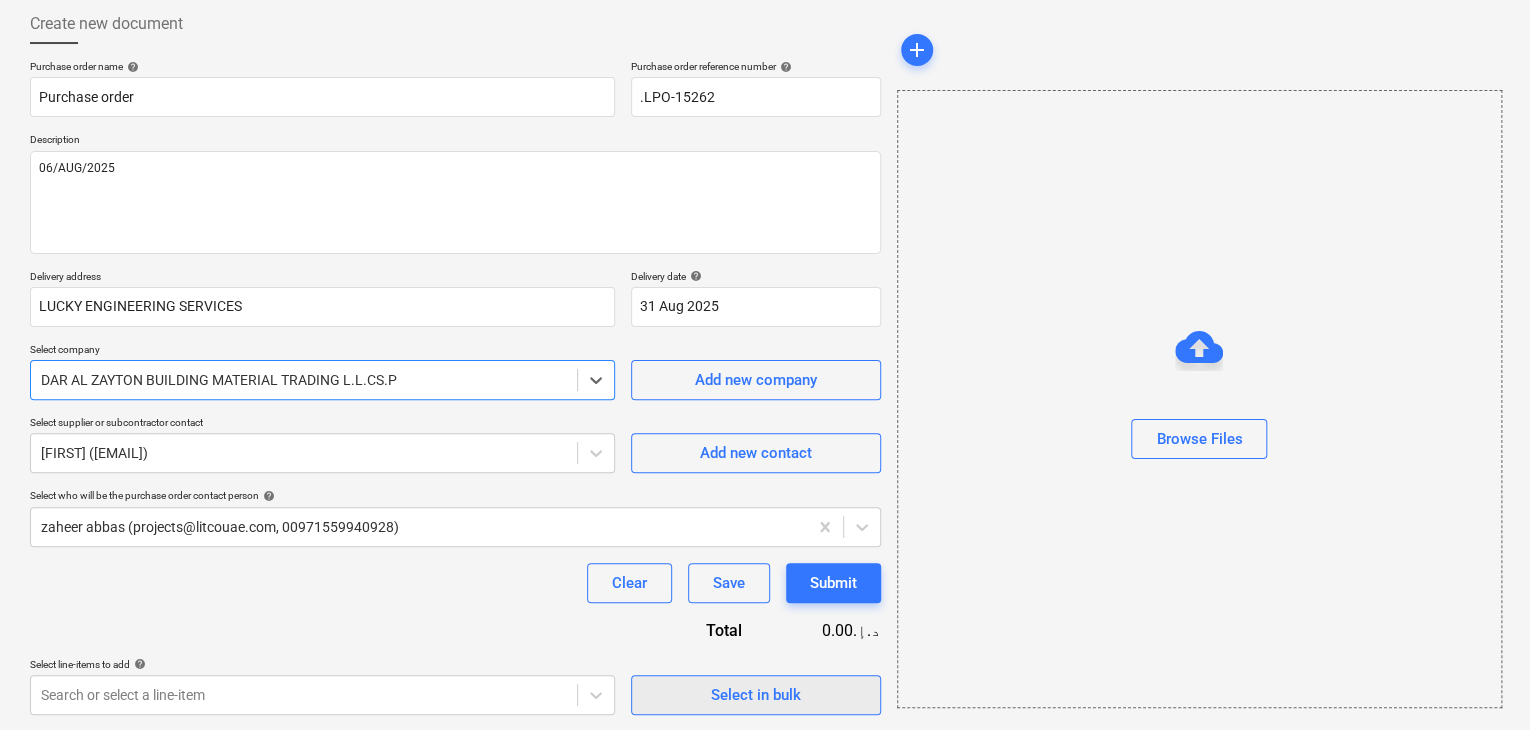 click on "Select in bulk" at bounding box center (756, 695) 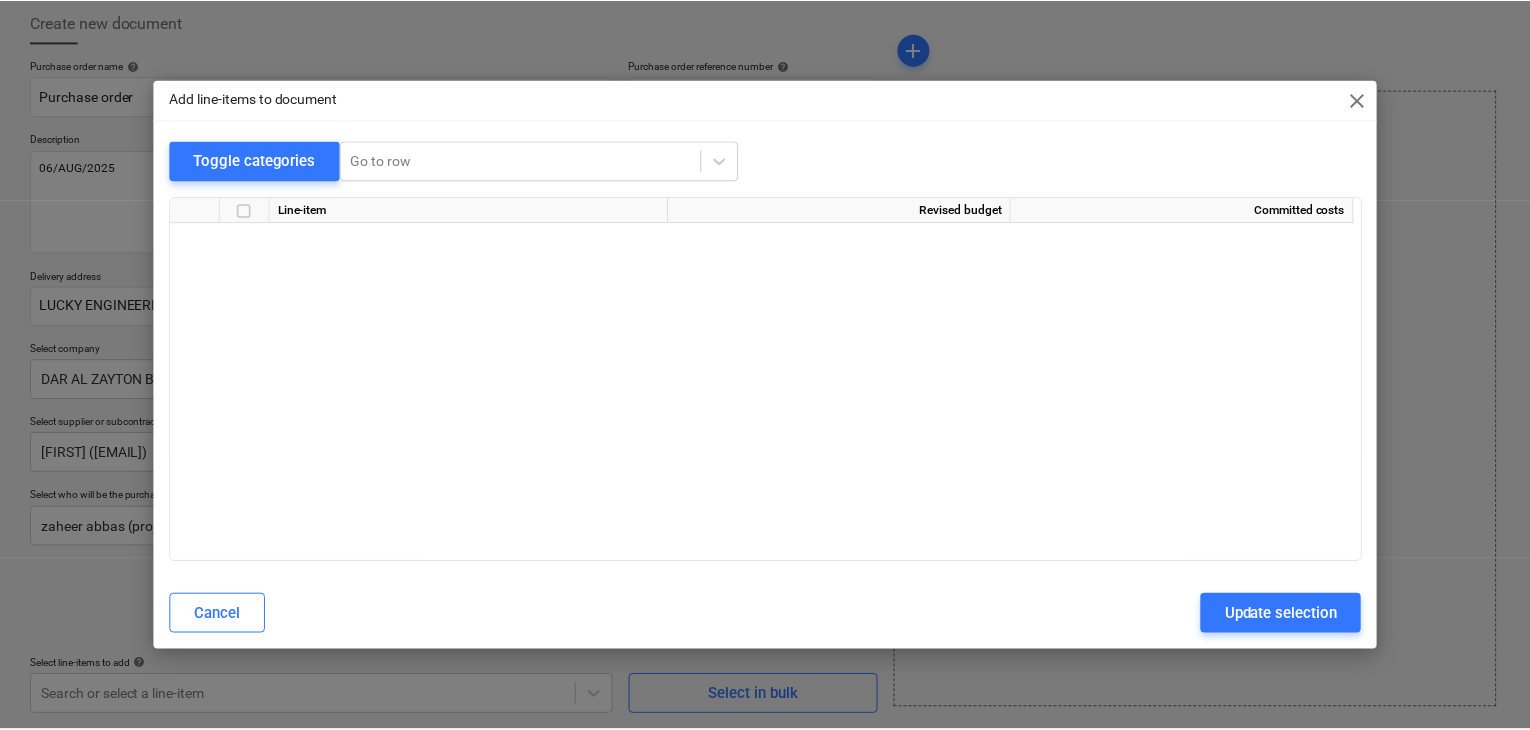 scroll, scrollTop: 8012, scrollLeft: 0, axis: vertical 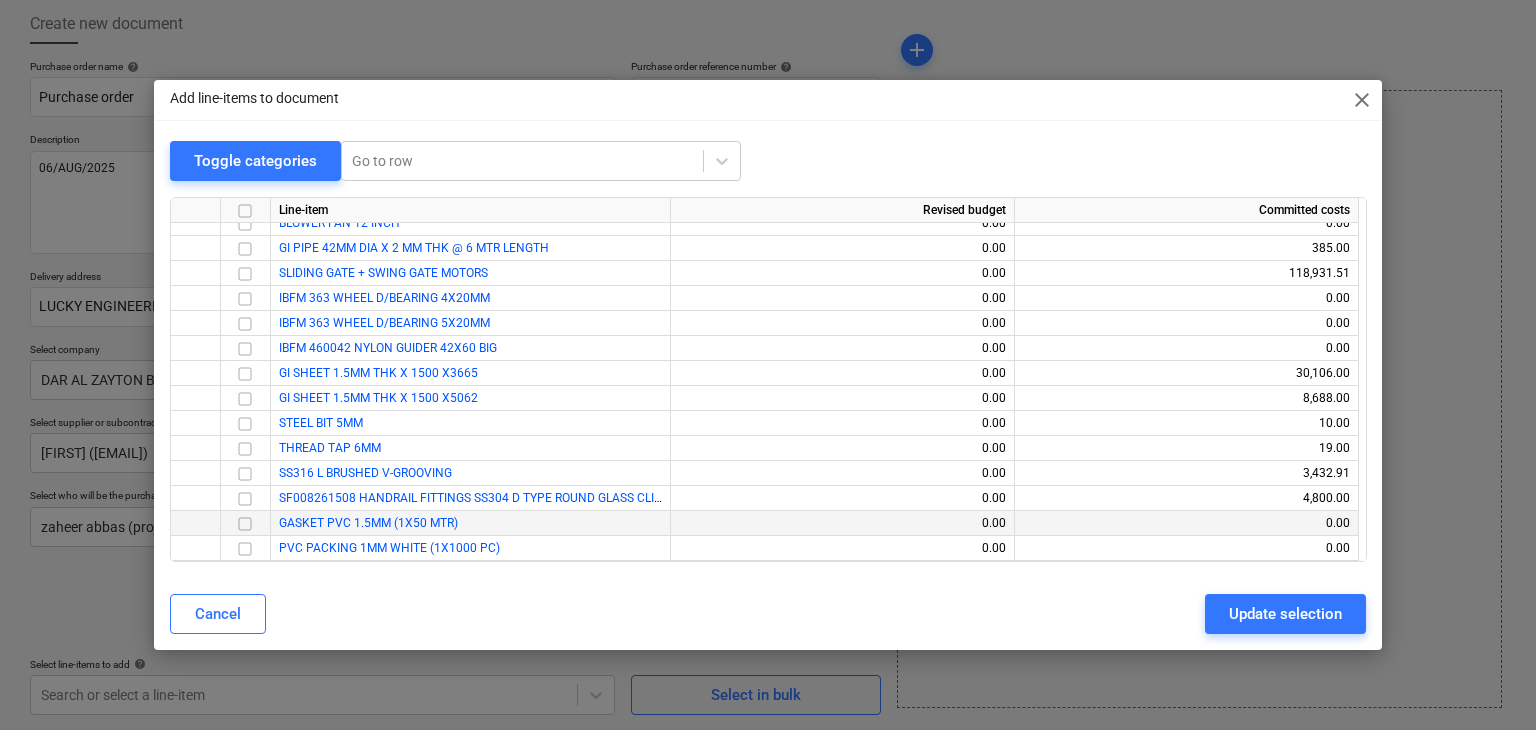 click at bounding box center [245, 524] 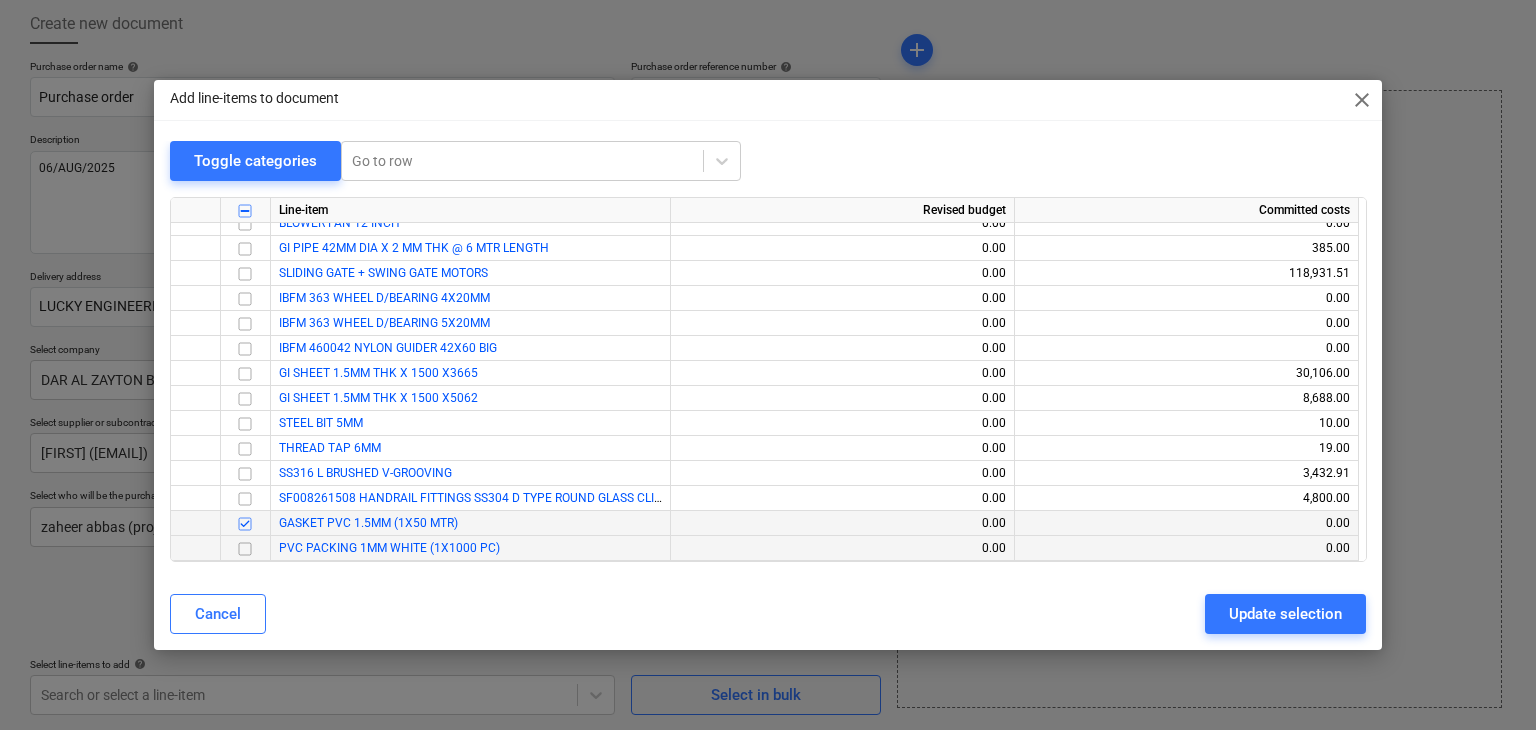 click at bounding box center (245, 549) 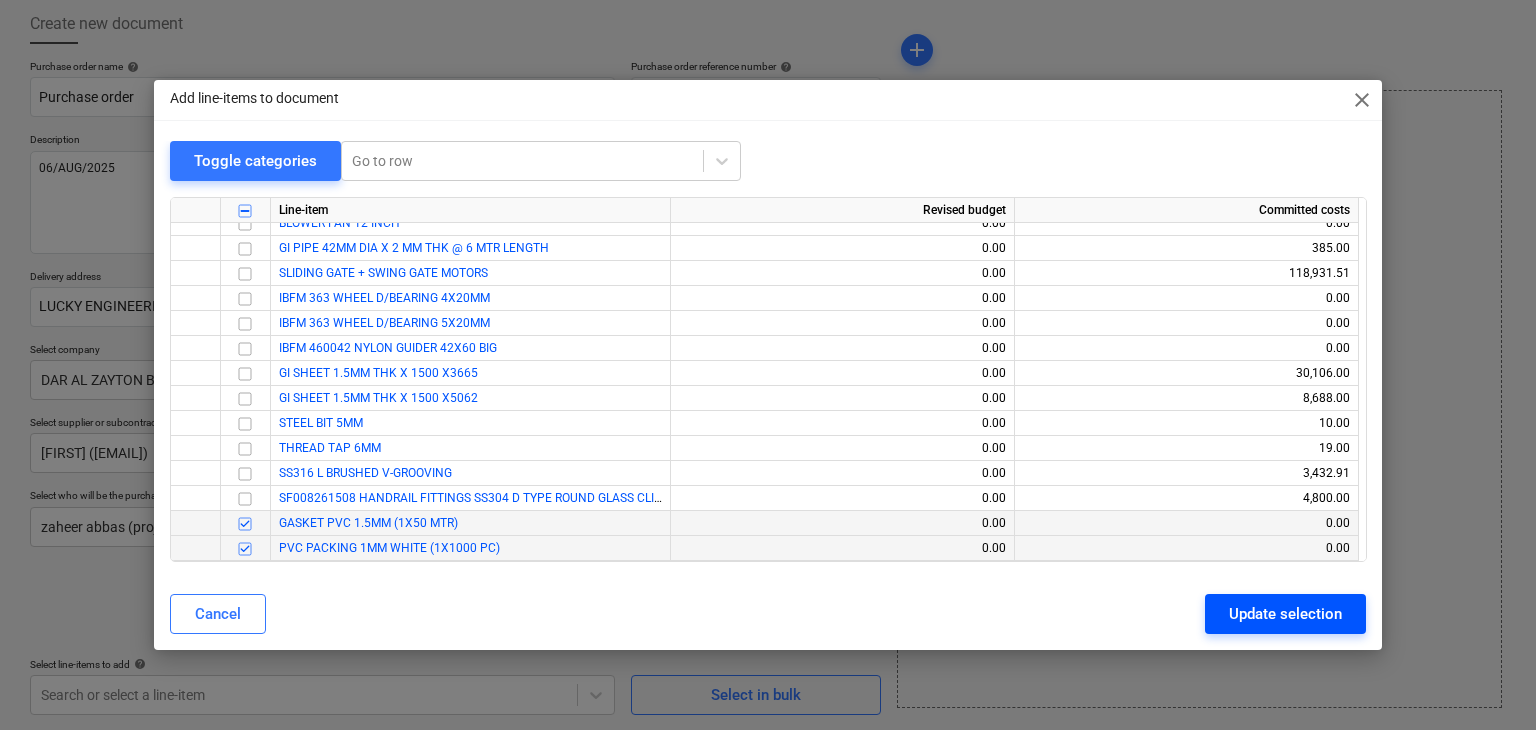 click on "Update selection" at bounding box center [1285, 614] 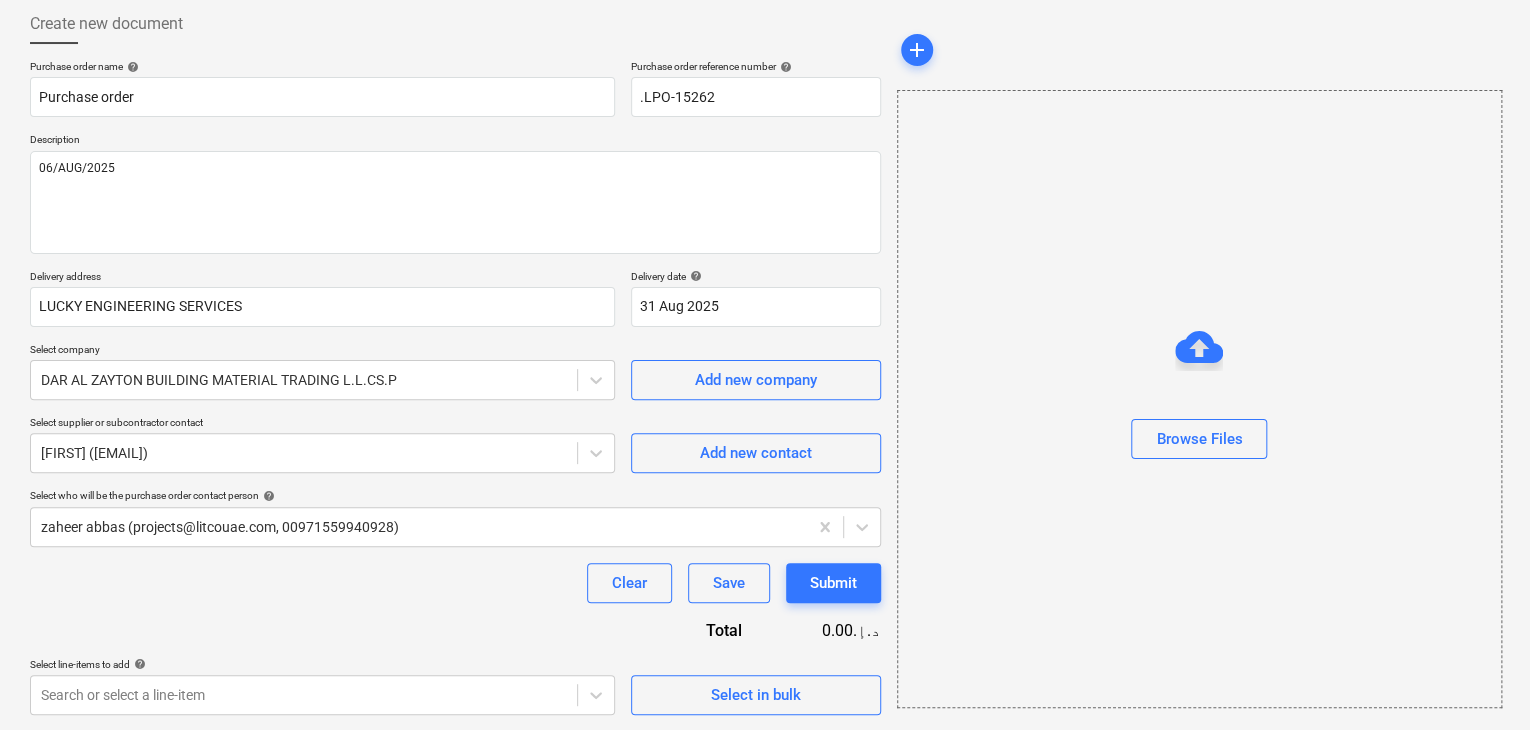 scroll, scrollTop: 317, scrollLeft: 0, axis: vertical 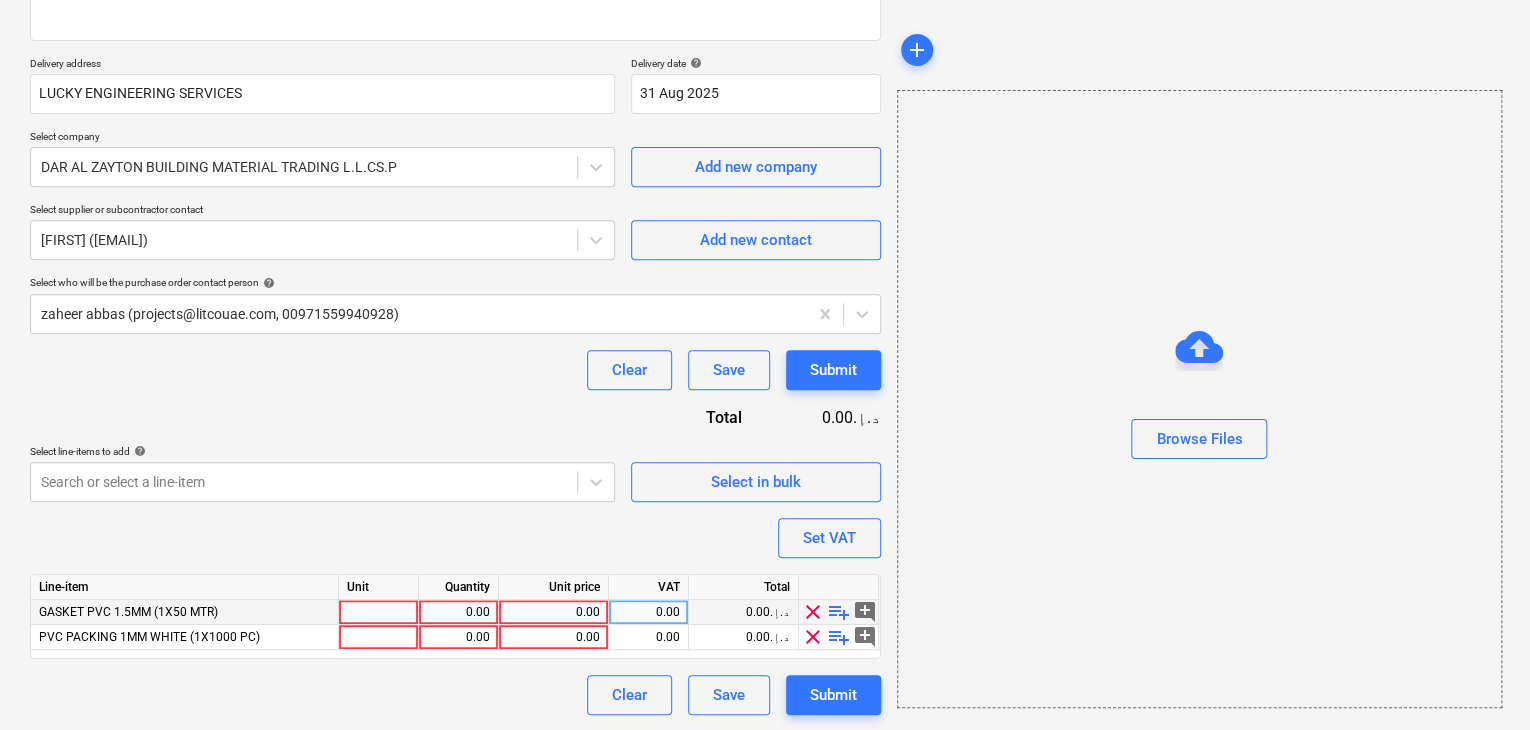 click at bounding box center [379, 612] 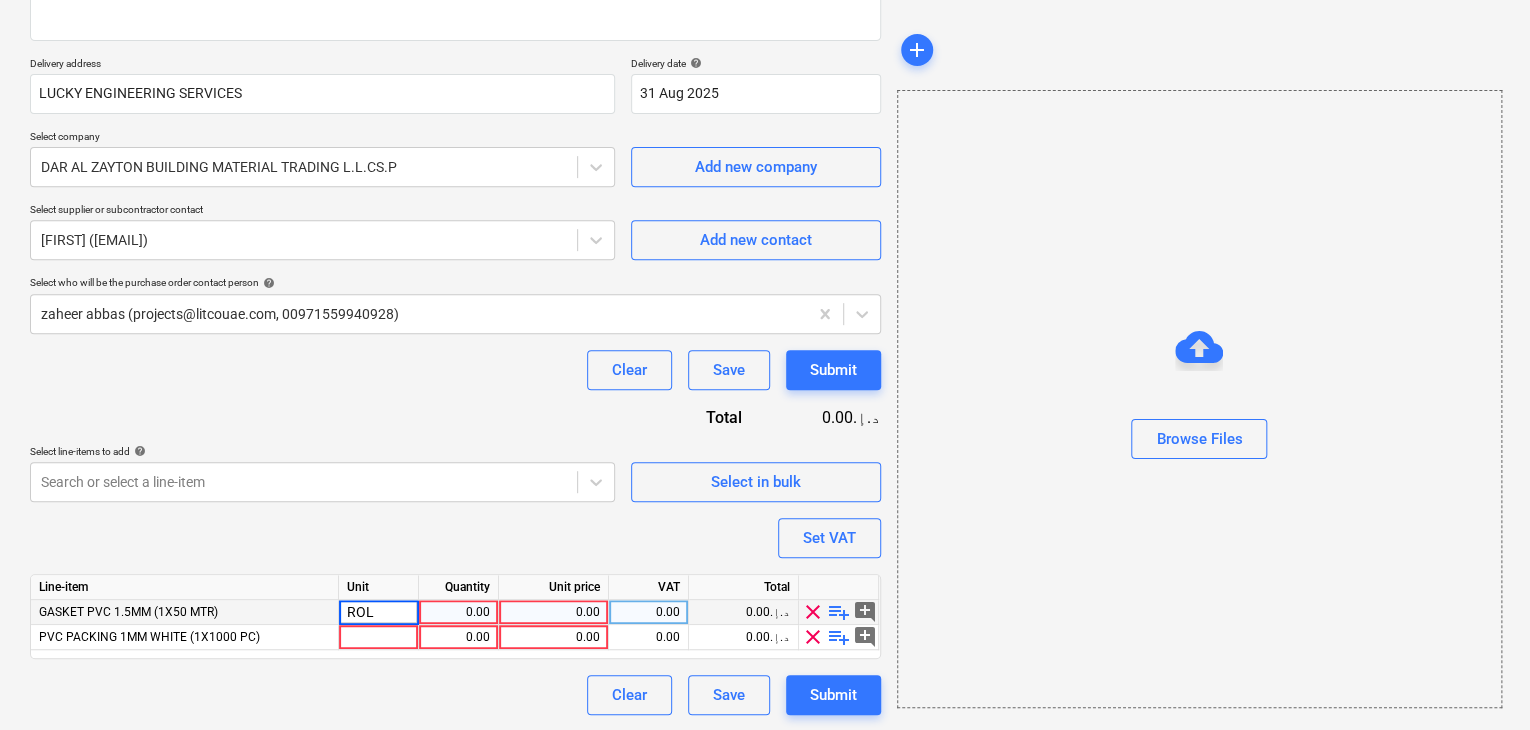 type on "ROLL" 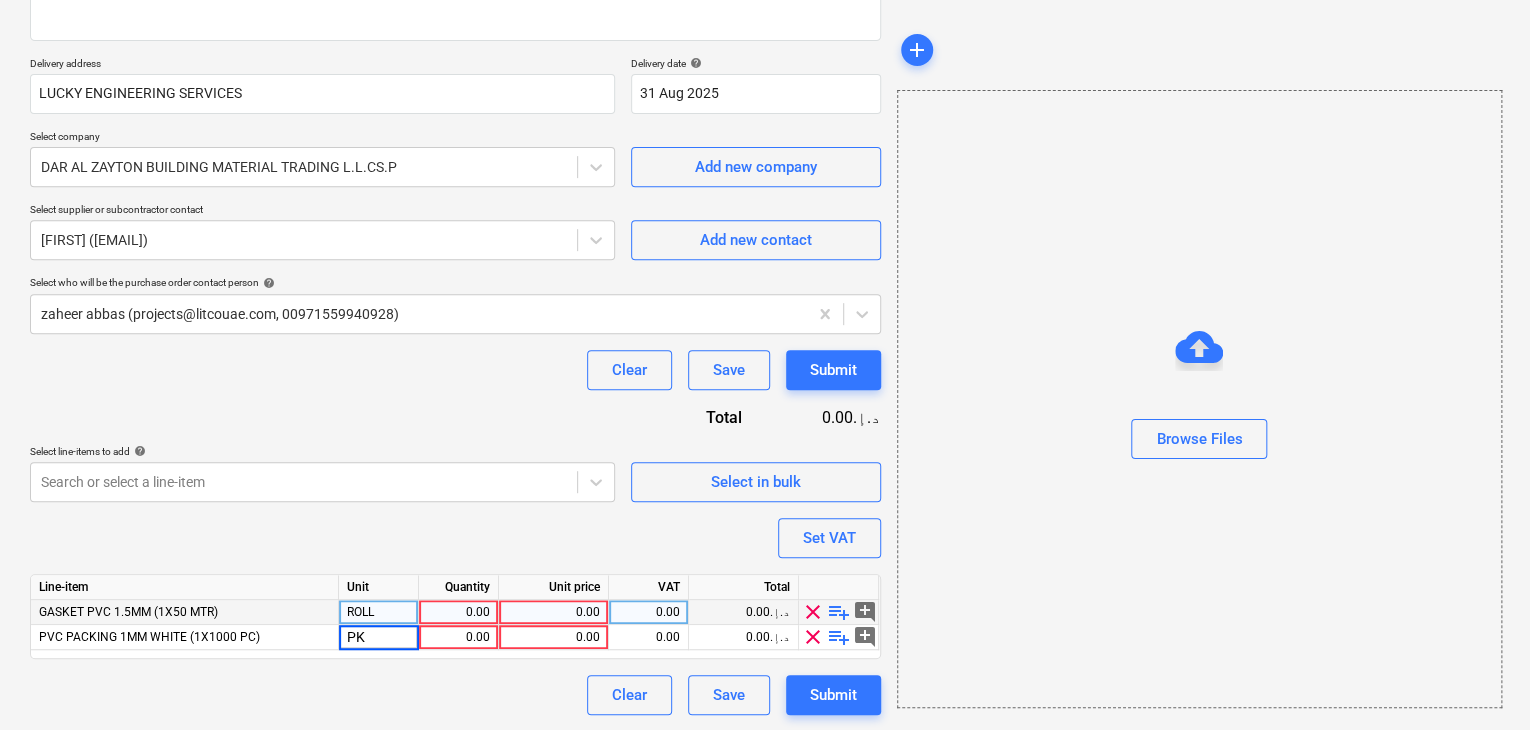 type on "PKT" 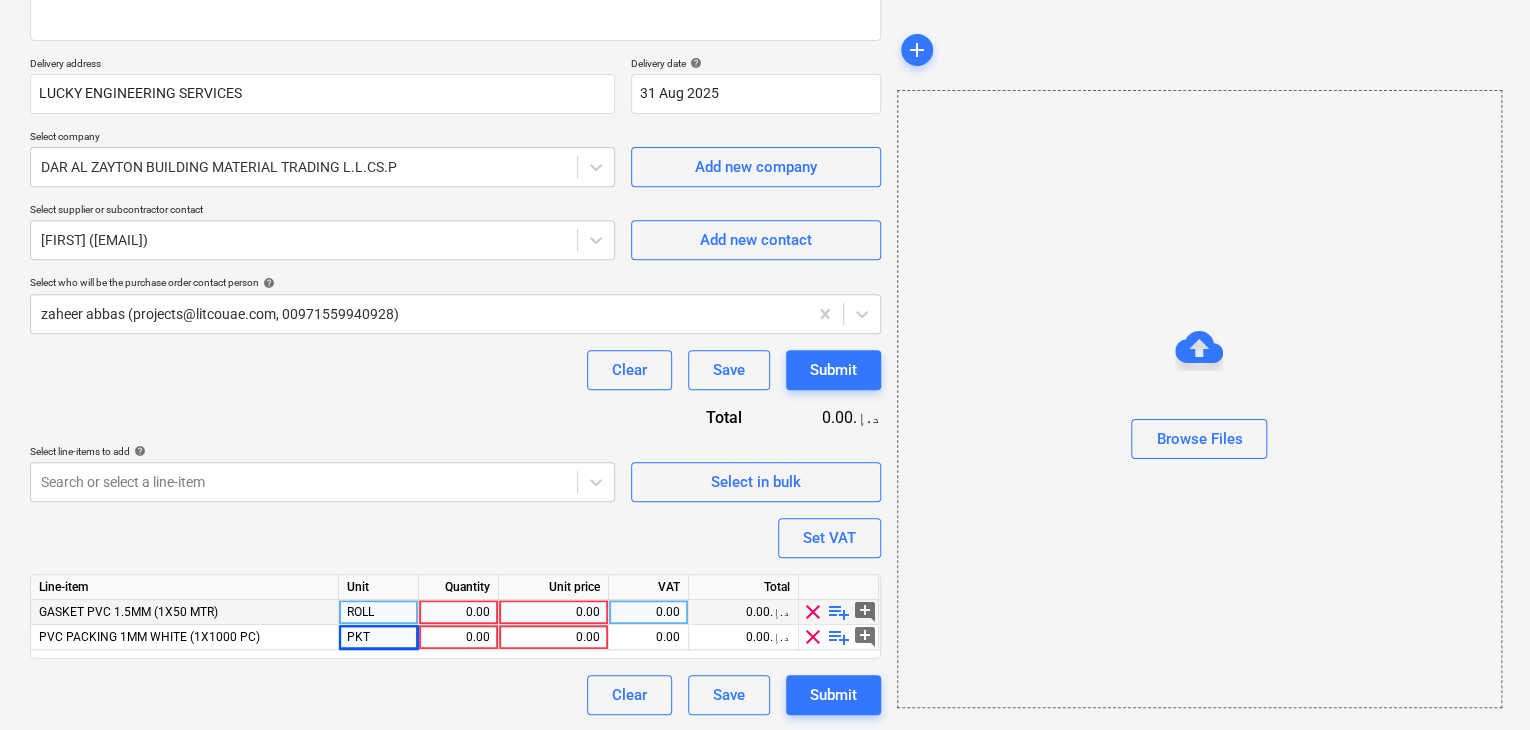 click on "0.00" at bounding box center (458, 612) 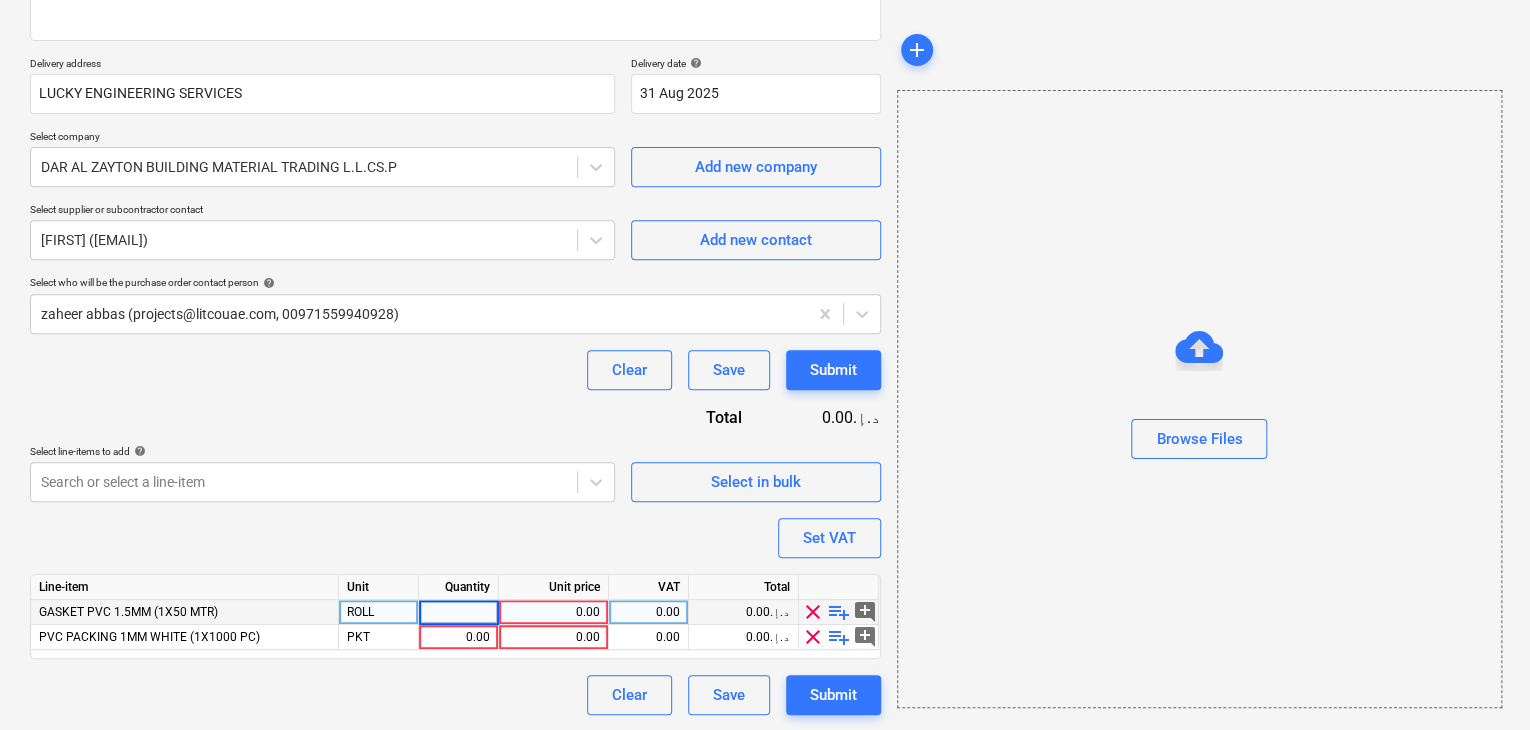 type on "4" 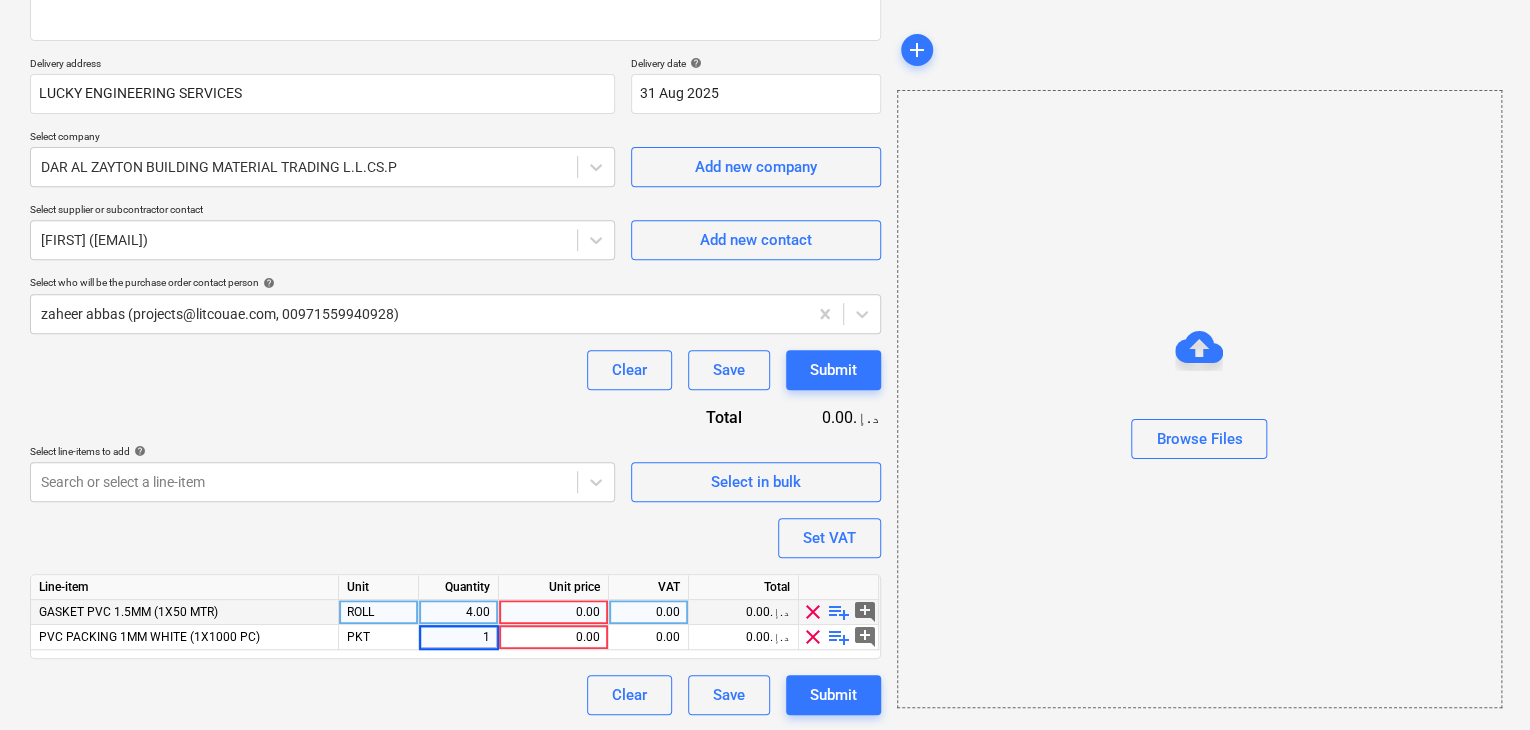 click on "0.00" at bounding box center (553, 612) 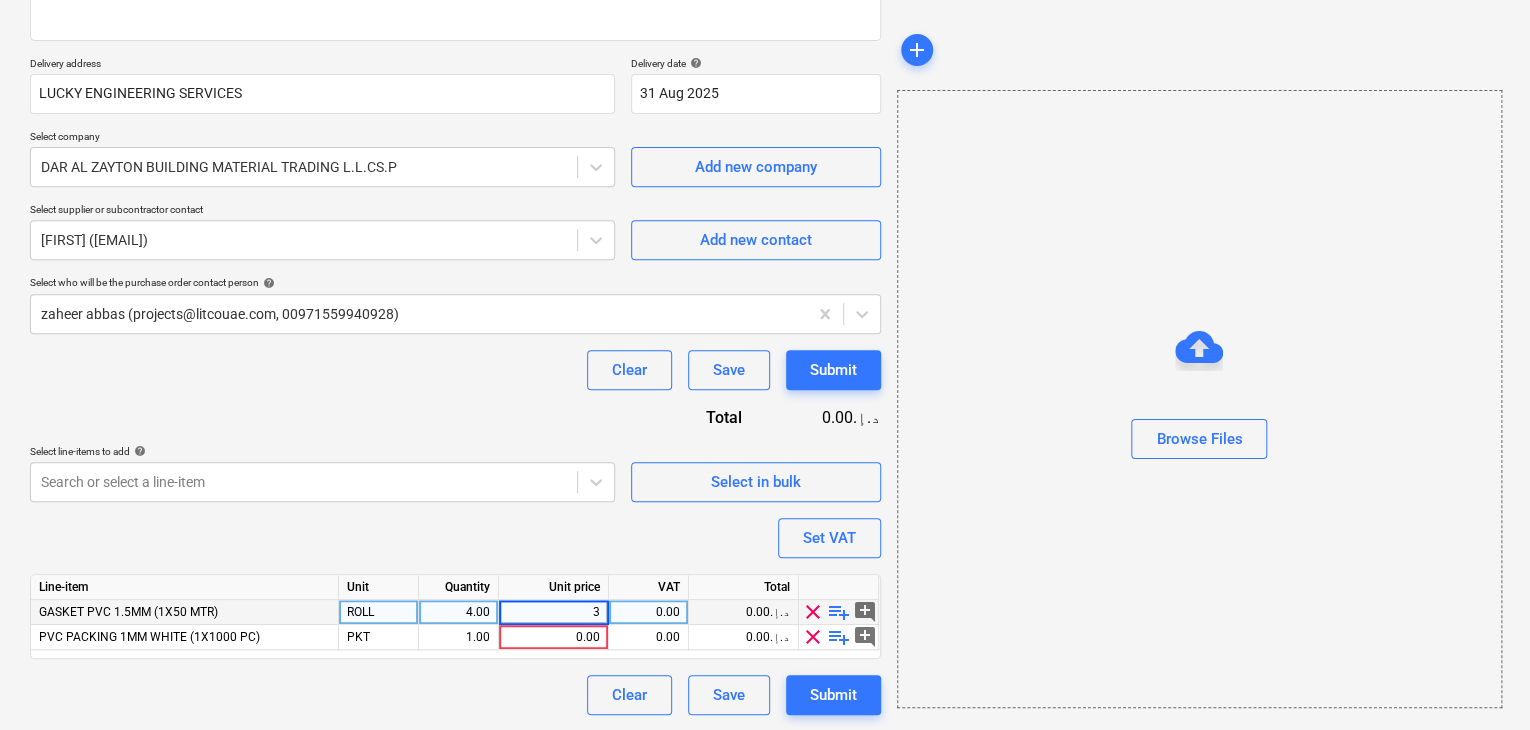 type on "35" 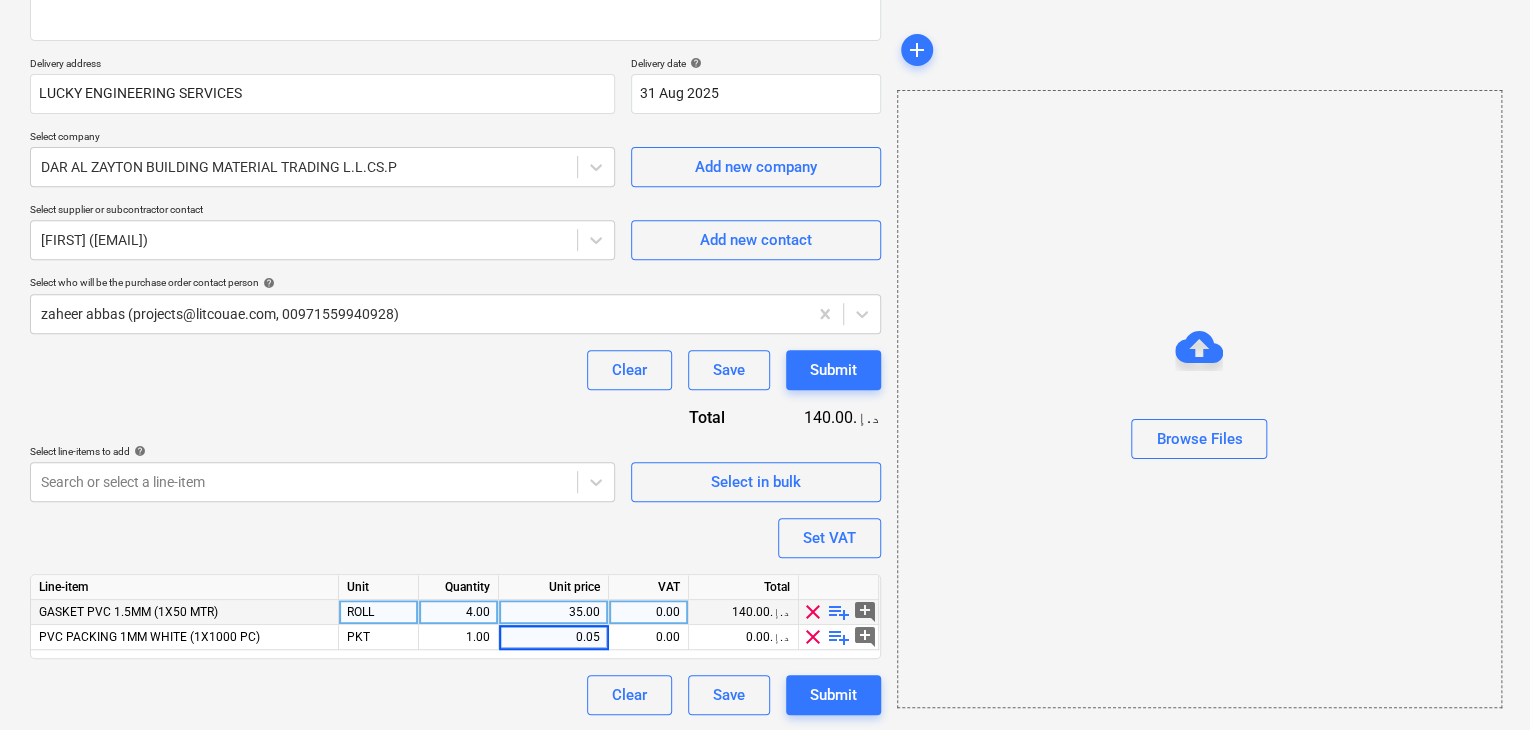 type on "0.055" 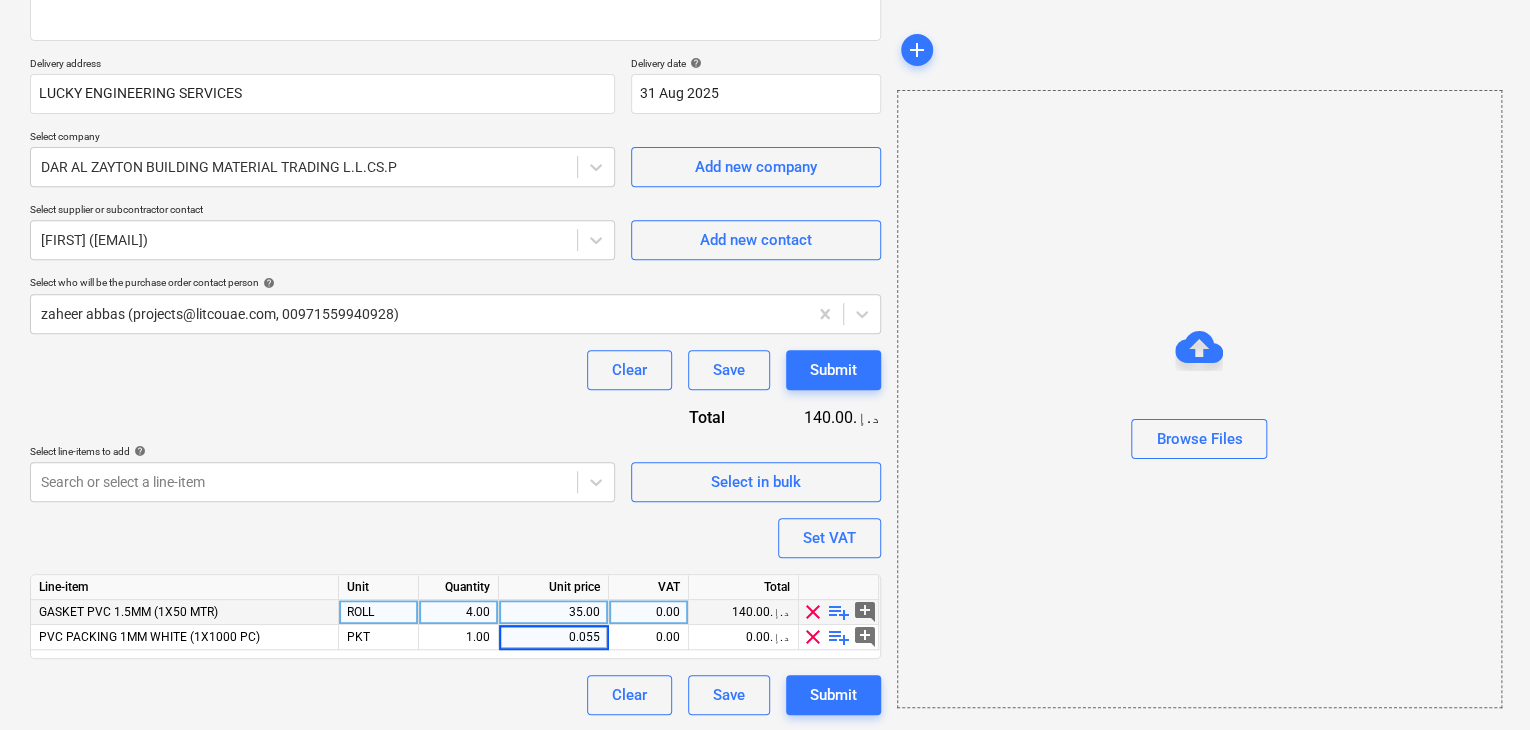 click on "Browse Files" at bounding box center [1199, 399] 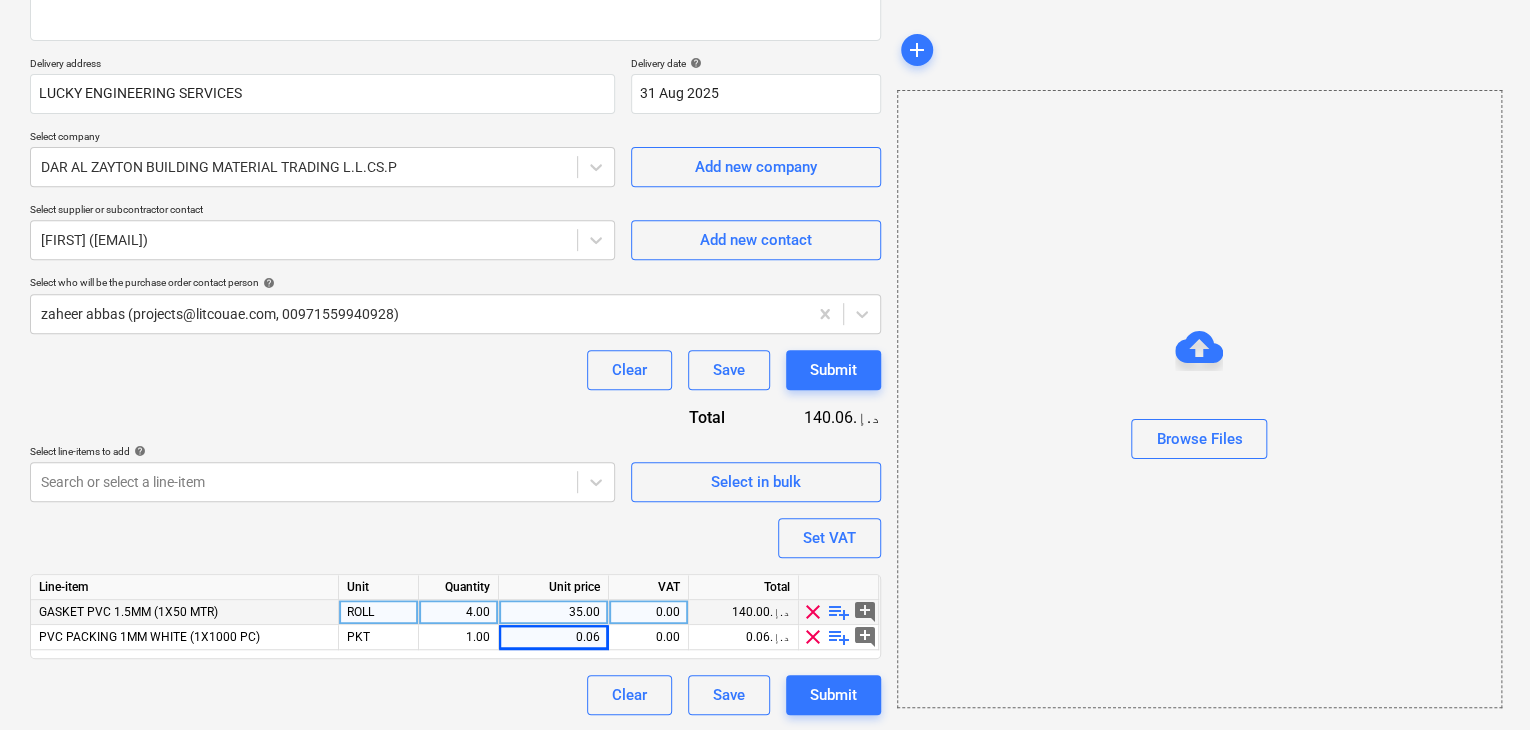 click on "Browse Files" at bounding box center [1199, 399] 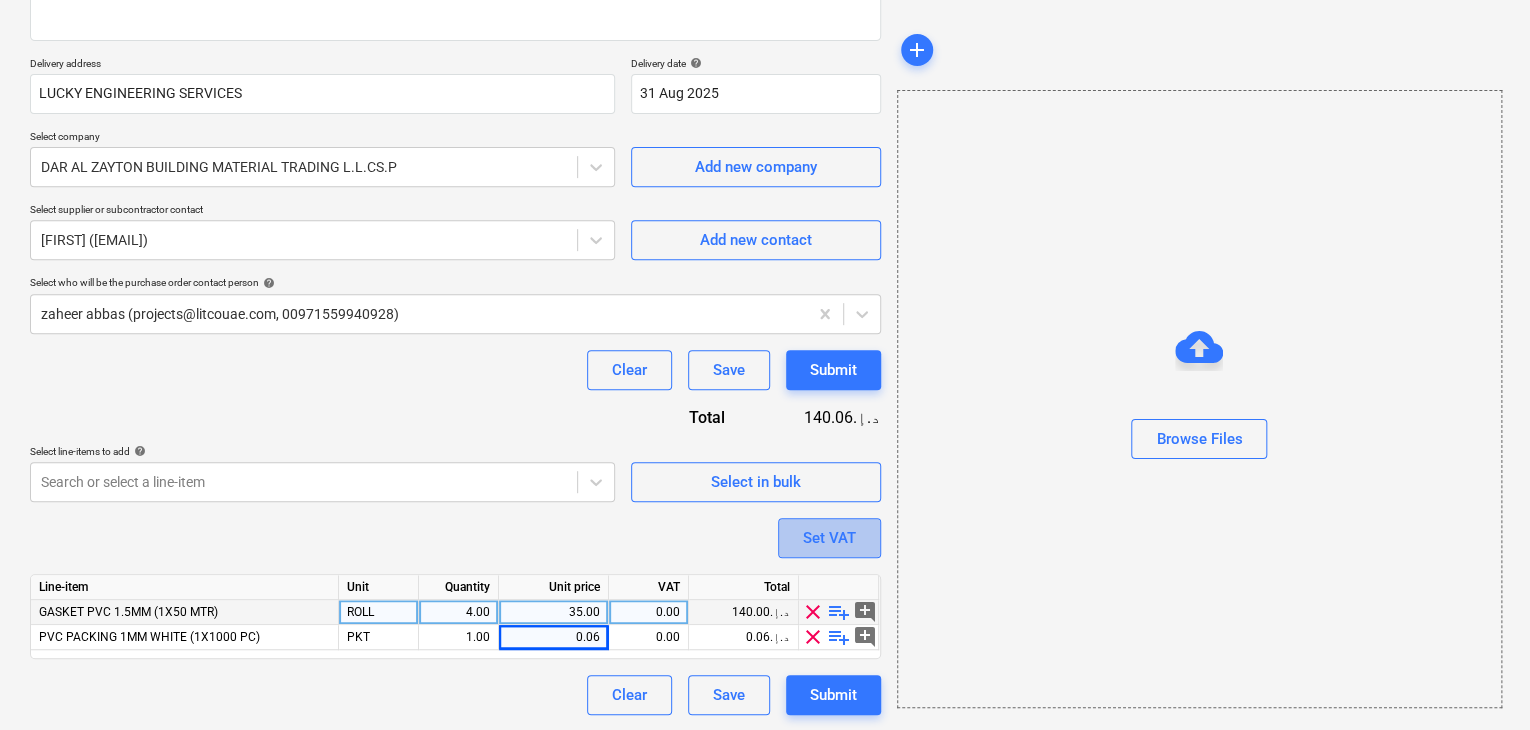 click on "Set VAT" at bounding box center (829, 538) 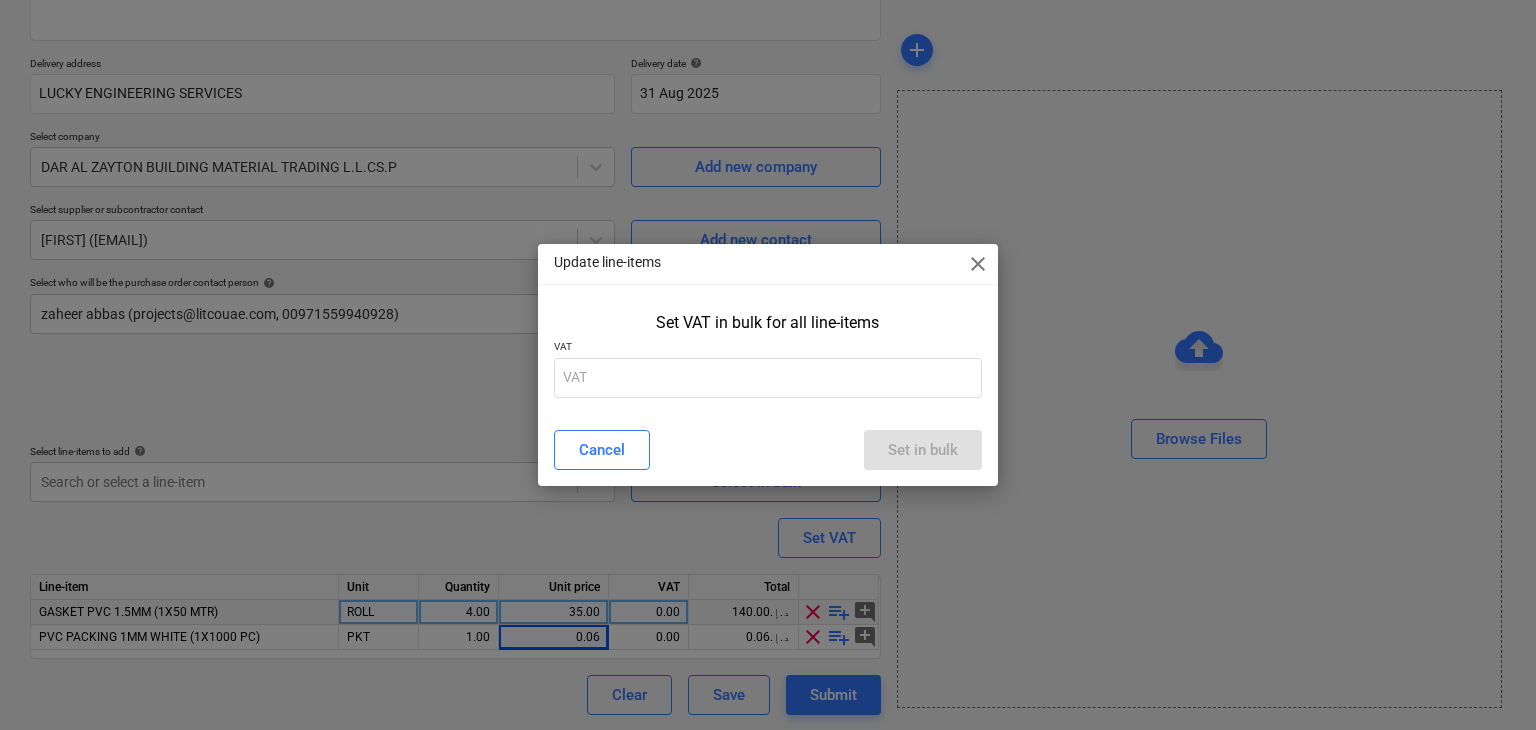 click on "Update line-items close Set VAT in bulk for all line-items VAT Cancel Set in bulk" at bounding box center (768, 365) 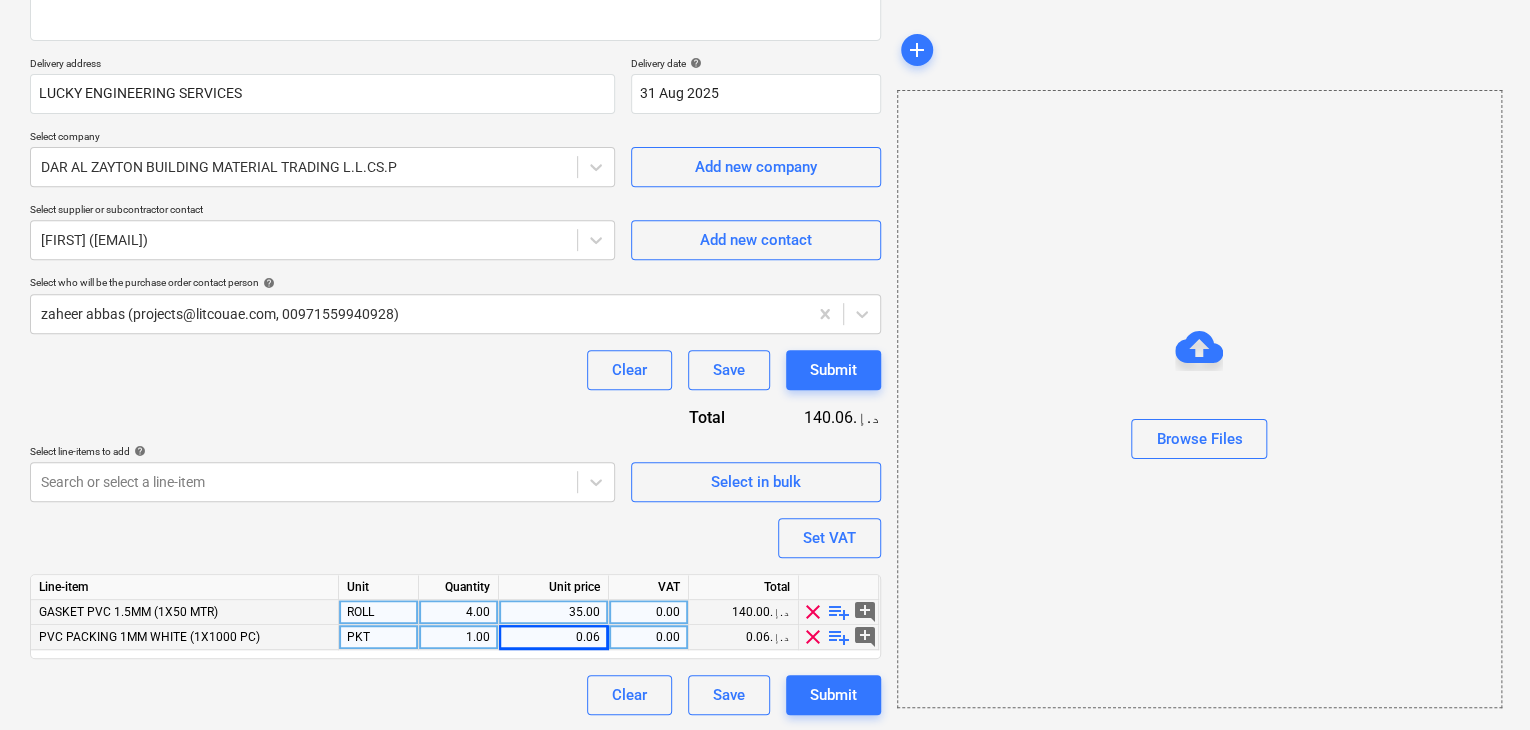 click on "1.00" at bounding box center [458, 637] 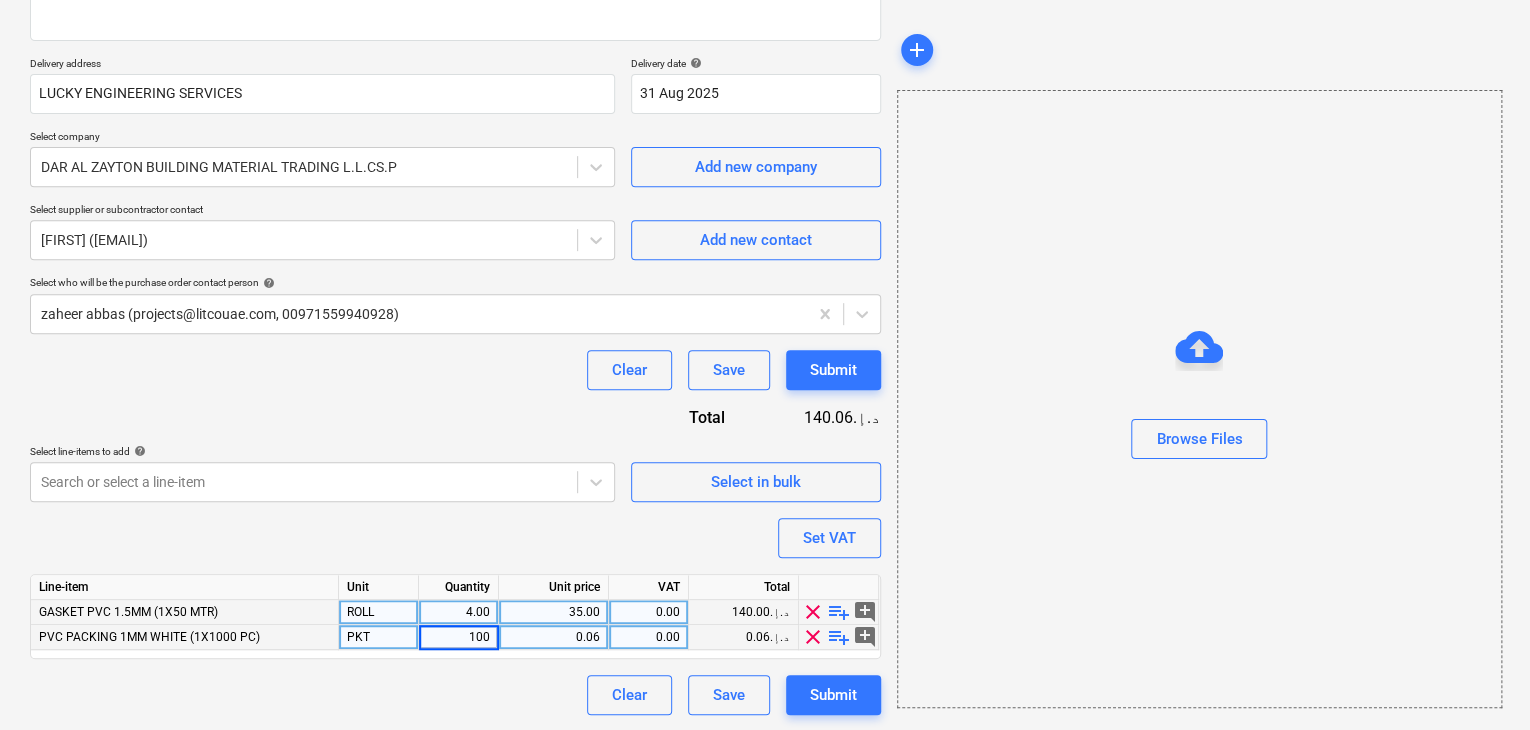 type on "1000" 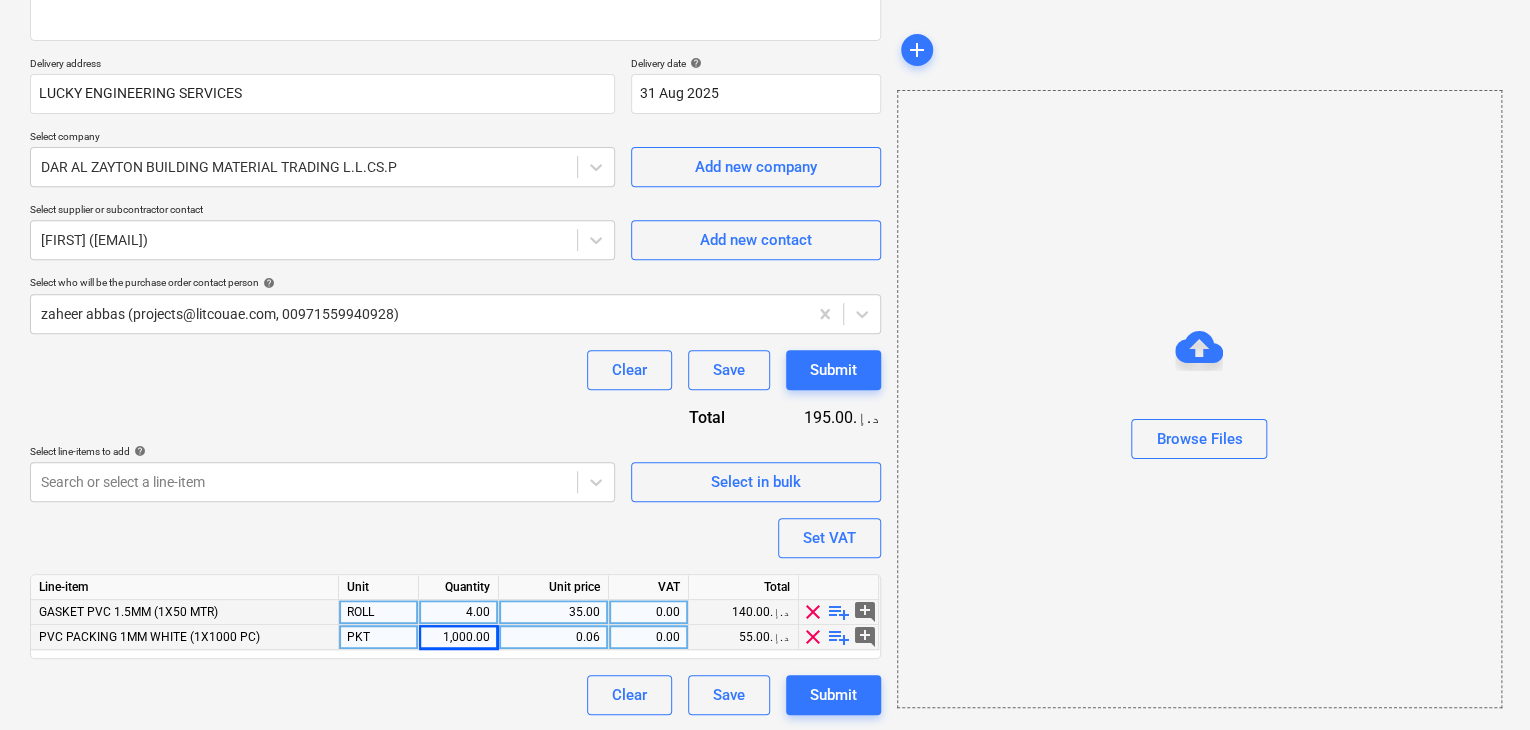 click on "Browse Files" at bounding box center [1199, 399] 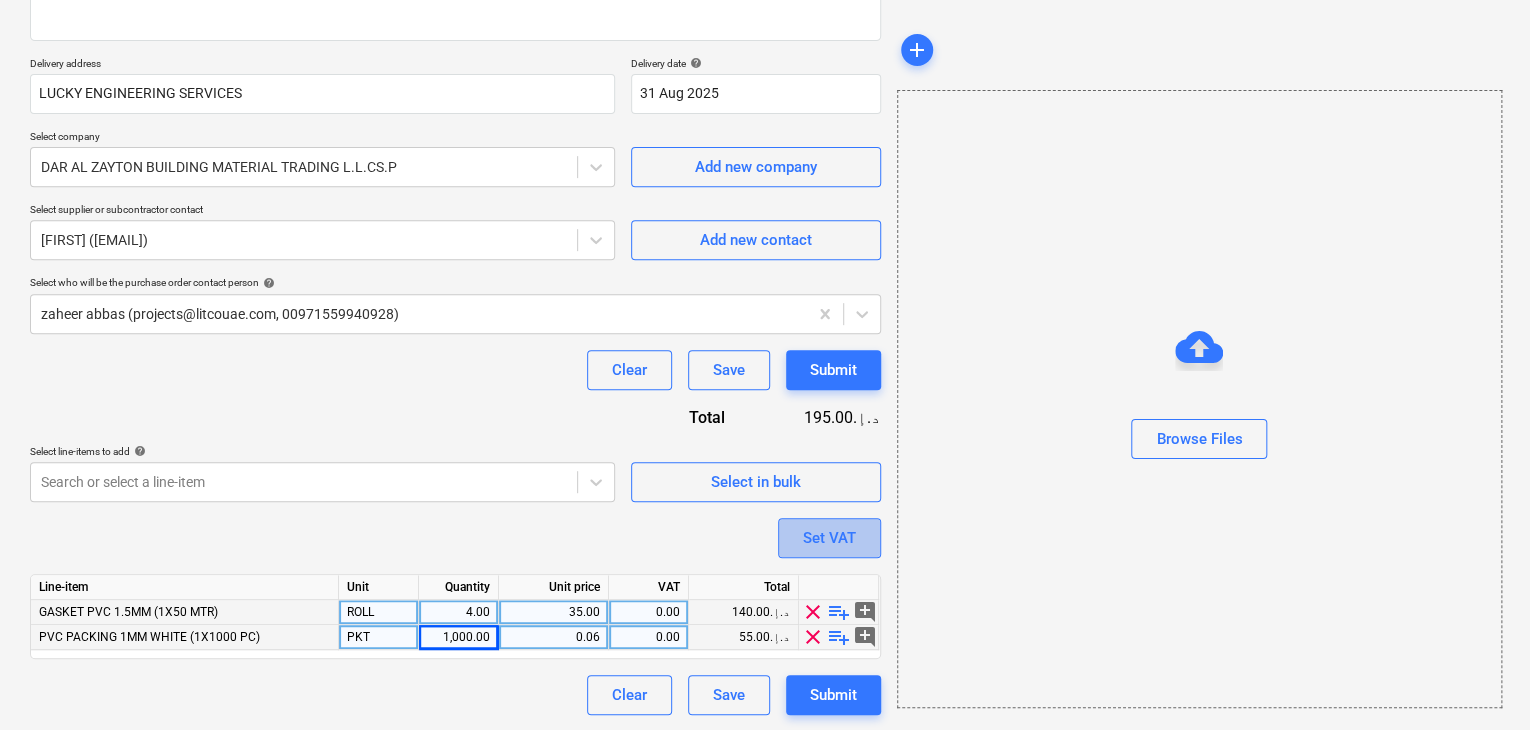 click on "Set VAT" at bounding box center [829, 538] 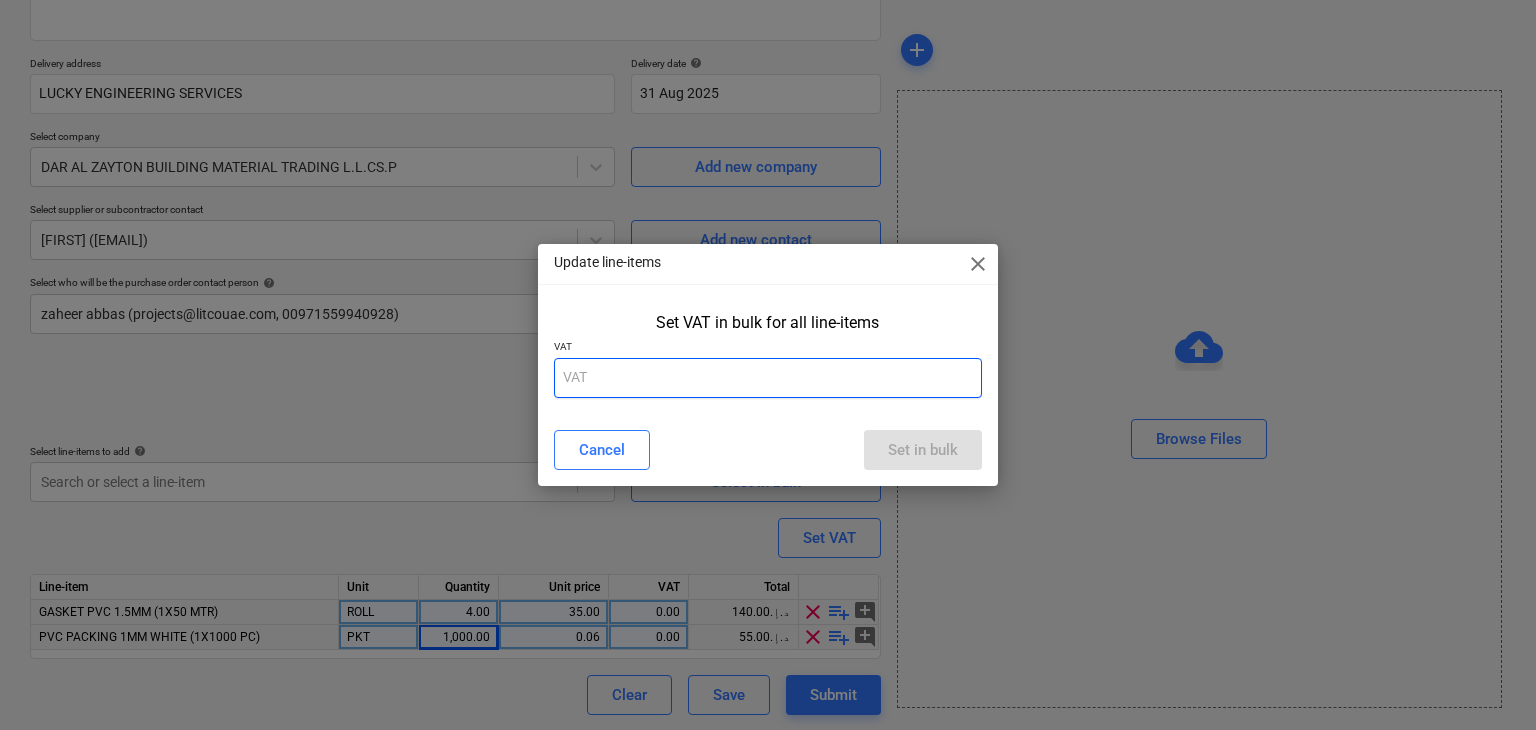 click at bounding box center (768, 378) 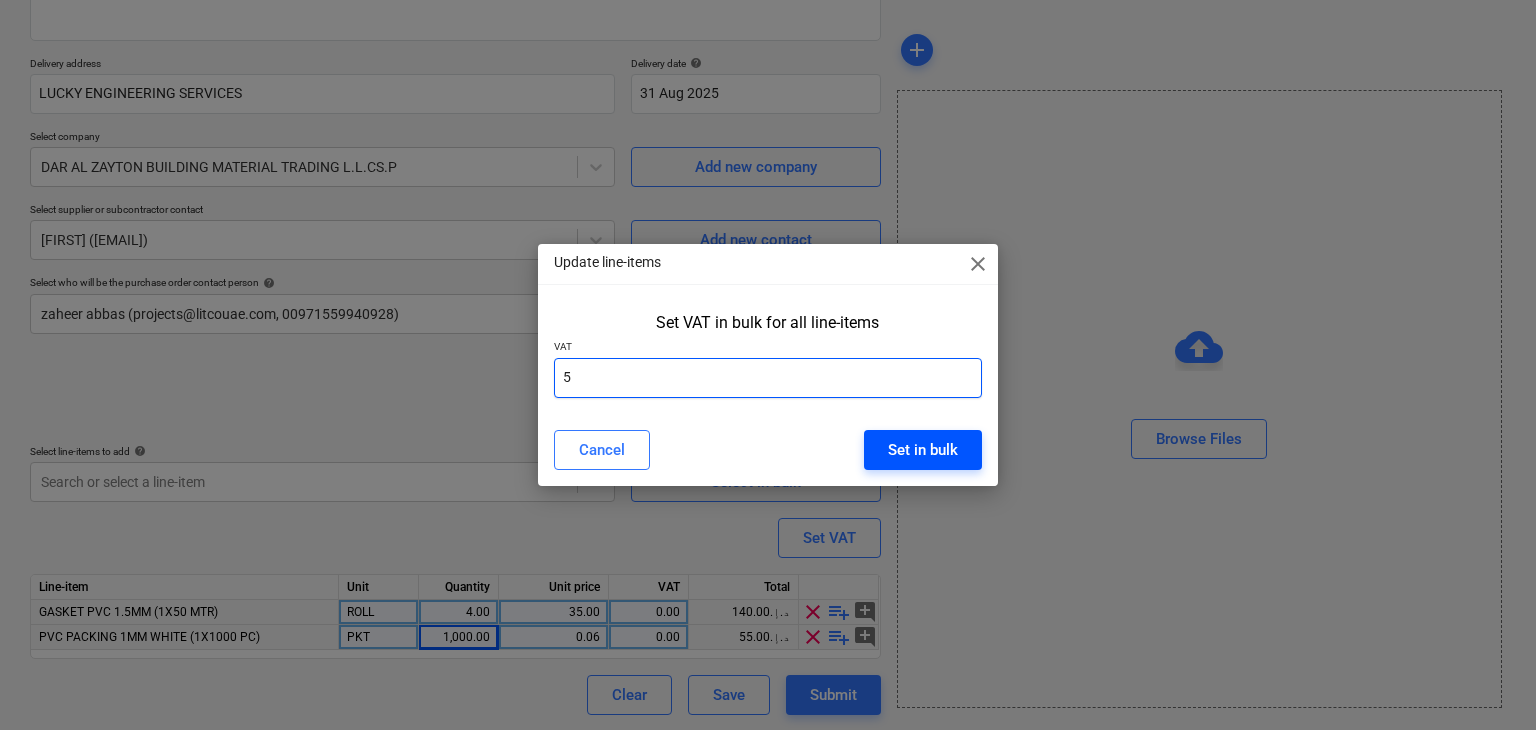 type on "5" 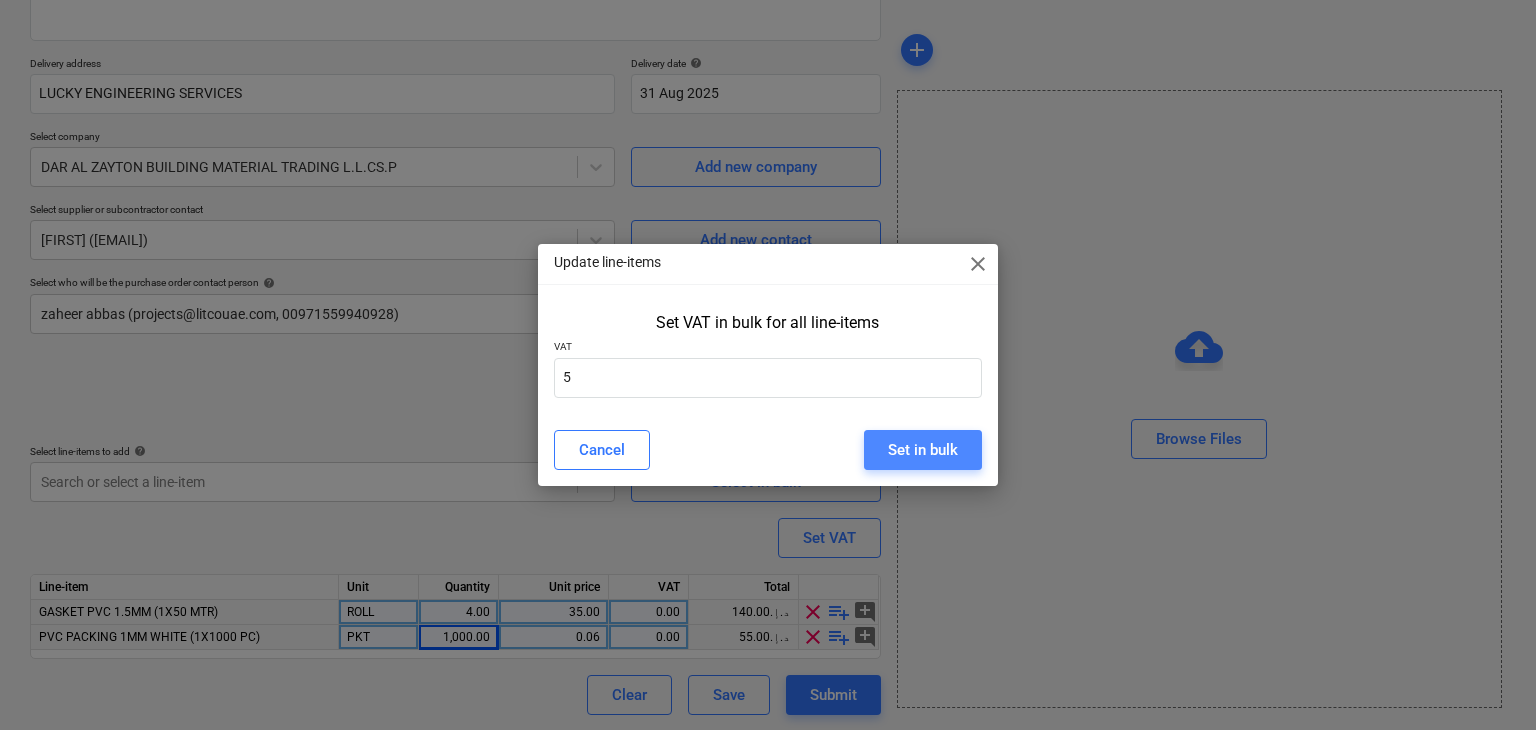 click on "Set in bulk" at bounding box center (923, 450) 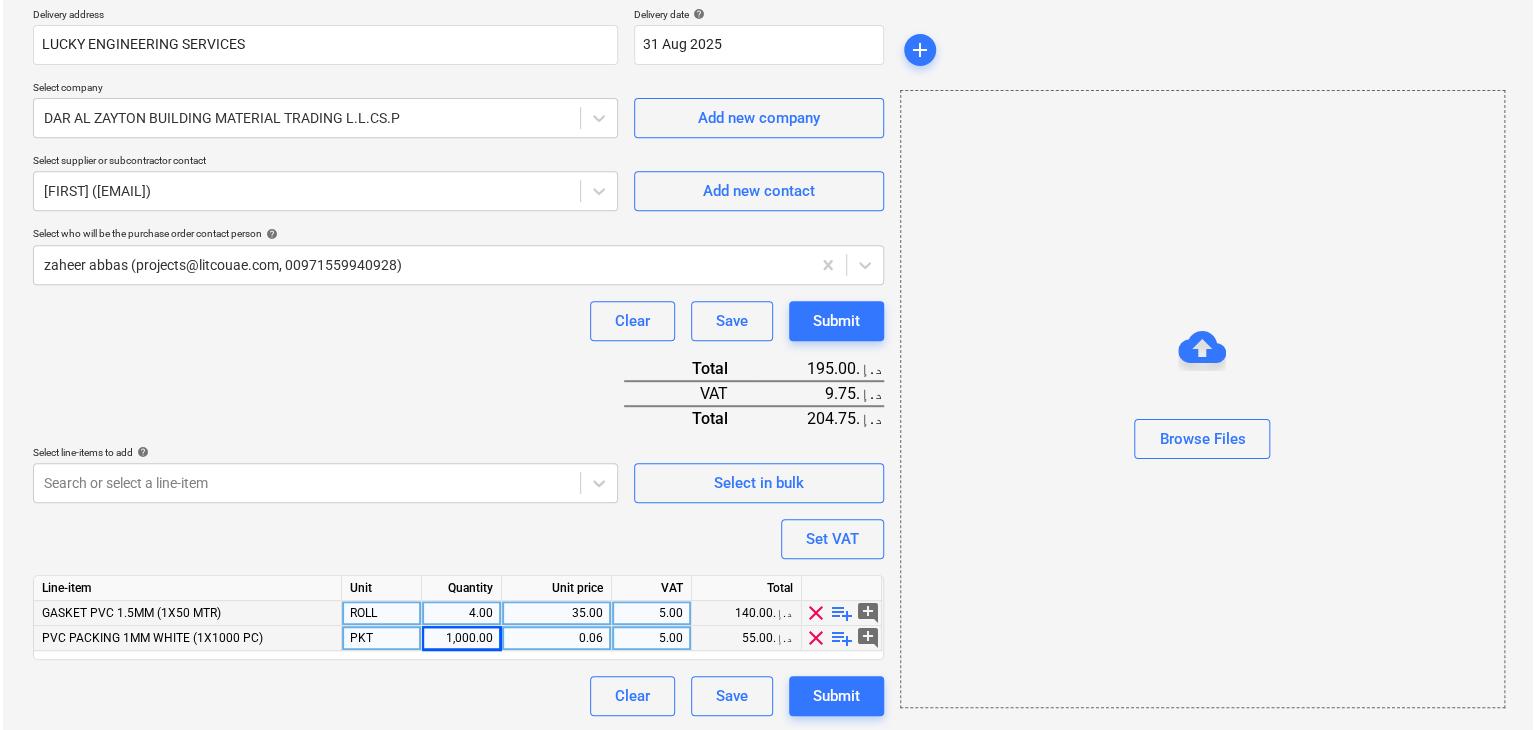 scroll, scrollTop: 367, scrollLeft: 0, axis: vertical 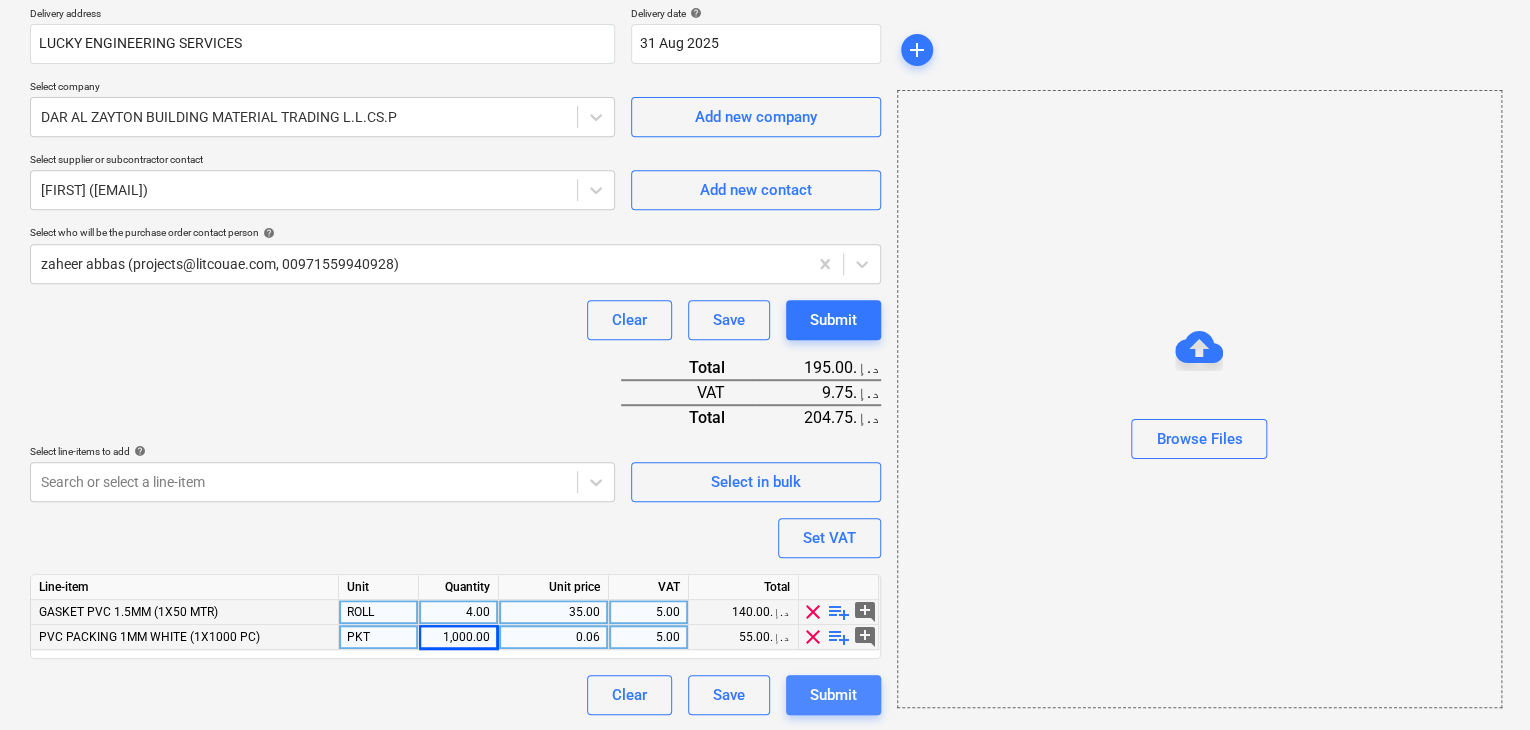 click on "Submit" at bounding box center (833, 695) 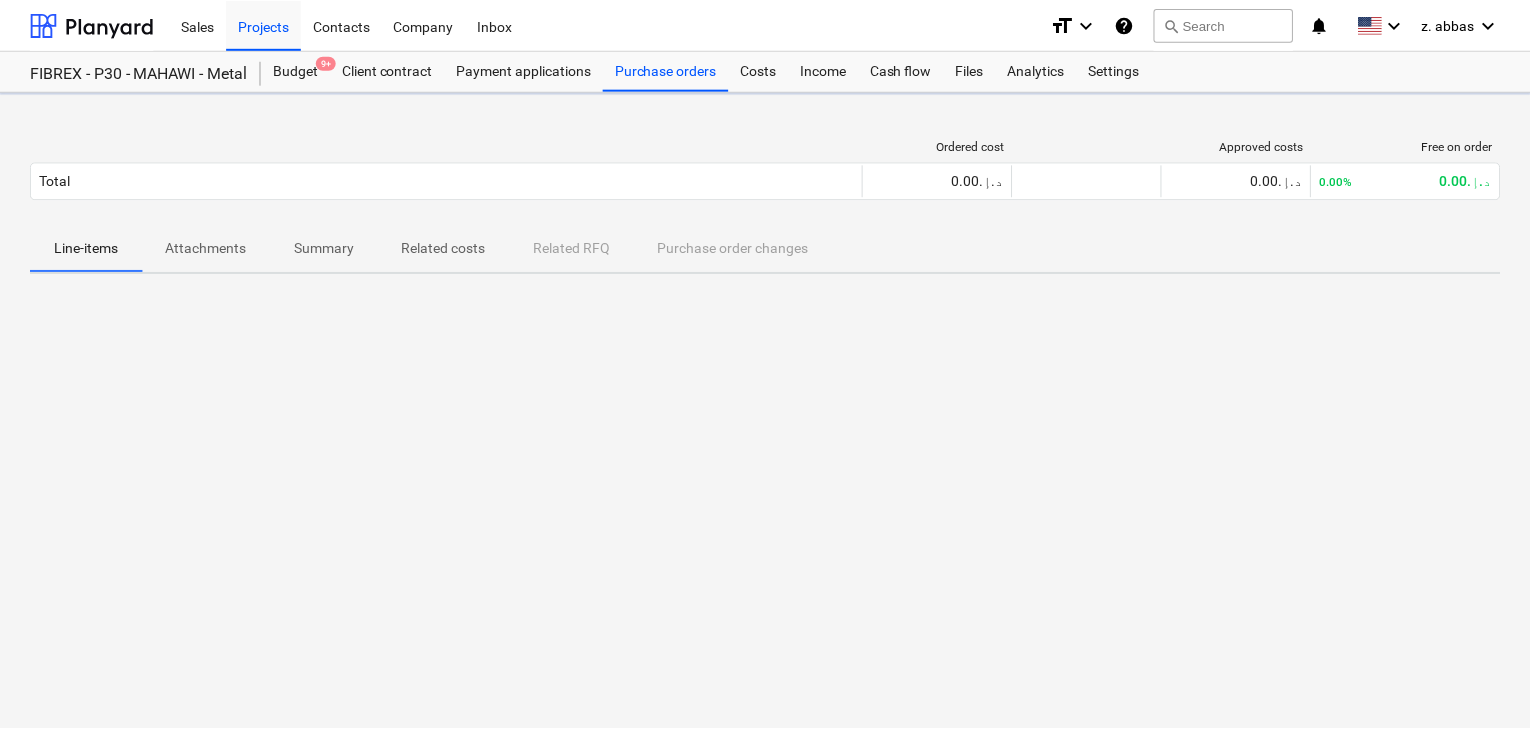 scroll, scrollTop: 0, scrollLeft: 0, axis: both 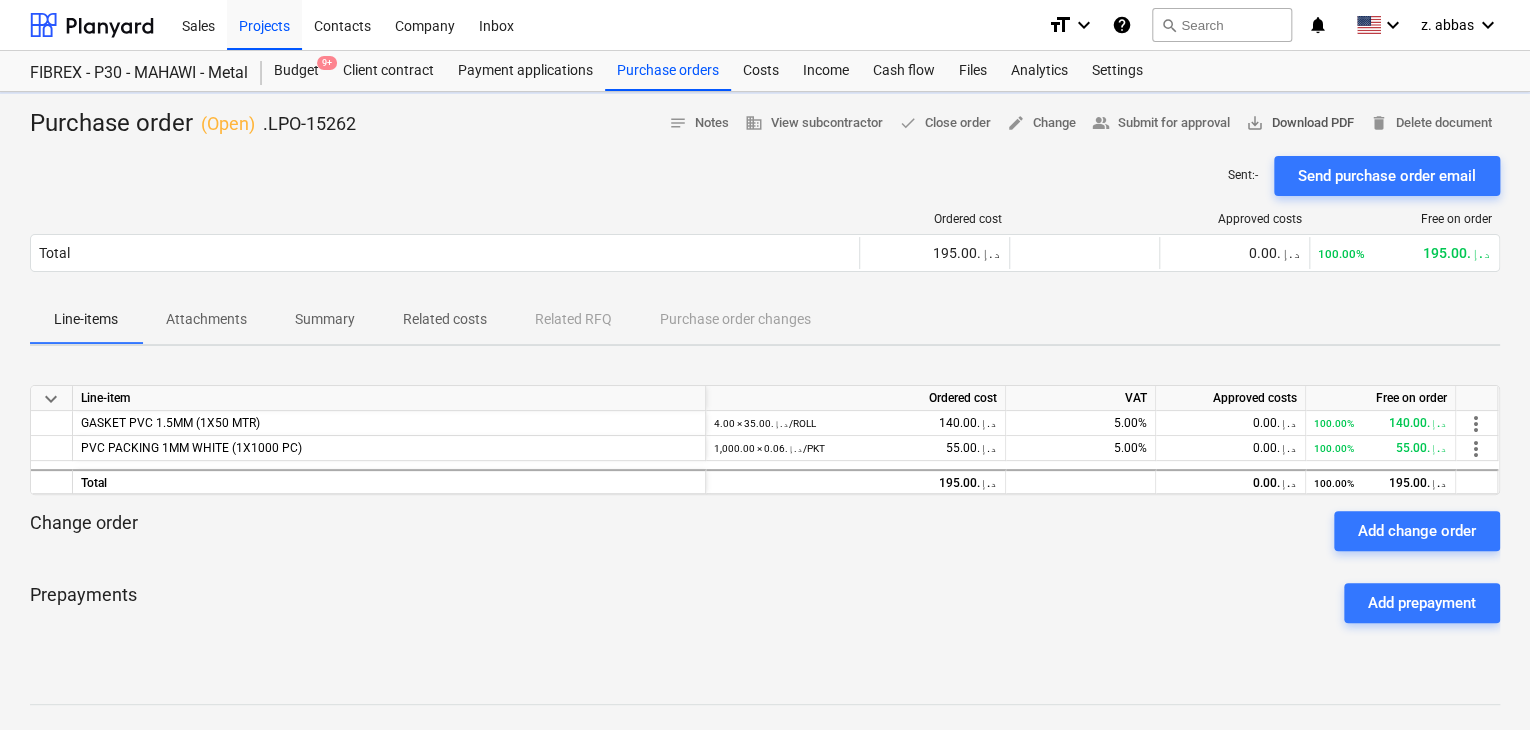 click on "save_alt Download PDF" at bounding box center [1300, 123] 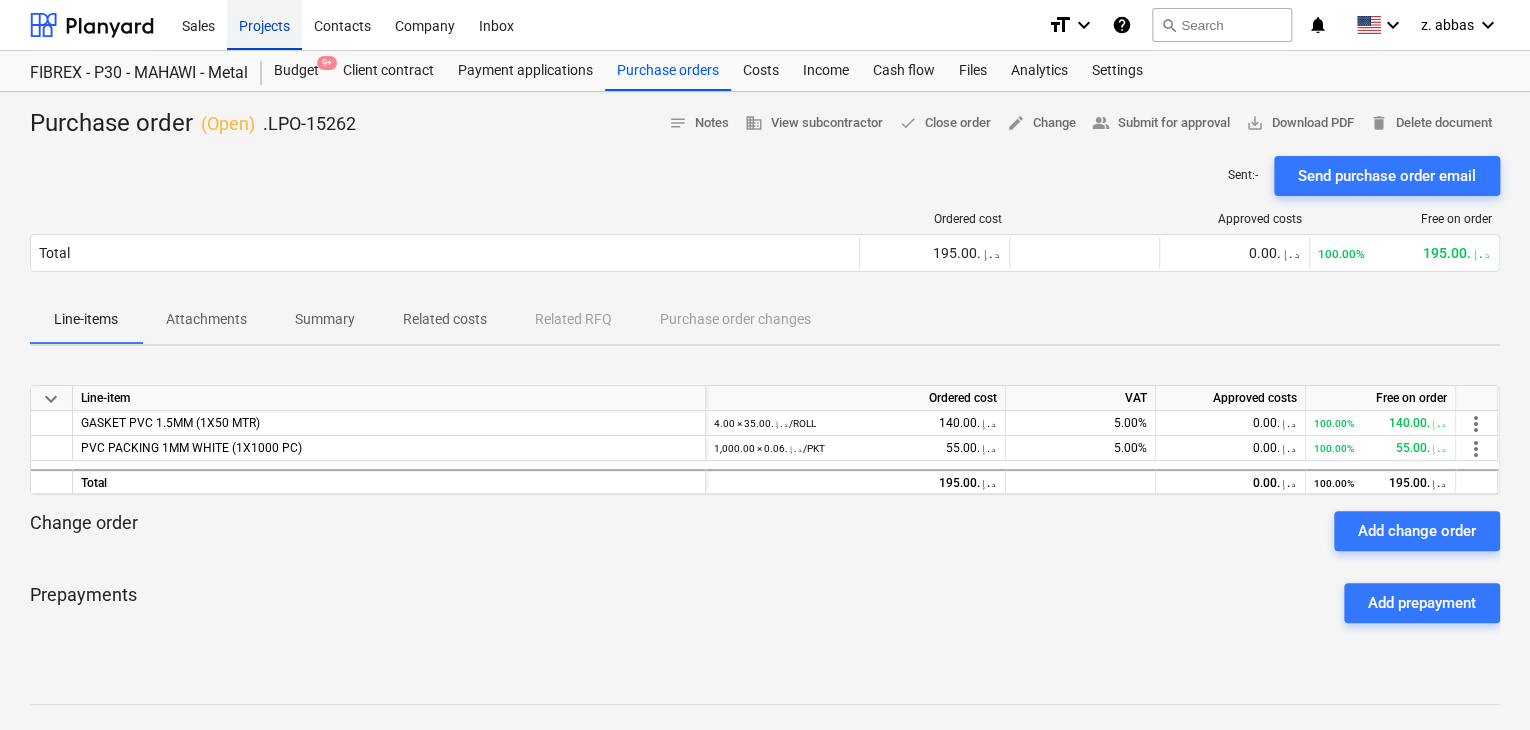 click on "Projects" at bounding box center (264, 24) 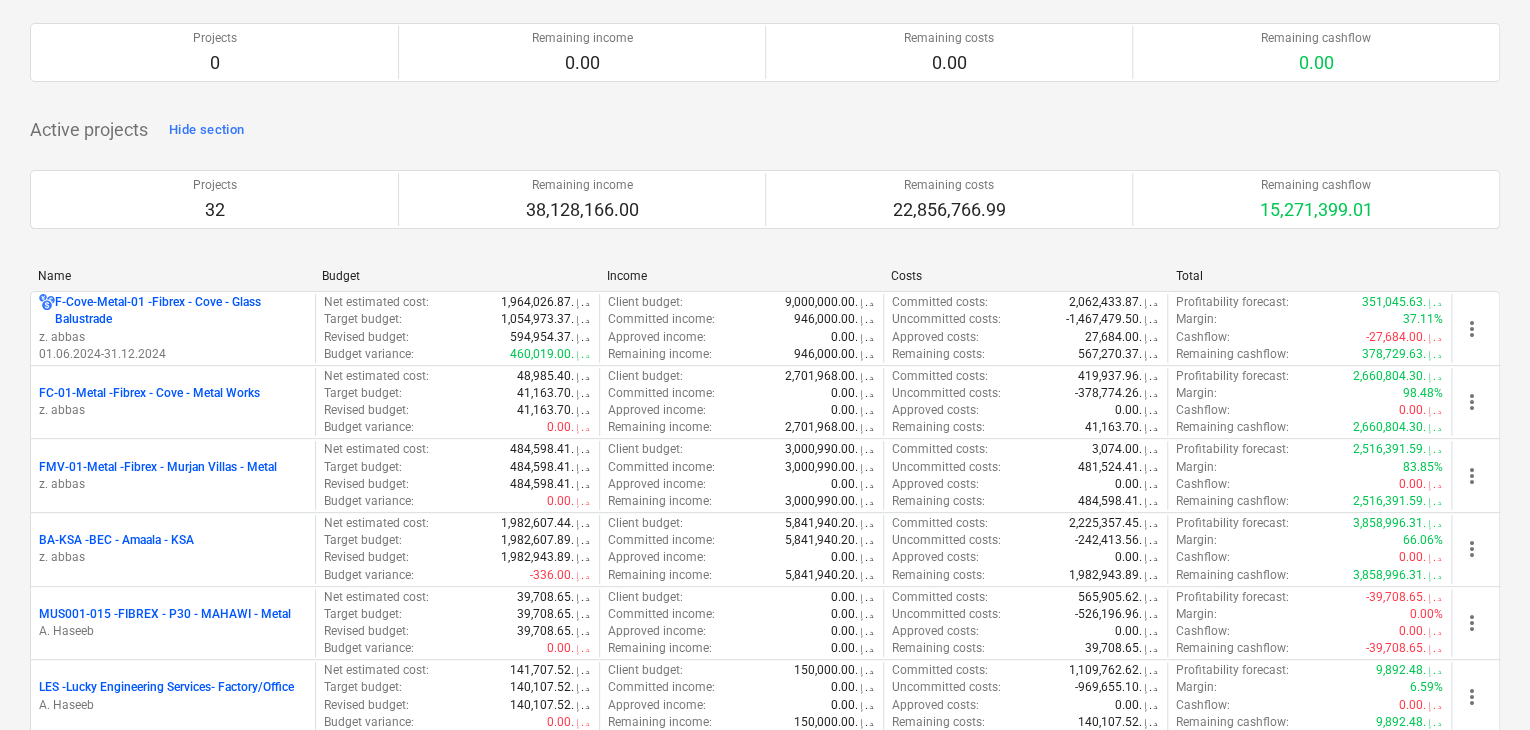 scroll, scrollTop: 300, scrollLeft: 0, axis: vertical 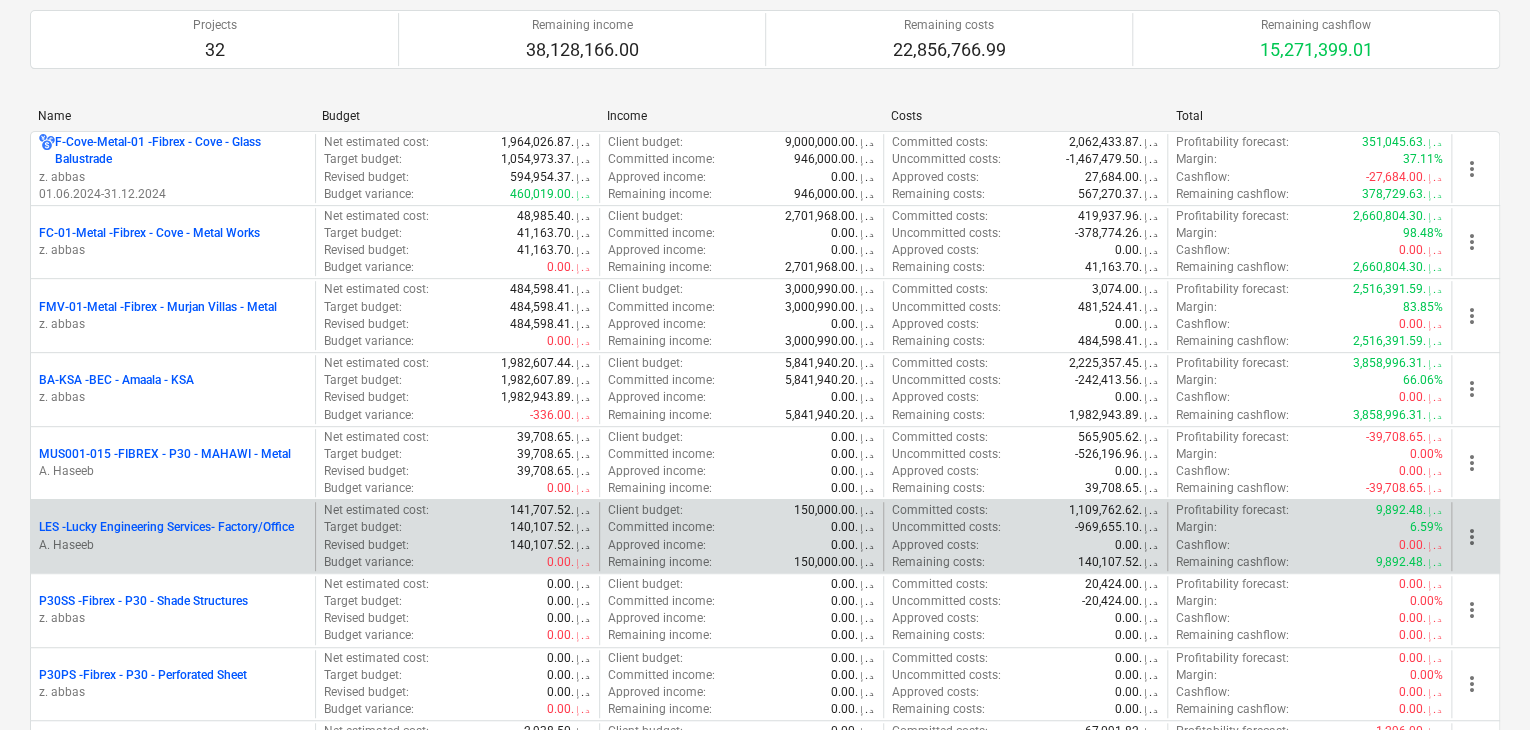 click on "LES -  Lucky Engineering Services- Factory/Office" at bounding box center (166, 527) 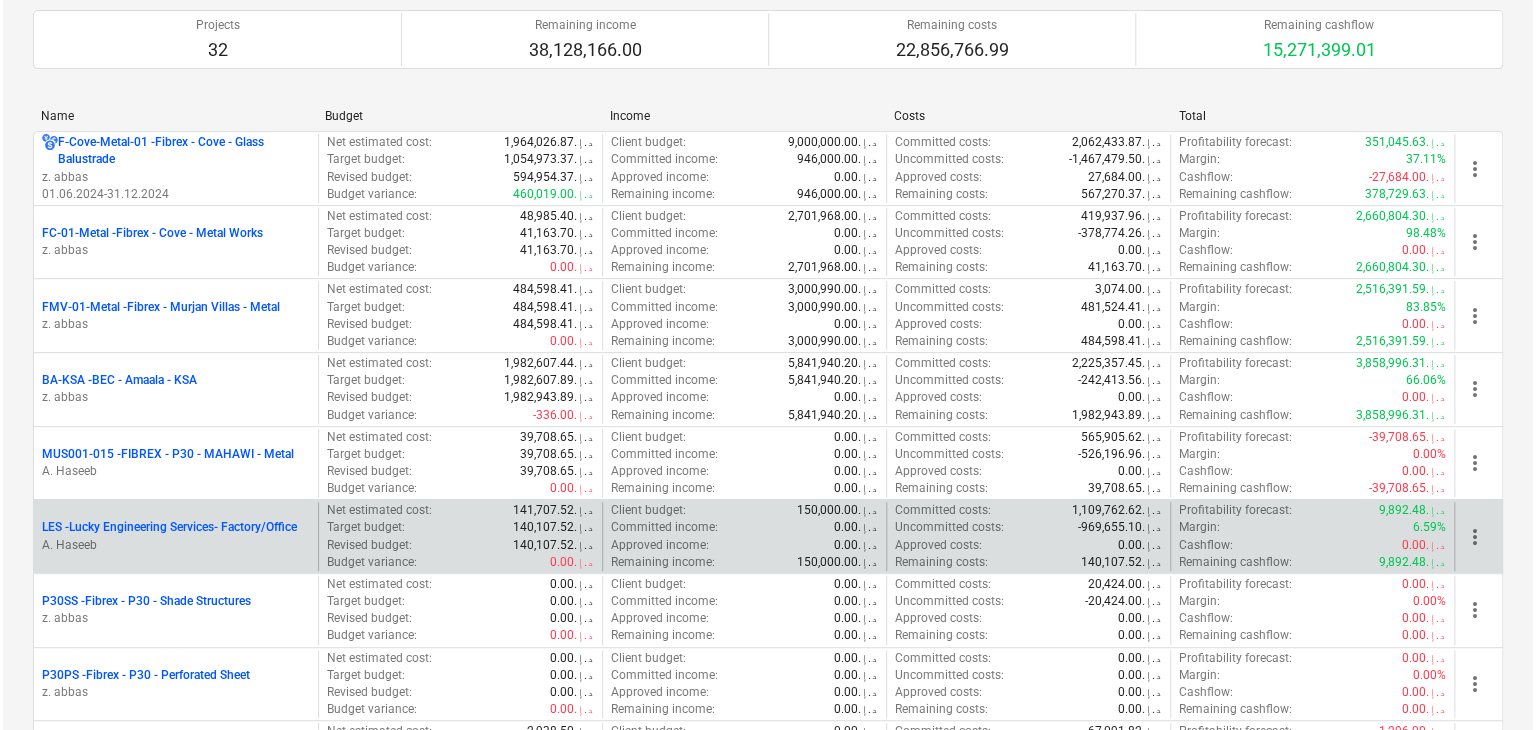 scroll, scrollTop: 0, scrollLeft: 0, axis: both 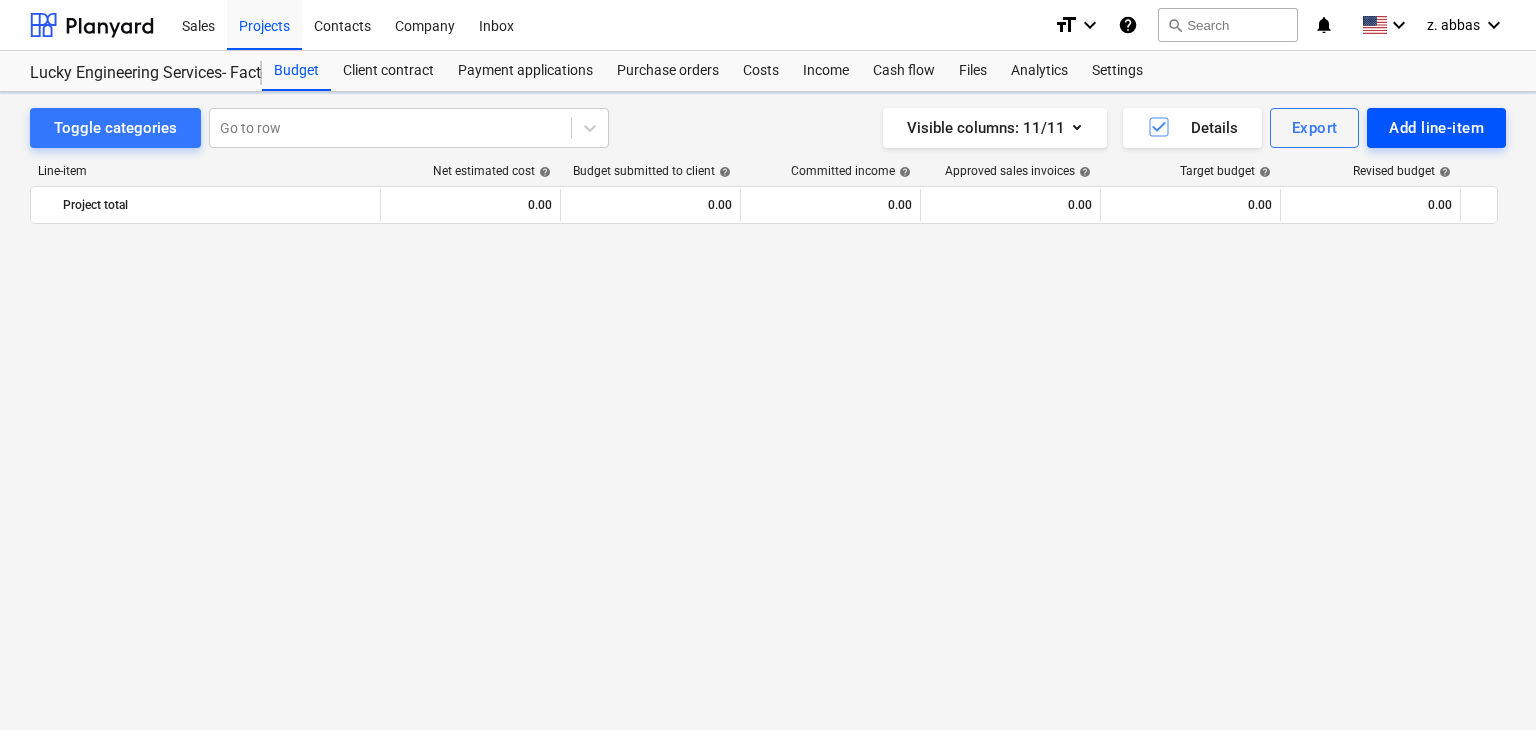 click on "Add line-item" at bounding box center (1436, 128) 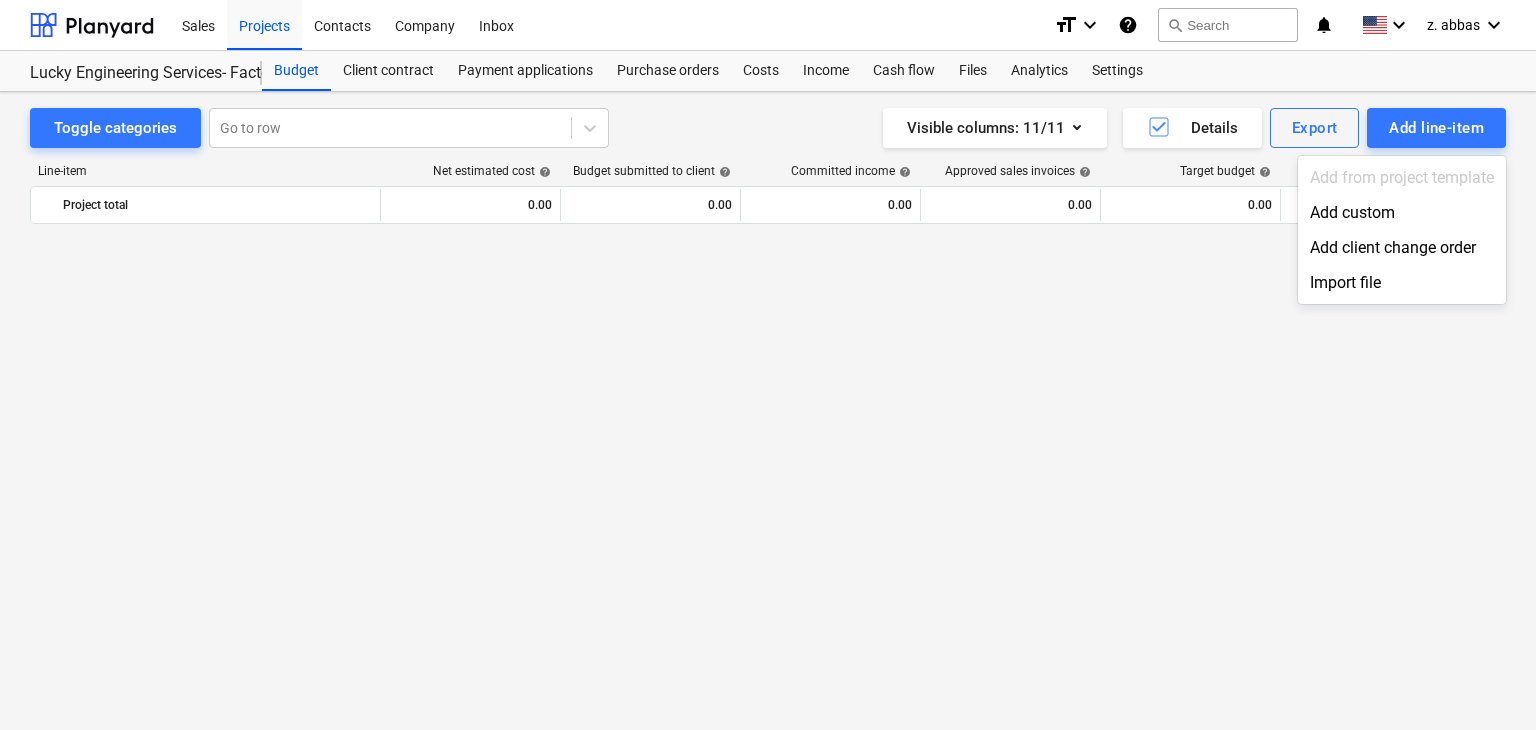 scroll, scrollTop: 23484, scrollLeft: 0, axis: vertical 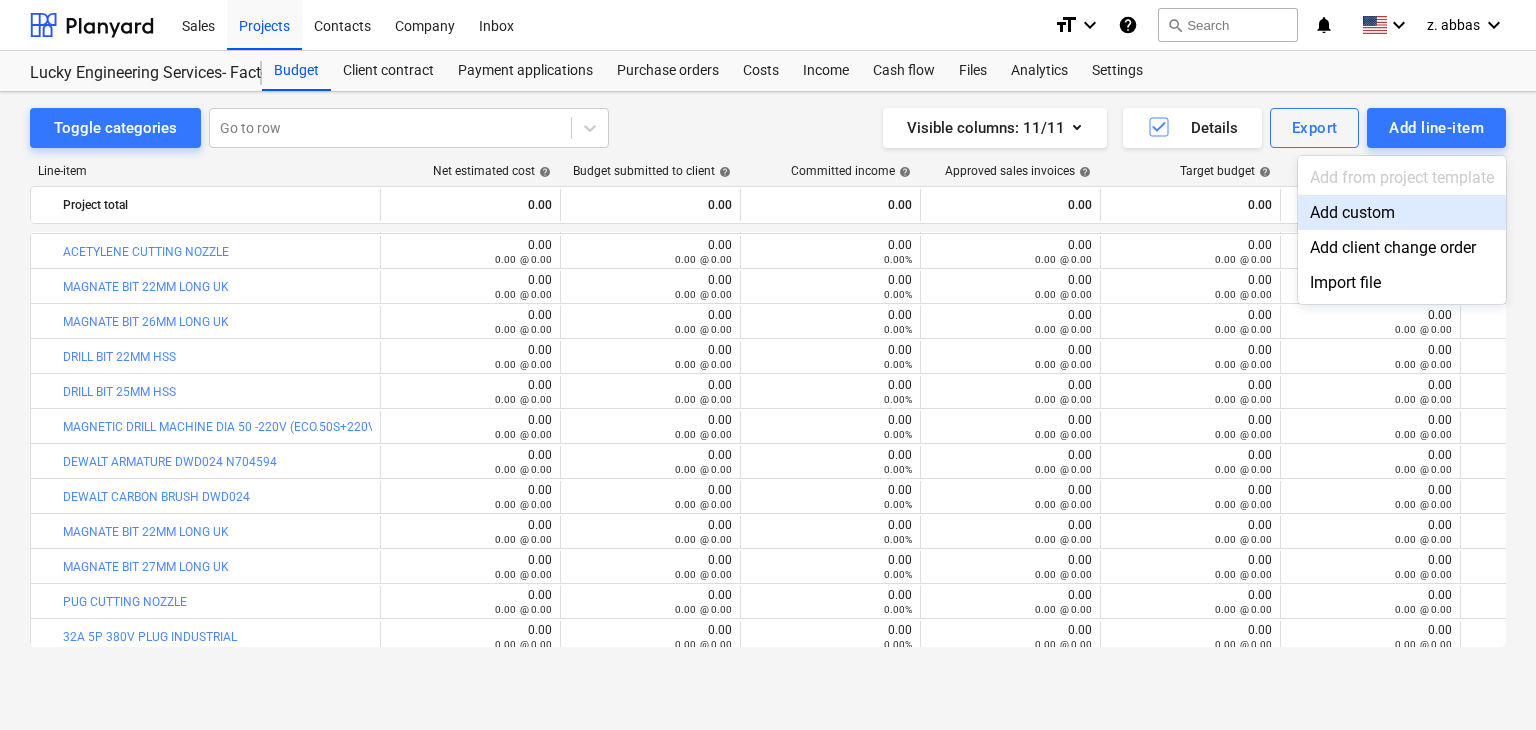 click on "Add custom" at bounding box center [1402, 212] 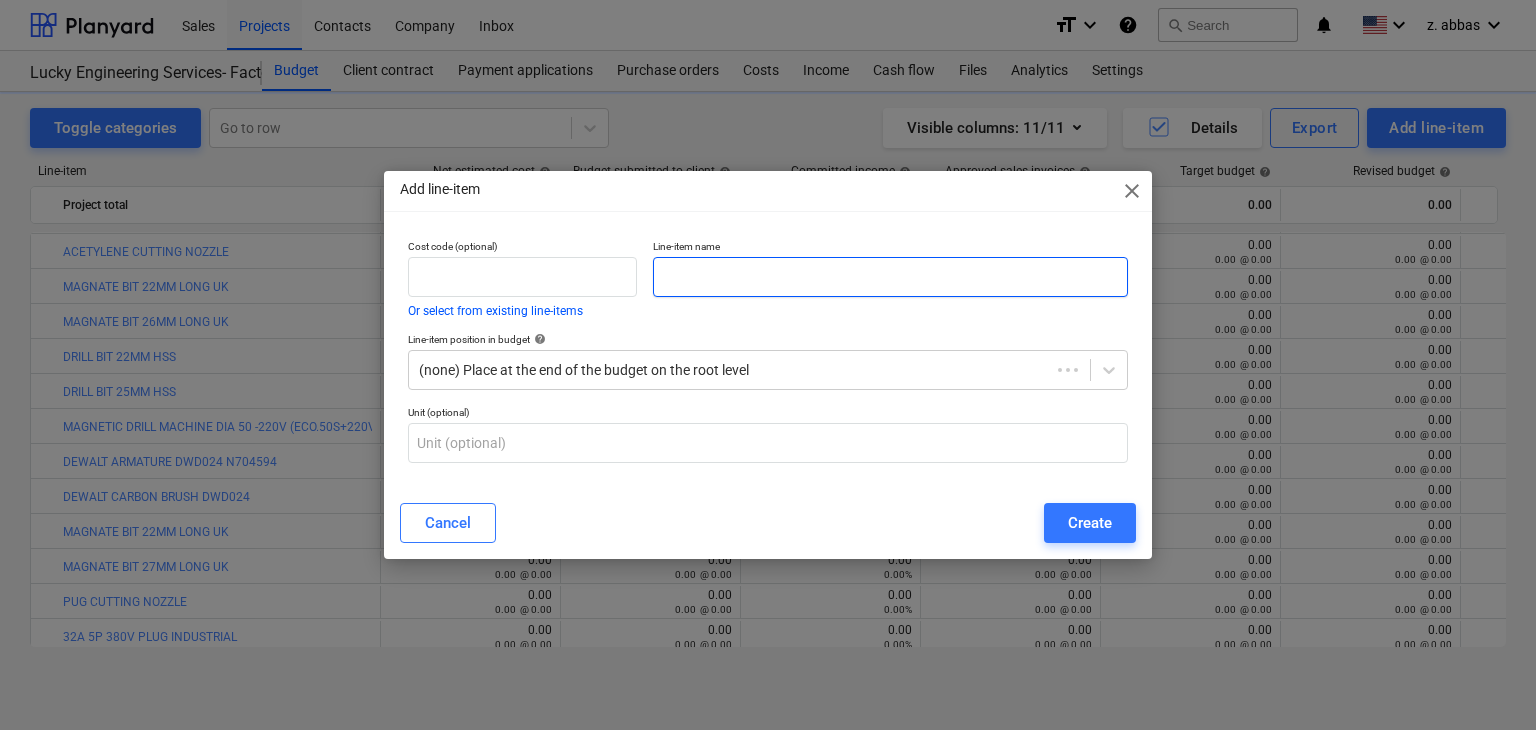 click at bounding box center [890, 277] 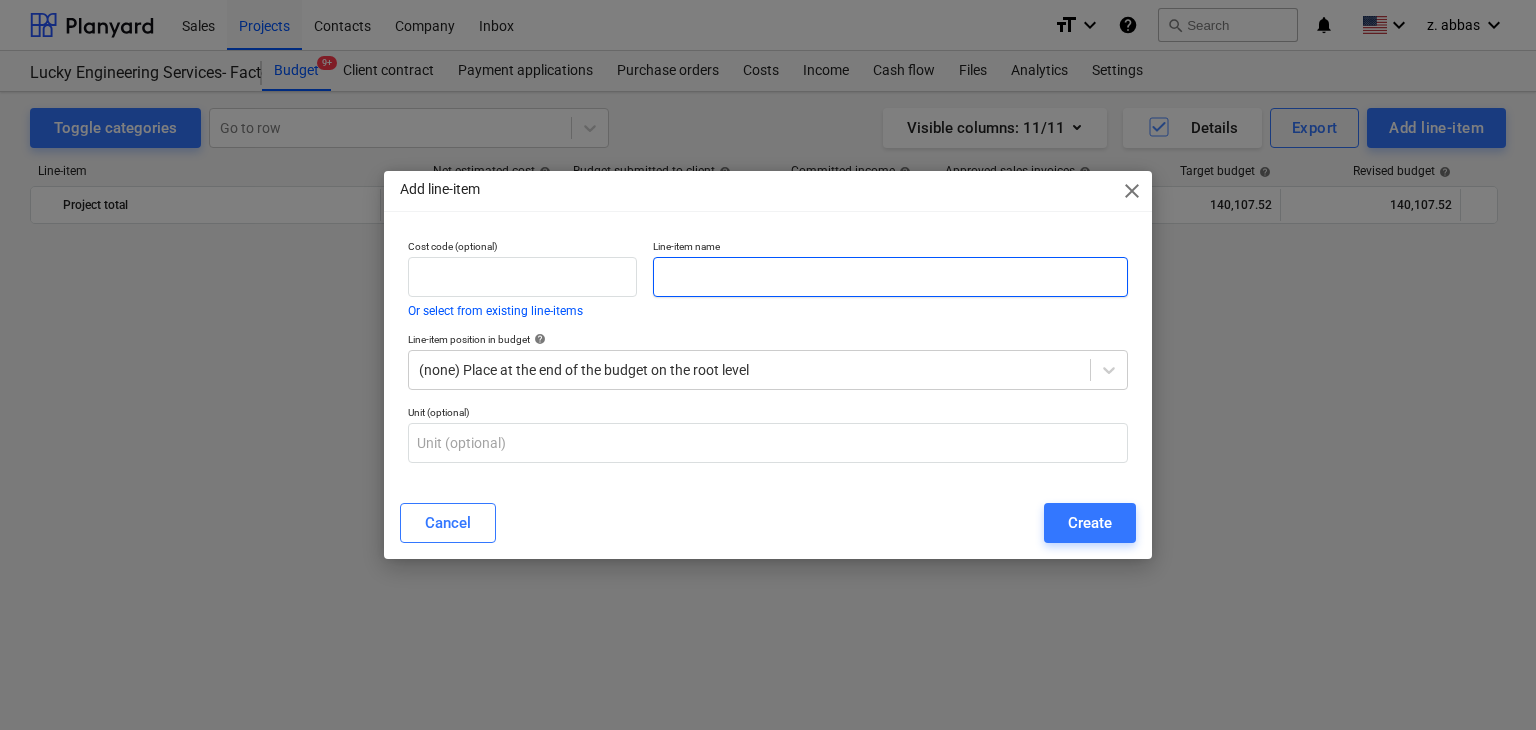 scroll, scrollTop: 23484, scrollLeft: 0, axis: vertical 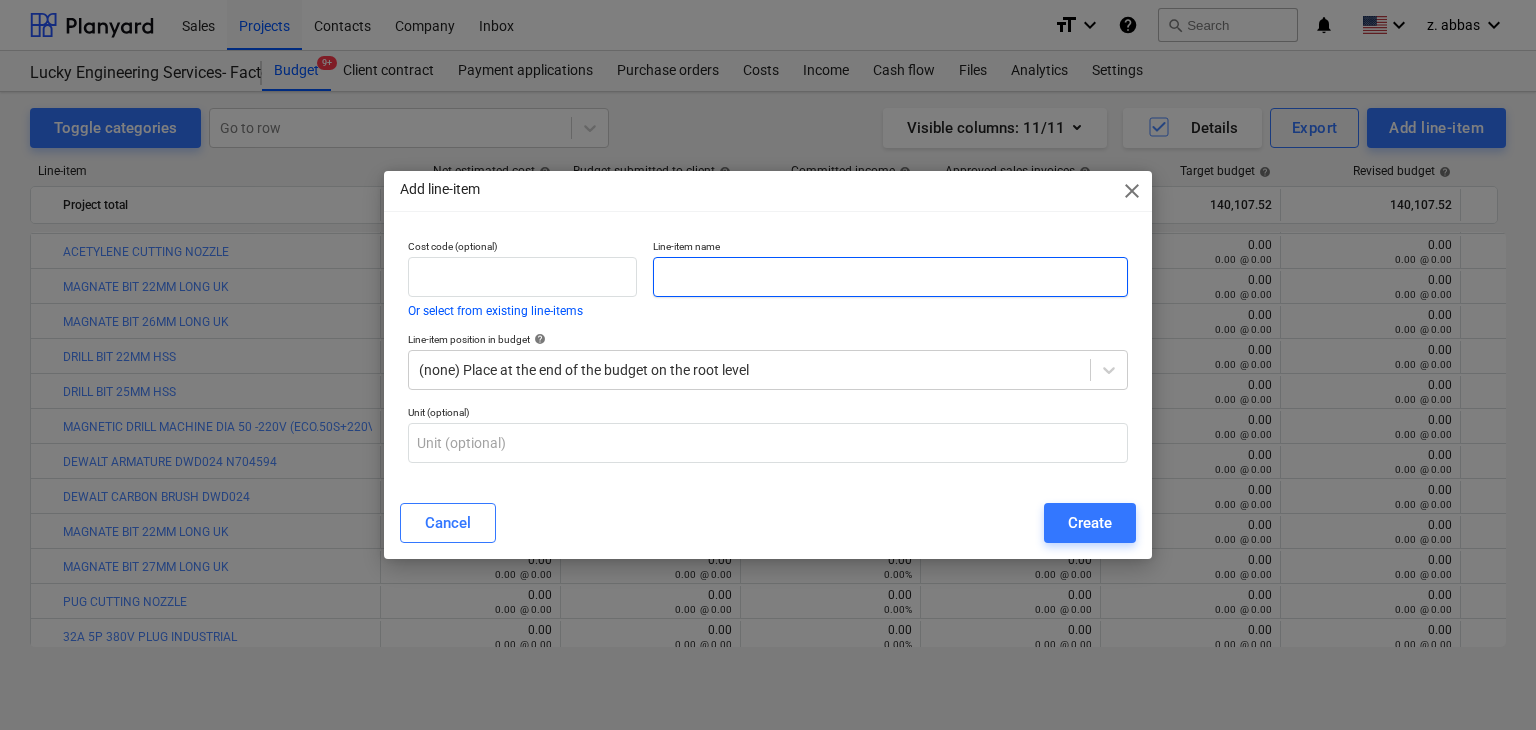 paste on "OXYGEN REGUALTOR" 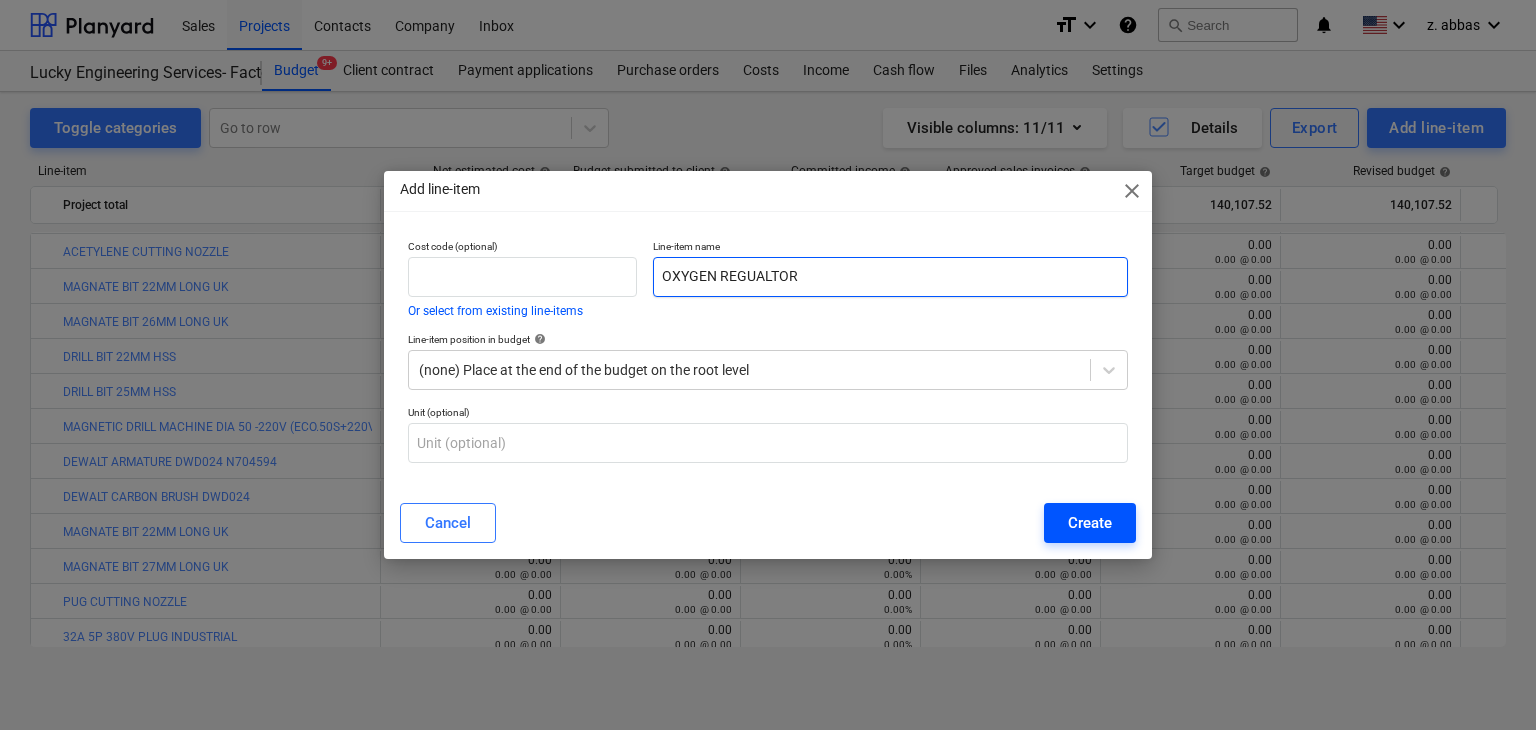 type on "OXYGEN REGUALTOR" 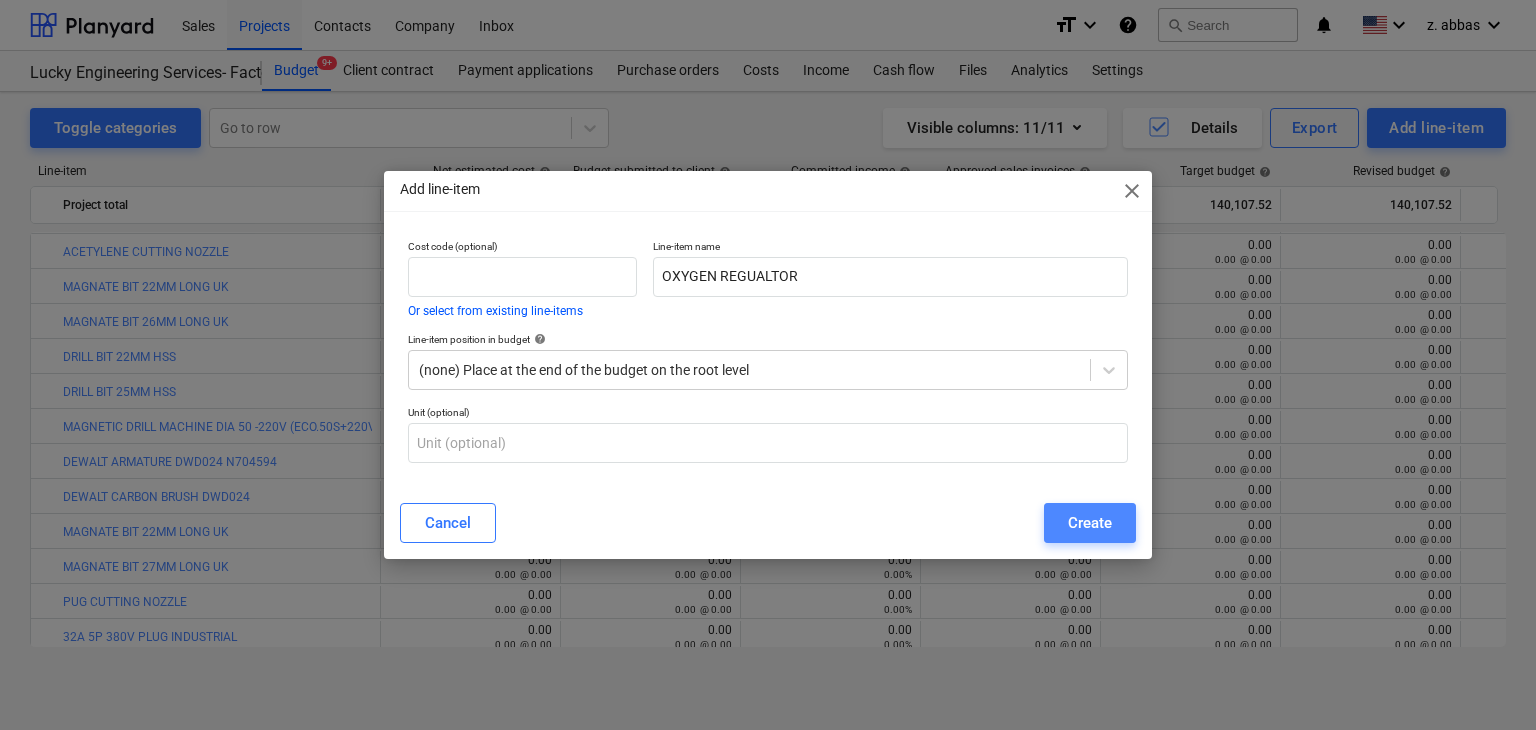 click on "Create" at bounding box center [1090, 523] 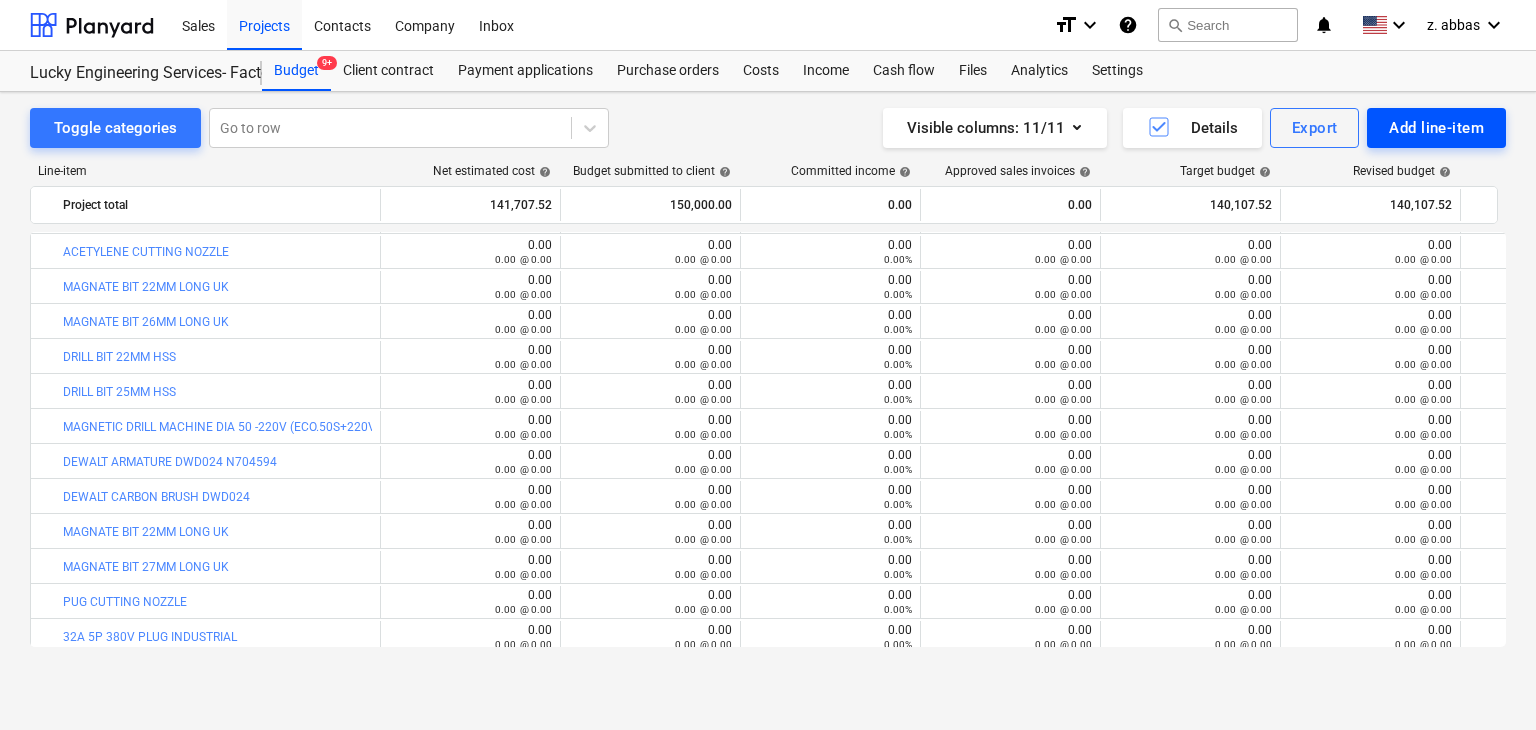 click on "Add line-item" at bounding box center [1436, 128] 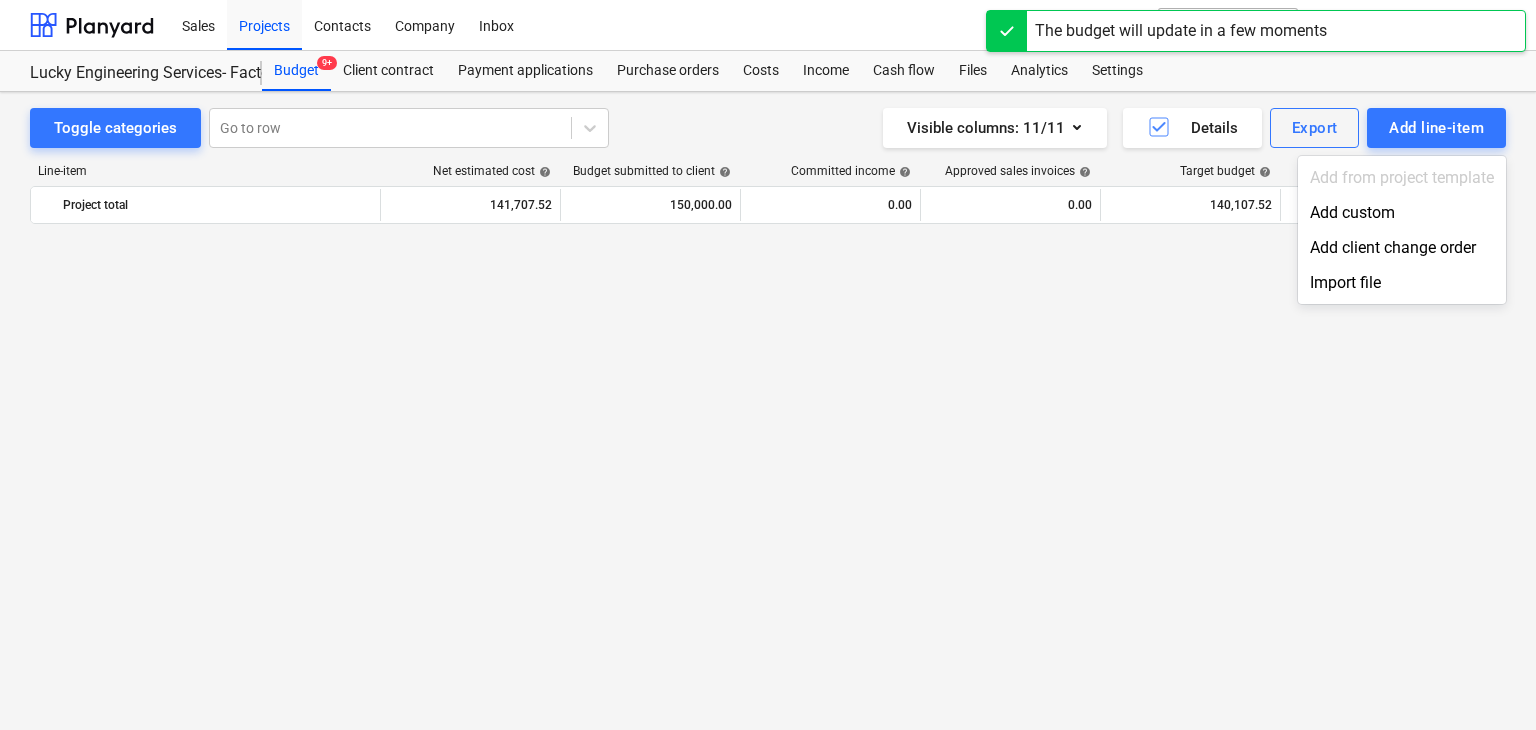 scroll, scrollTop: 23484, scrollLeft: 0, axis: vertical 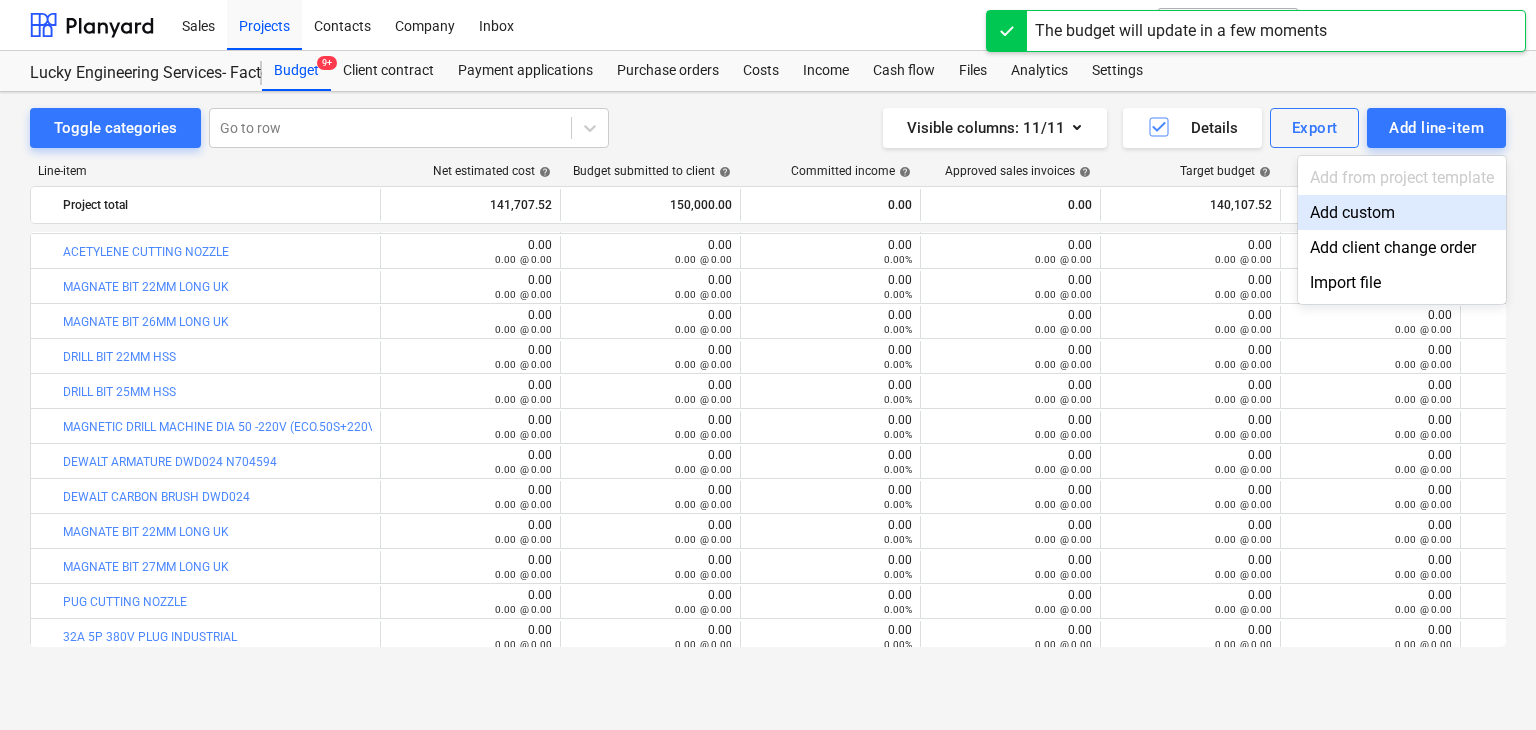 click on "Add custom" at bounding box center [1402, 212] 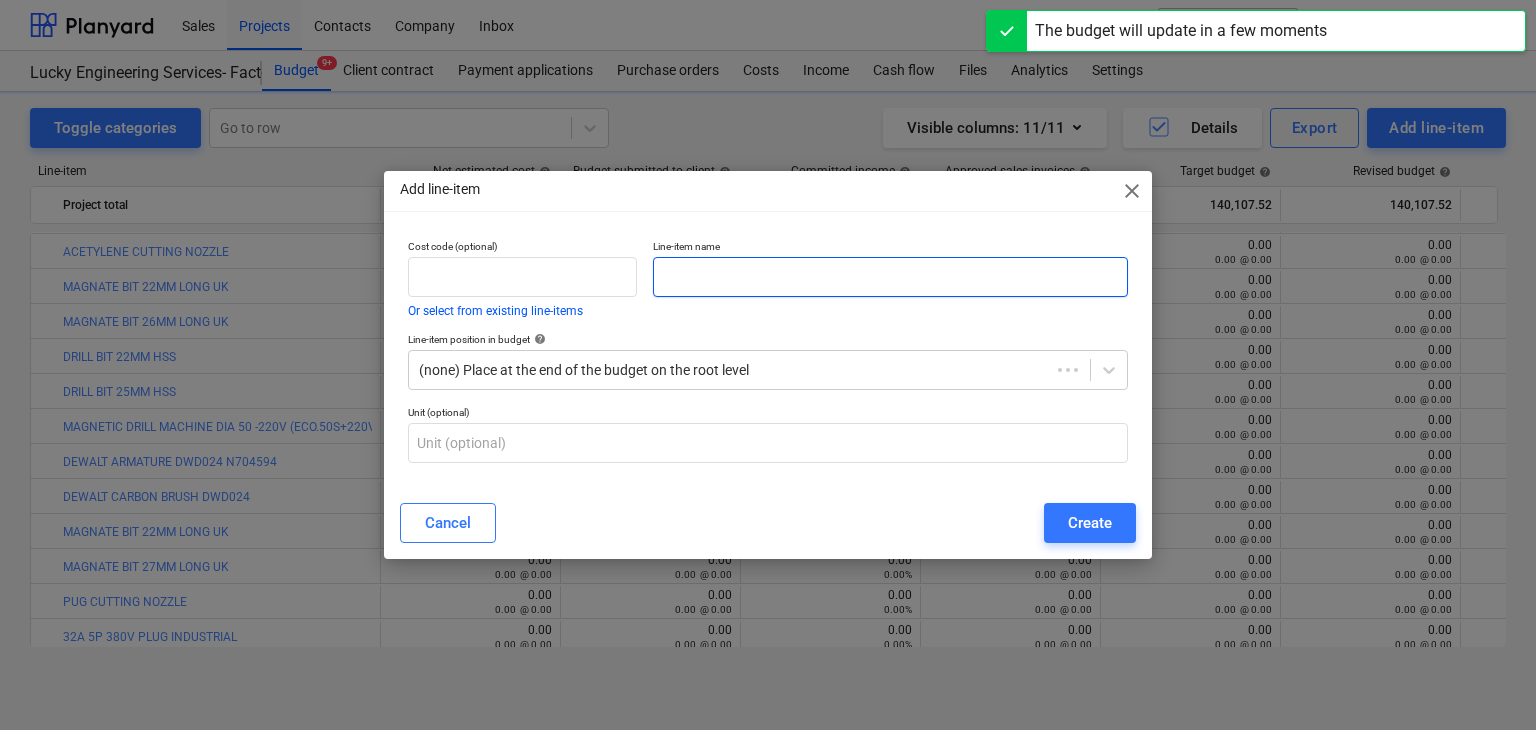 click at bounding box center [890, 277] 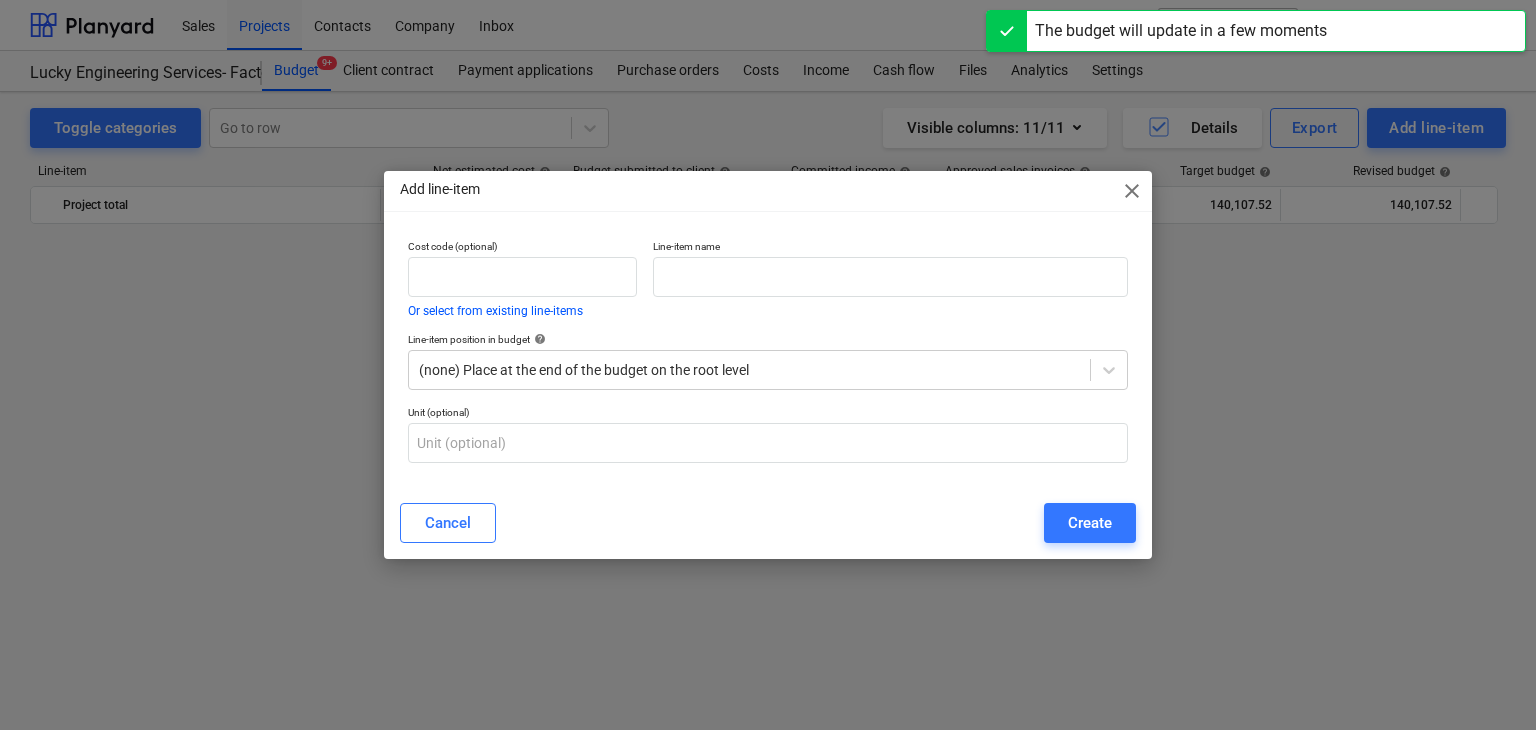 scroll, scrollTop: 23484, scrollLeft: 0, axis: vertical 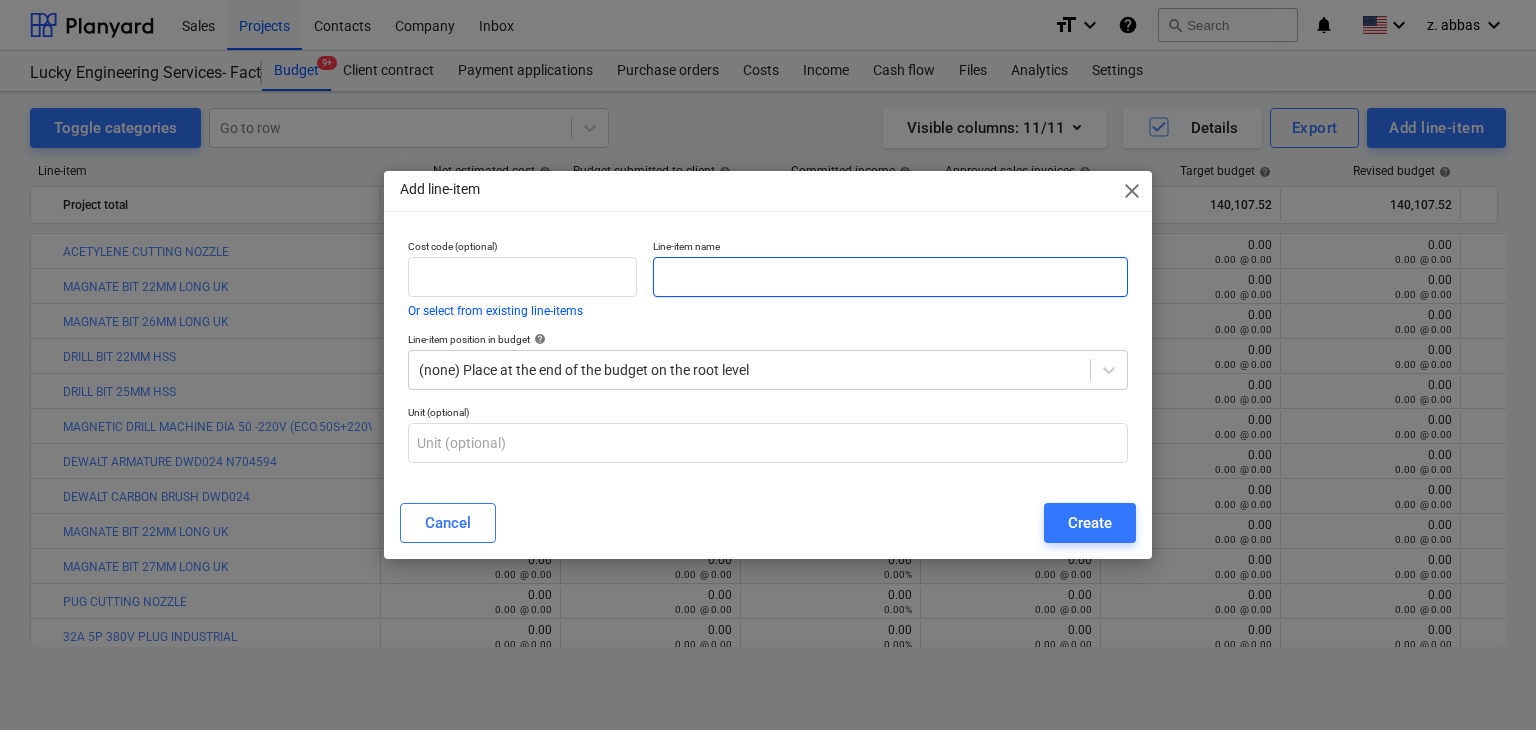 paste on "ACETYLENE REGULATOR" 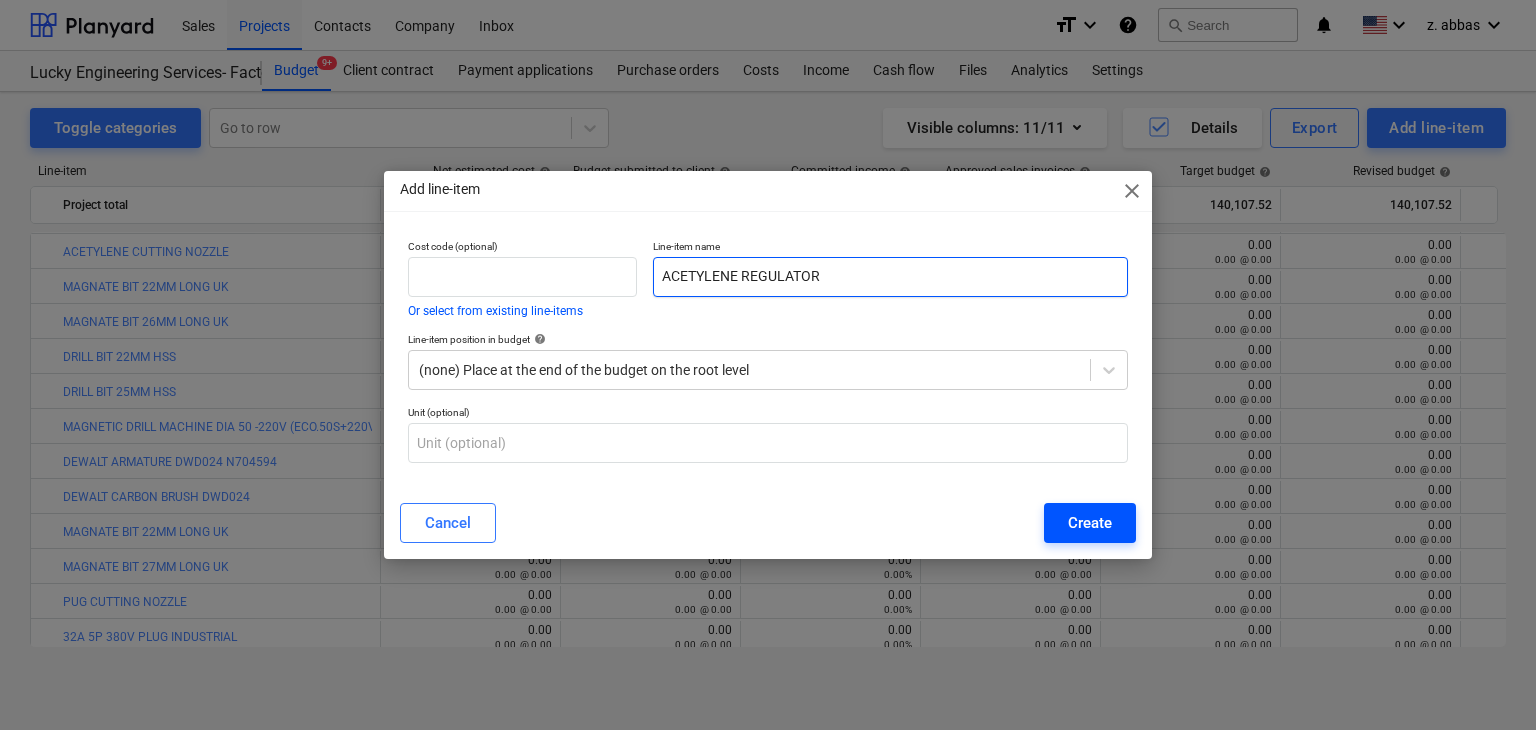 type on "ACETYLENE REGULATOR" 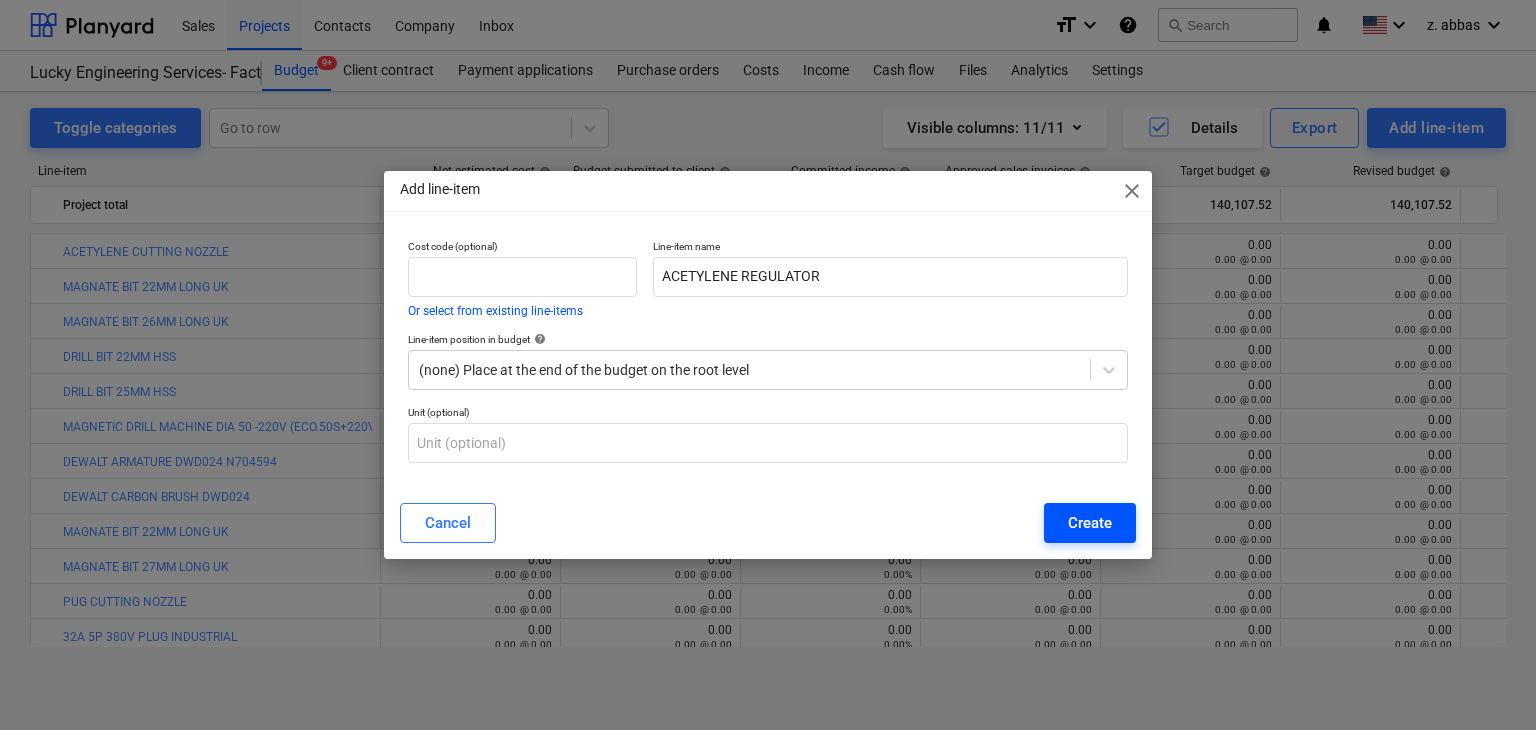 click on "Create" at bounding box center (1090, 523) 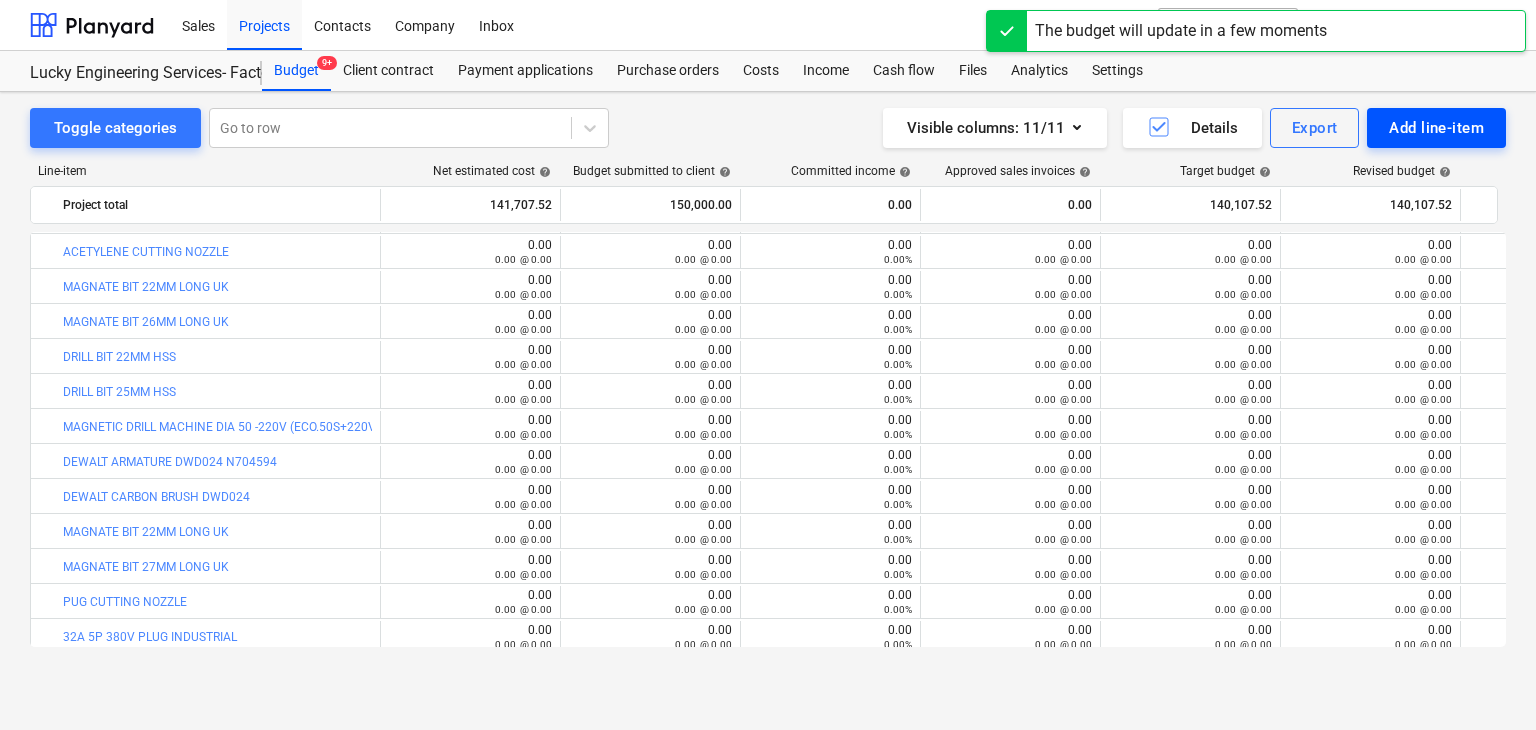 click on "Add line-item" at bounding box center (1436, 128) 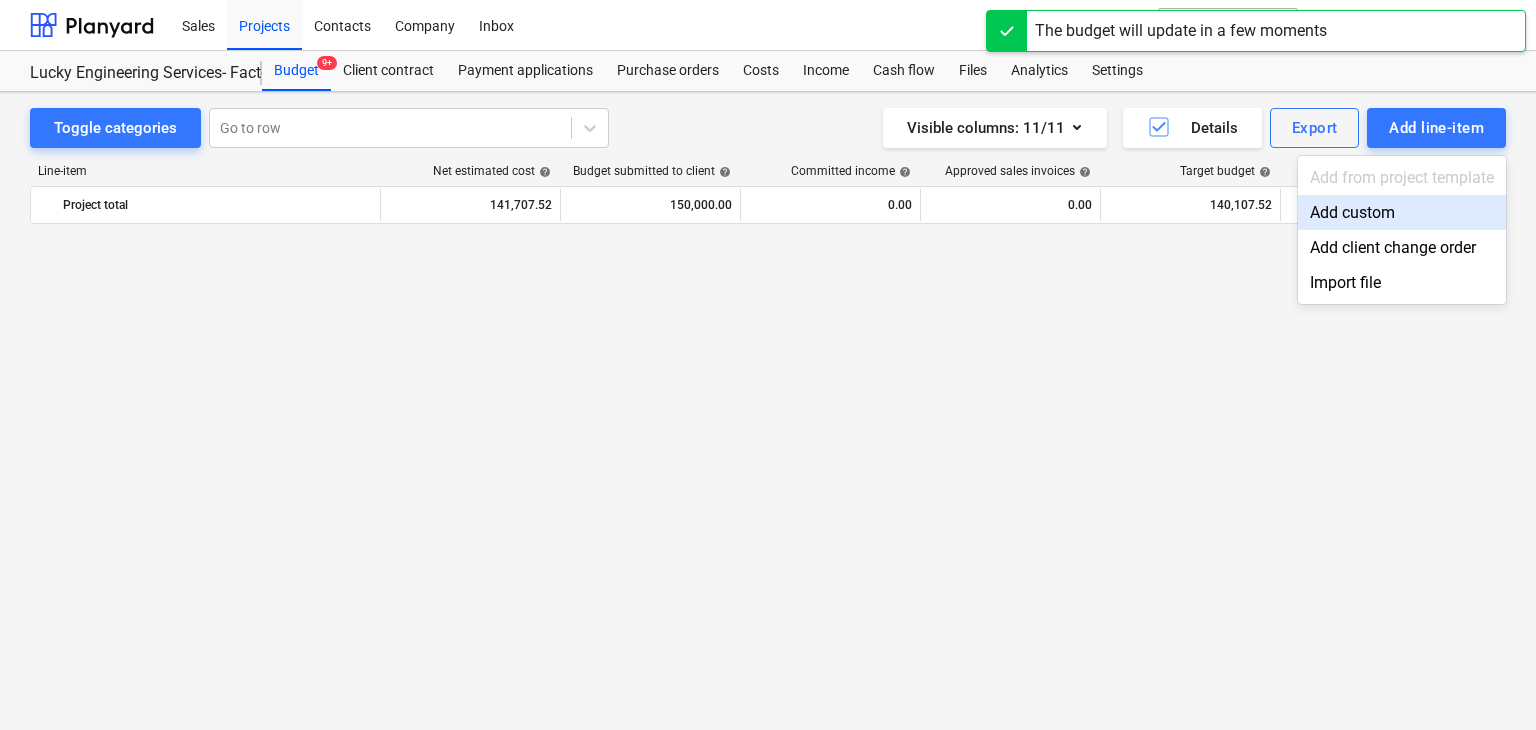 click on "Add custom" at bounding box center [1402, 212] 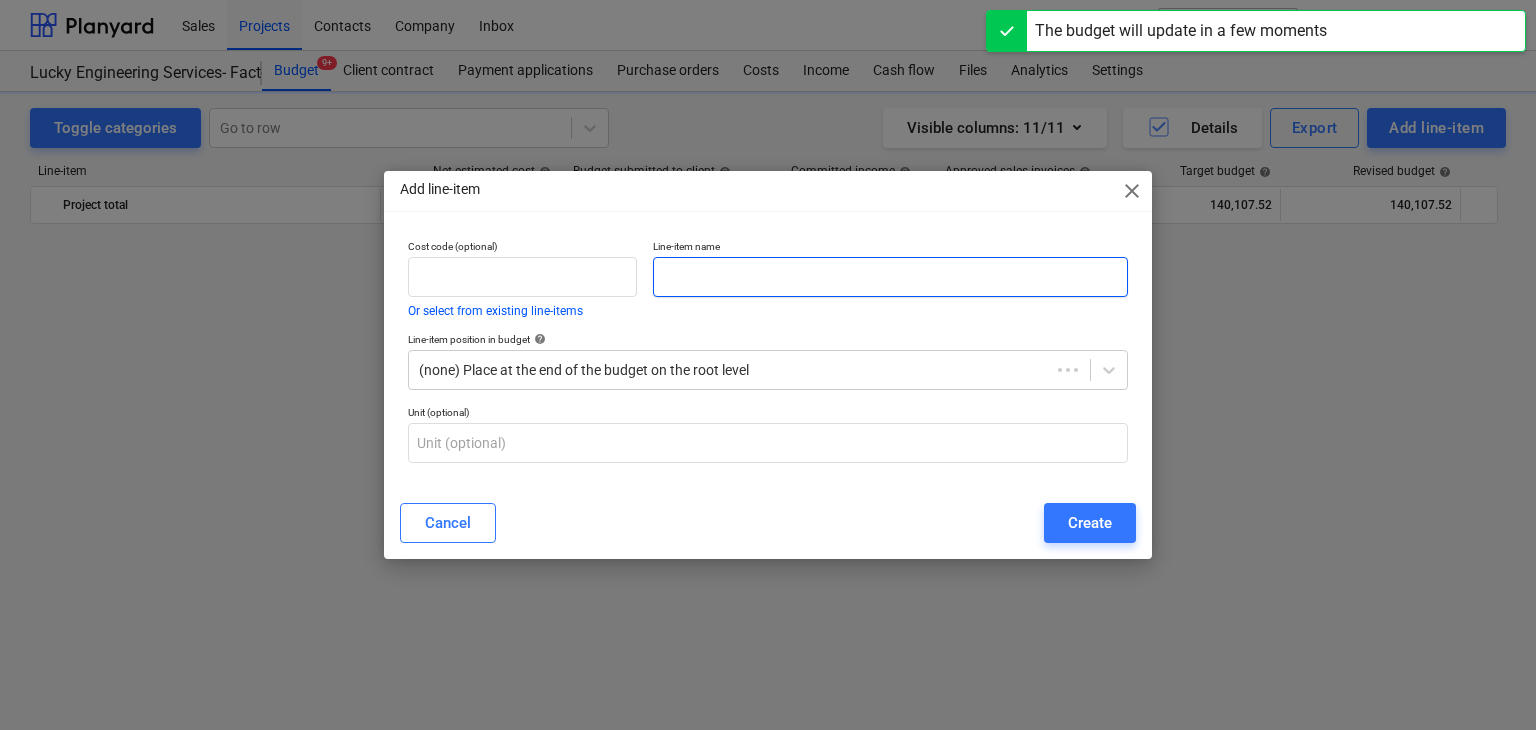 scroll, scrollTop: 23484, scrollLeft: 0, axis: vertical 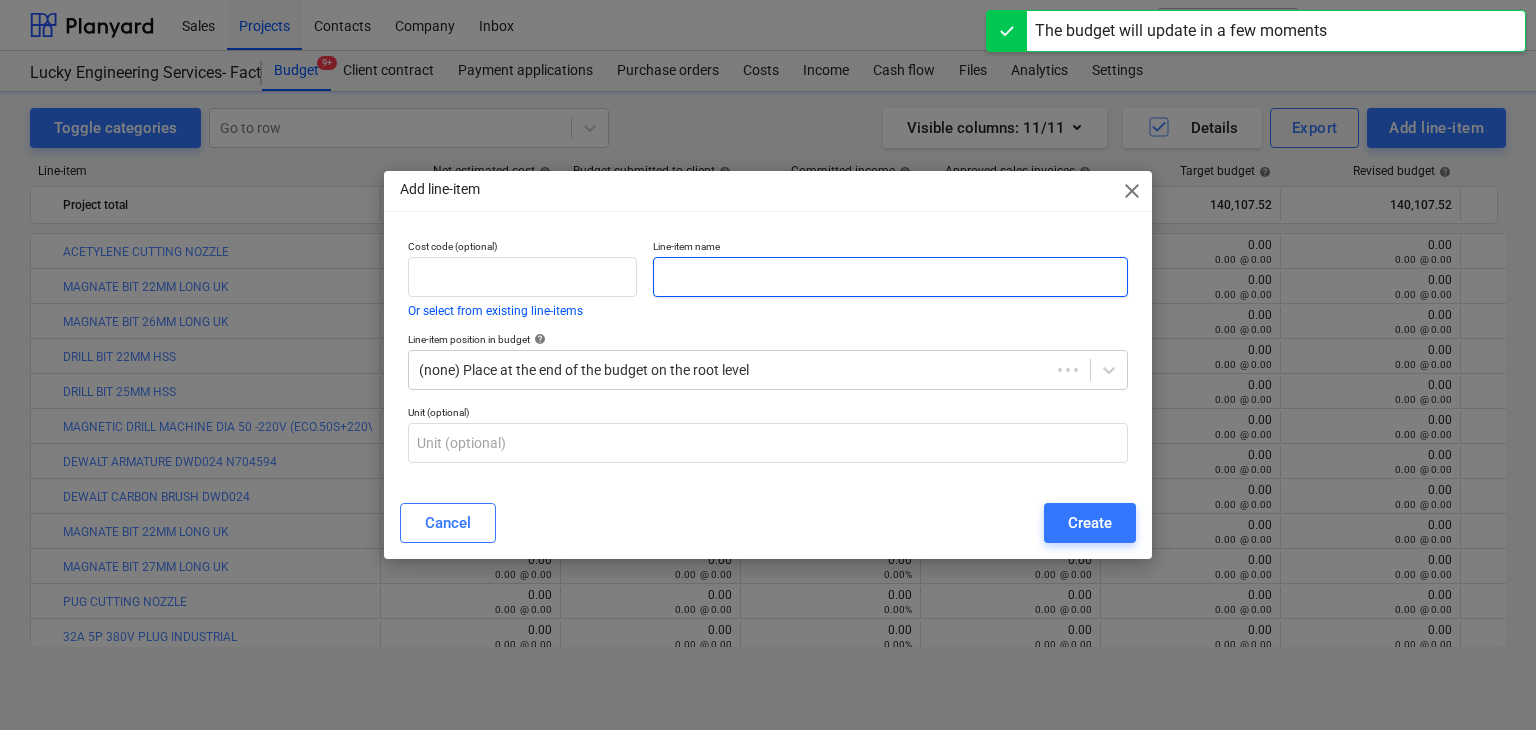 click at bounding box center (890, 277) 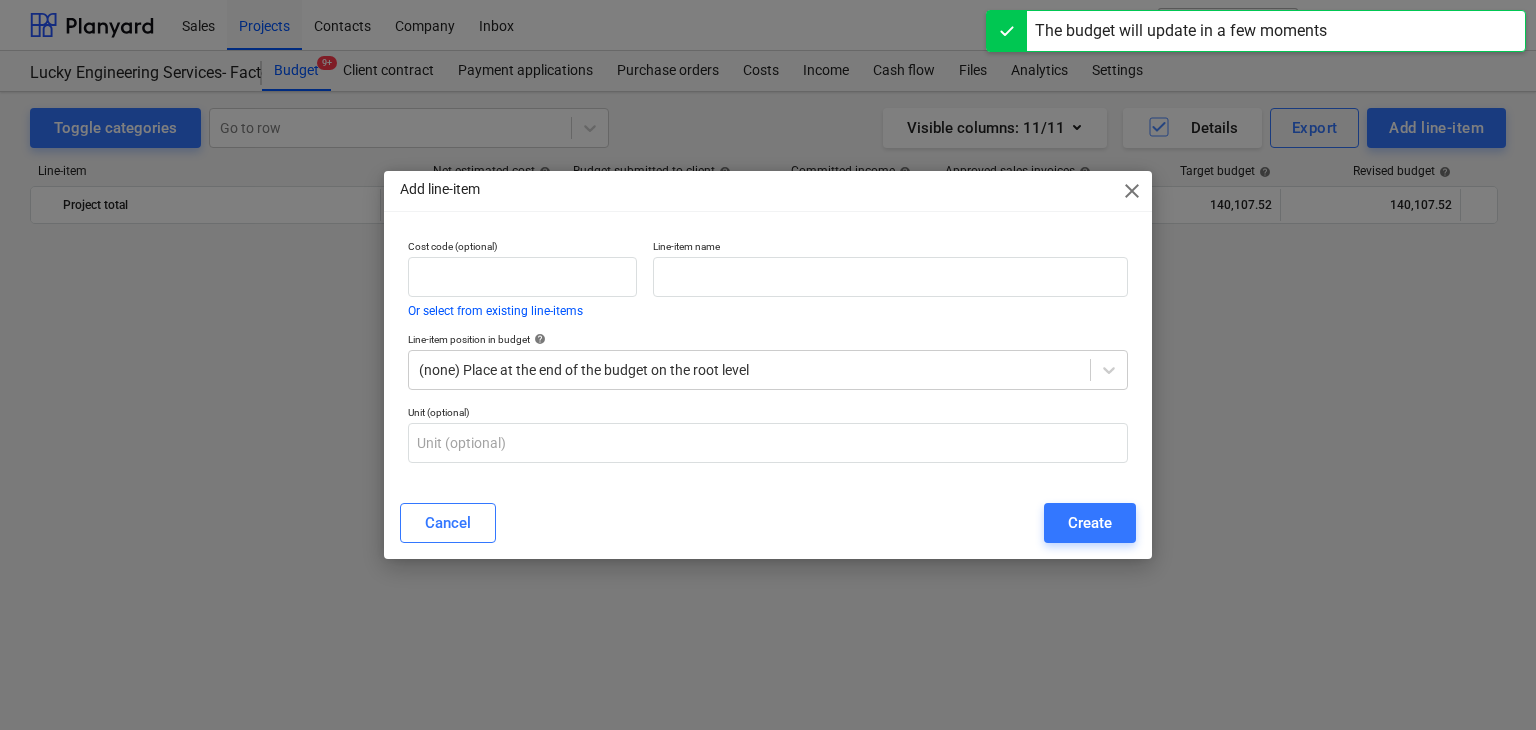 scroll, scrollTop: 23484, scrollLeft: 0, axis: vertical 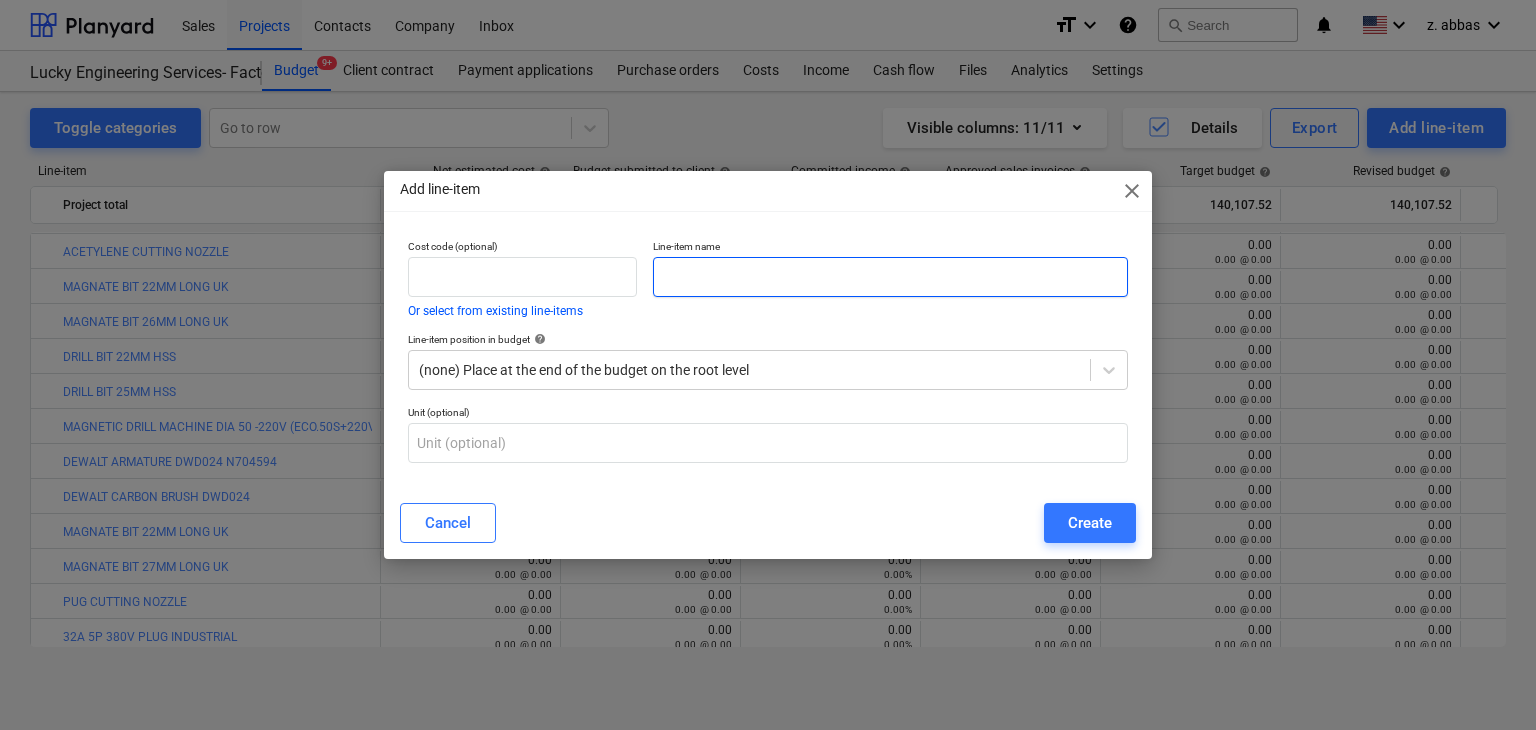 paste on "1/4 CUTTING HOSE PIPE" 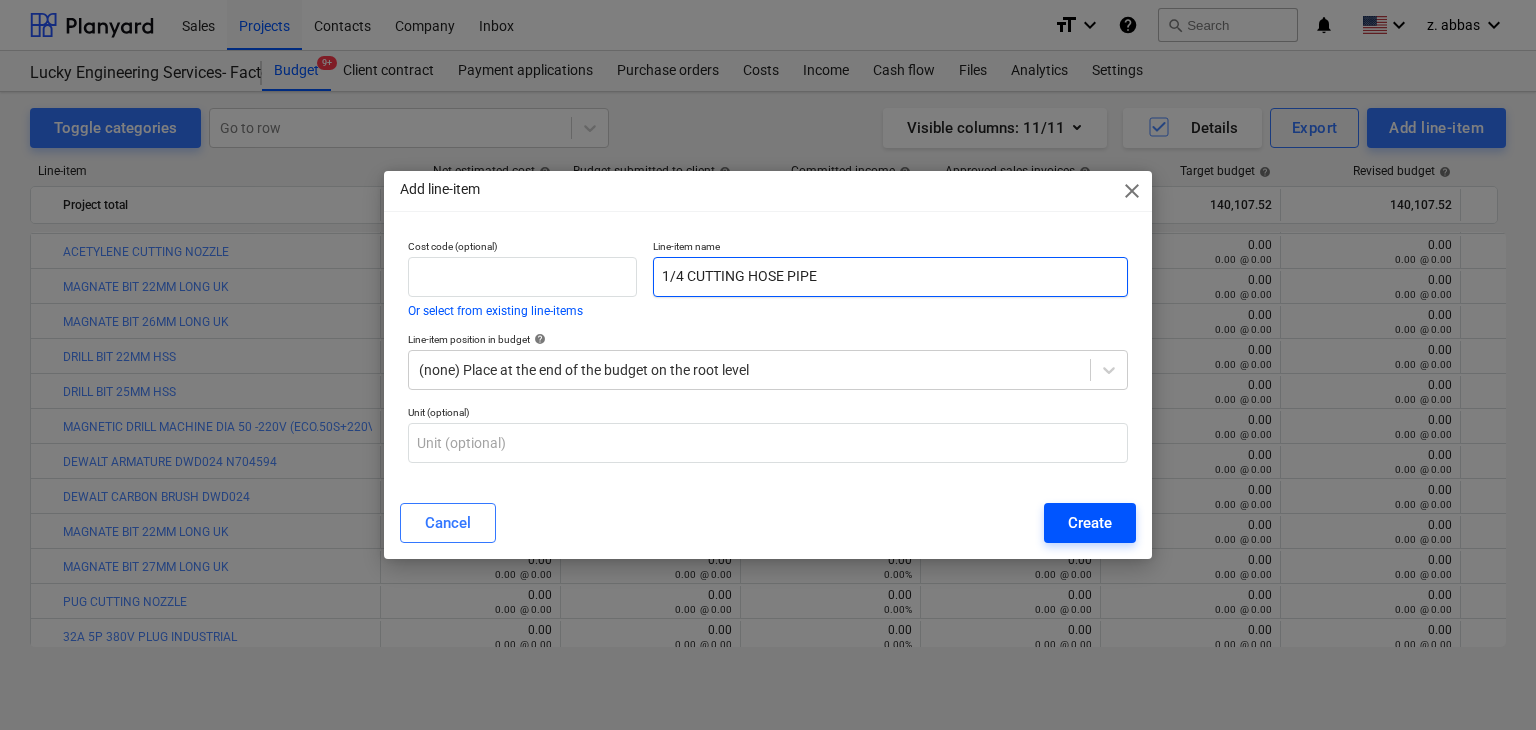 type on "1/4 CUTTING HOSE PIPE" 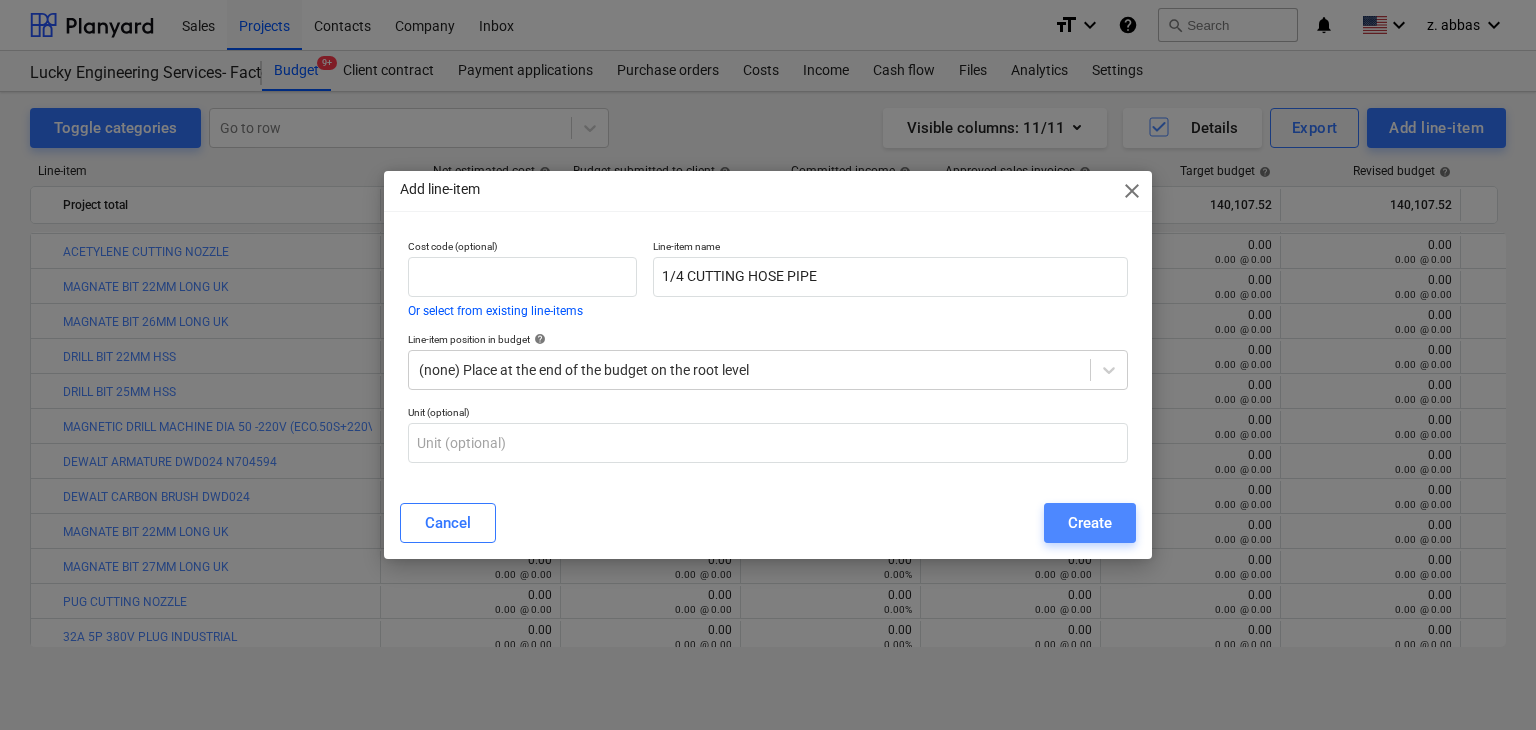 click on "Create" at bounding box center (1090, 523) 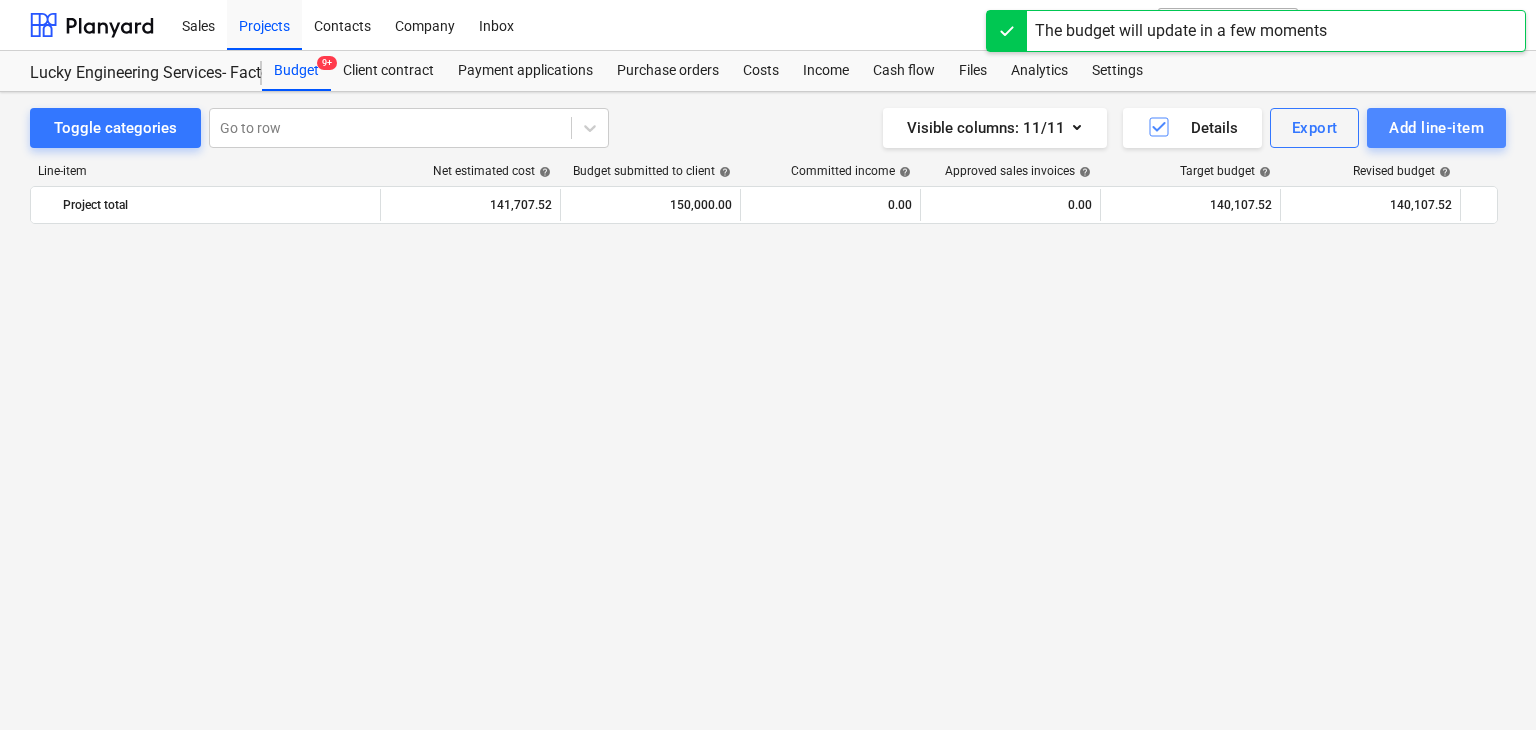 click on "Add line-item" at bounding box center (1436, 128) 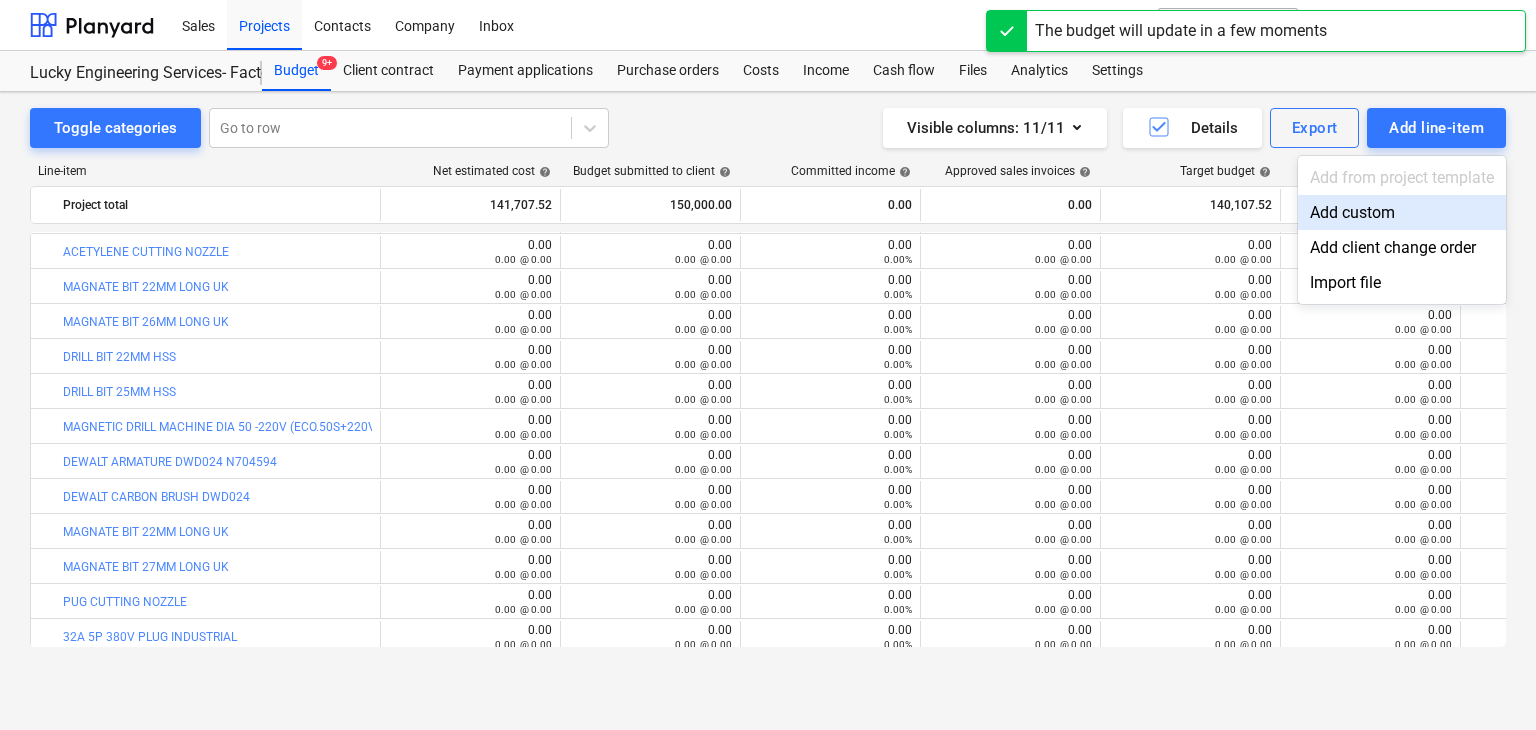 click on "Add custom" at bounding box center [1402, 212] 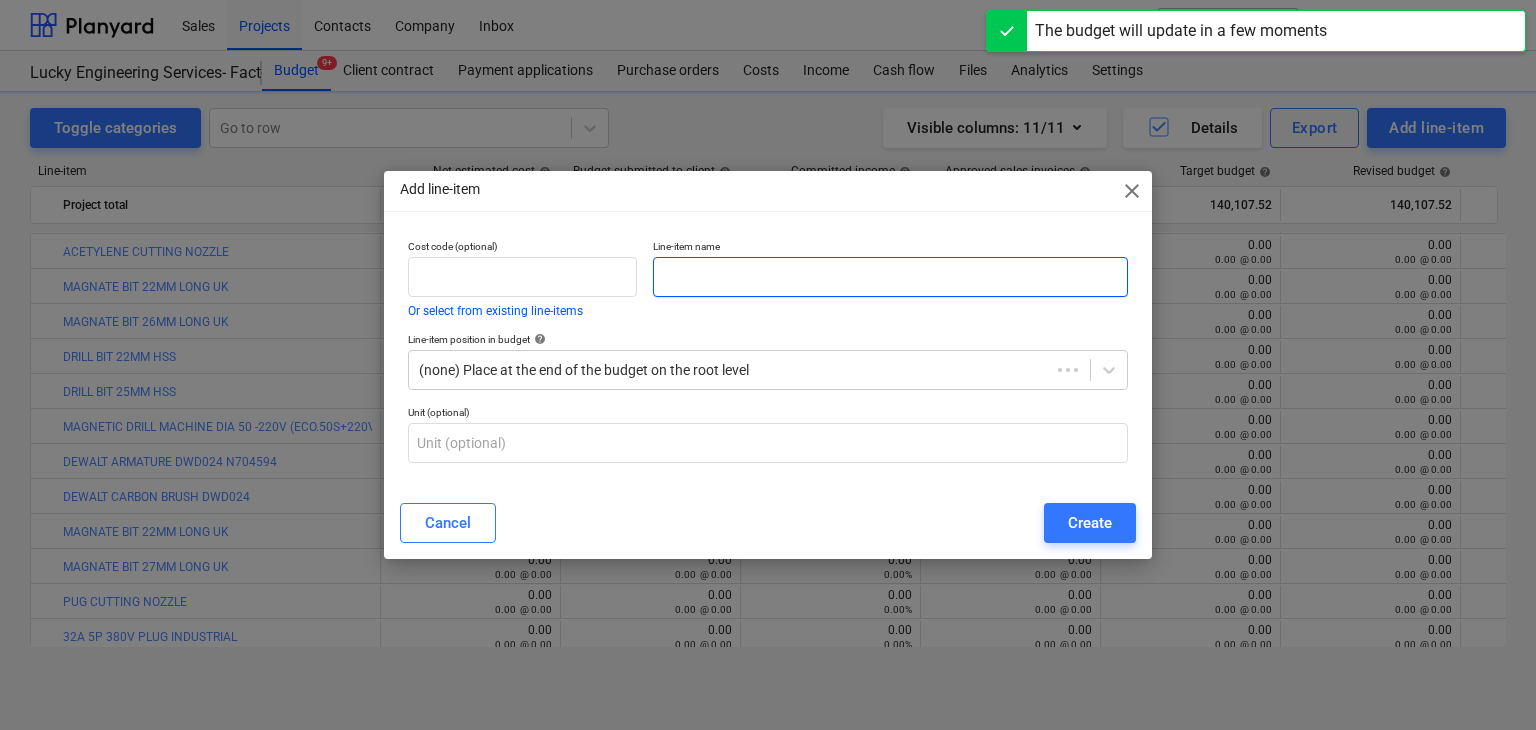 click at bounding box center (890, 277) 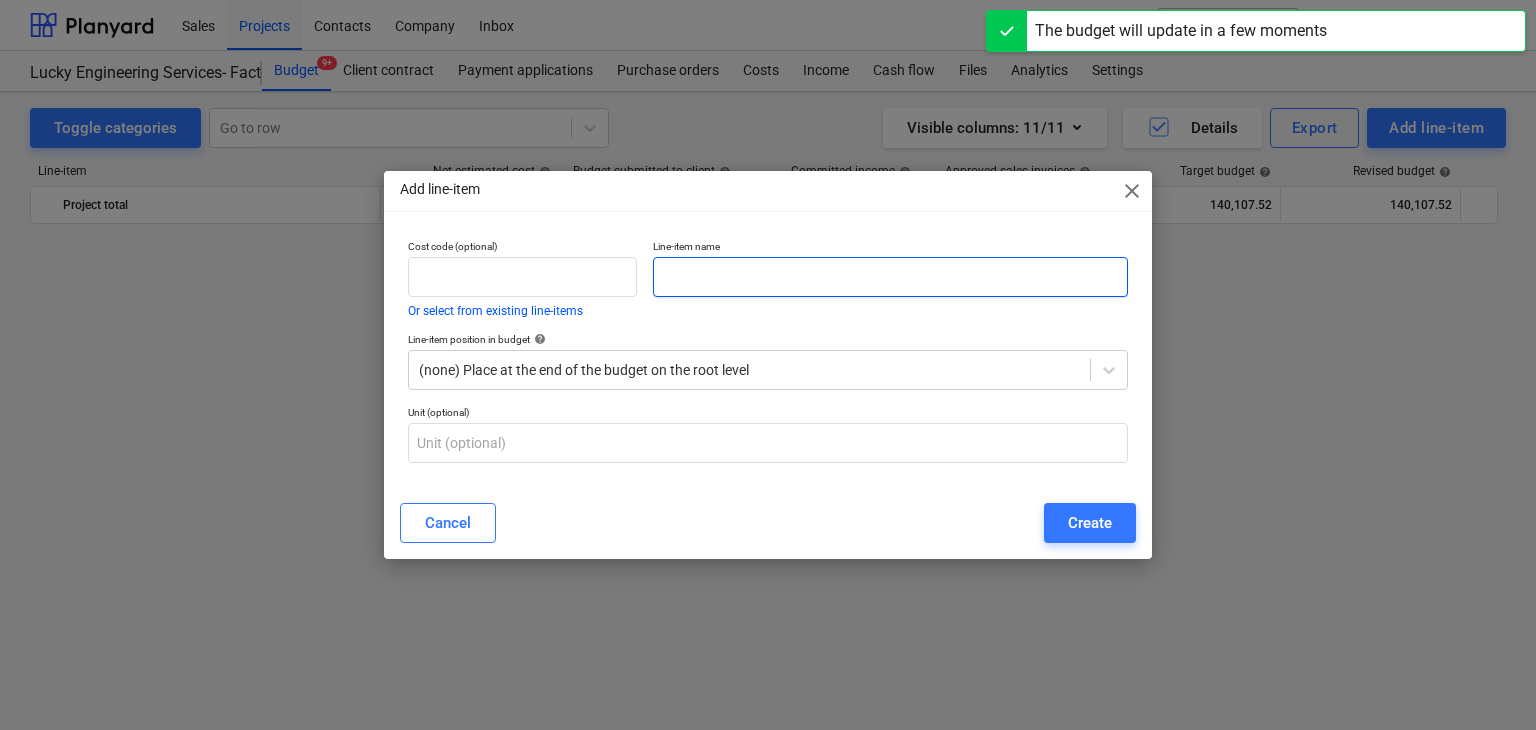 scroll, scrollTop: 23484, scrollLeft: 0, axis: vertical 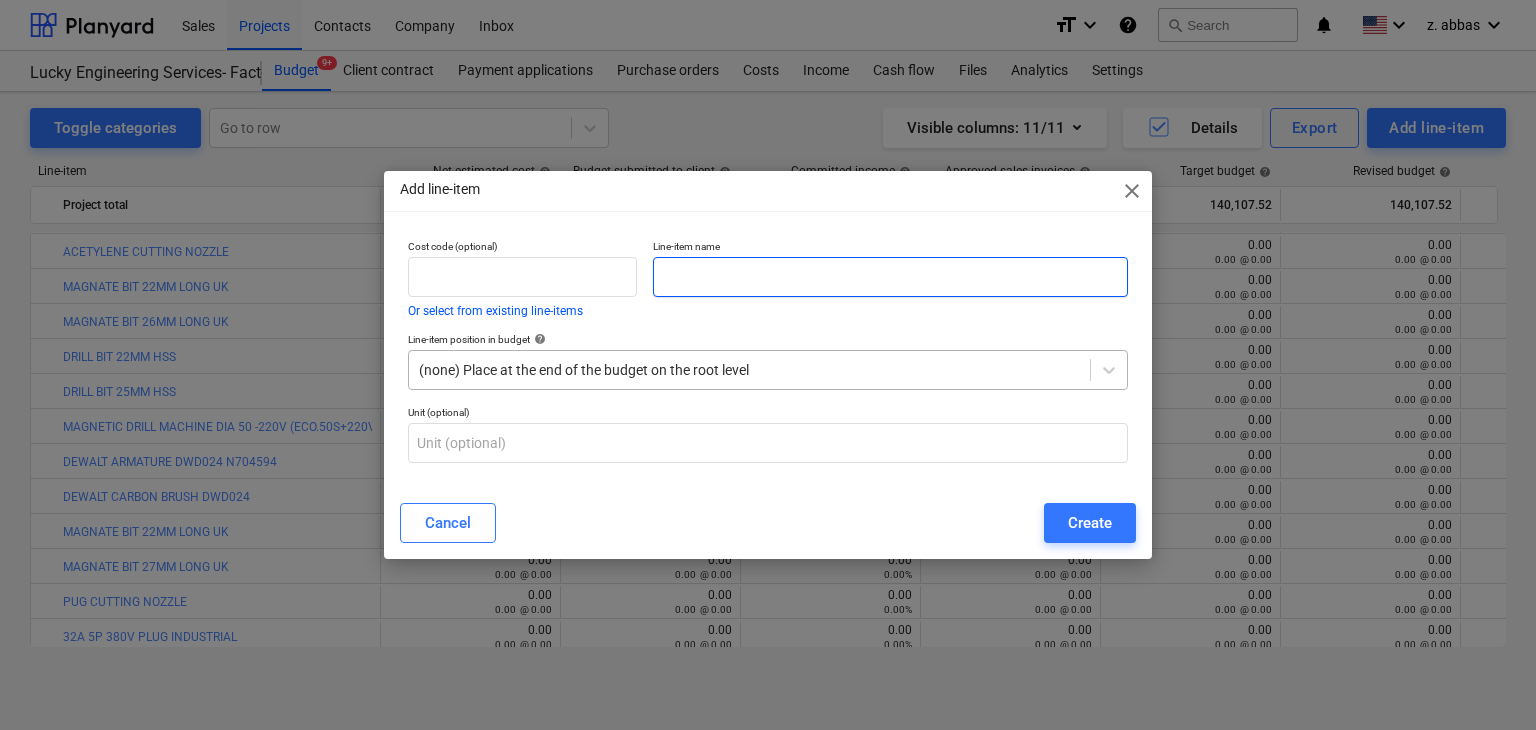 paste on "1 1/2 CLAMP FOR TIGHTING HOSE PIPES" 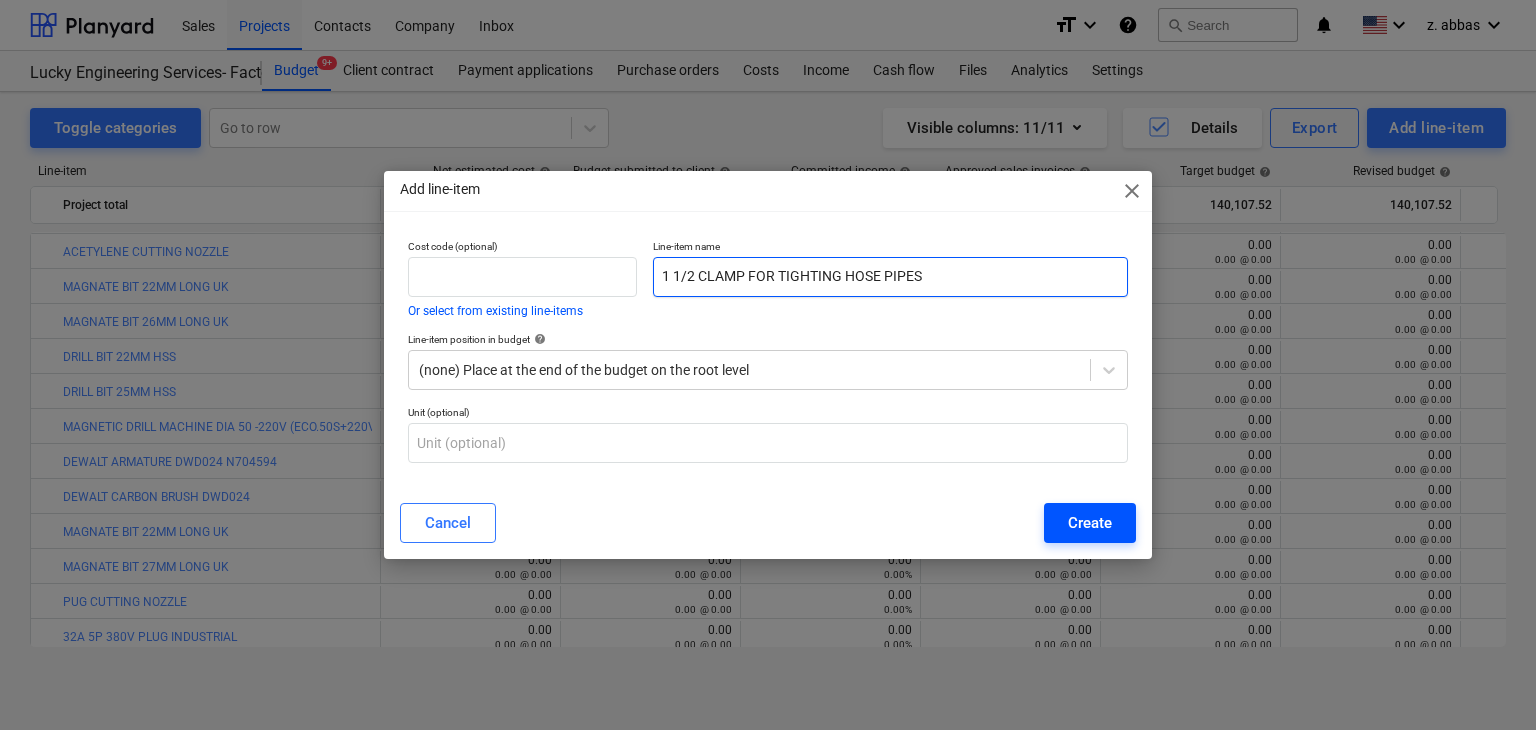 type on "1 1/2 CLAMP FOR TIGHTING HOSE PIPES" 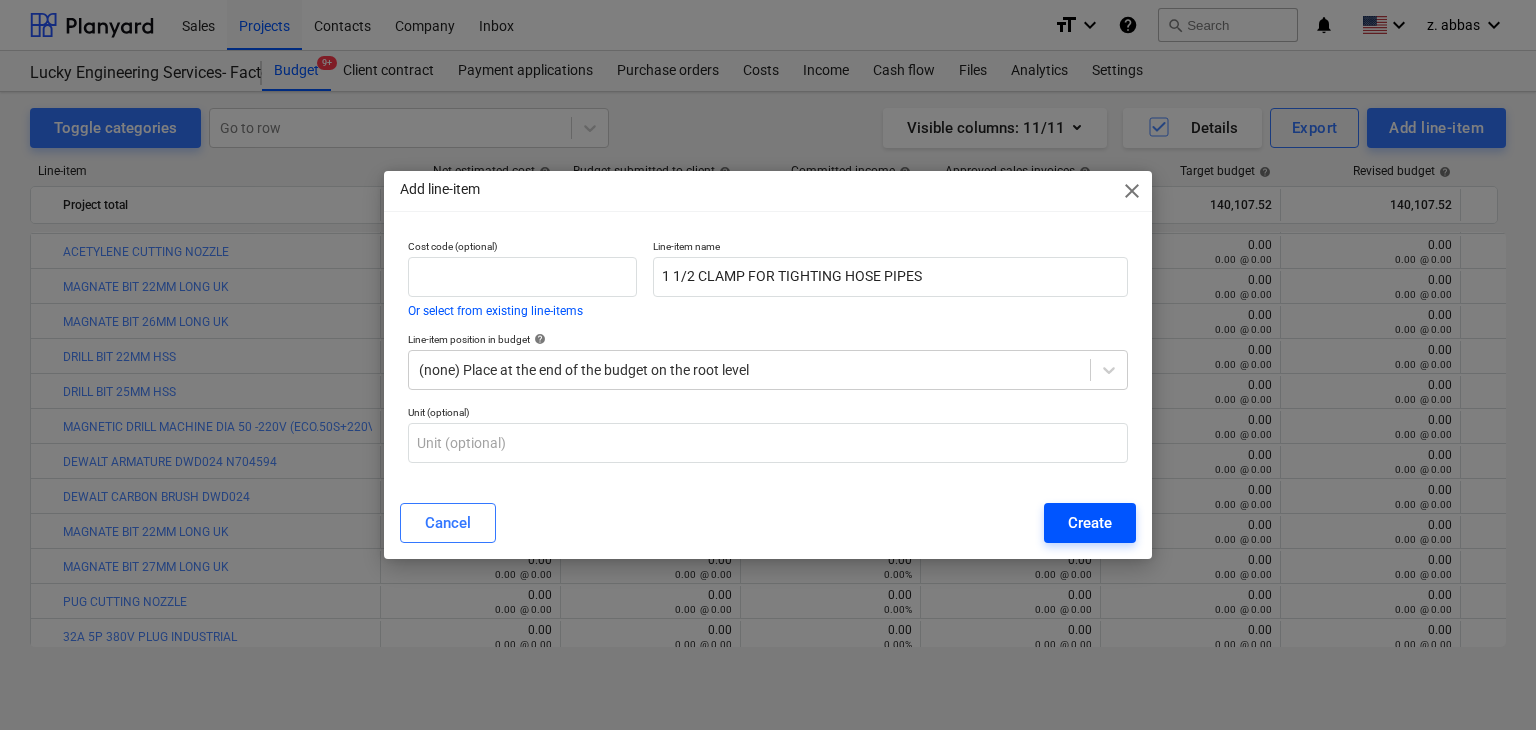 click on "Create" at bounding box center (1090, 523) 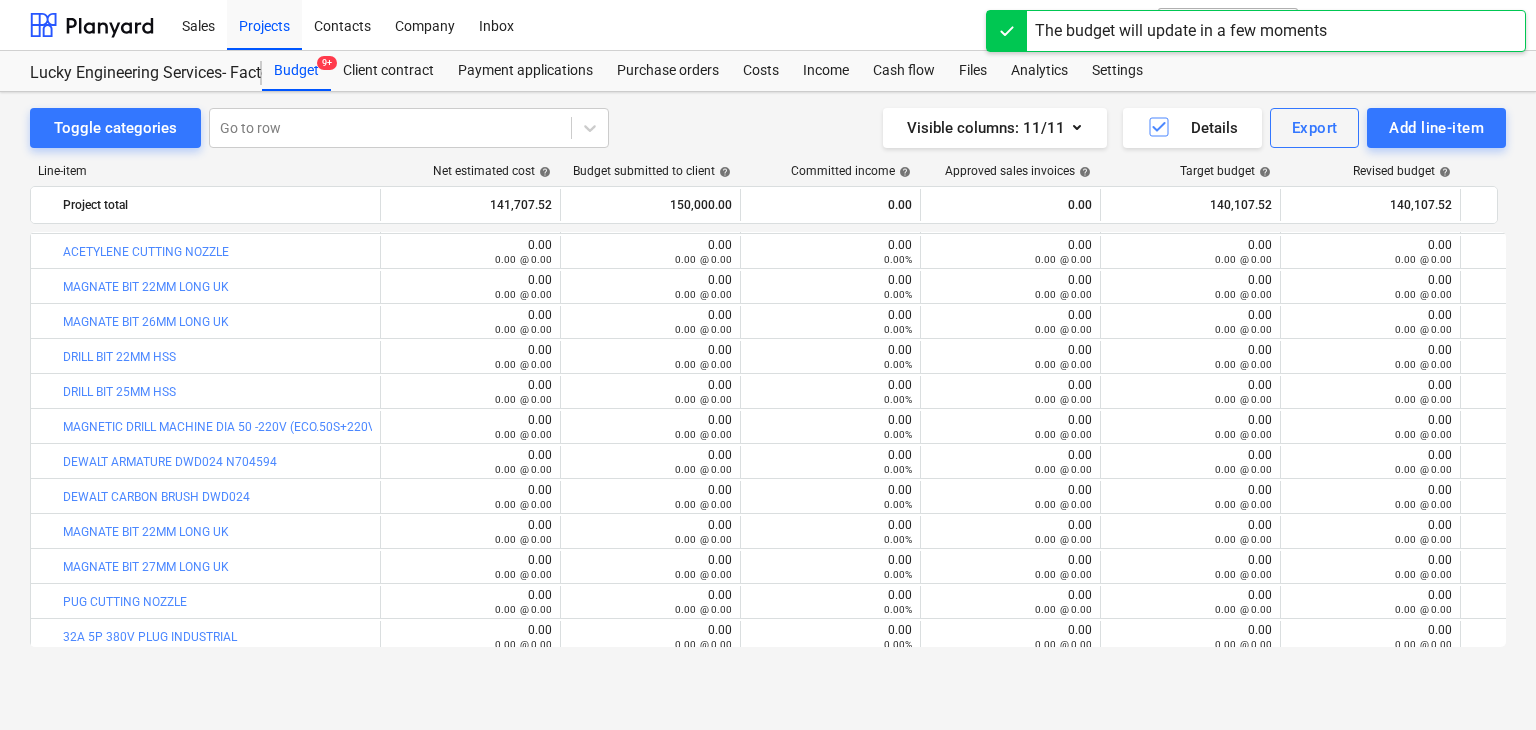 click on "Add line-item" at bounding box center [1436, 128] 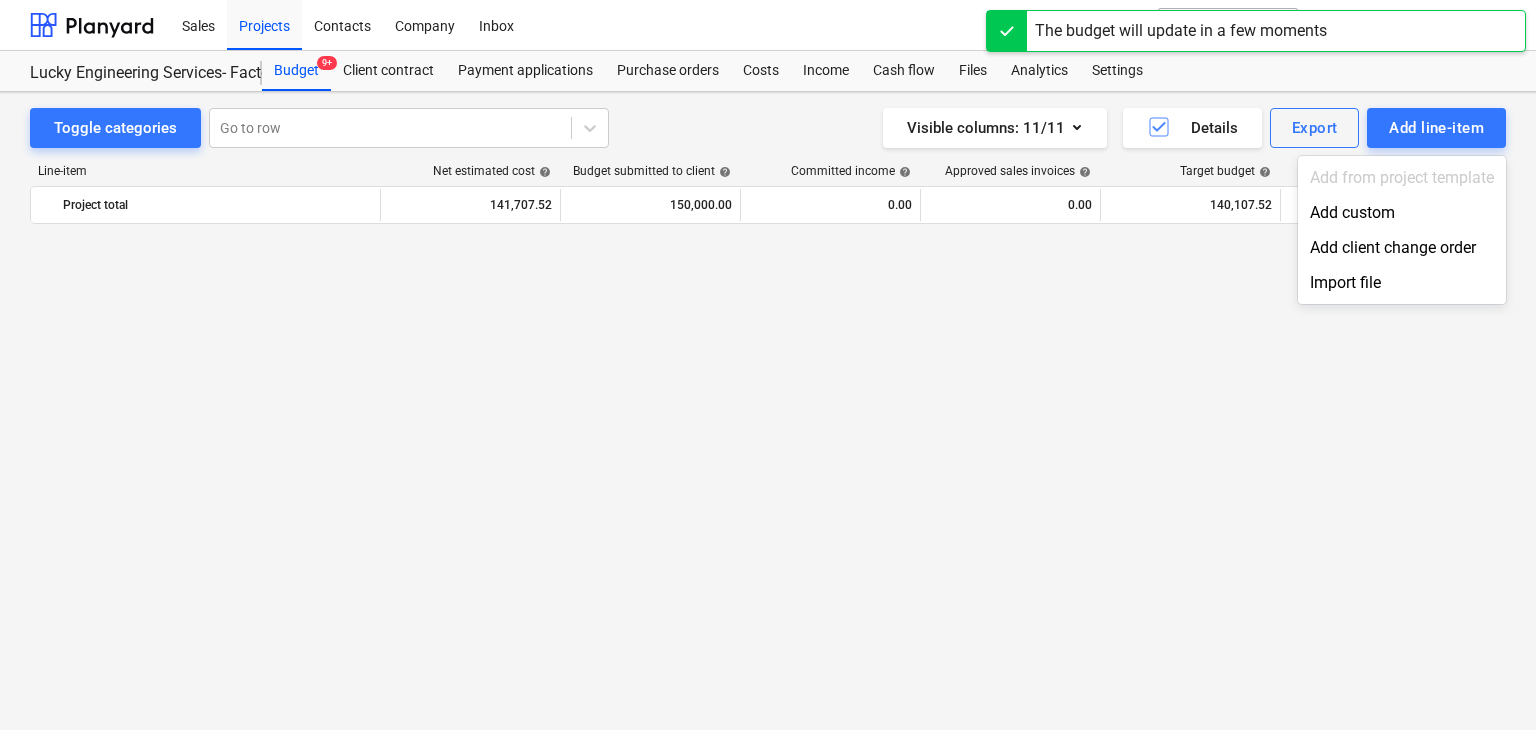 scroll, scrollTop: 23484, scrollLeft: 0, axis: vertical 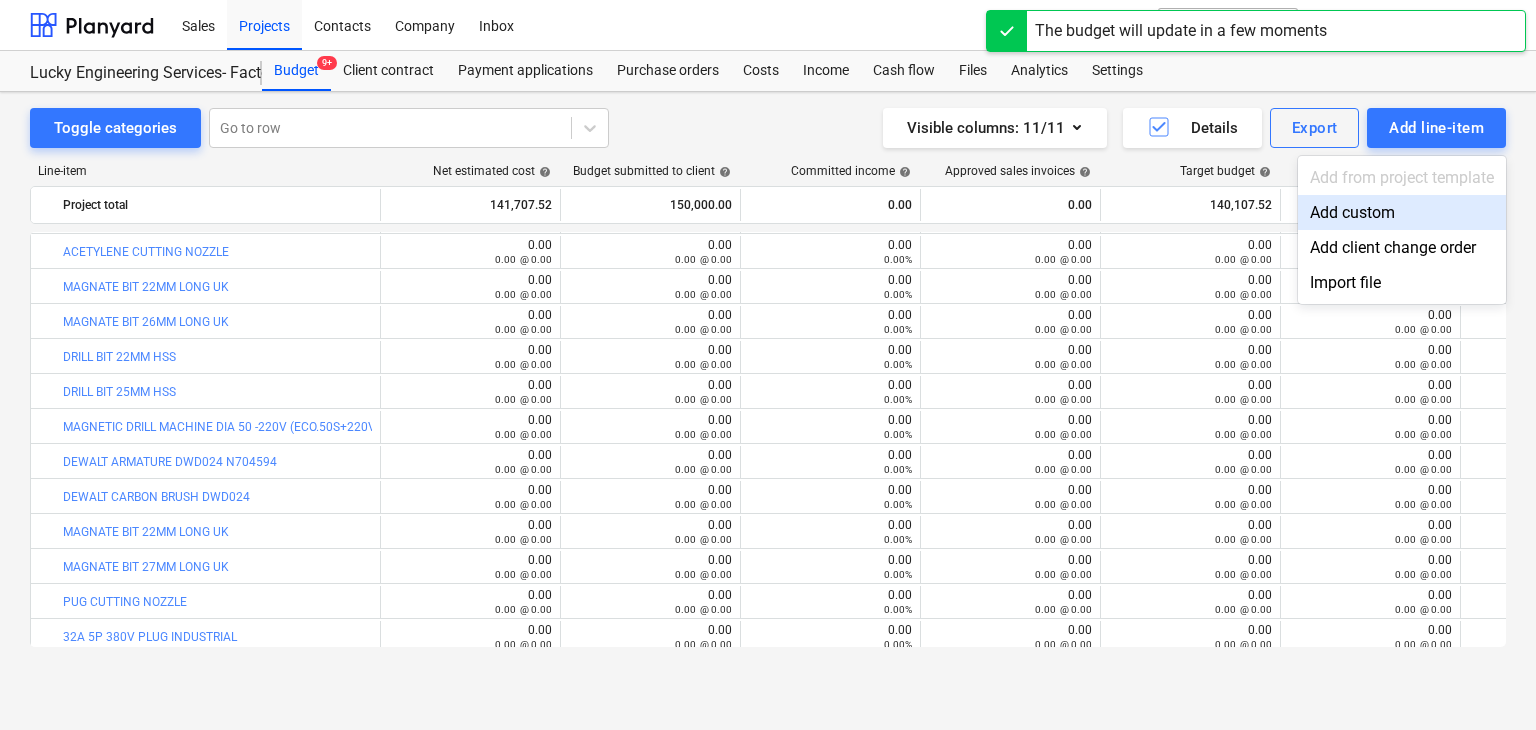 click on "Add custom" at bounding box center (1402, 212) 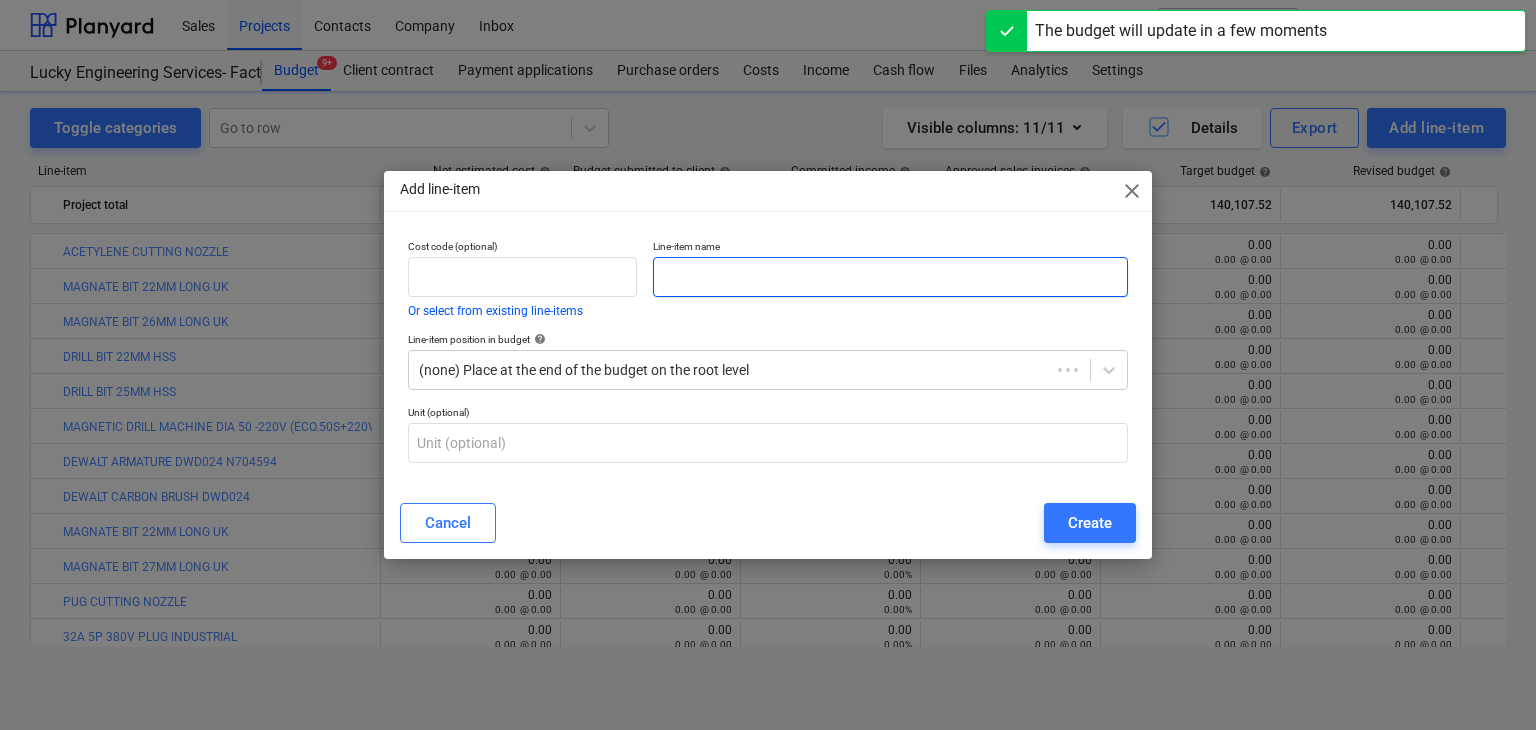 click at bounding box center (890, 277) 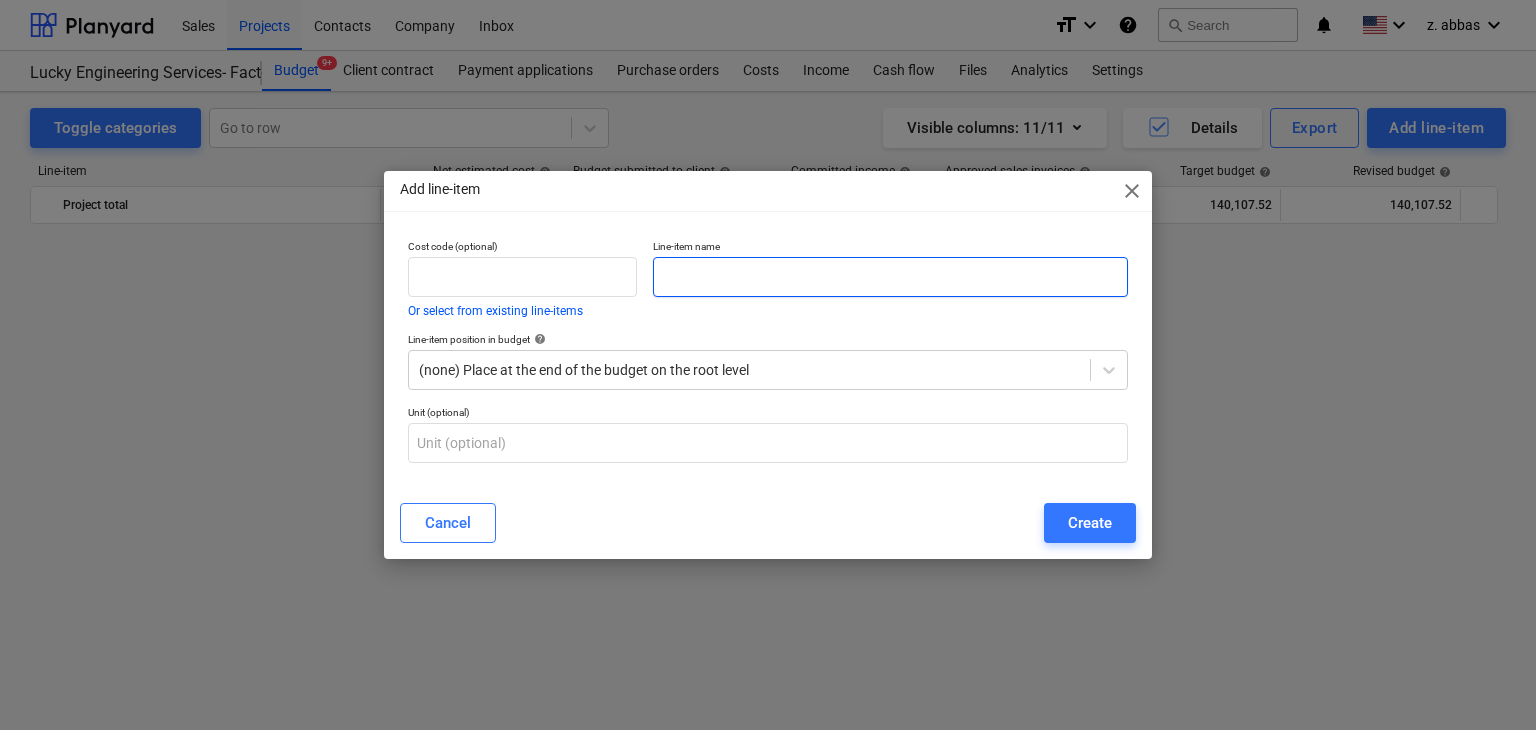 scroll, scrollTop: 23484, scrollLeft: 0, axis: vertical 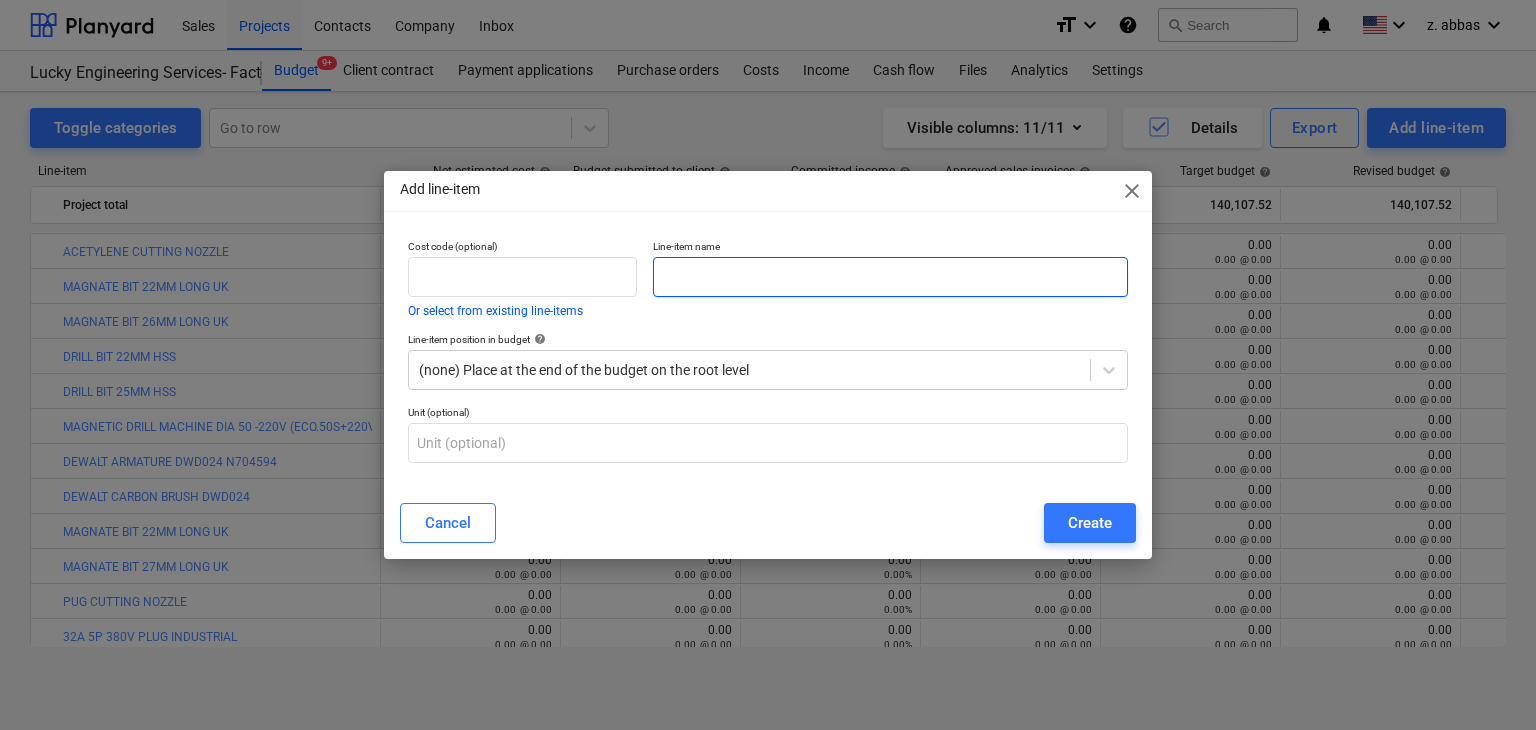 paste on "NOZZLE SIZE 3/64" 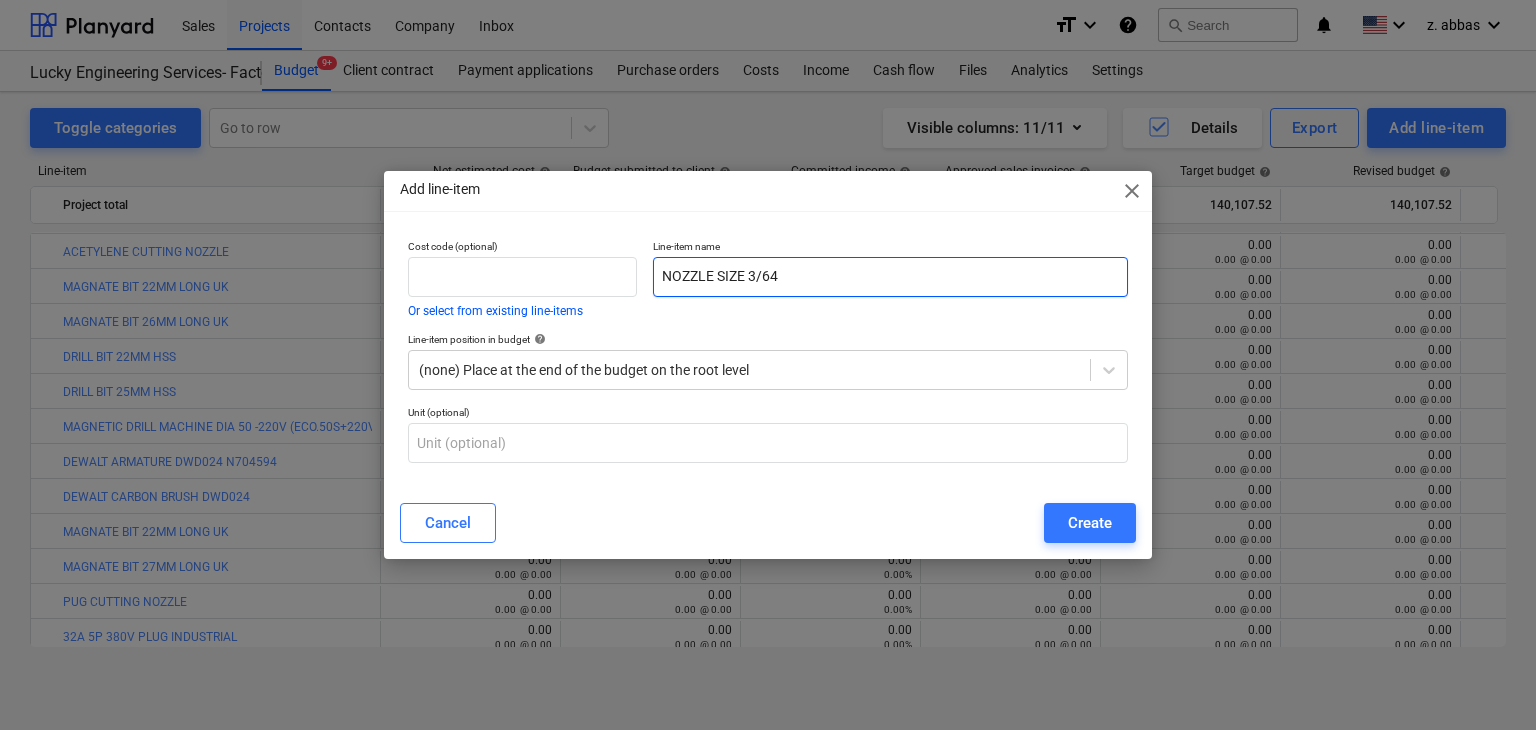 type on "NOZZLE SIZE 3/64" 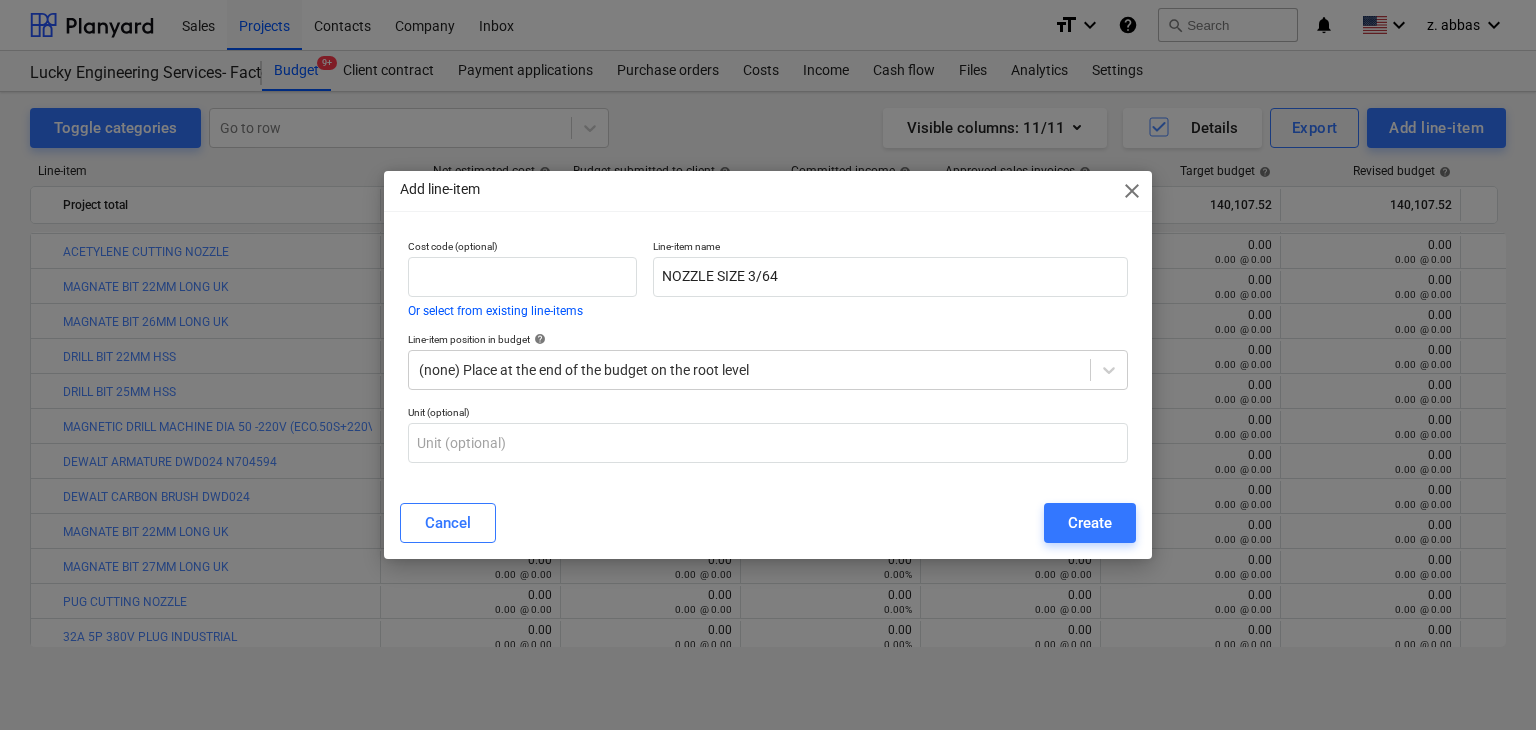 click on "Cancel Create" at bounding box center [768, 523] 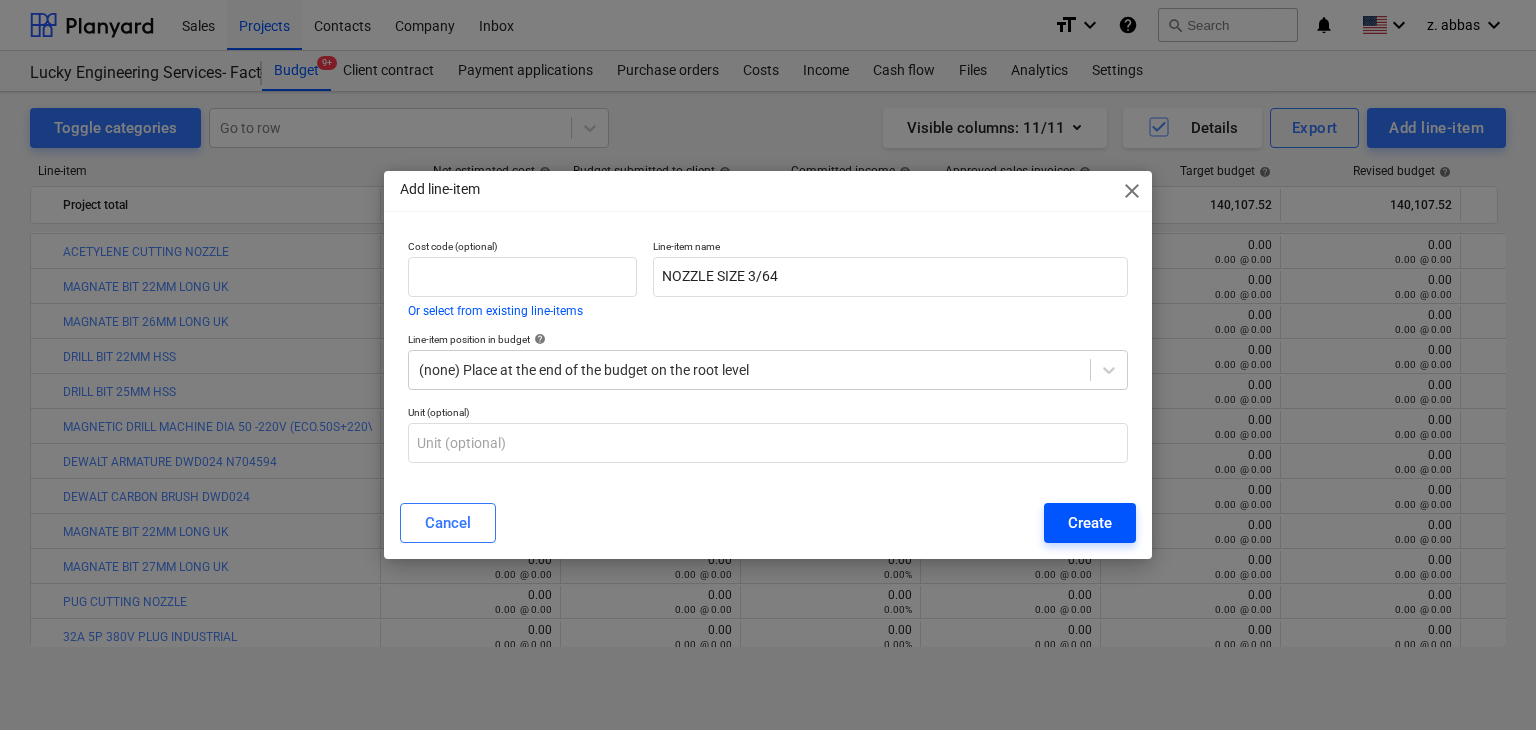 click on "Create" at bounding box center [1090, 523] 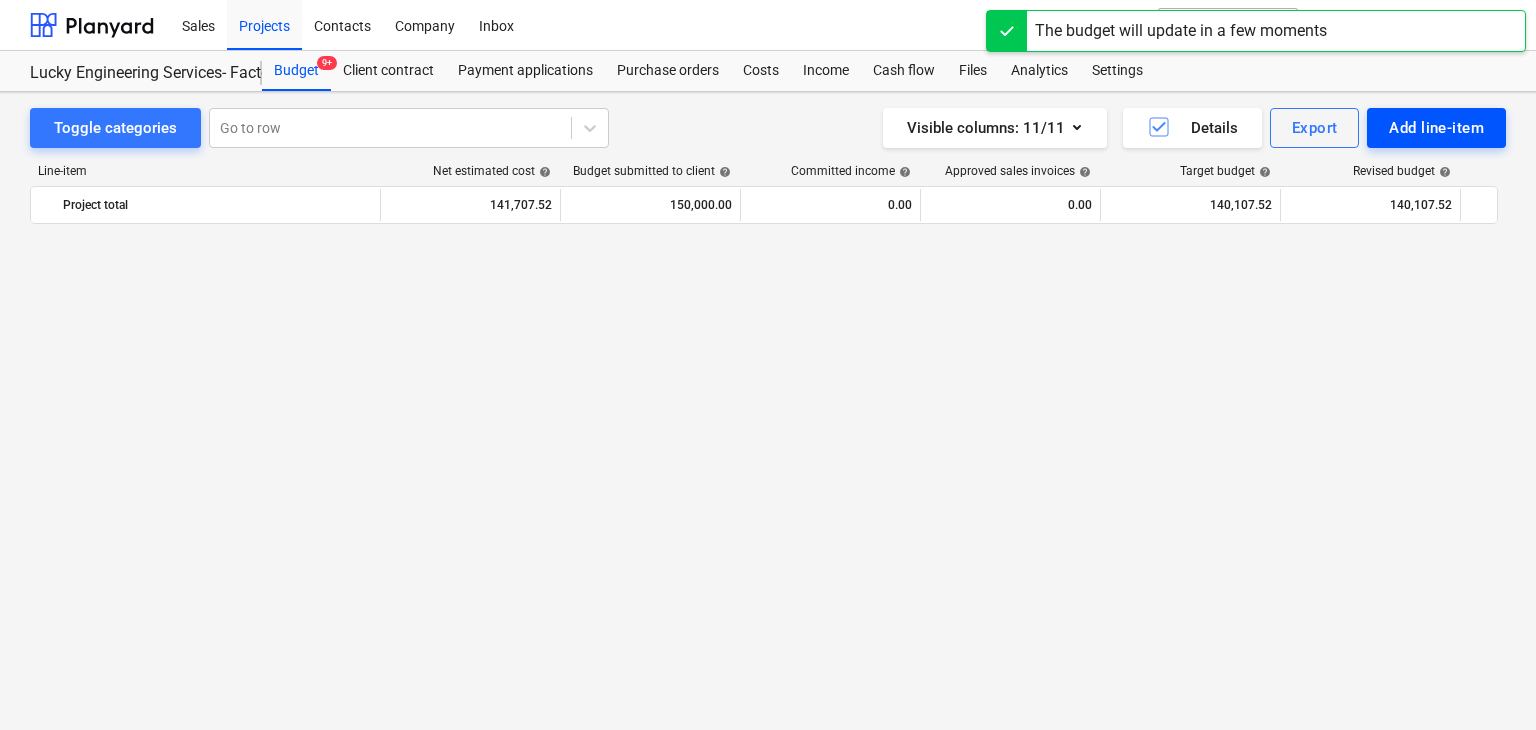click on "Add line-item" at bounding box center [1436, 128] 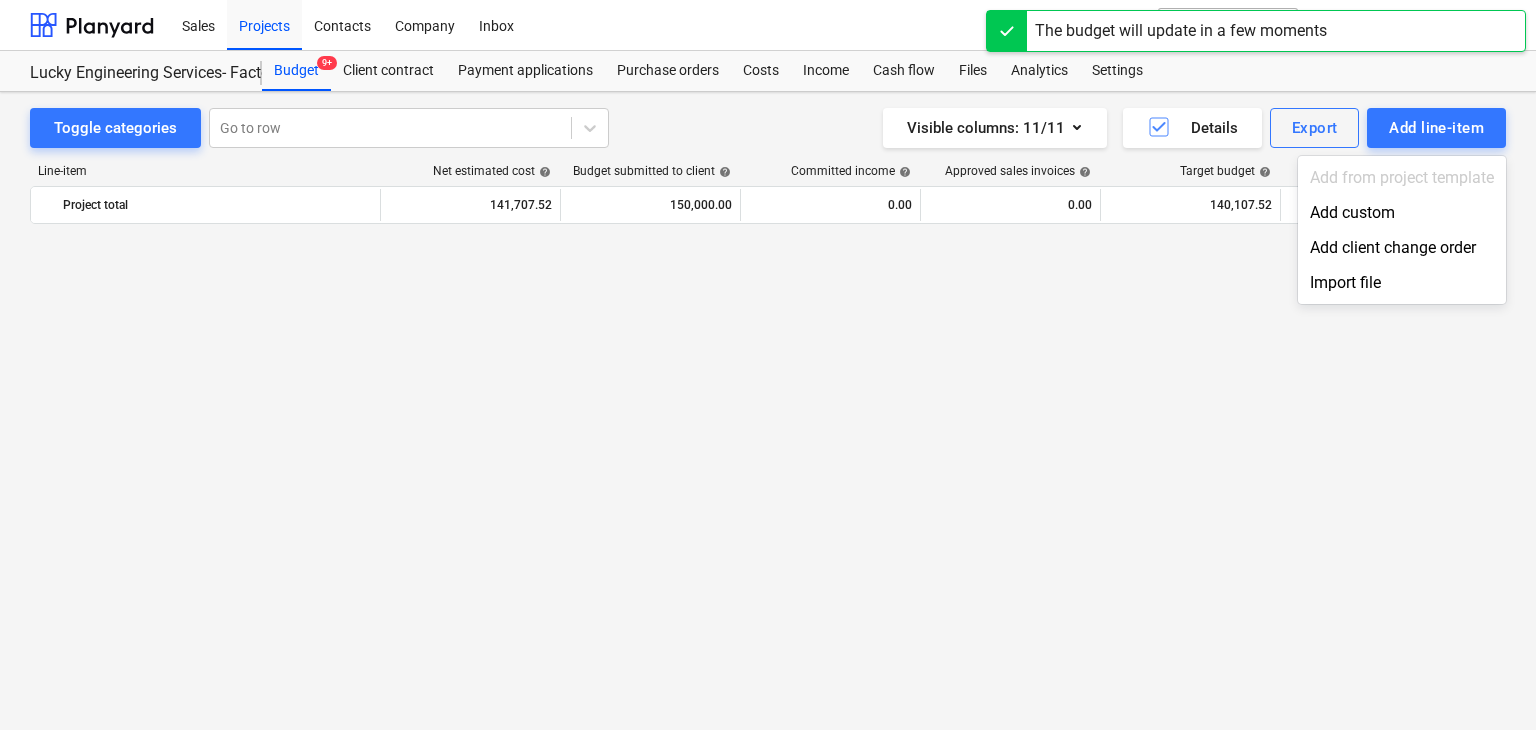 scroll, scrollTop: 23484, scrollLeft: 0, axis: vertical 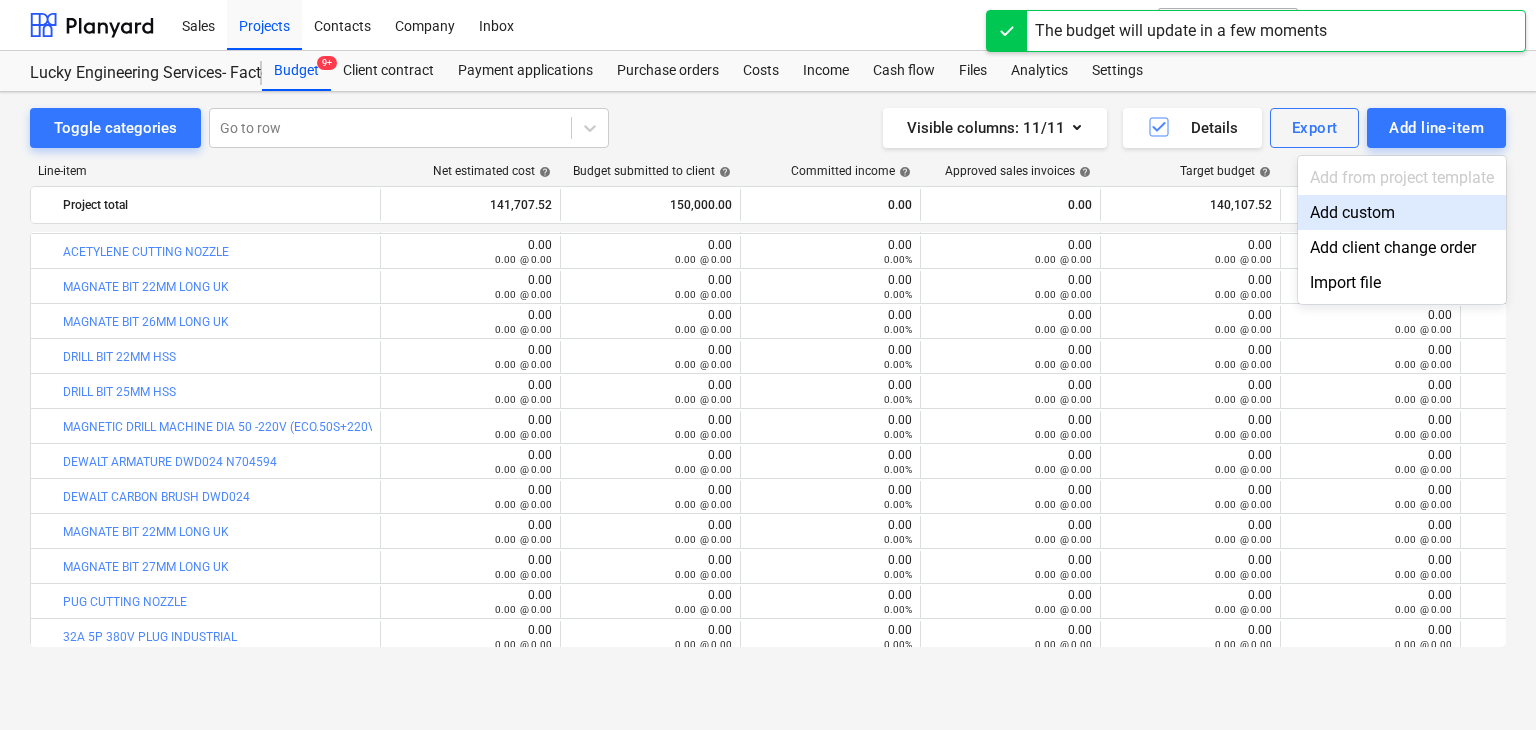 click on "Add custom" at bounding box center (1402, 212) 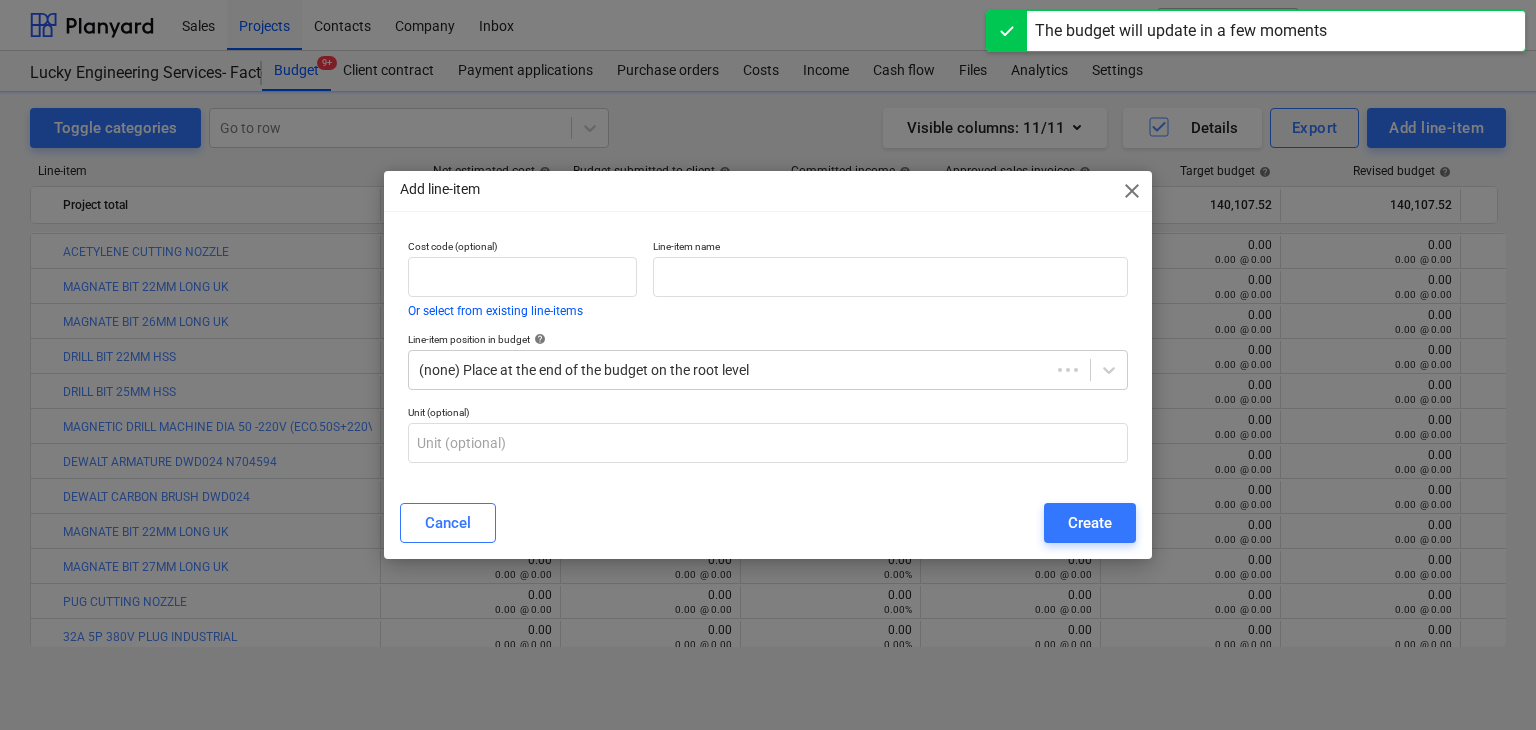 drag, startPoint x: 778, startPoint y: 297, endPoint x: 647, endPoint y: 309, distance: 131.54848 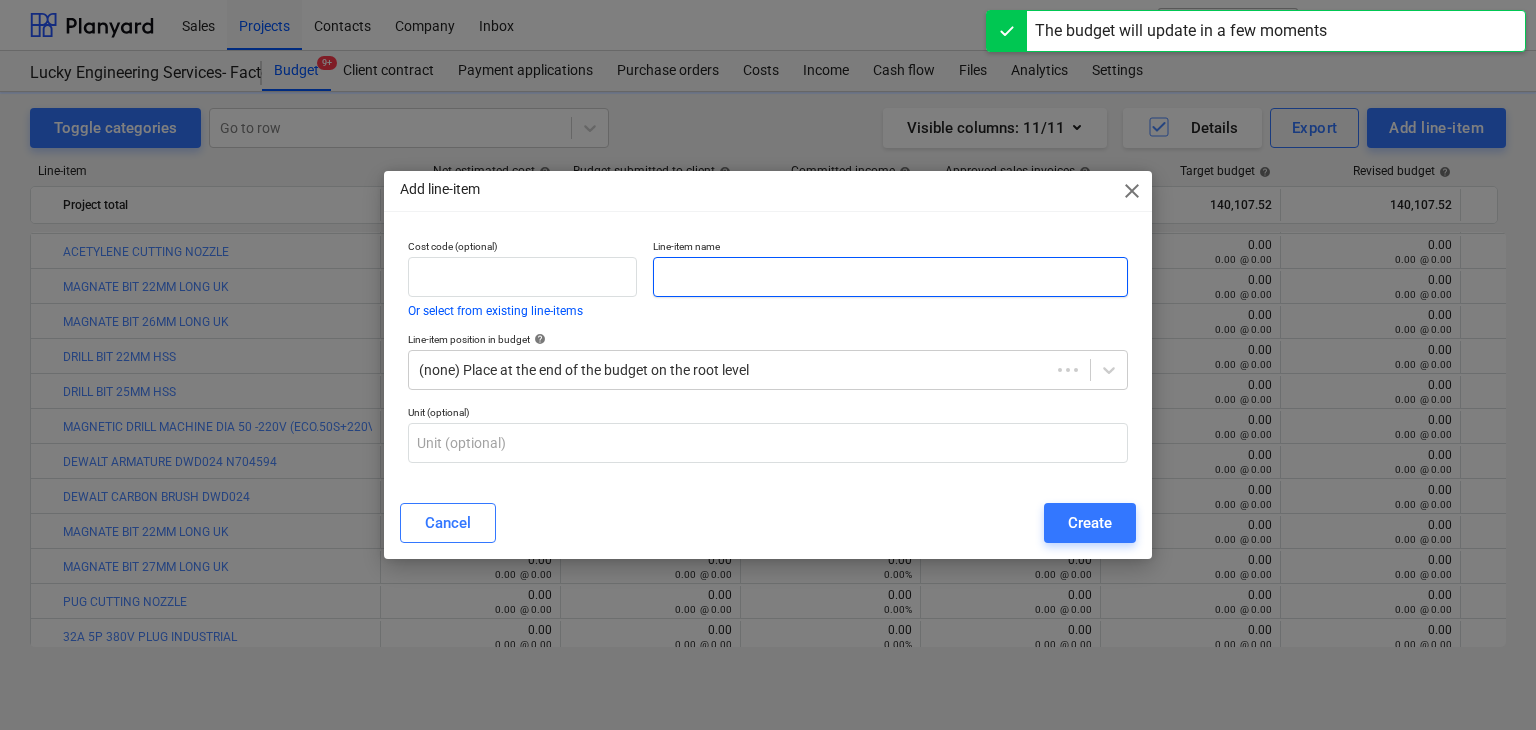 click at bounding box center (890, 277) 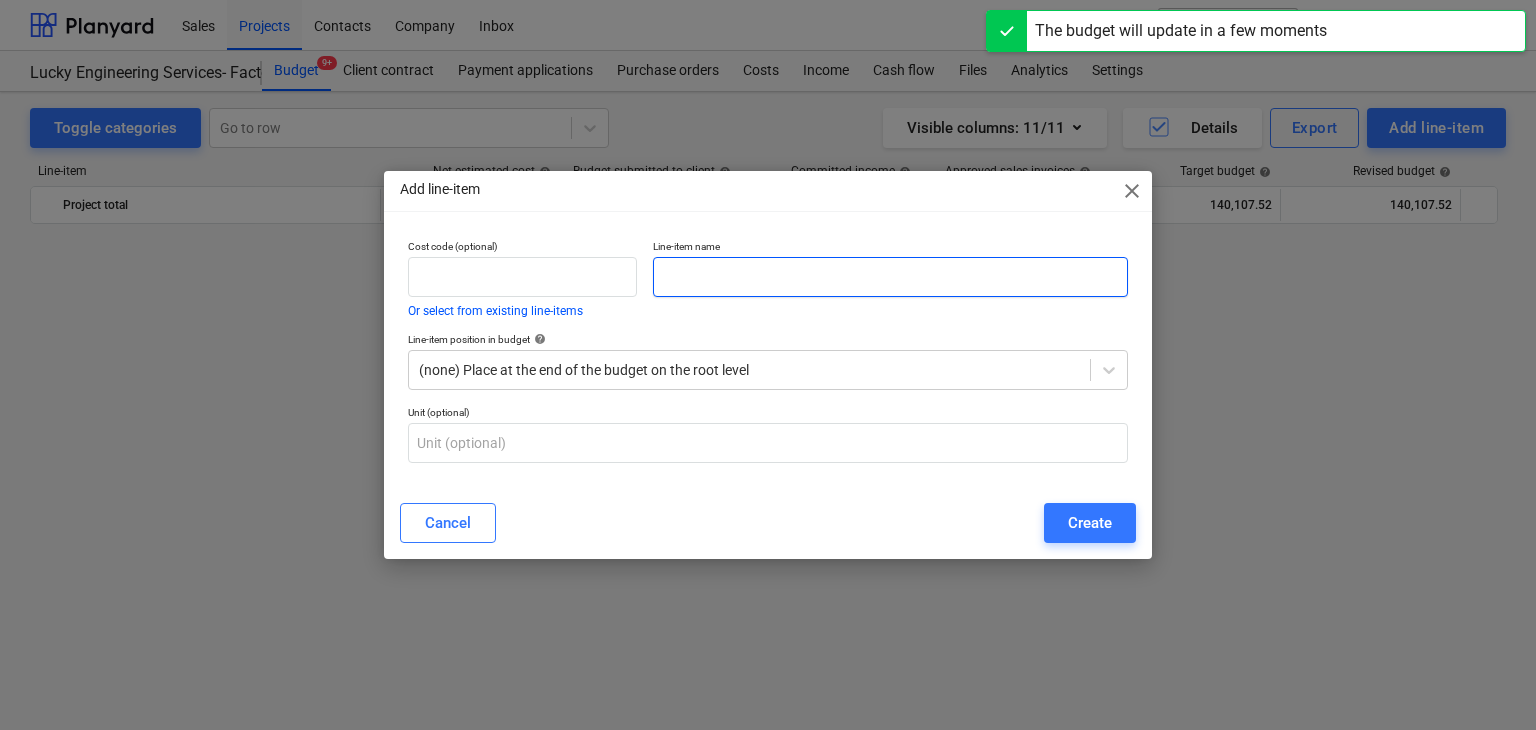 scroll, scrollTop: 23484, scrollLeft: 0, axis: vertical 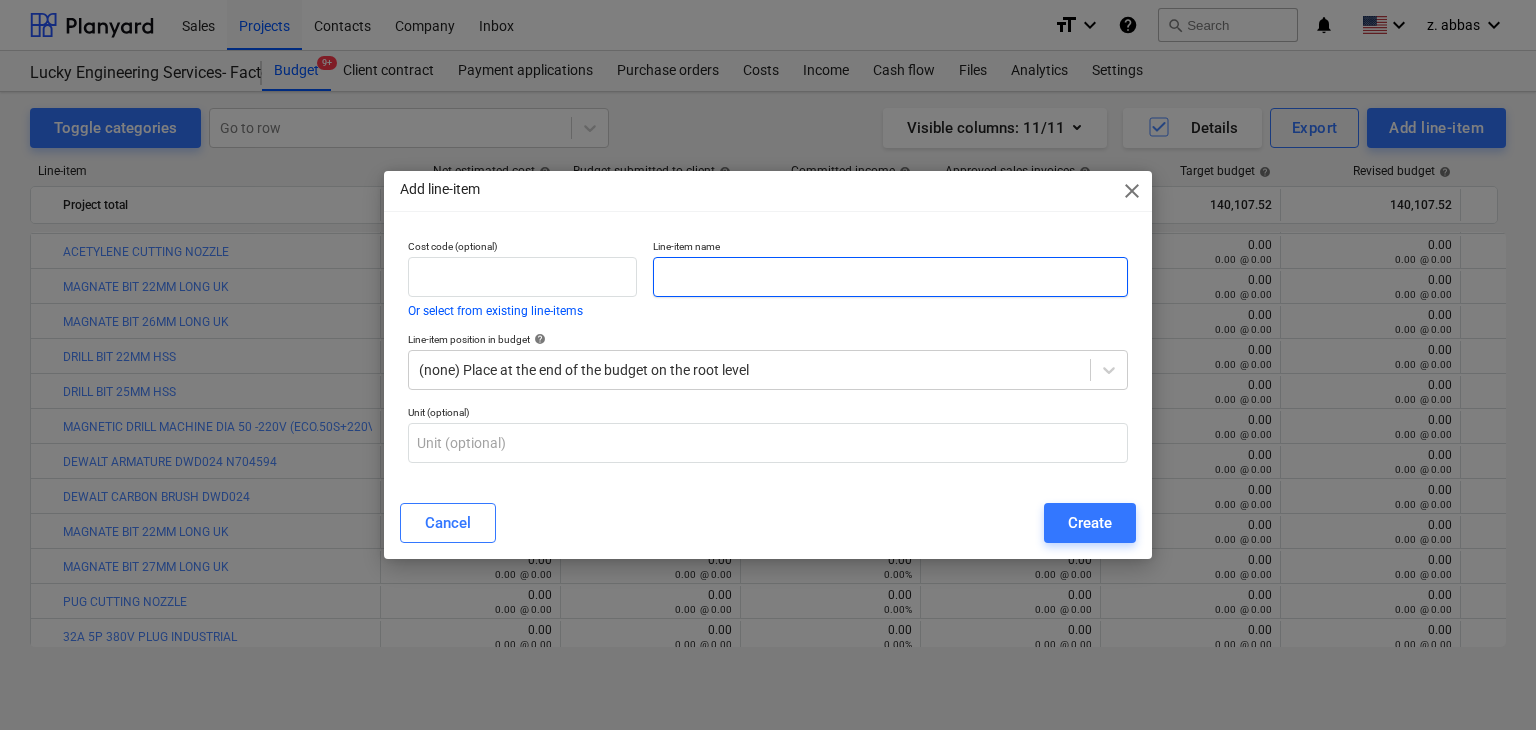 paste on "OXYGEN CONNCETOR" 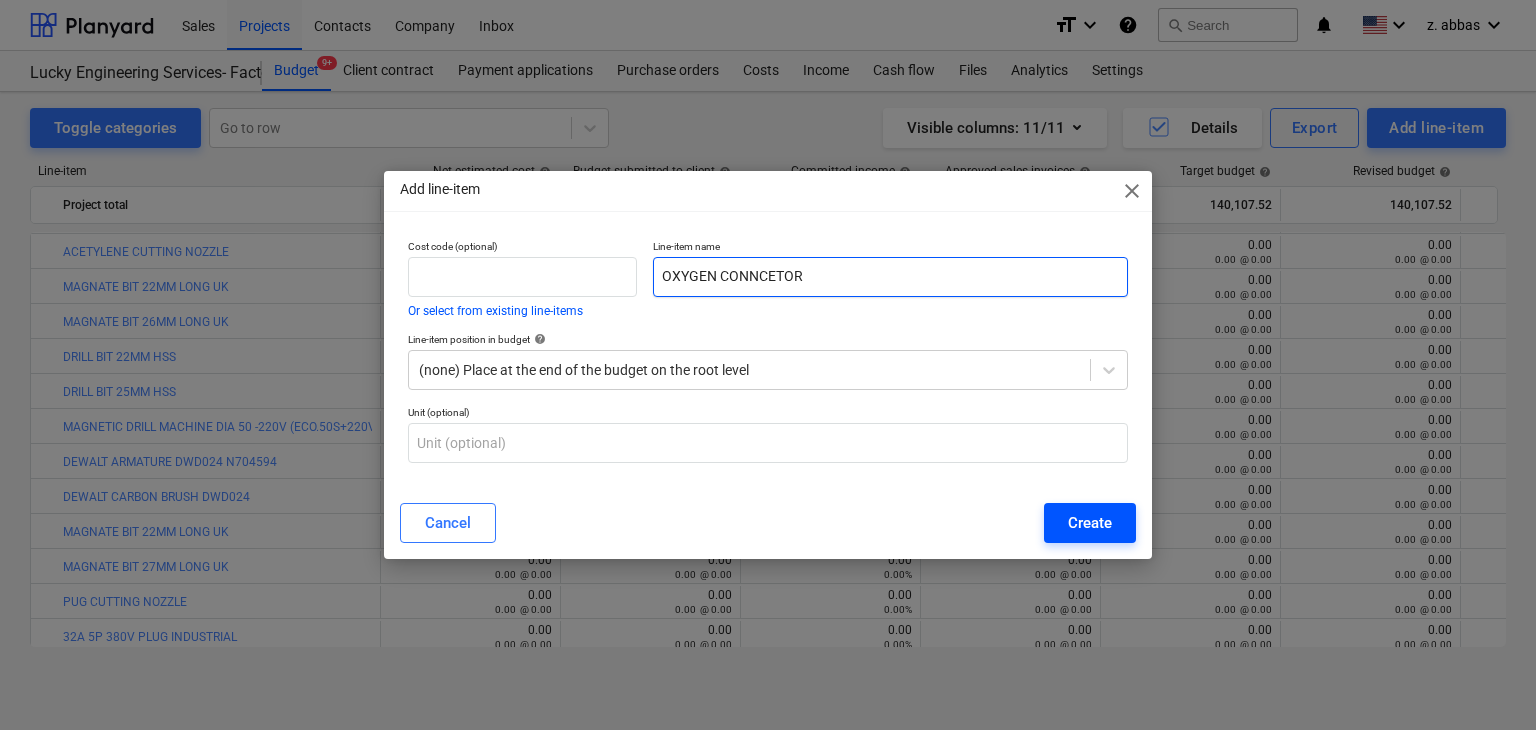 type on "OXYGEN CONNCETOR" 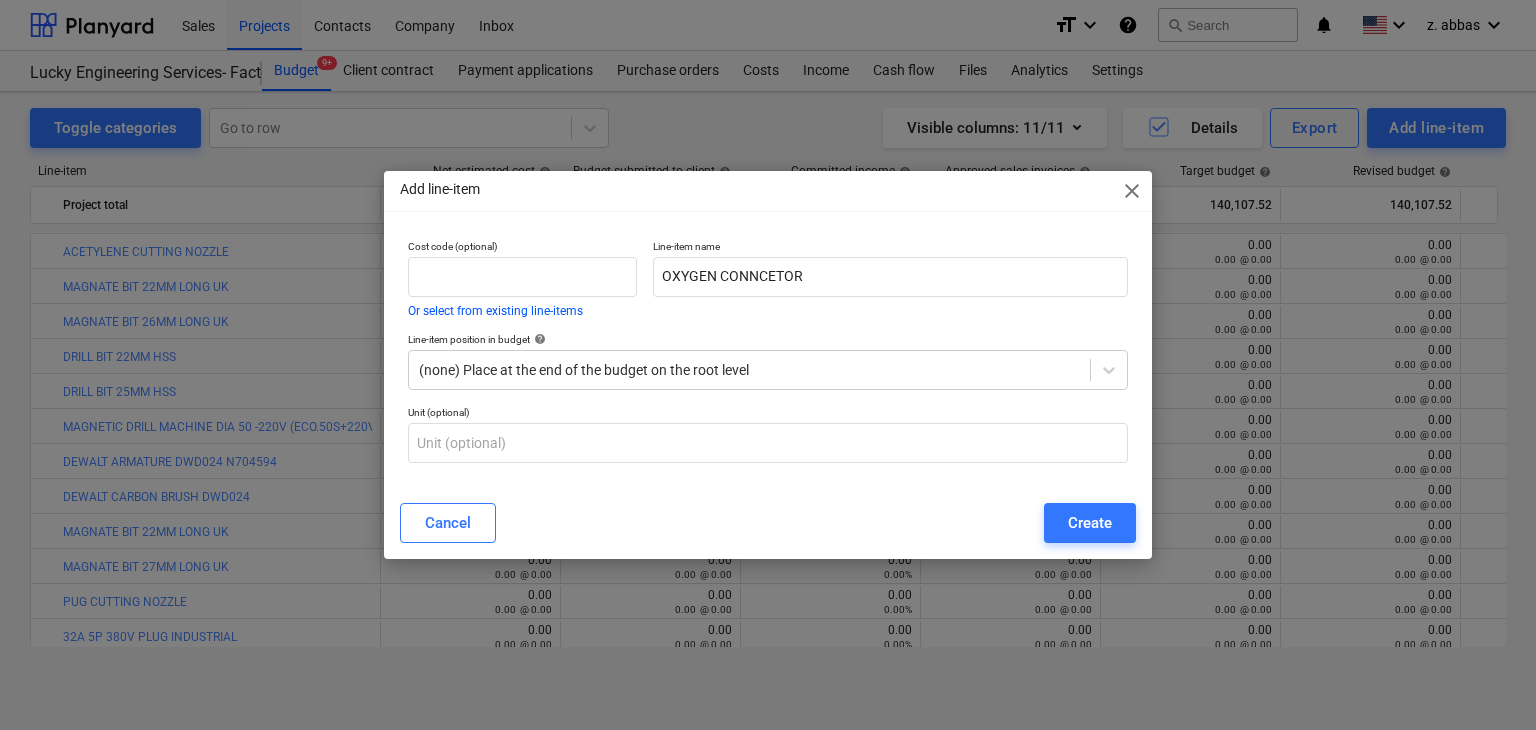 click on "Create" at bounding box center [1090, 523] 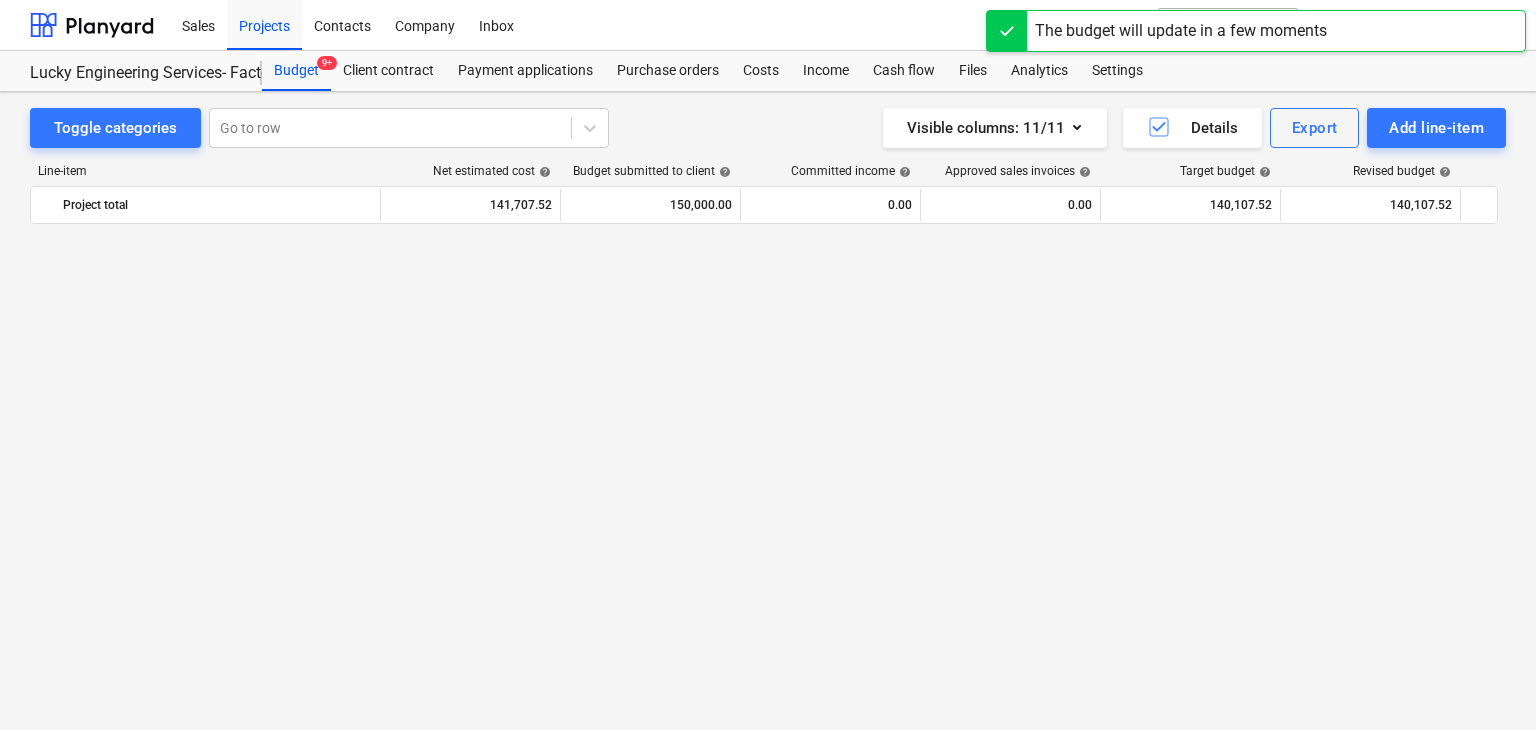 scroll, scrollTop: 23484, scrollLeft: 0, axis: vertical 